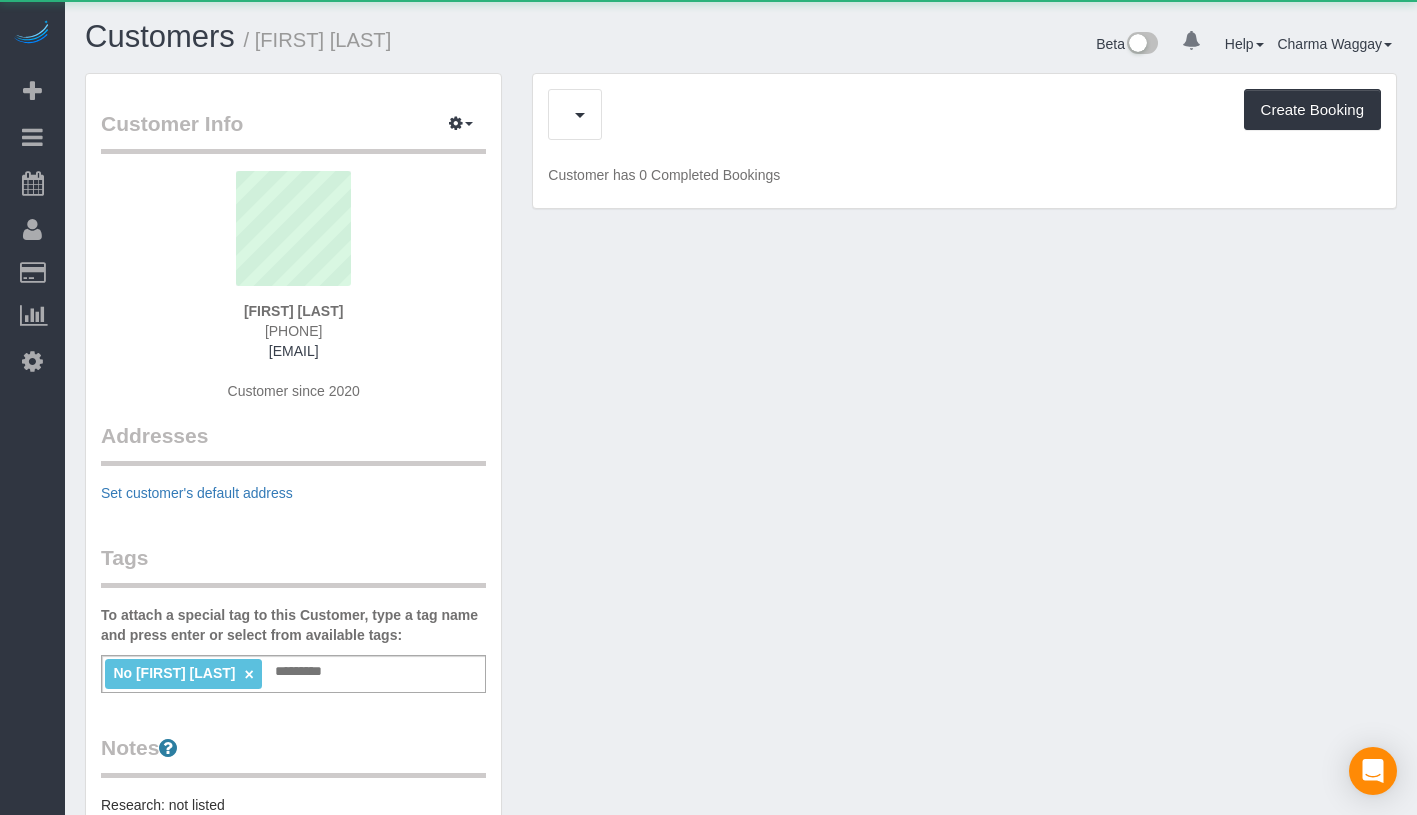 scroll, scrollTop: 0, scrollLeft: 0, axis: both 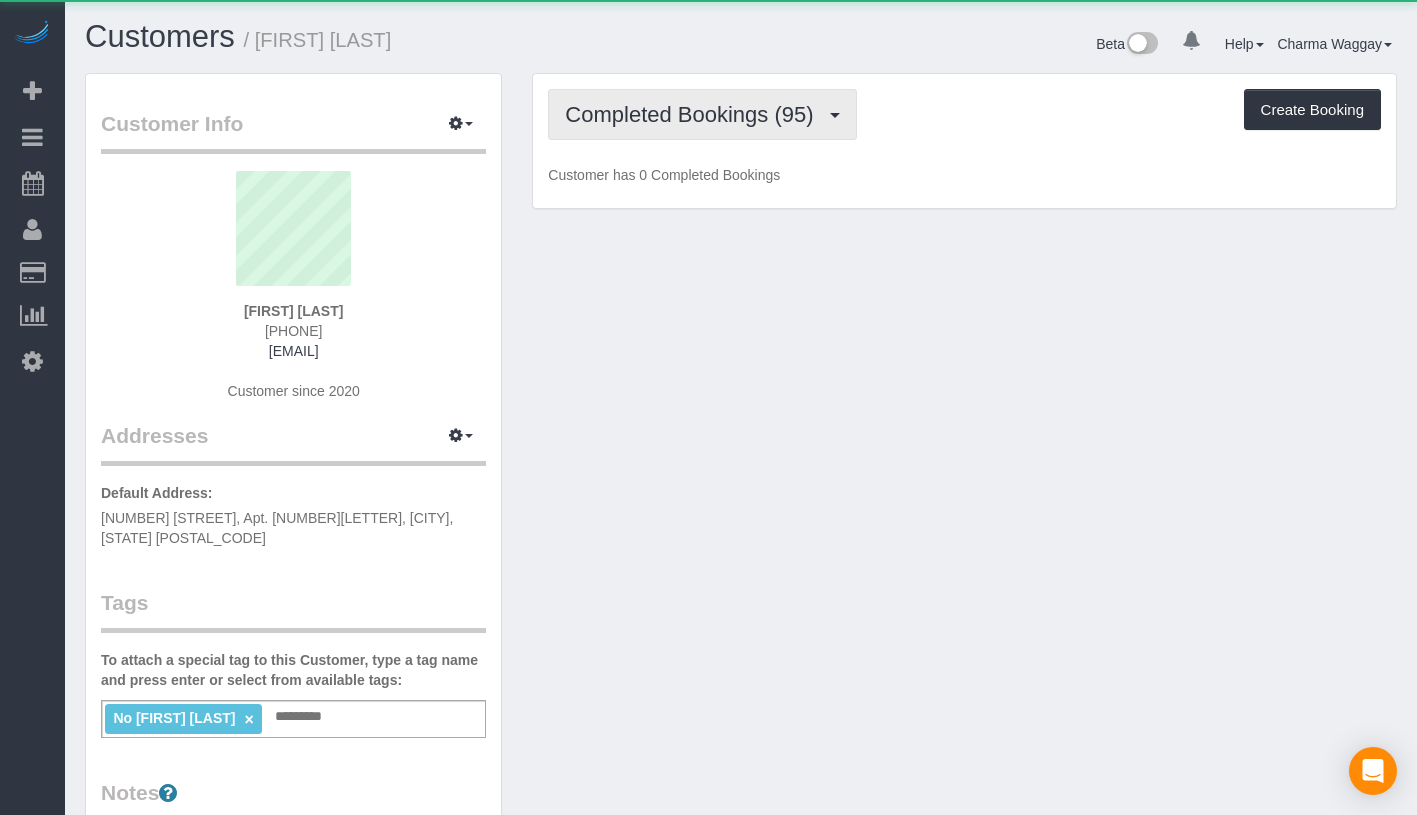 click on "Completed Bookings (95)" at bounding box center [694, 114] 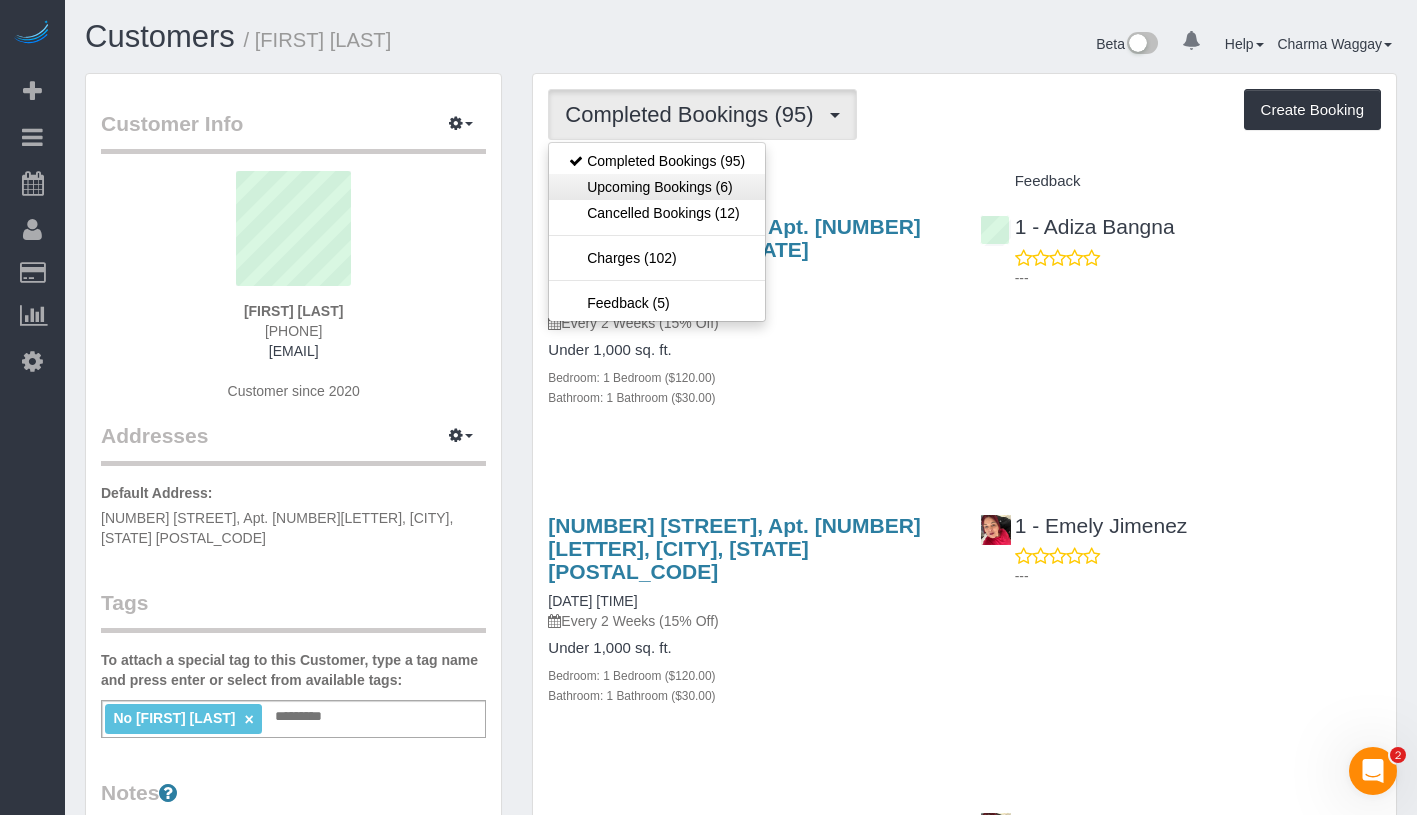 scroll, scrollTop: 0, scrollLeft: 0, axis: both 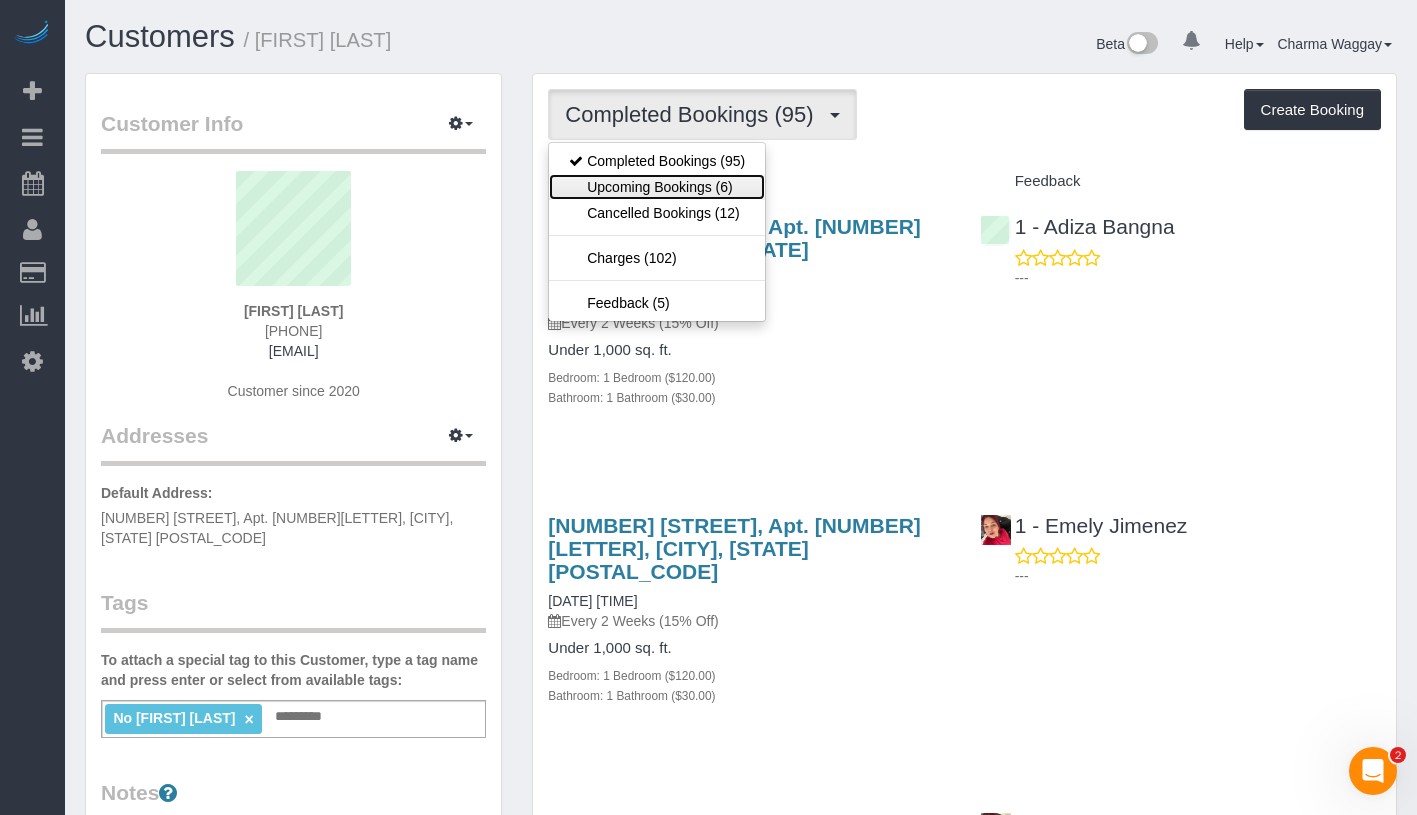 click on "Upcoming Bookings (6)" at bounding box center [657, 187] 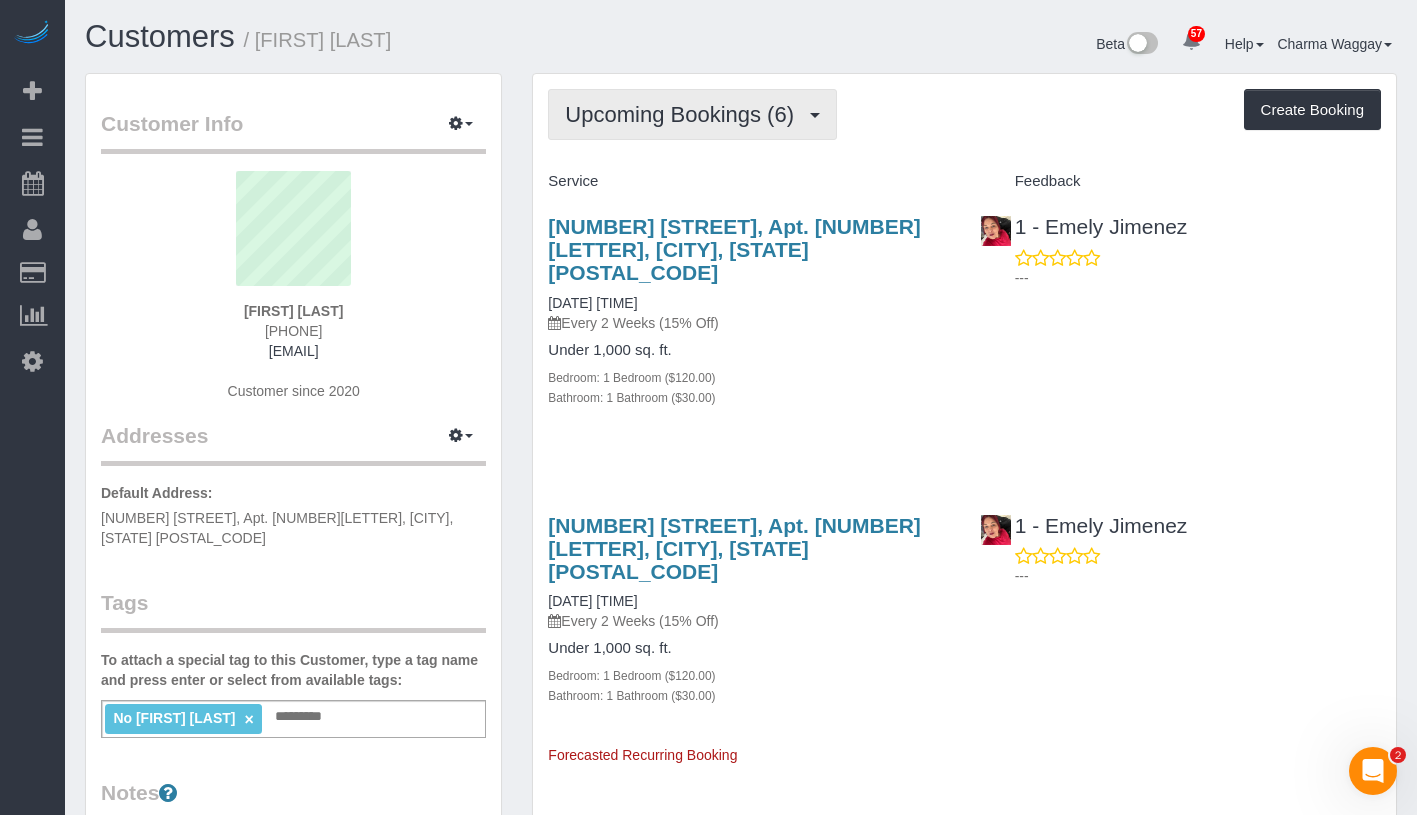 click on "Upcoming Bookings (6)" at bounding box center (684, 114) 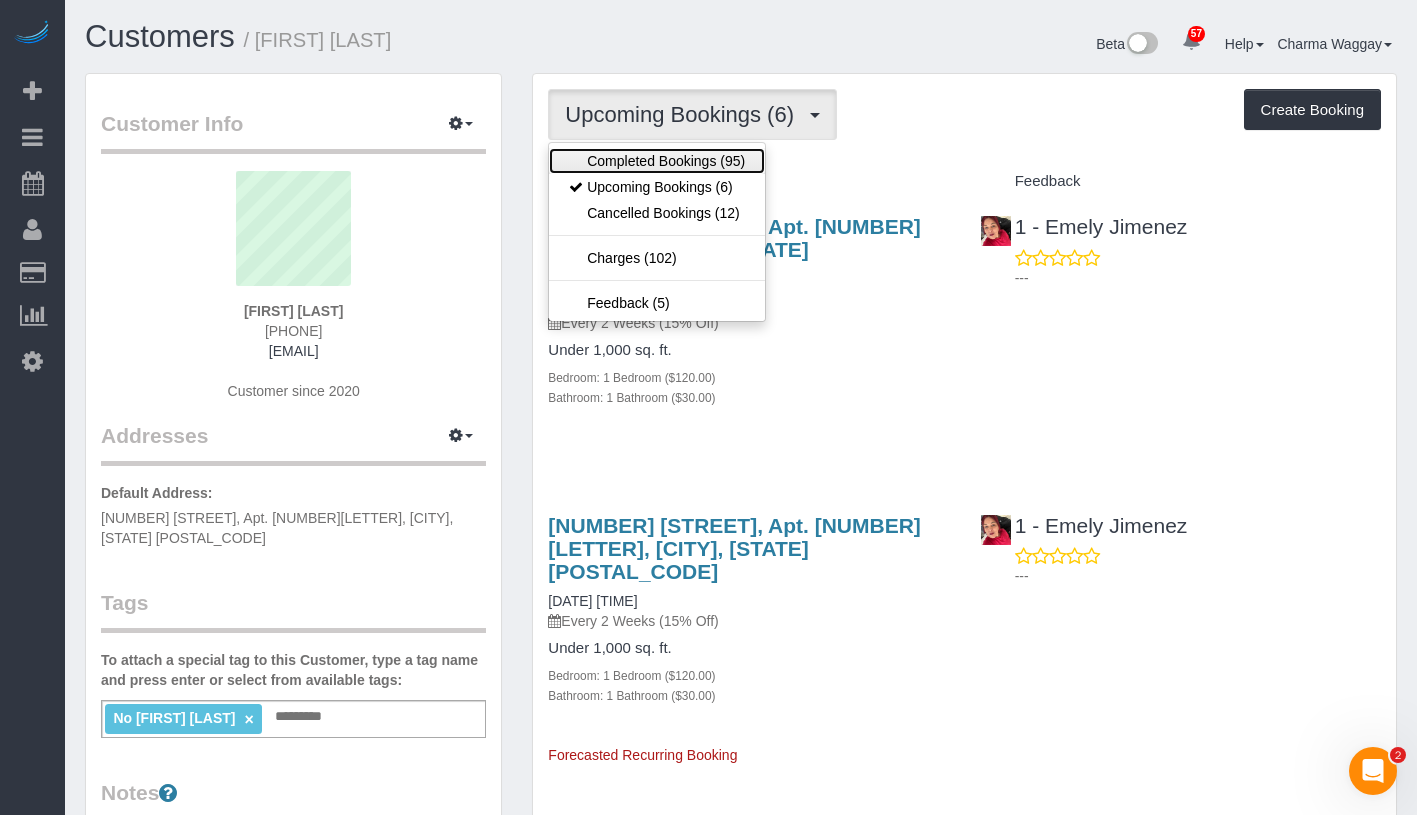click on "Completed Bookings (95)" at bounding box center (657, 161) 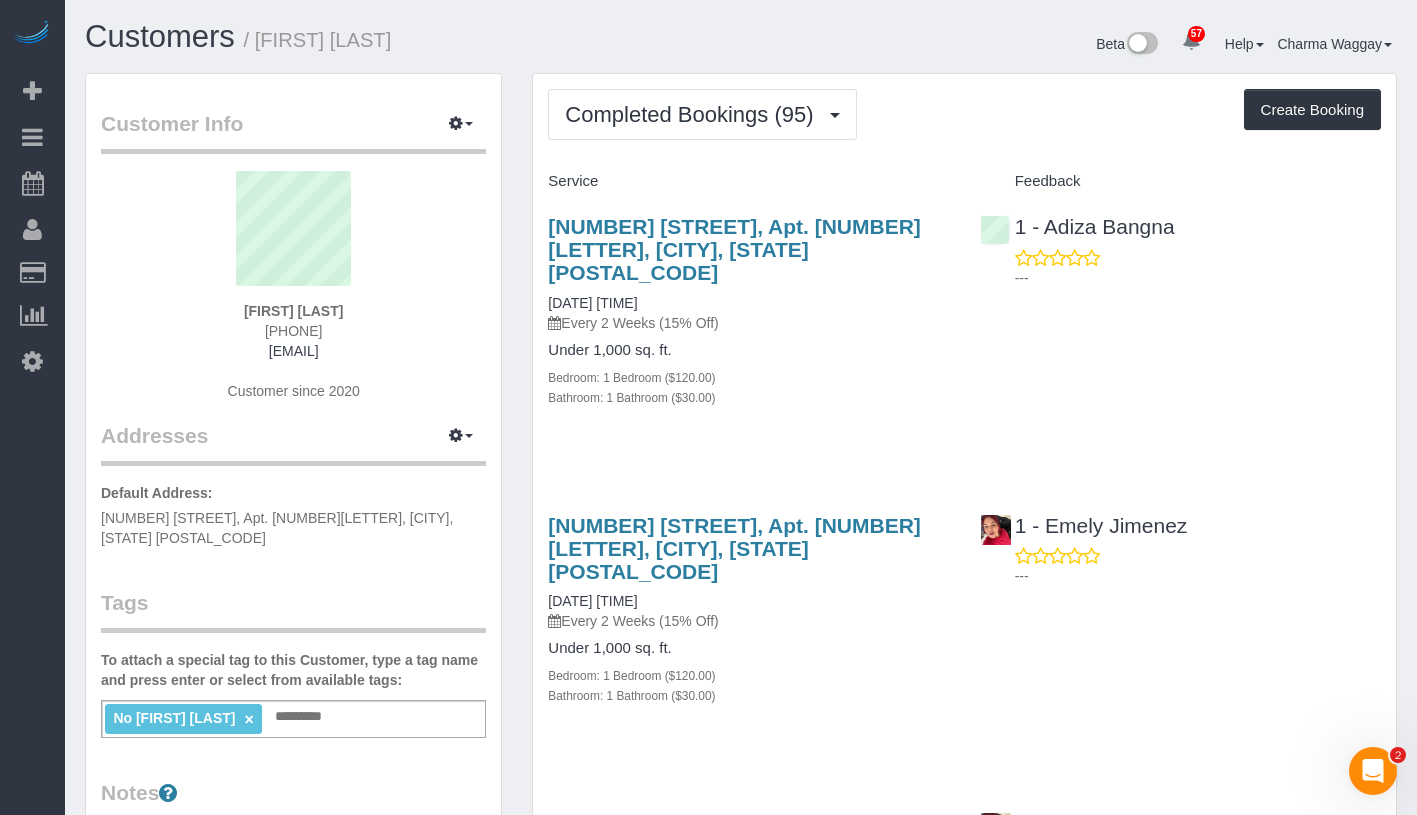 click on "Under 1,000 sq. ft." at bounding box center [748, 350] 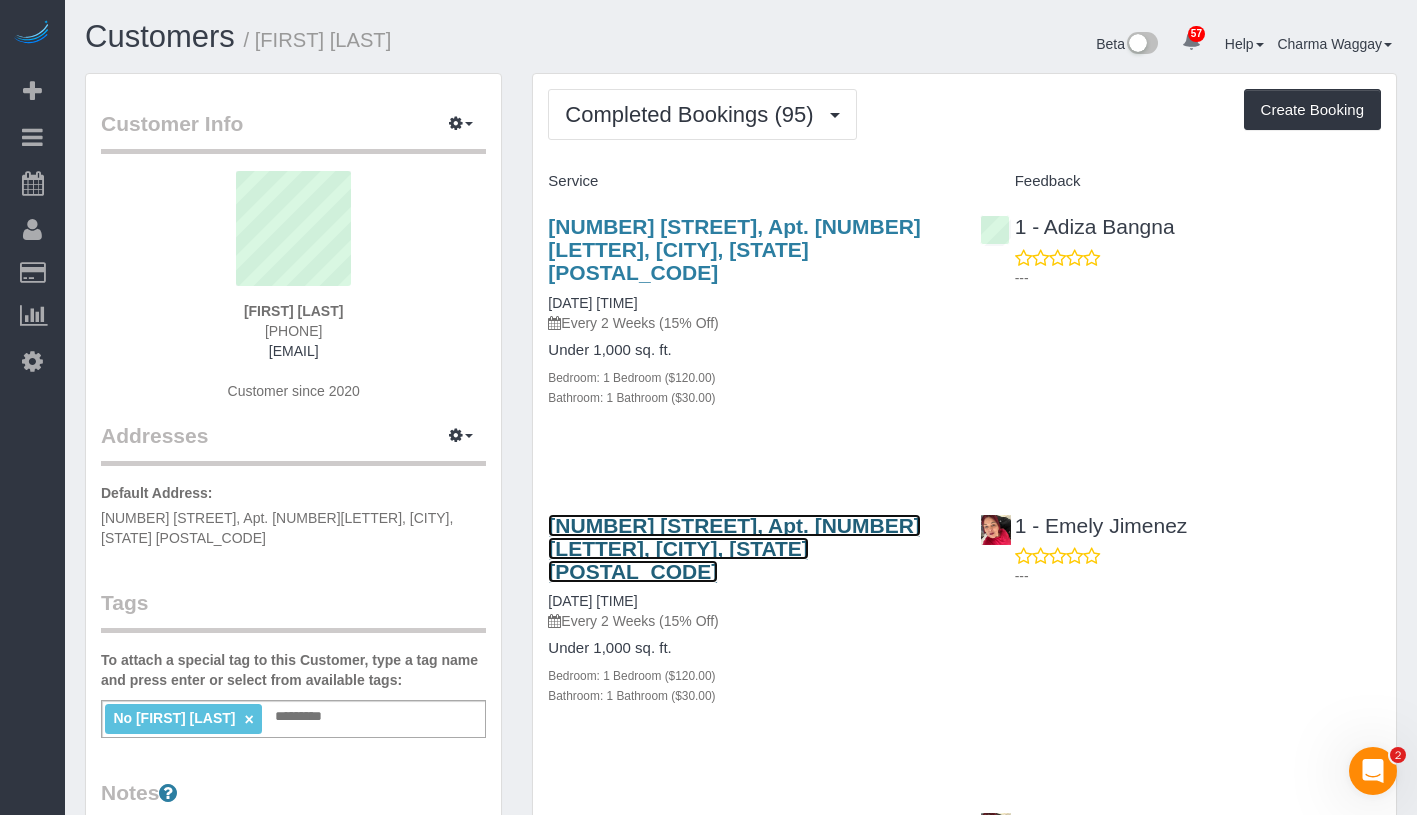 click on "220 East 65th Street, Apt. 23a, New York, NY 10065" at bounding box center [734, 548] 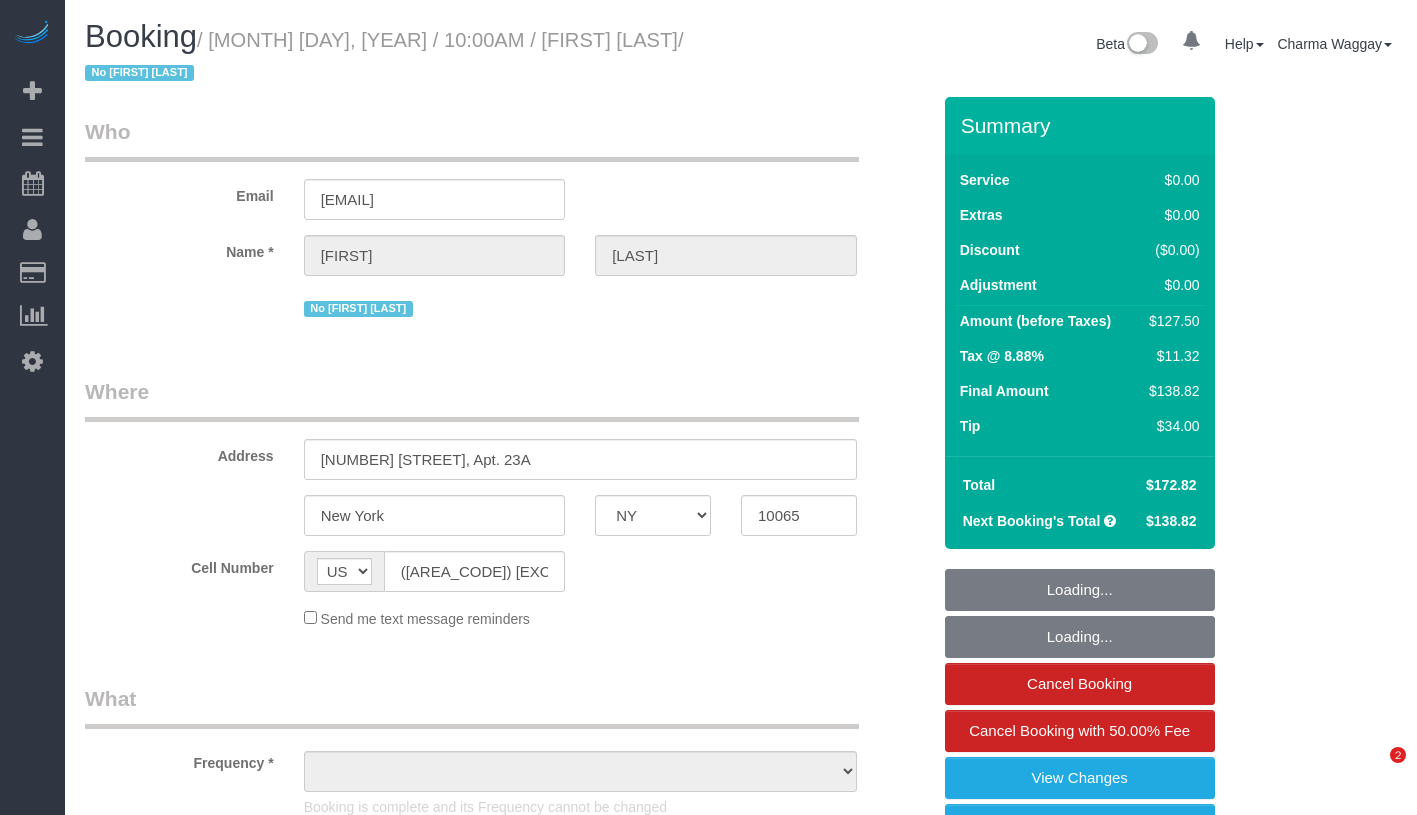 select on "NY" 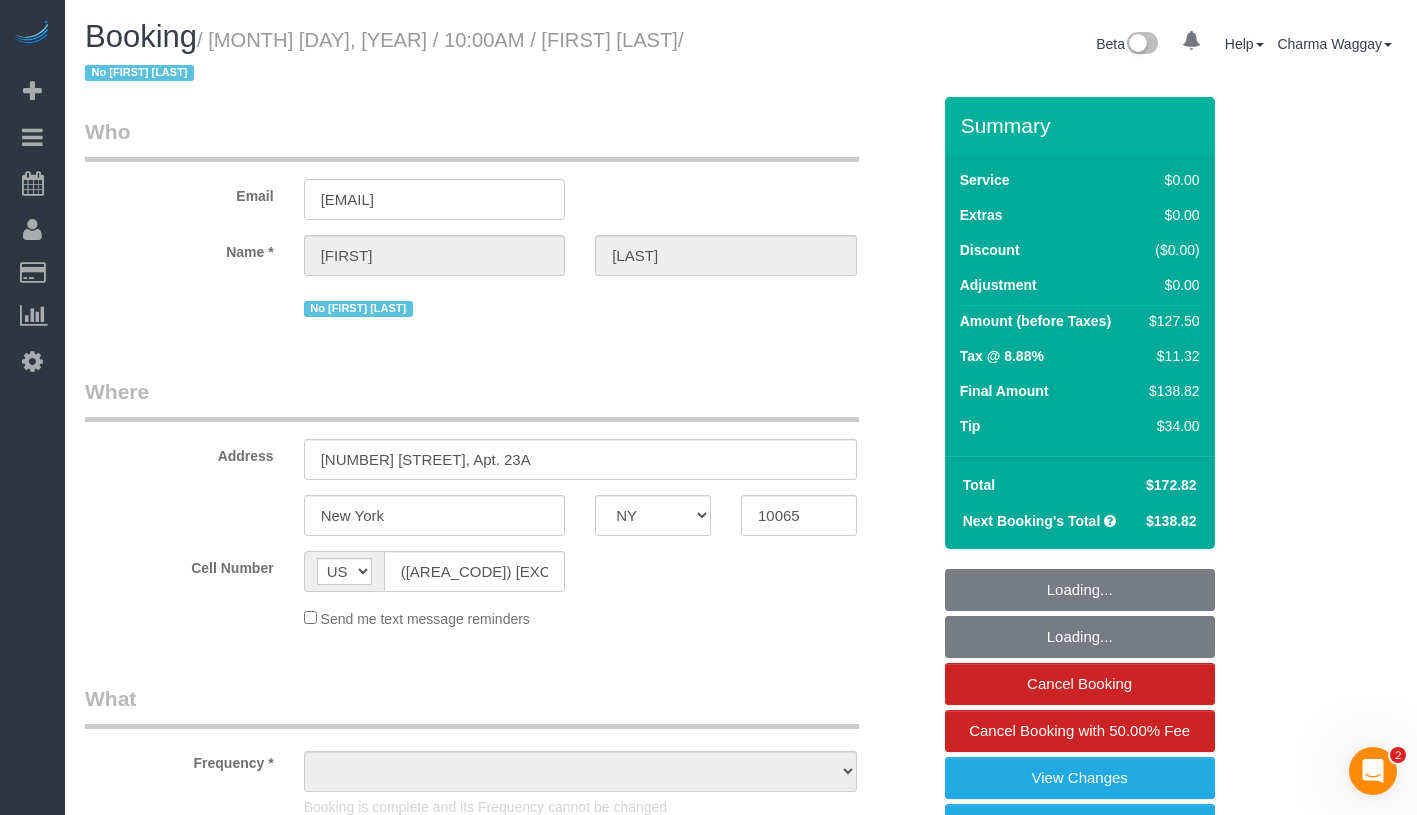 scroll, scrollTop: 0, scrollLeft: 0, axis: both 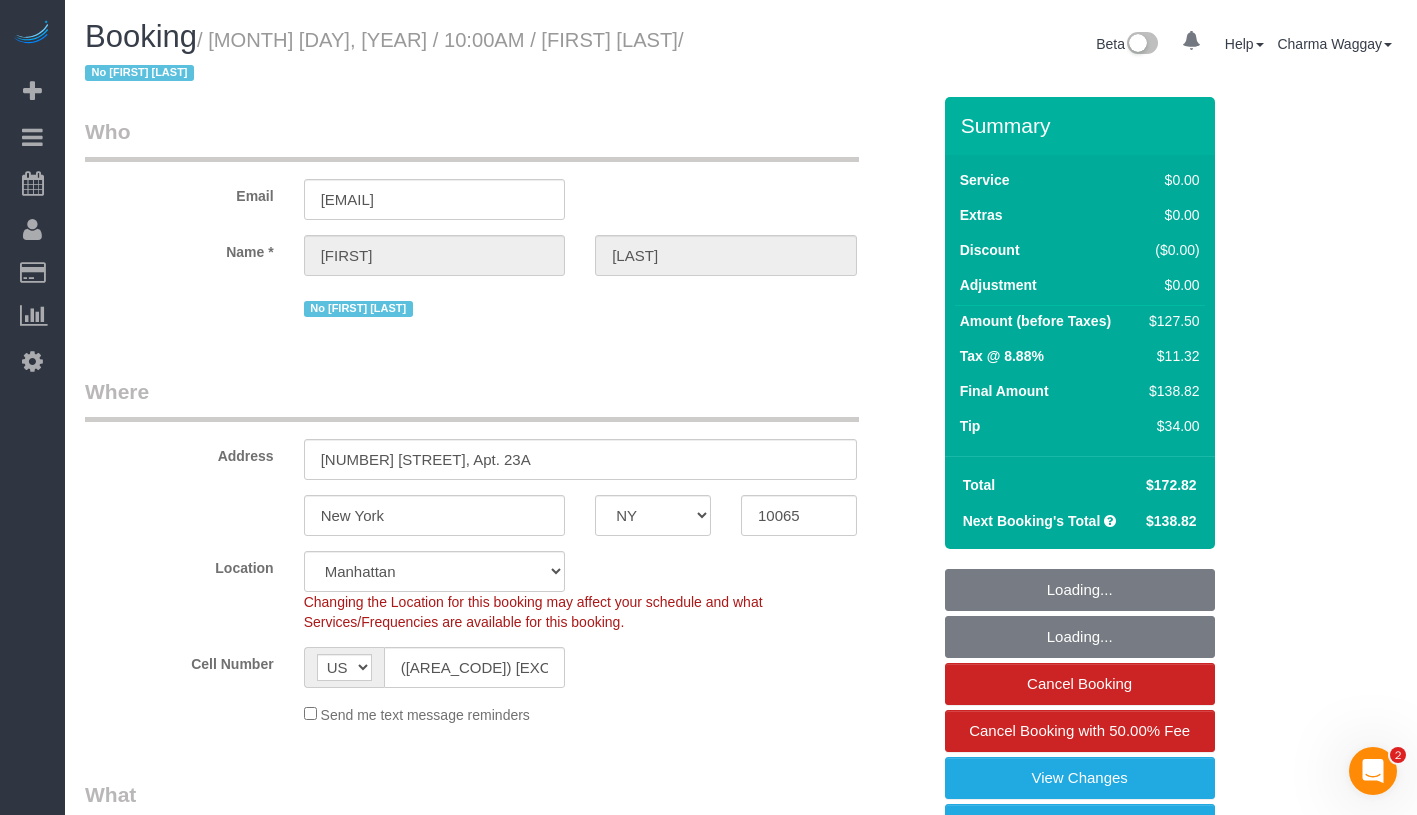 select on "string:stripe-pm_[ID]" 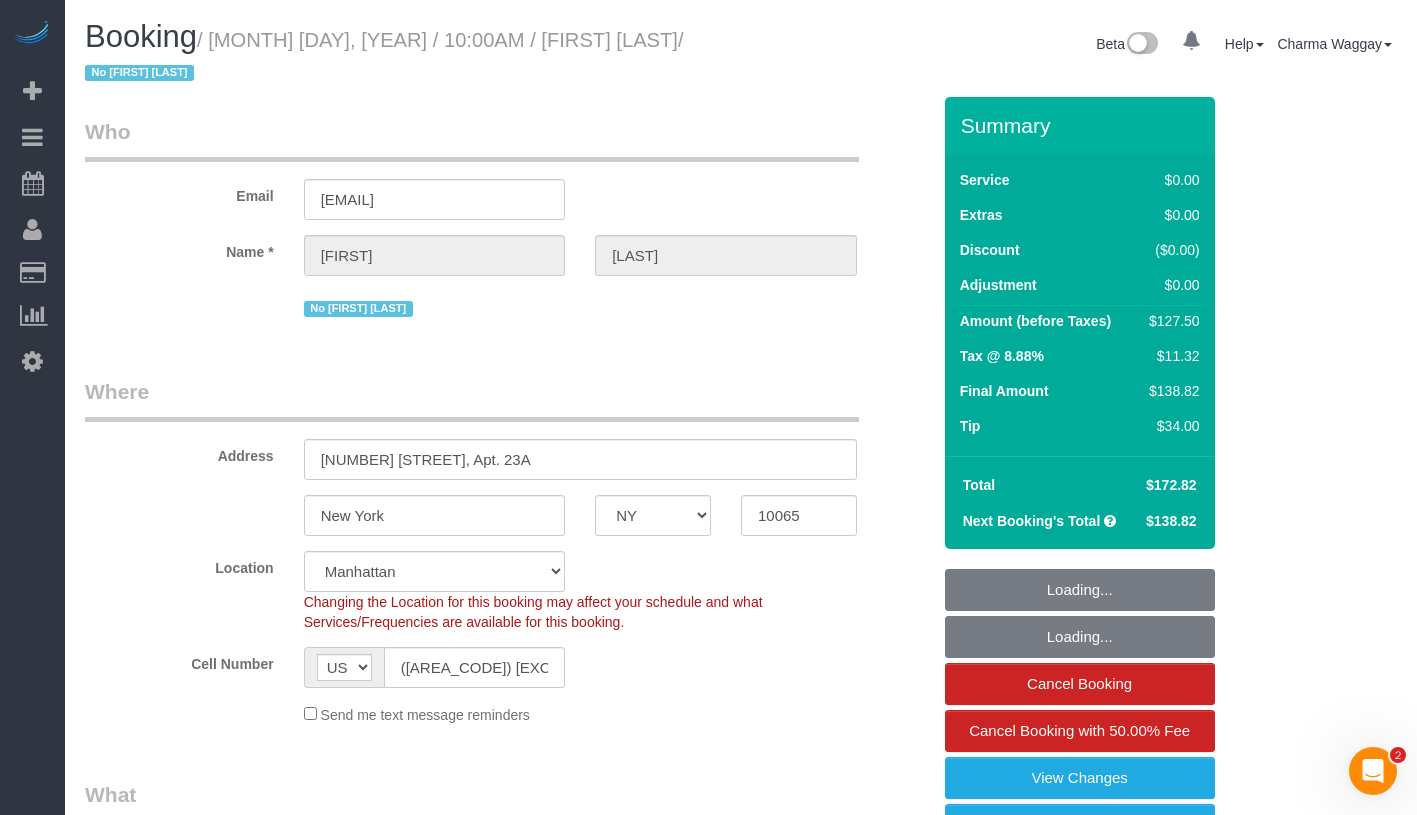 select on "object:1096" 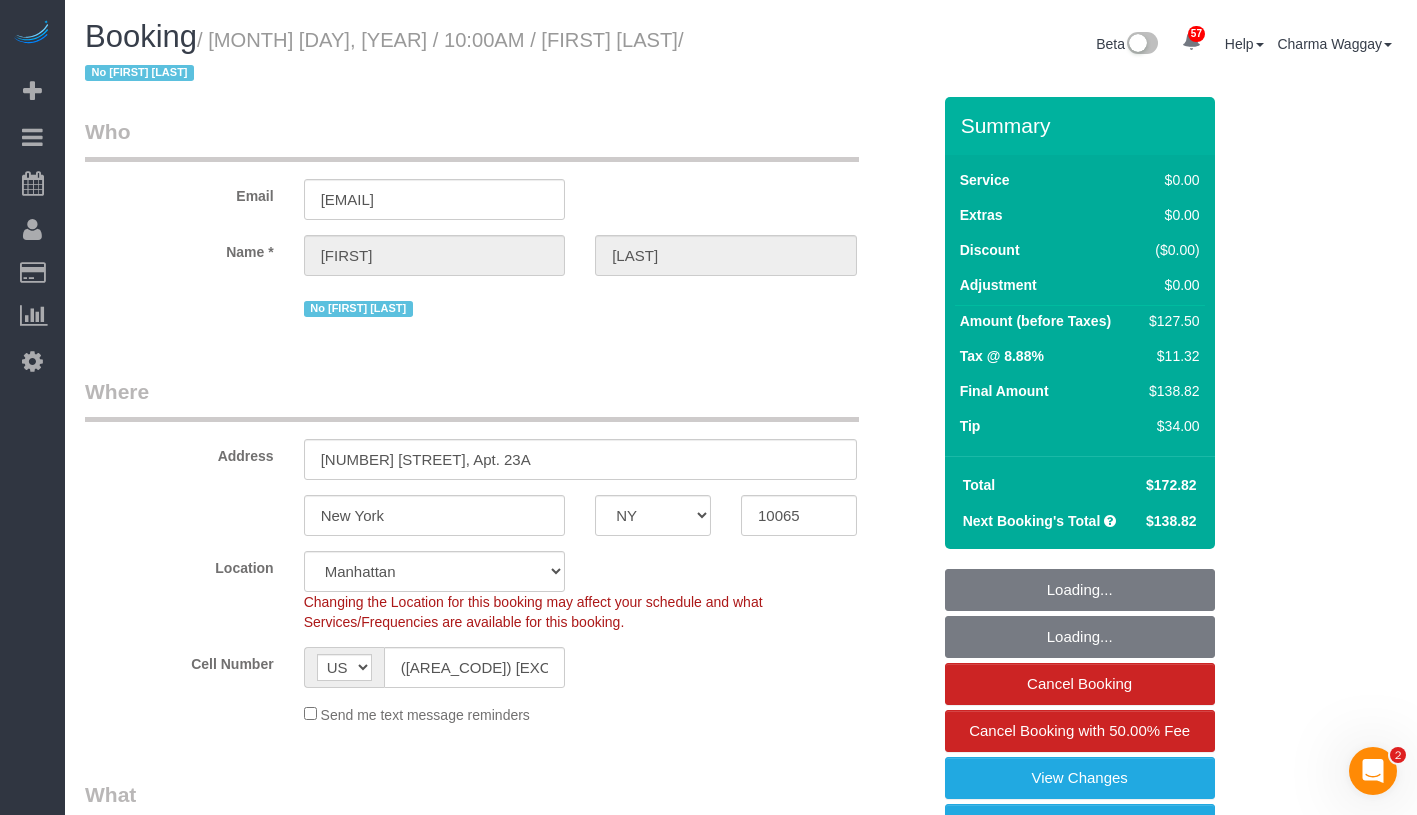 select on "1" 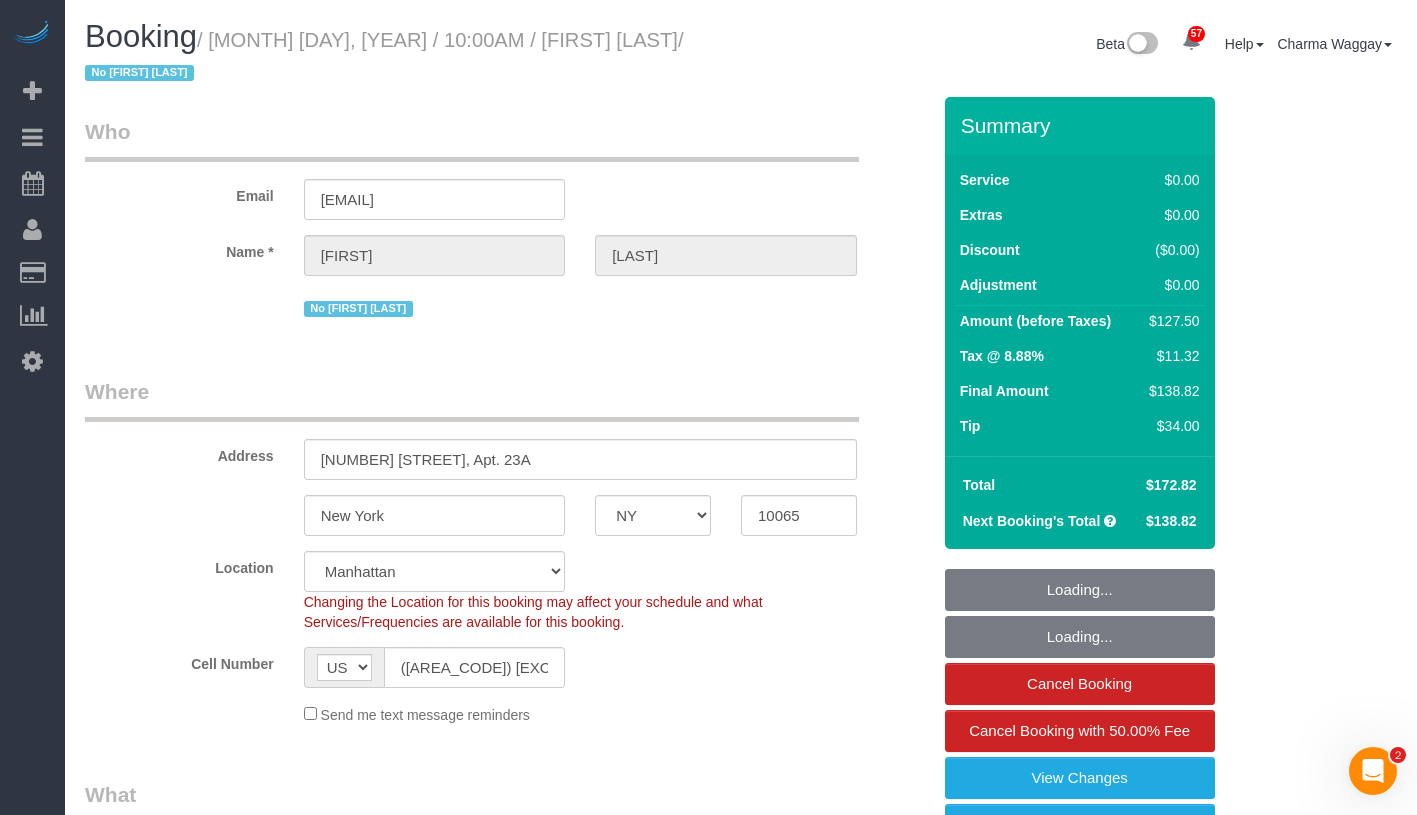 select on "object:1474" 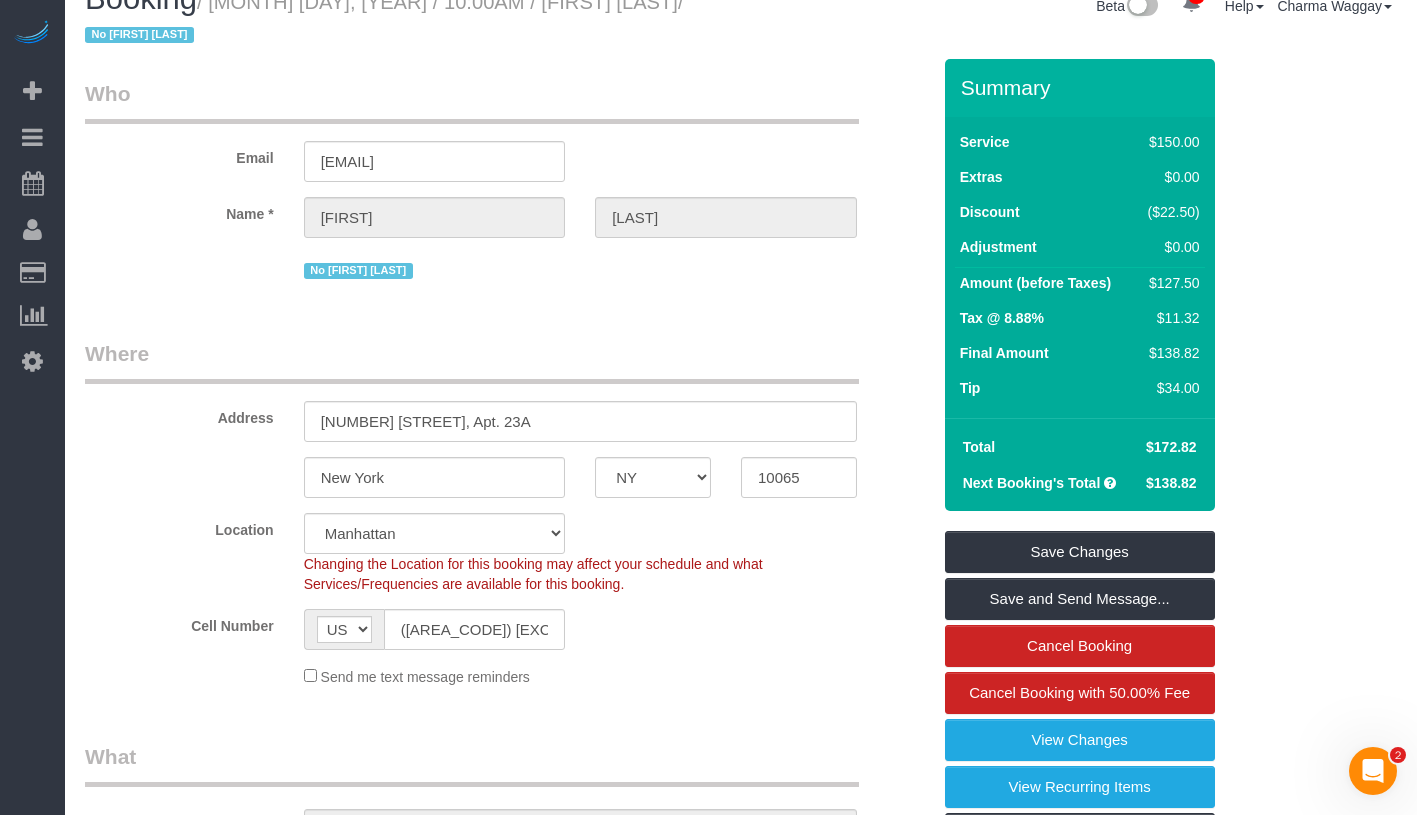 scroll, scrollTop: 0, scrollLeft: 0, axis: both 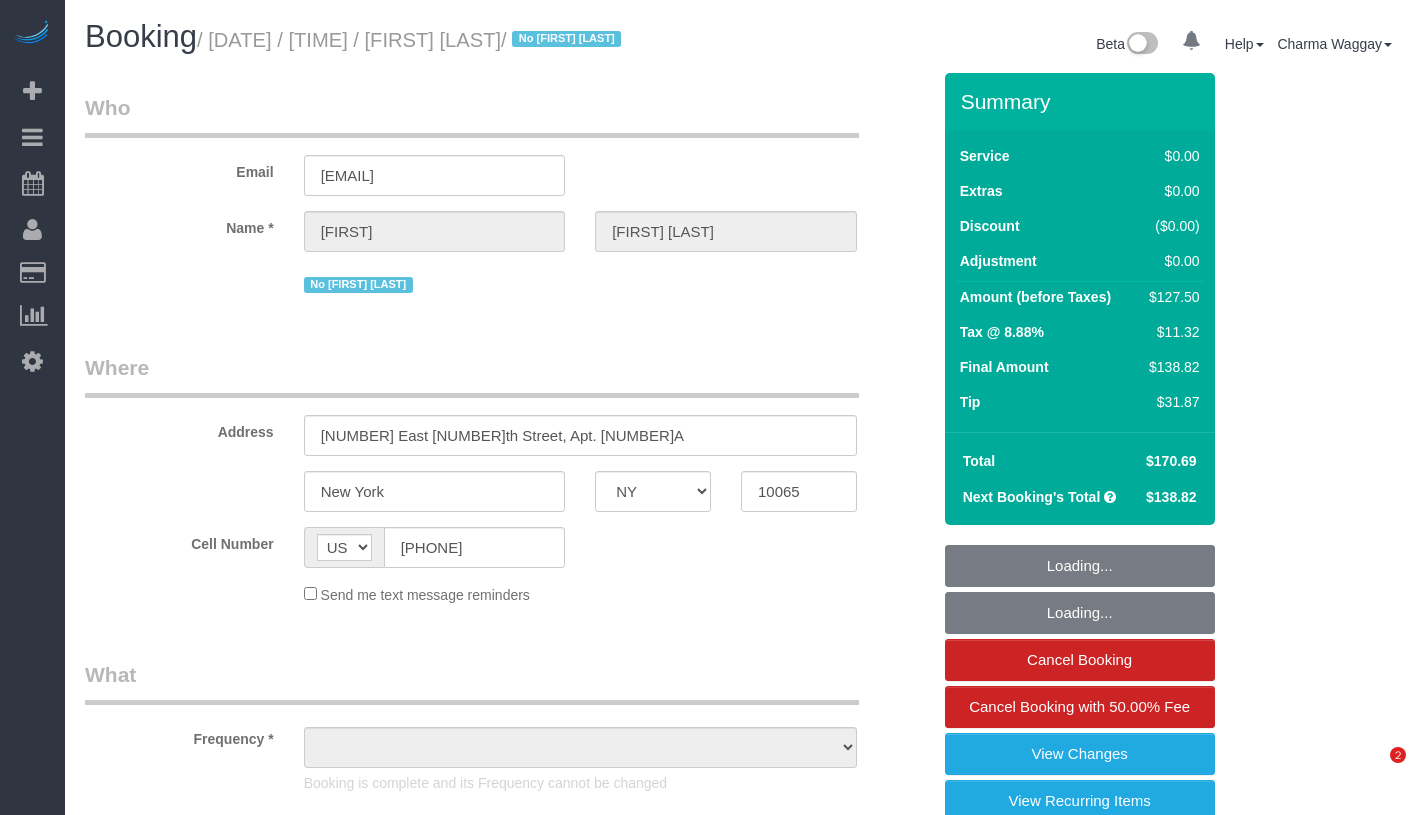 select on "NY" 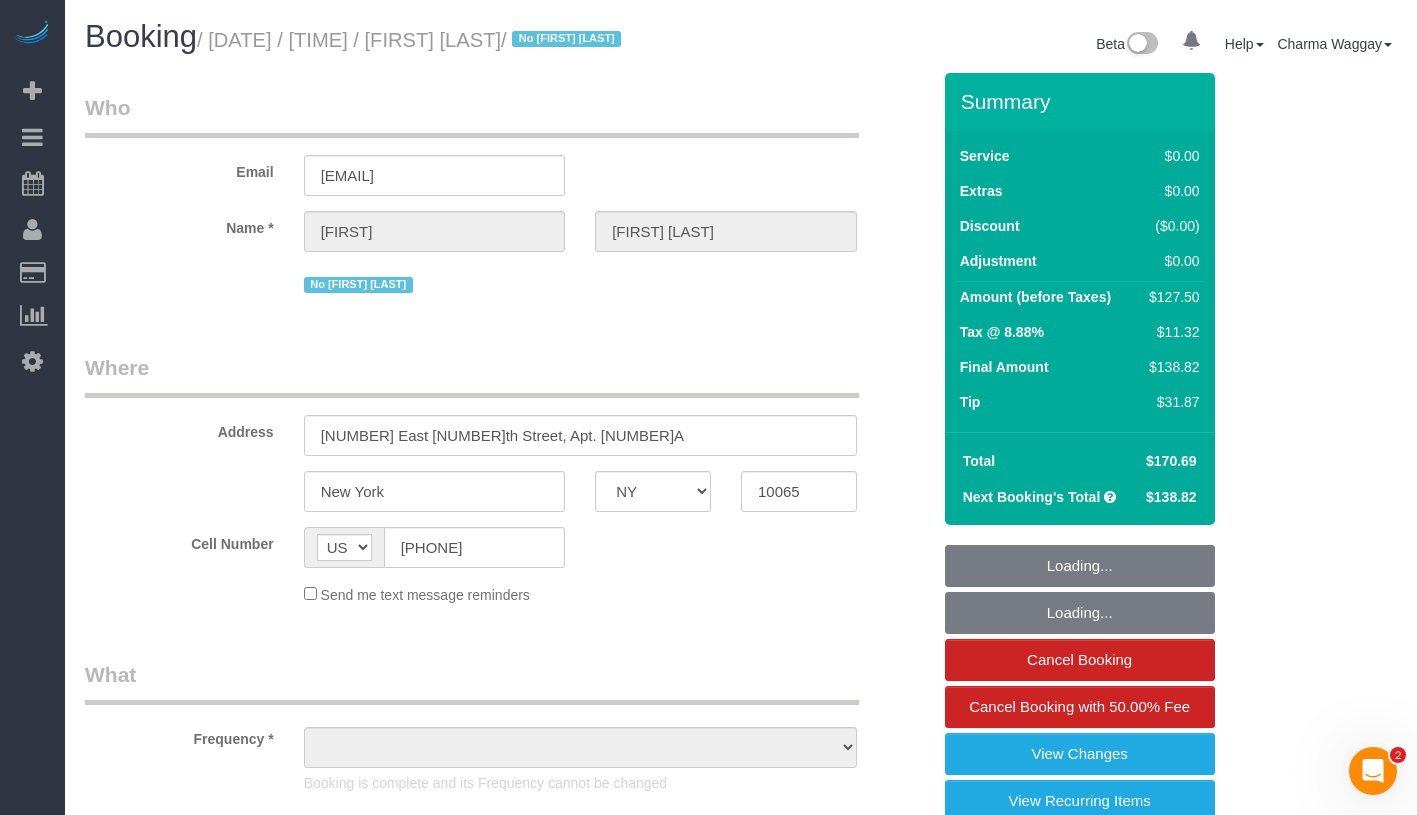 scroll, scrollTop: 0, scrollLeft: 0, axis: both 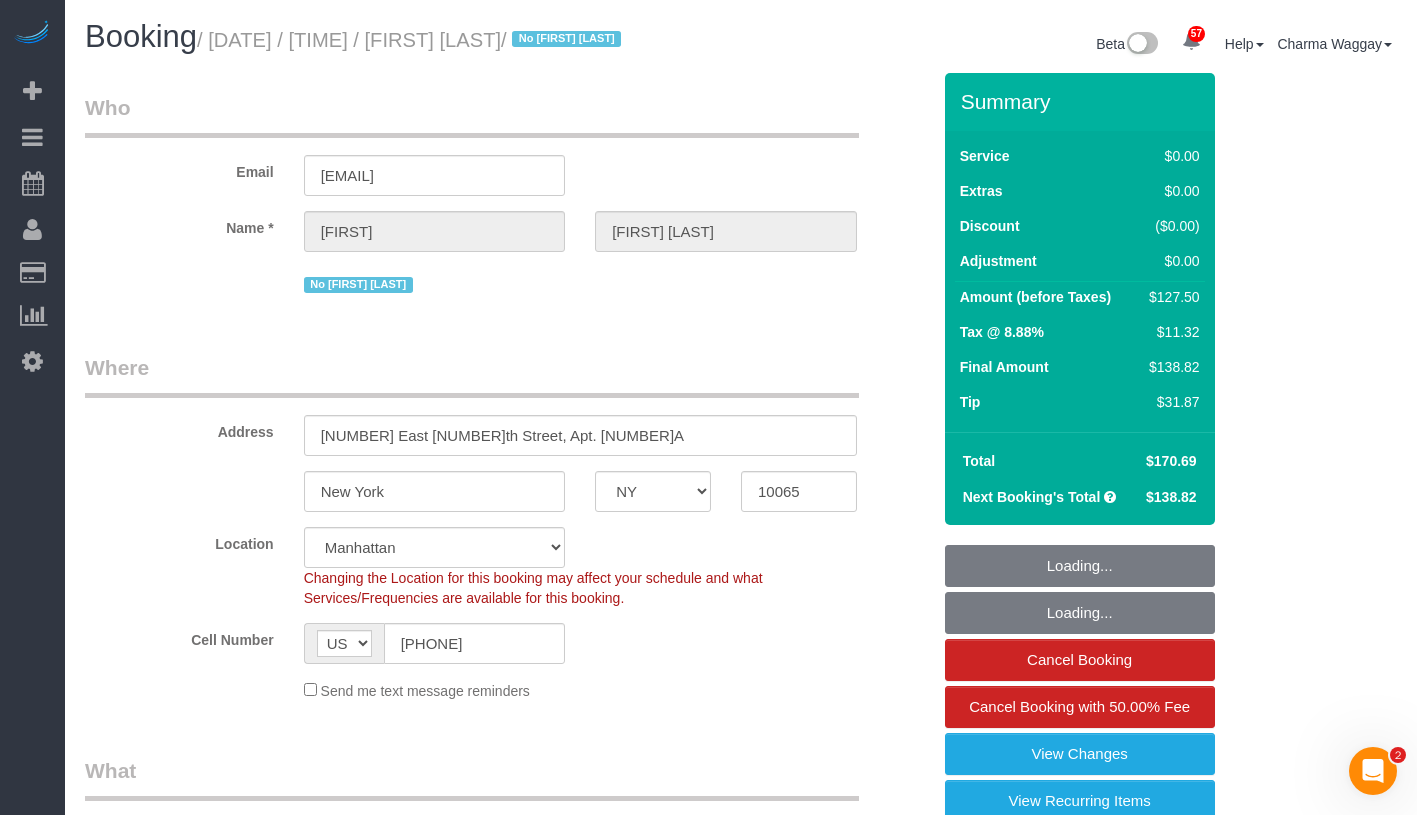 select on "object:1432" 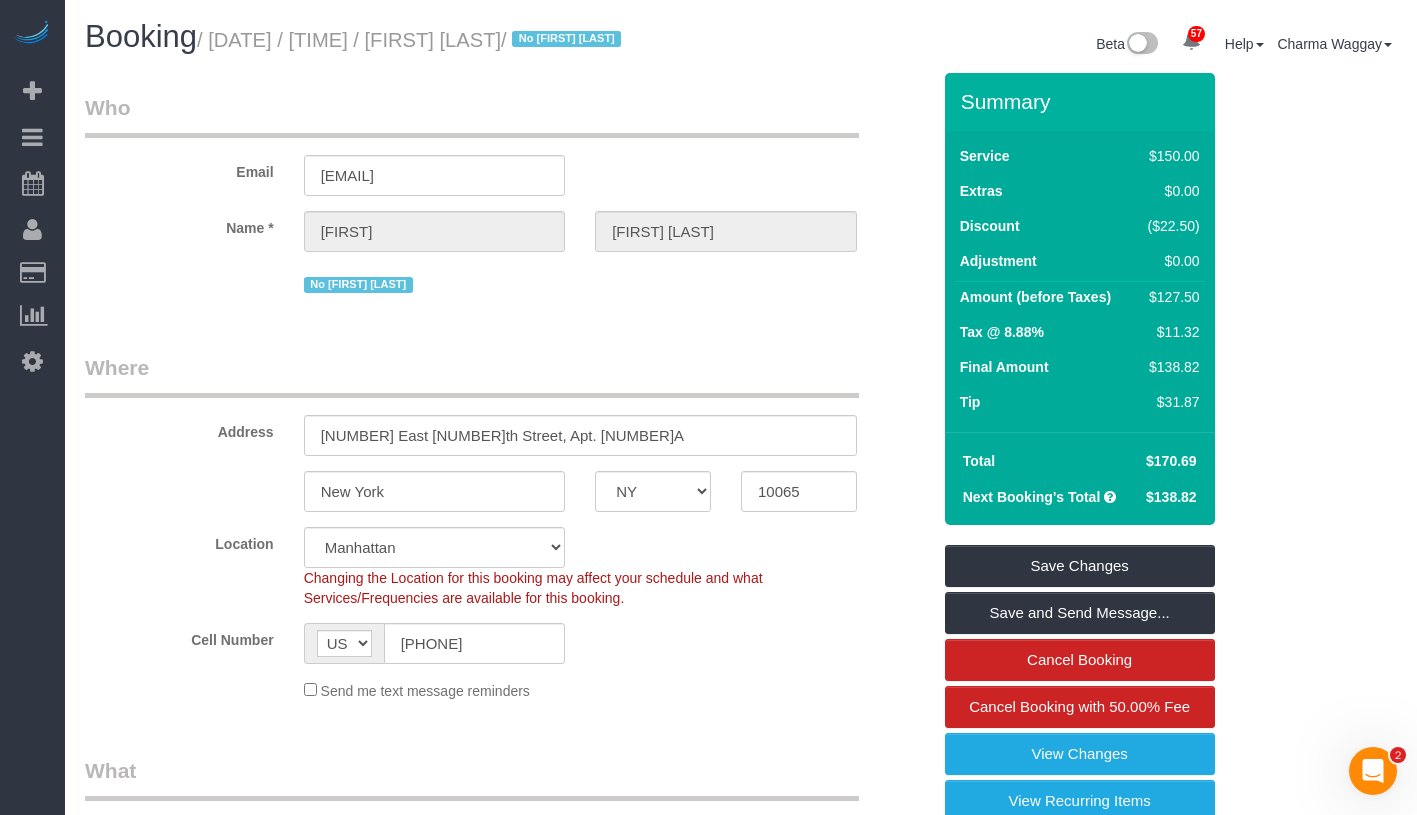 drag, startPoint x: 1150, startPoint y: 429, endPoint x: 1201, endPoint y: 430, distance: 51.009804 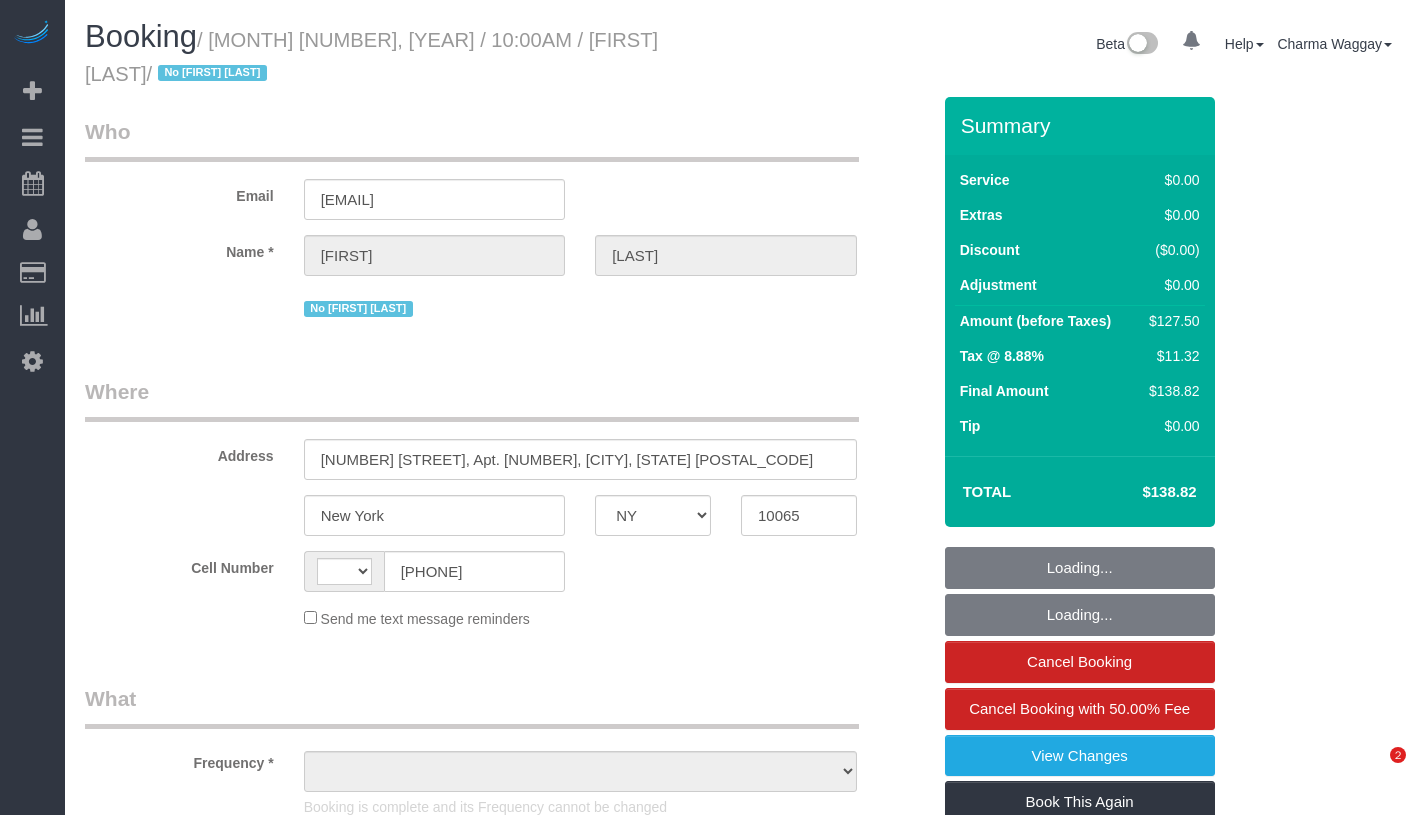 select on "NY" 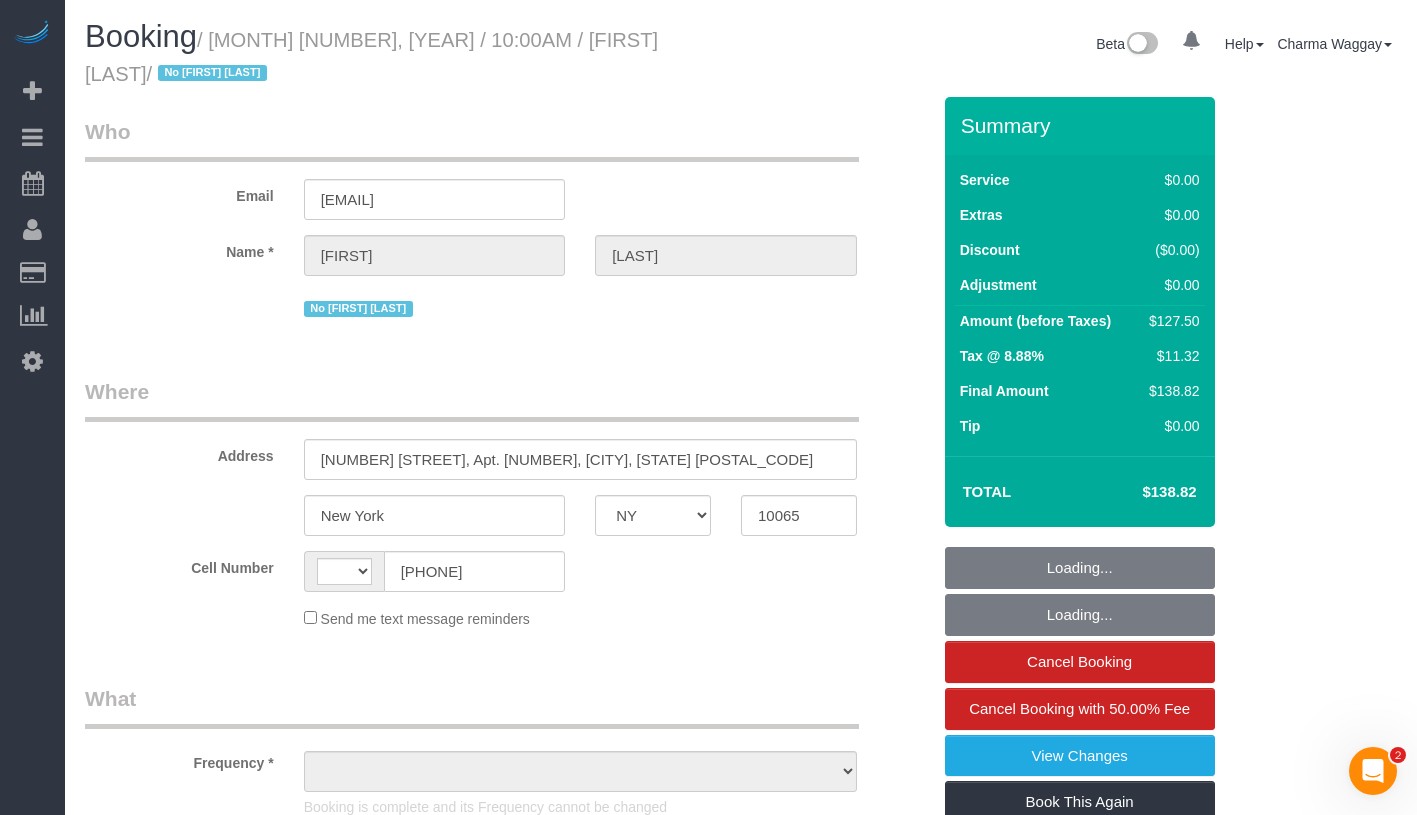 scroll, scrollTop: 0, scrollLeft: 0, axis: both 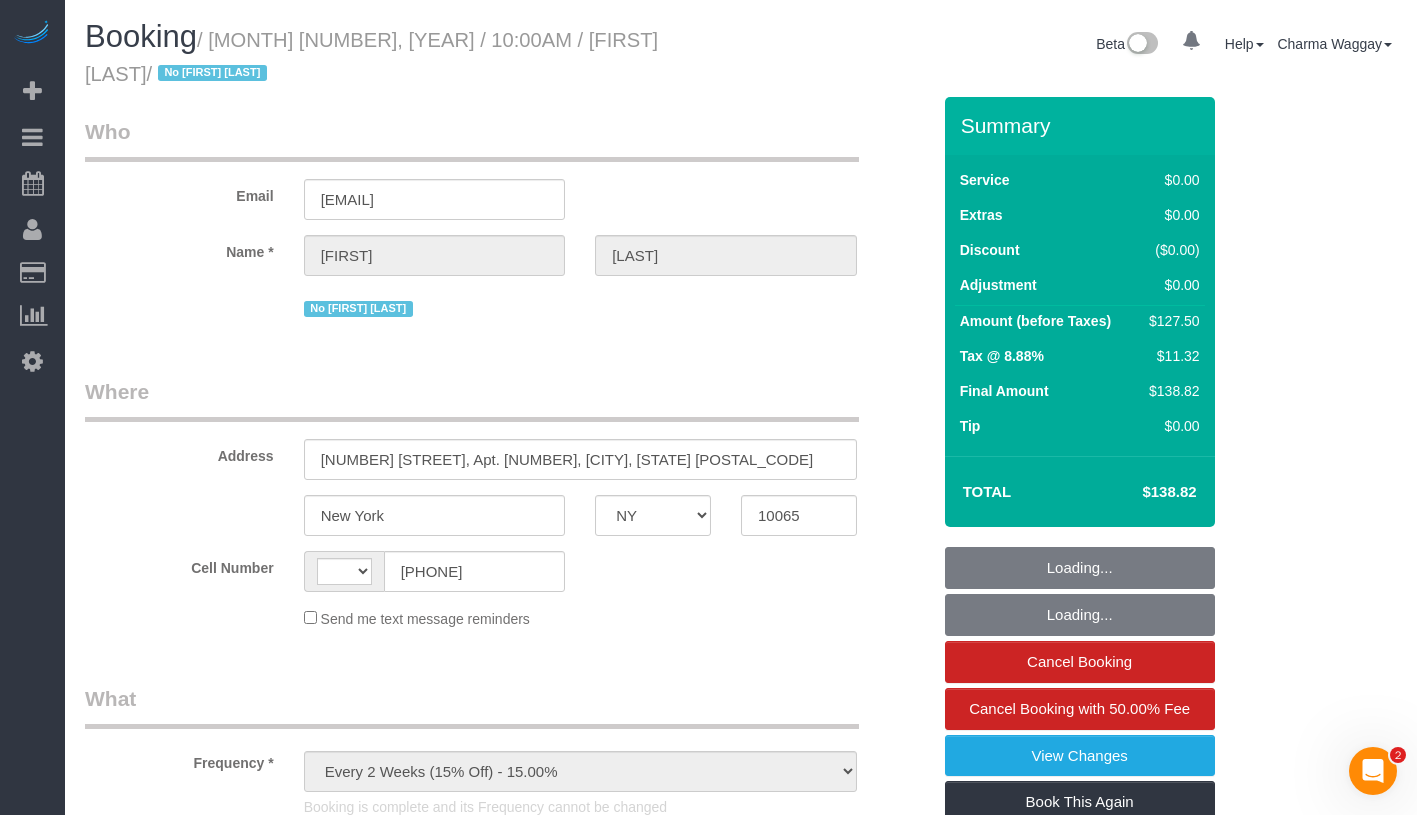 select on "string:US" 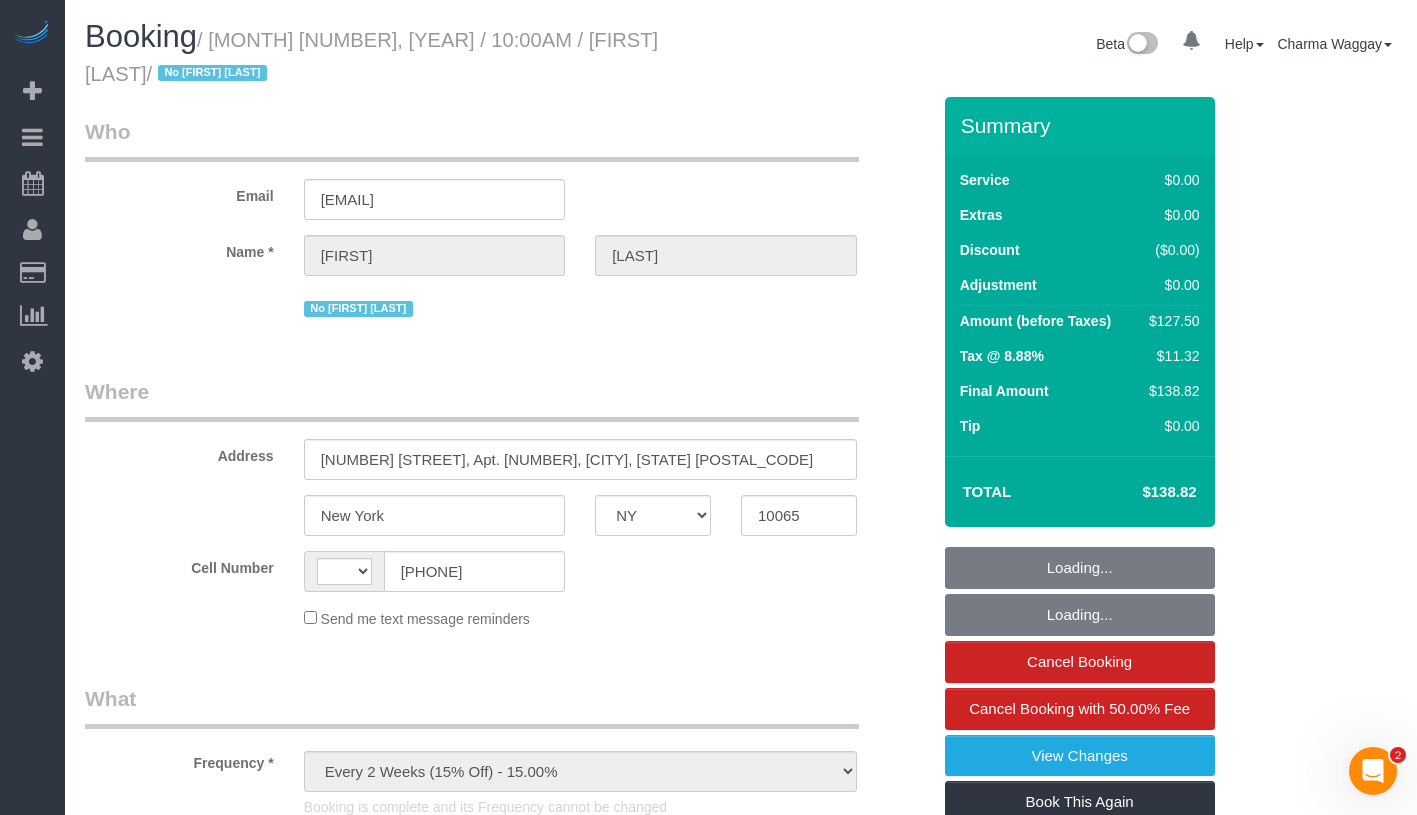 select on "string:stripe-pm_1NcSb54VGloSiKo7Oh2RJNSW" 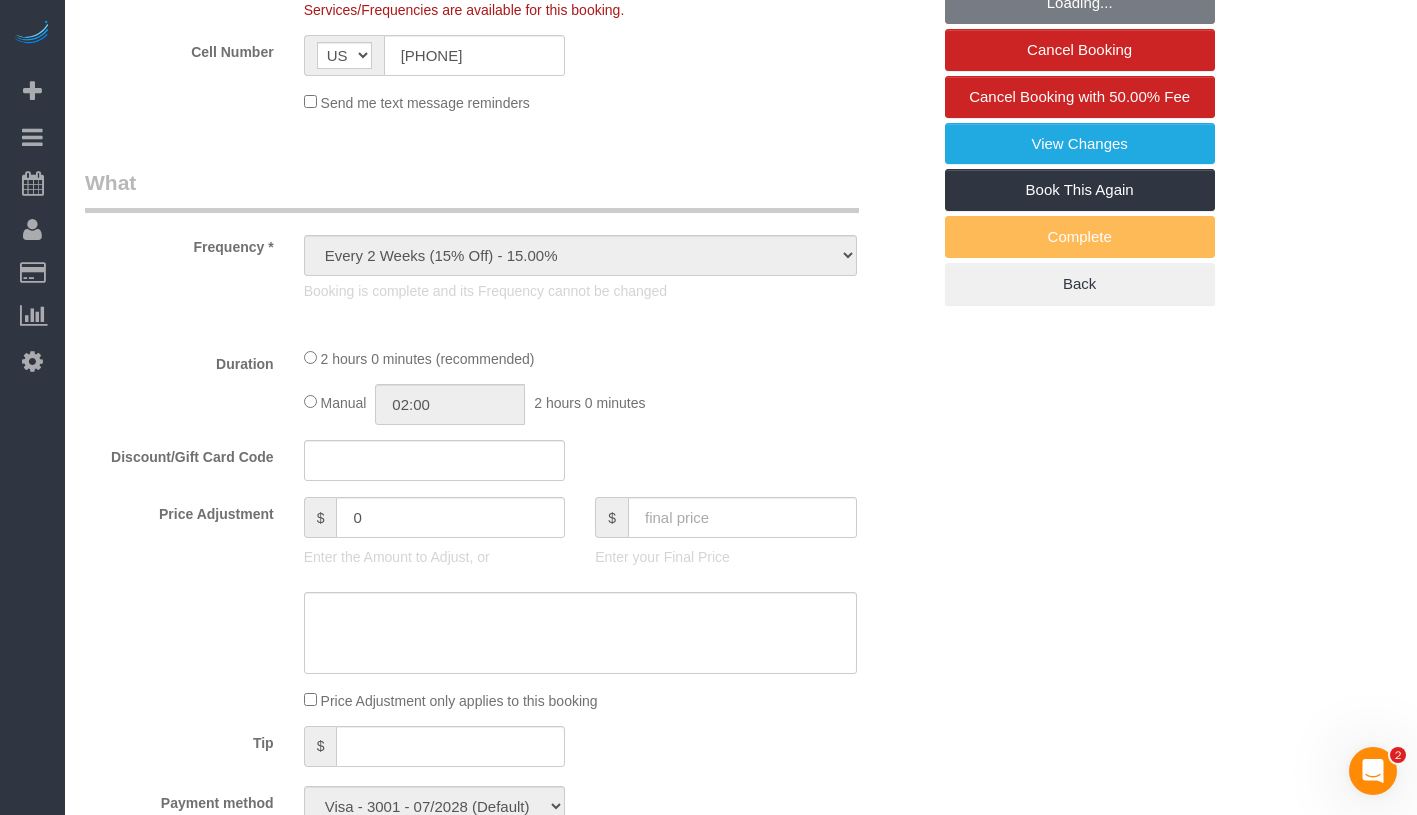 select on "1" 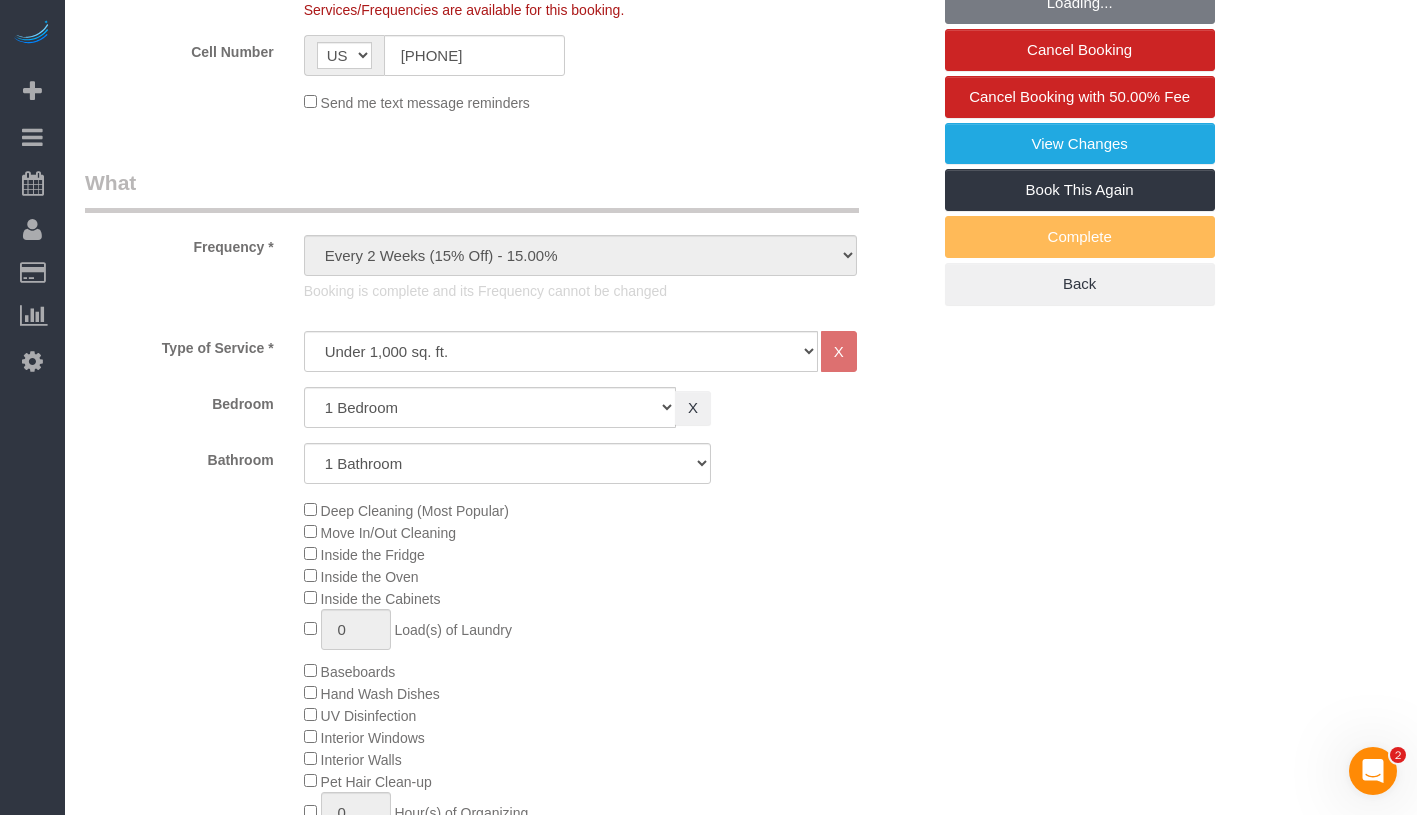 select on "object:1436" 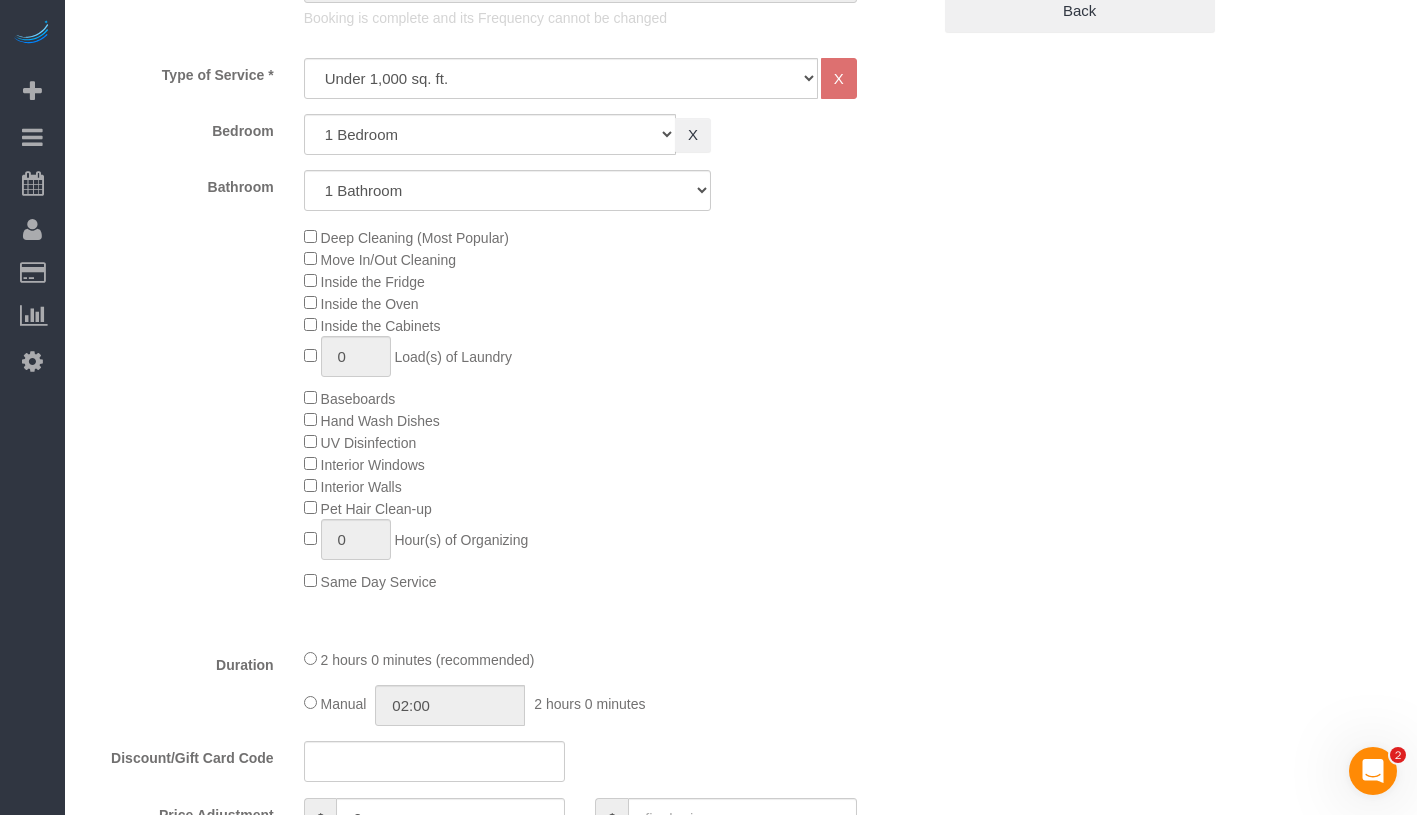 select on "1" 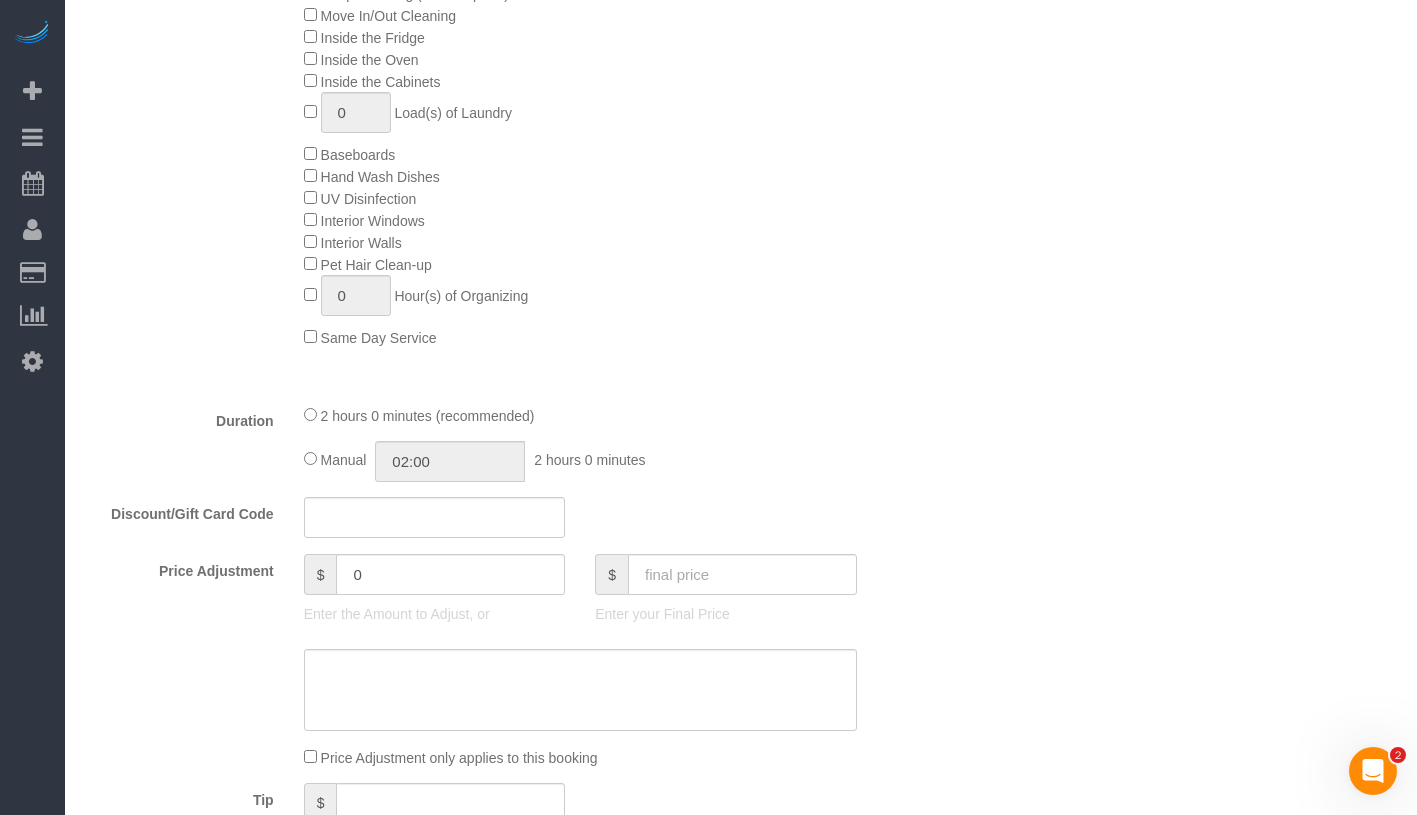 scroll, scrollTop: 1212, scrollLeft: 0, axis: vertical 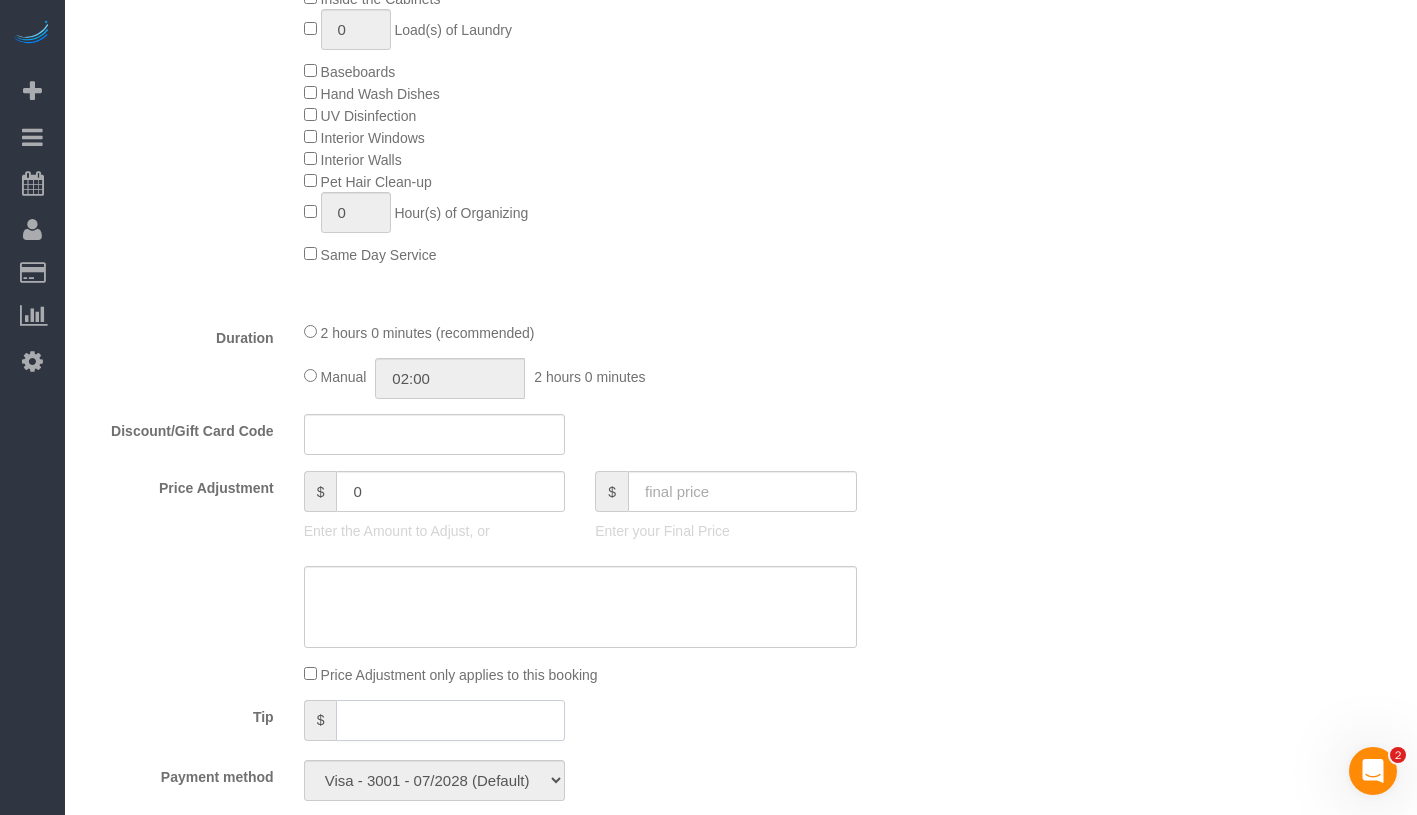 click 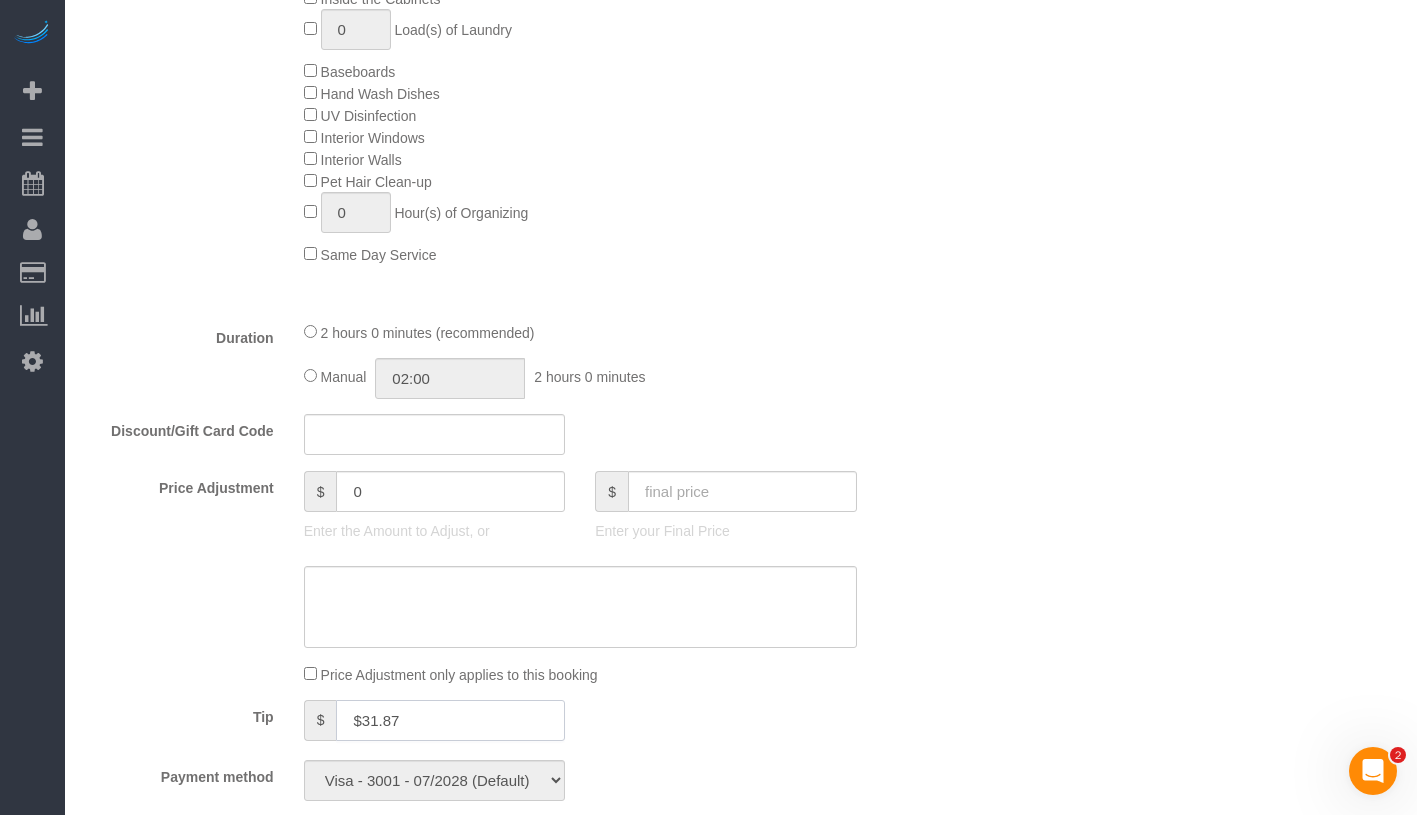 click on "$31.87" 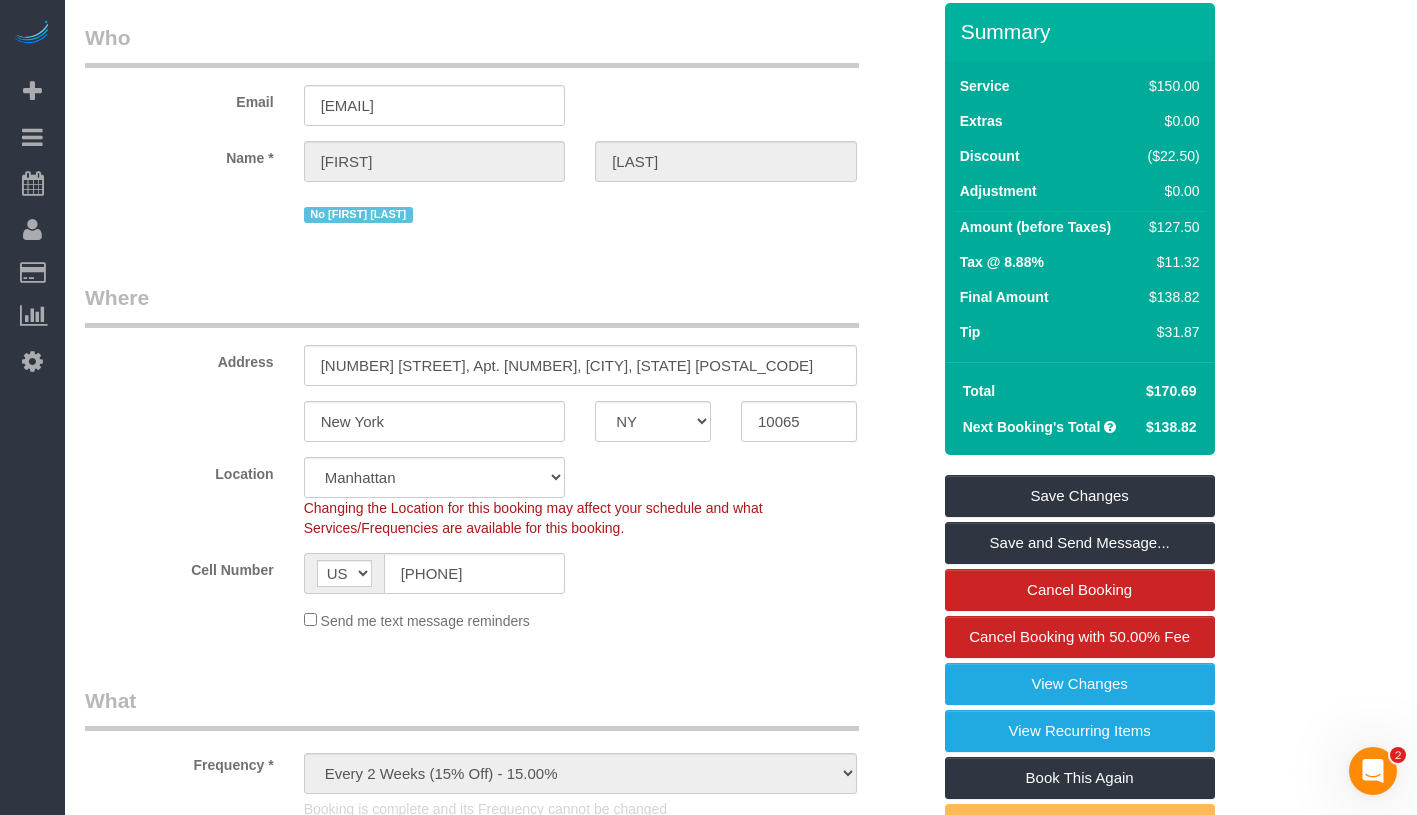 scroll, scrollTop: 0, scrollLeft: 0, axis: both 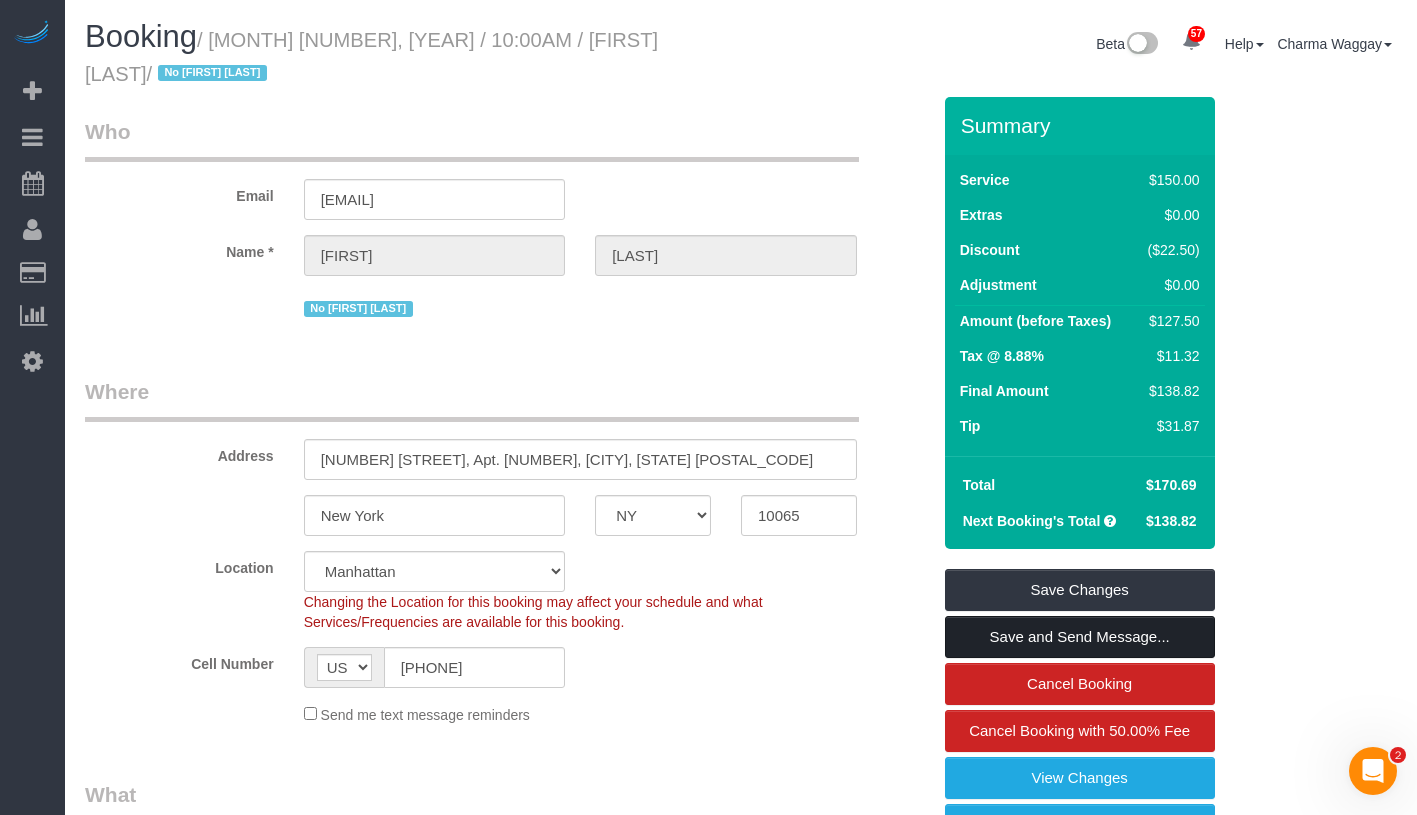 type on "31.87" 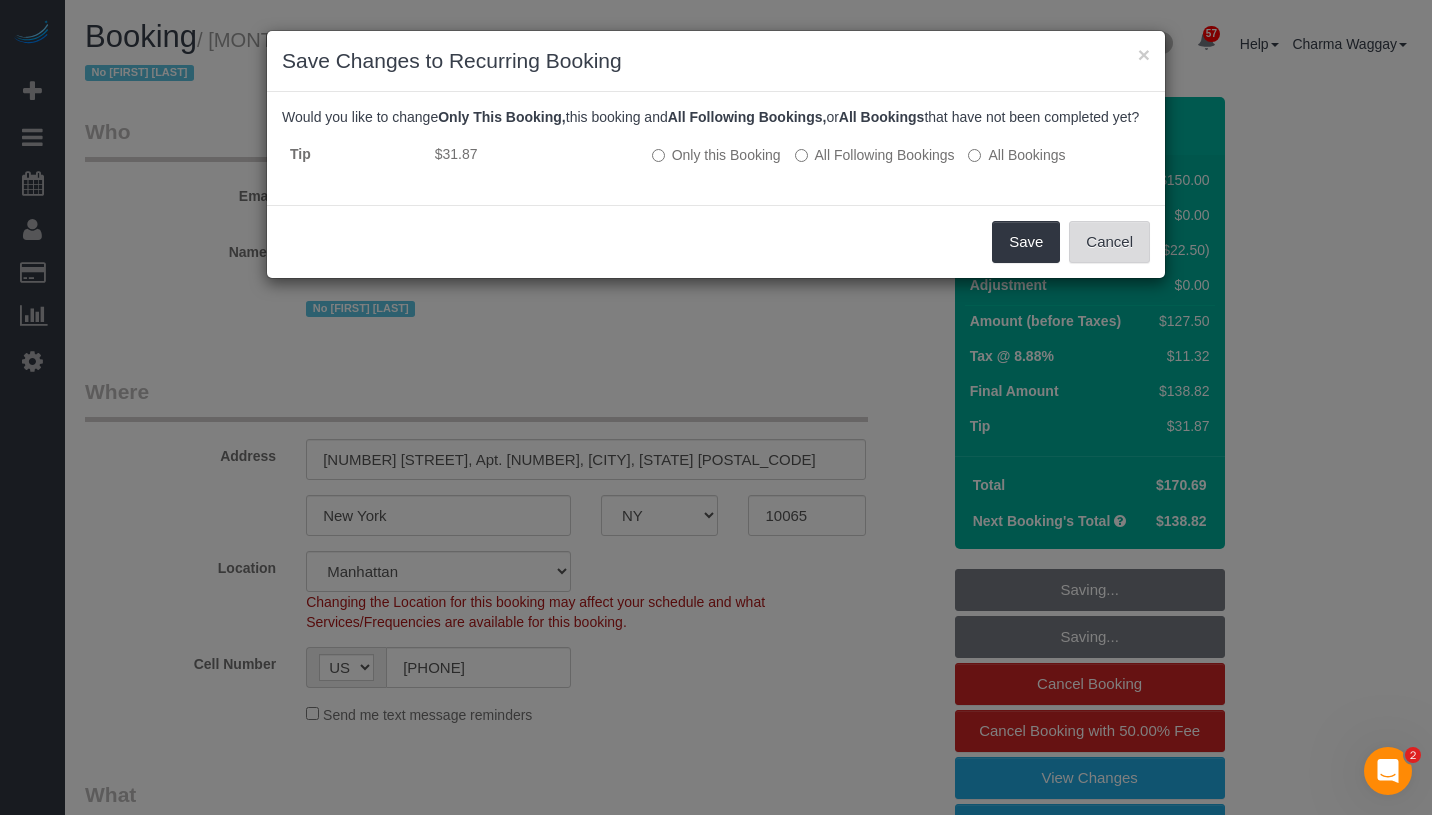 click on "Cancel" at bounding box center [1109, 242] 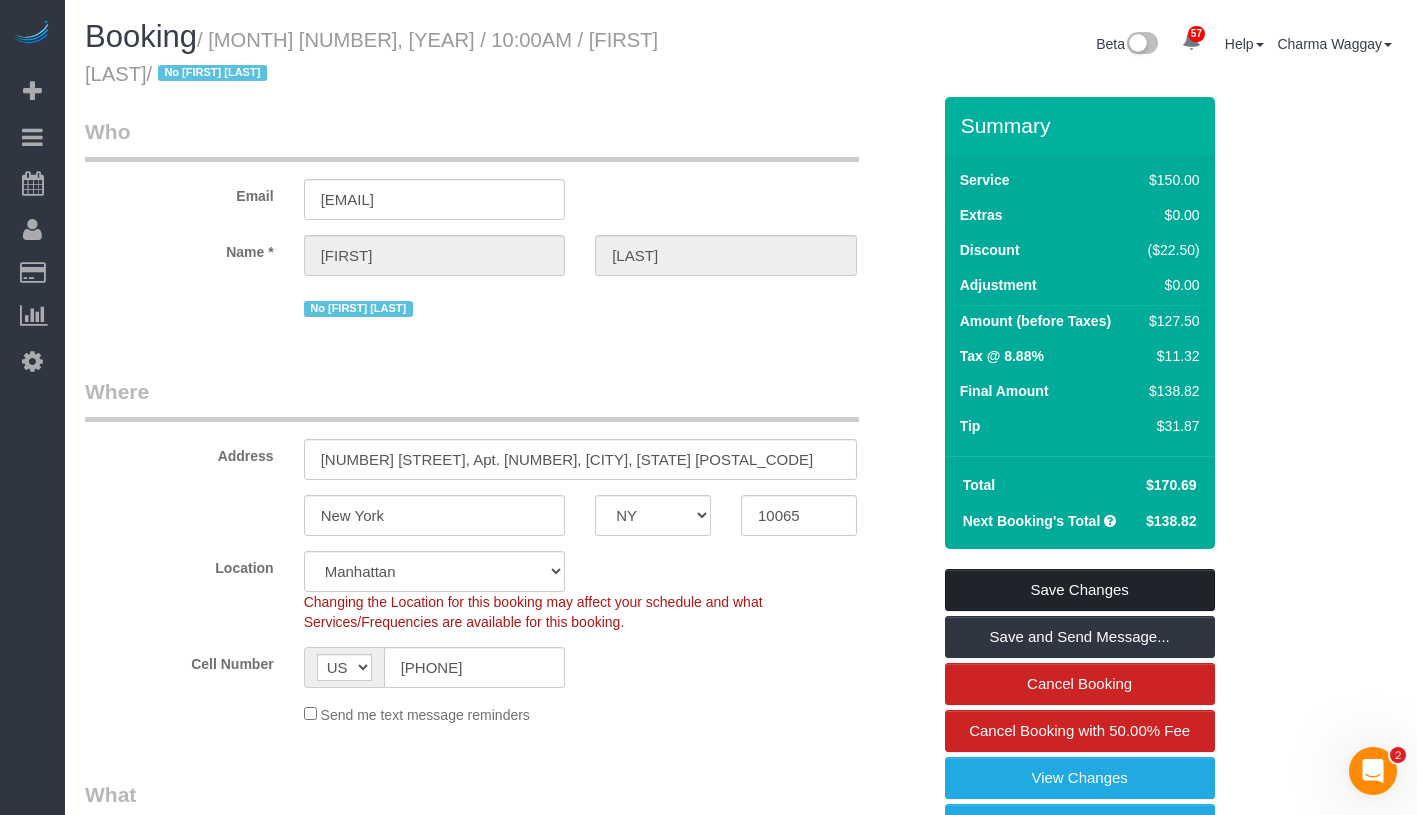 click on "Save Changes" at bounding box center [1080, 590] 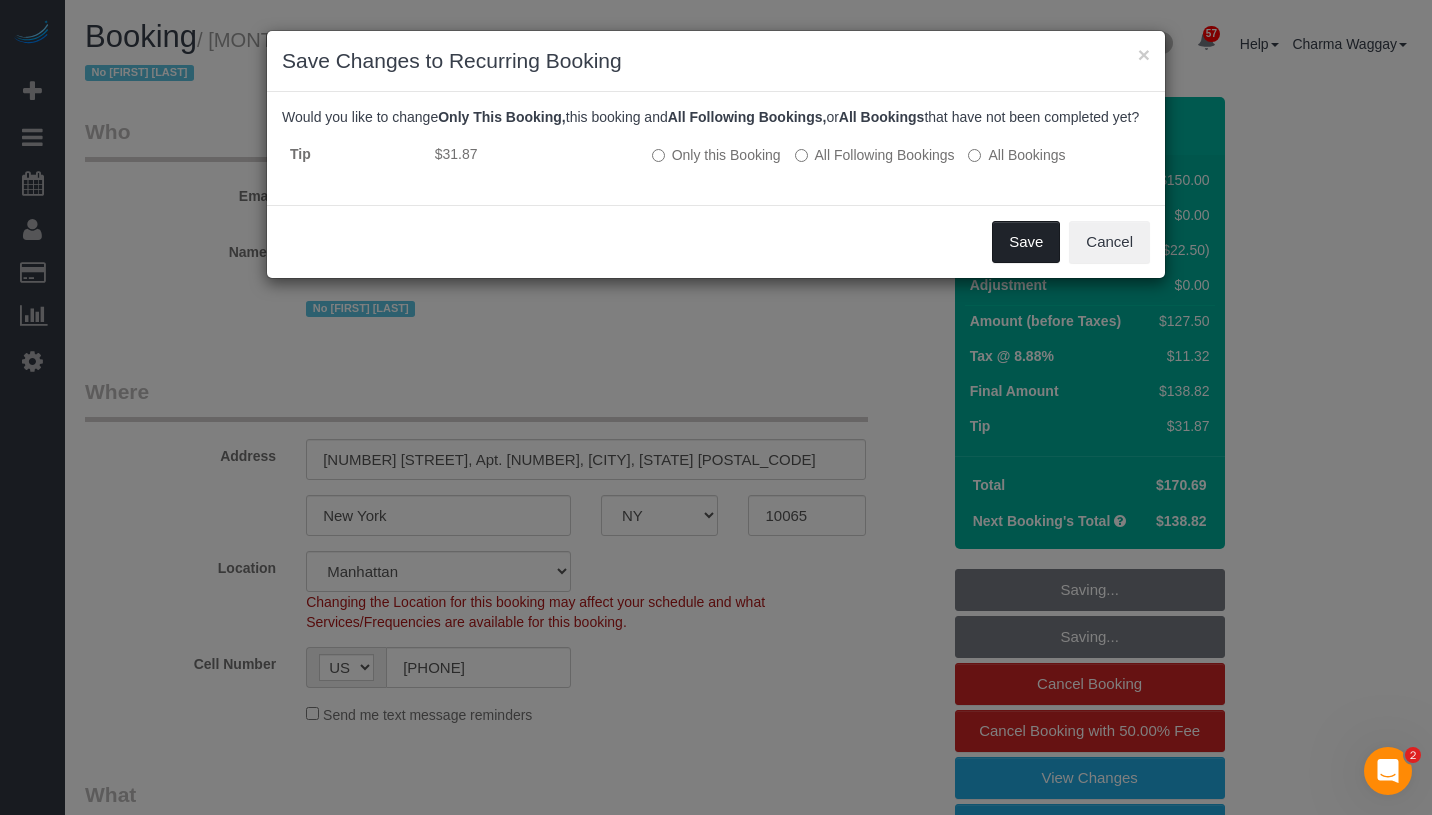 click on "Save" at bounding box center [1026, 242] 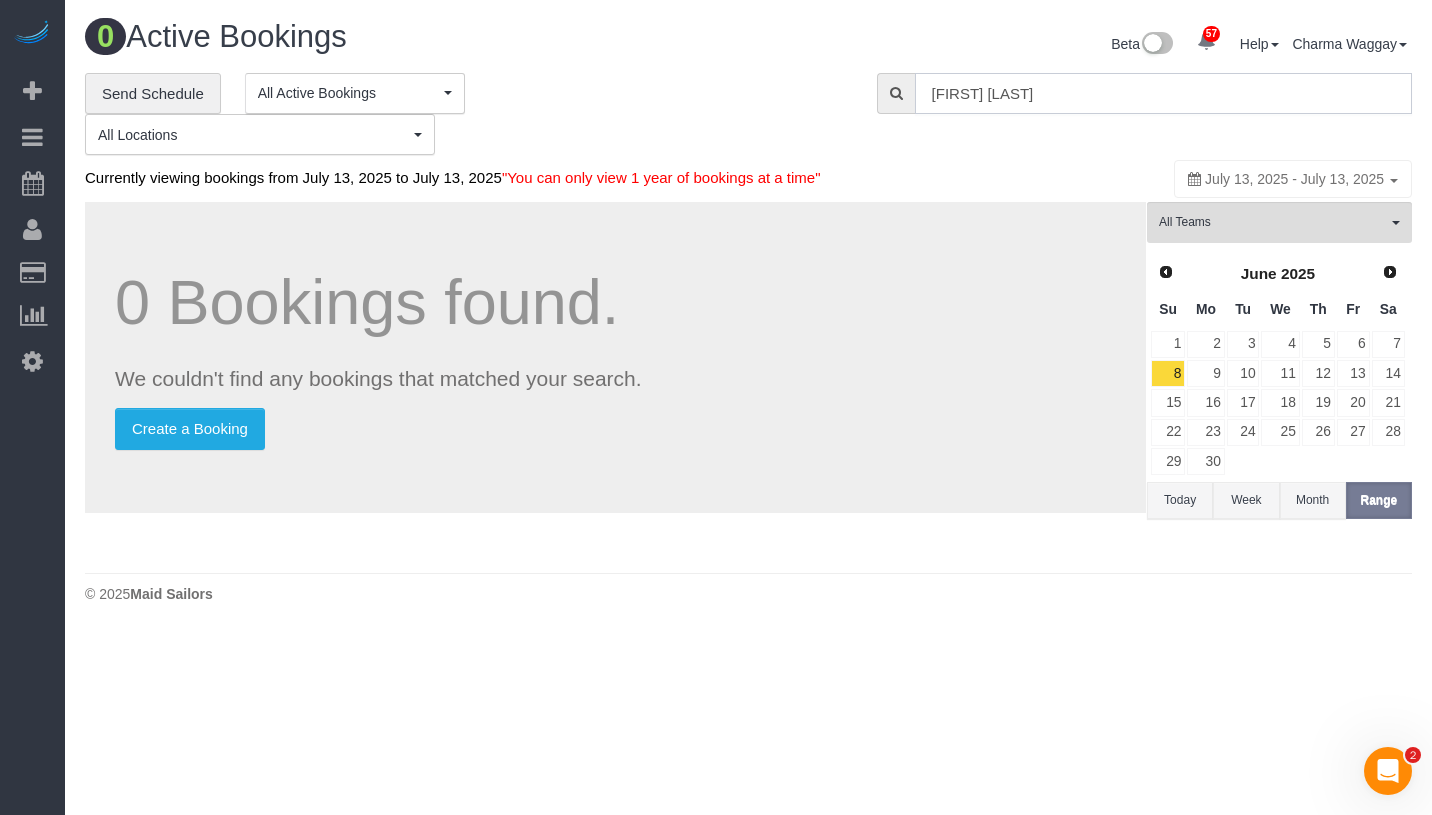 click on "dale silin" at bounding box center [1163, 93] 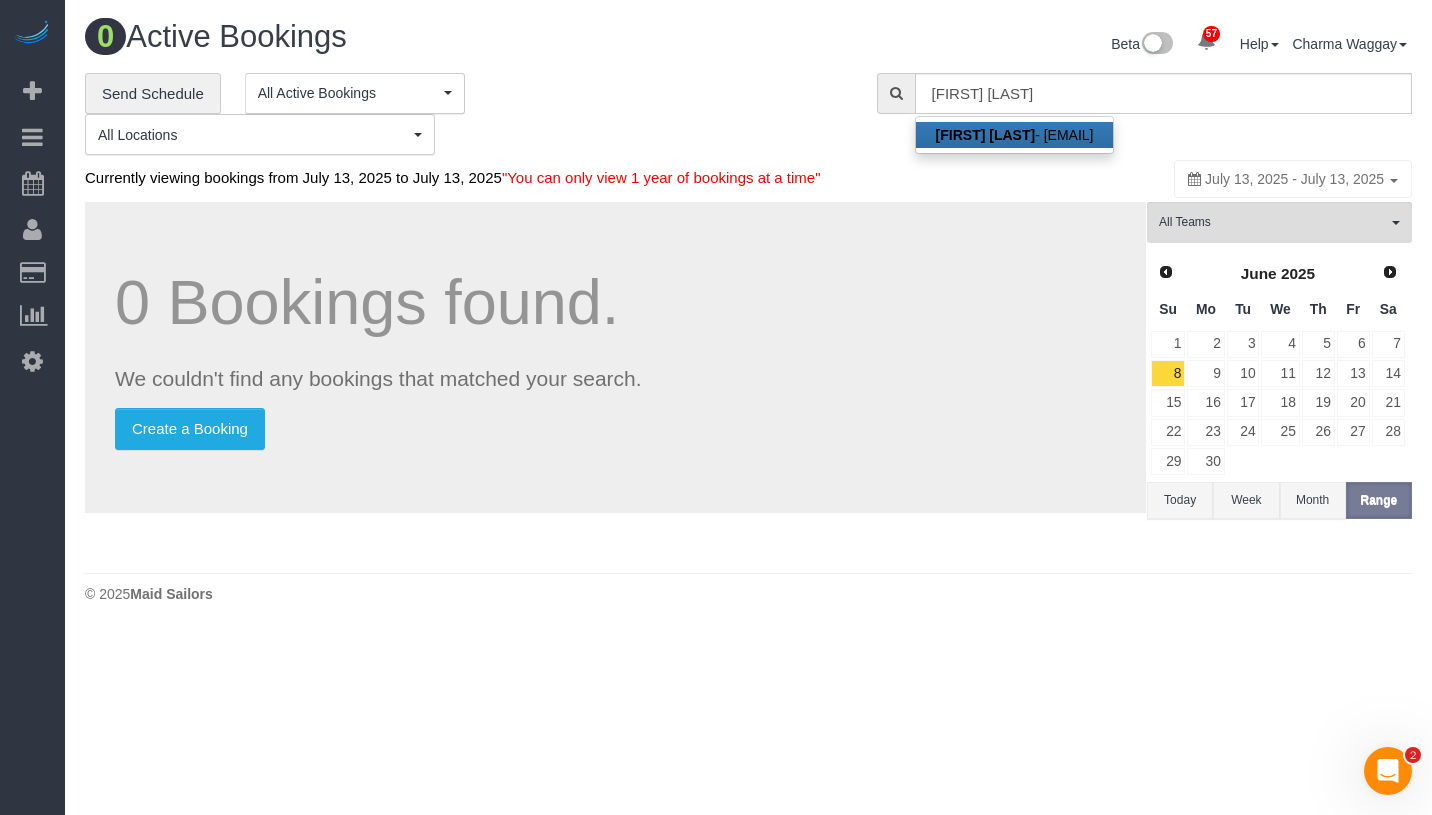 click on "Clarke Thorell  - clarkethorell@gmail.com" at bounding box center [1015, 135] 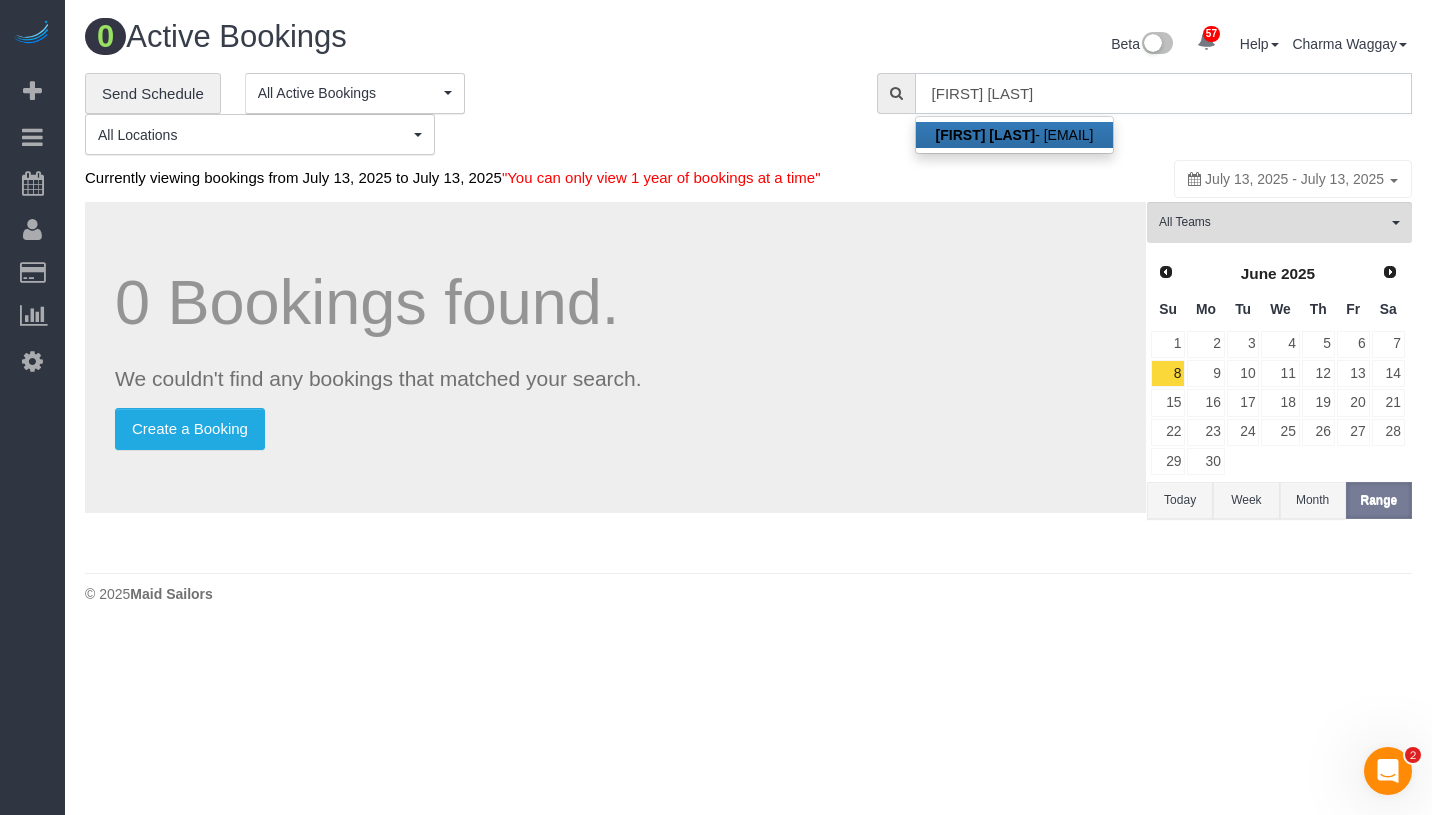 type on "clarkethorell@gmail.com" 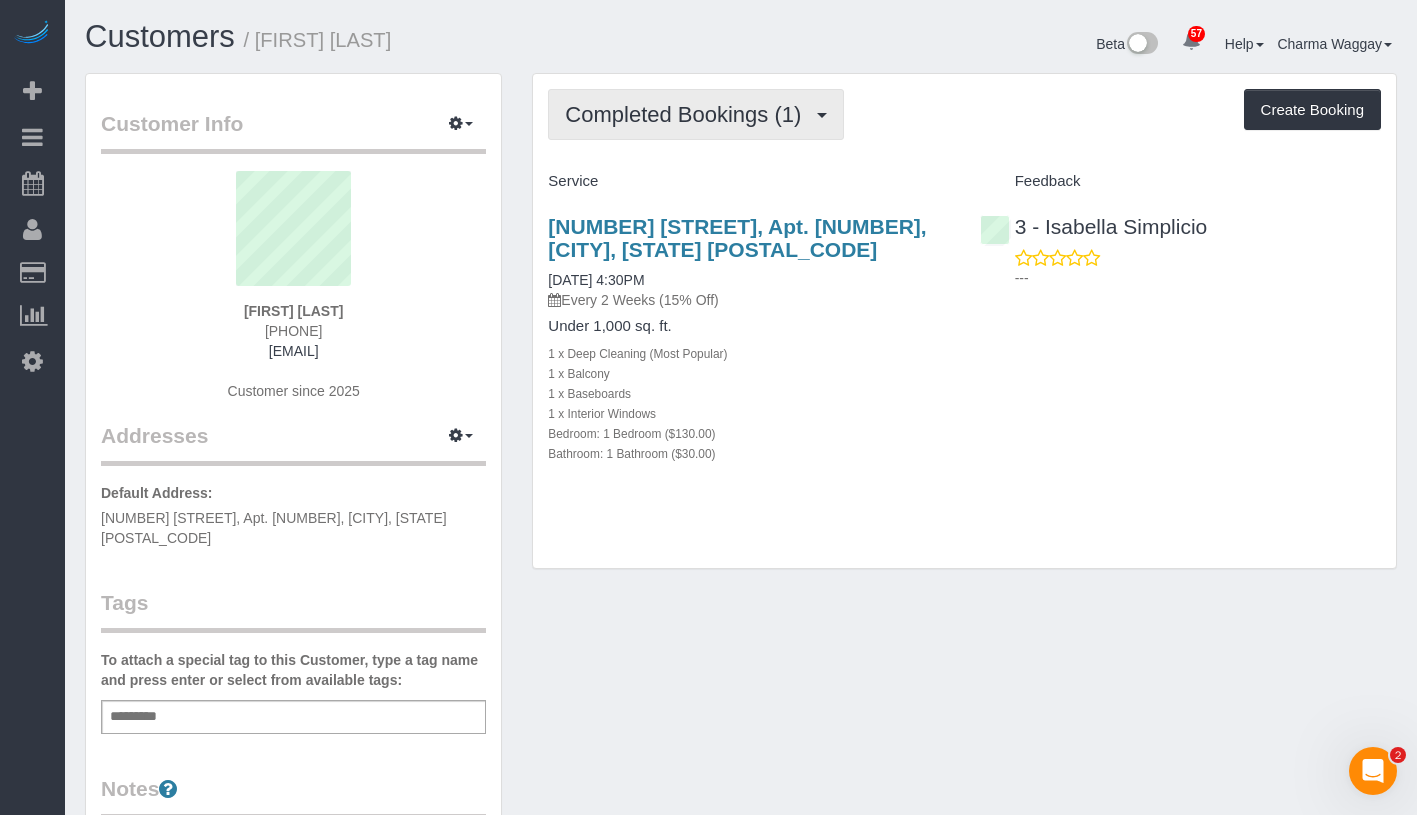 click on "Completed Bookings (1)" at bounding box center (688, 114) 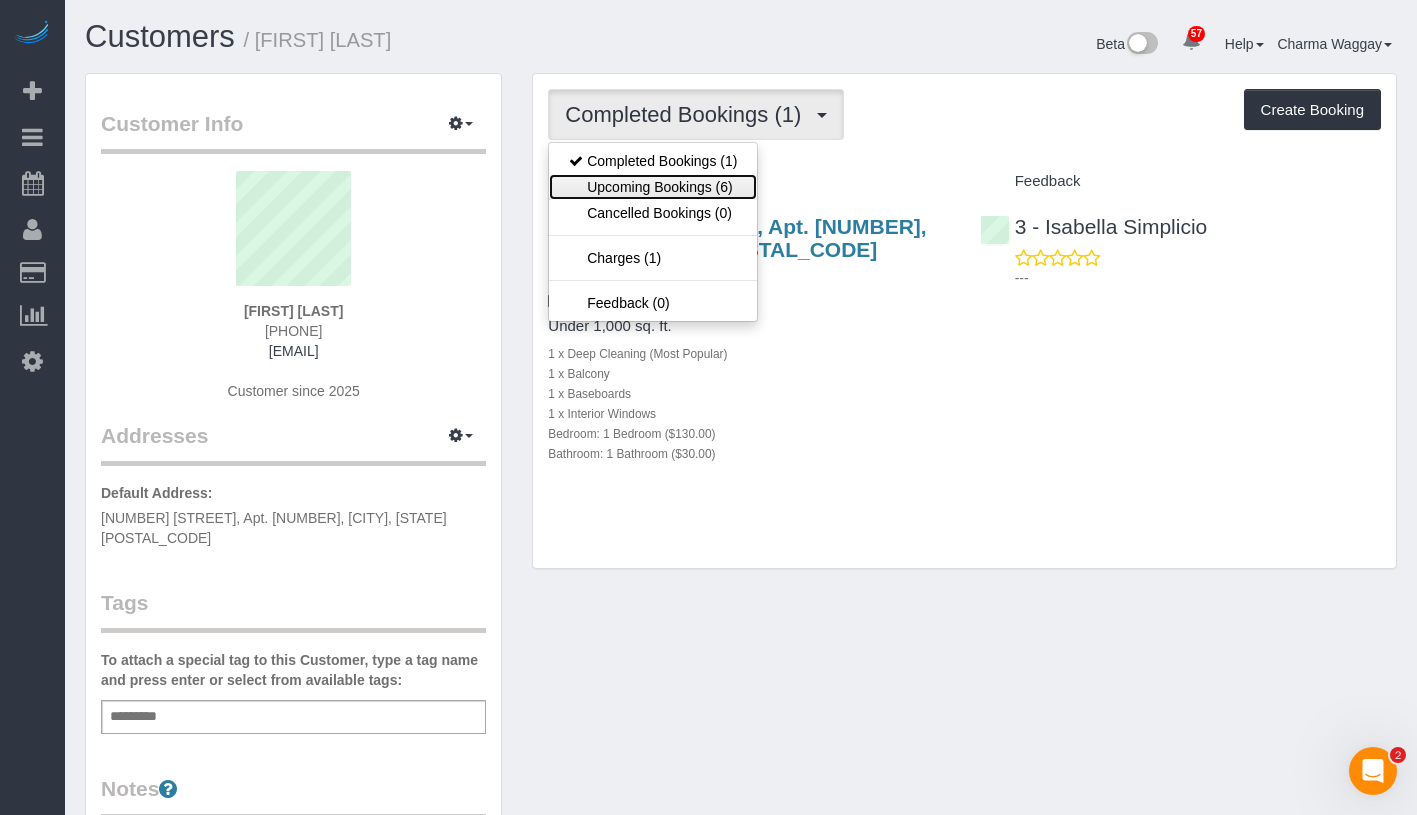 click on "Upcoming Bookings (6)" at bounding box center (653, 187) 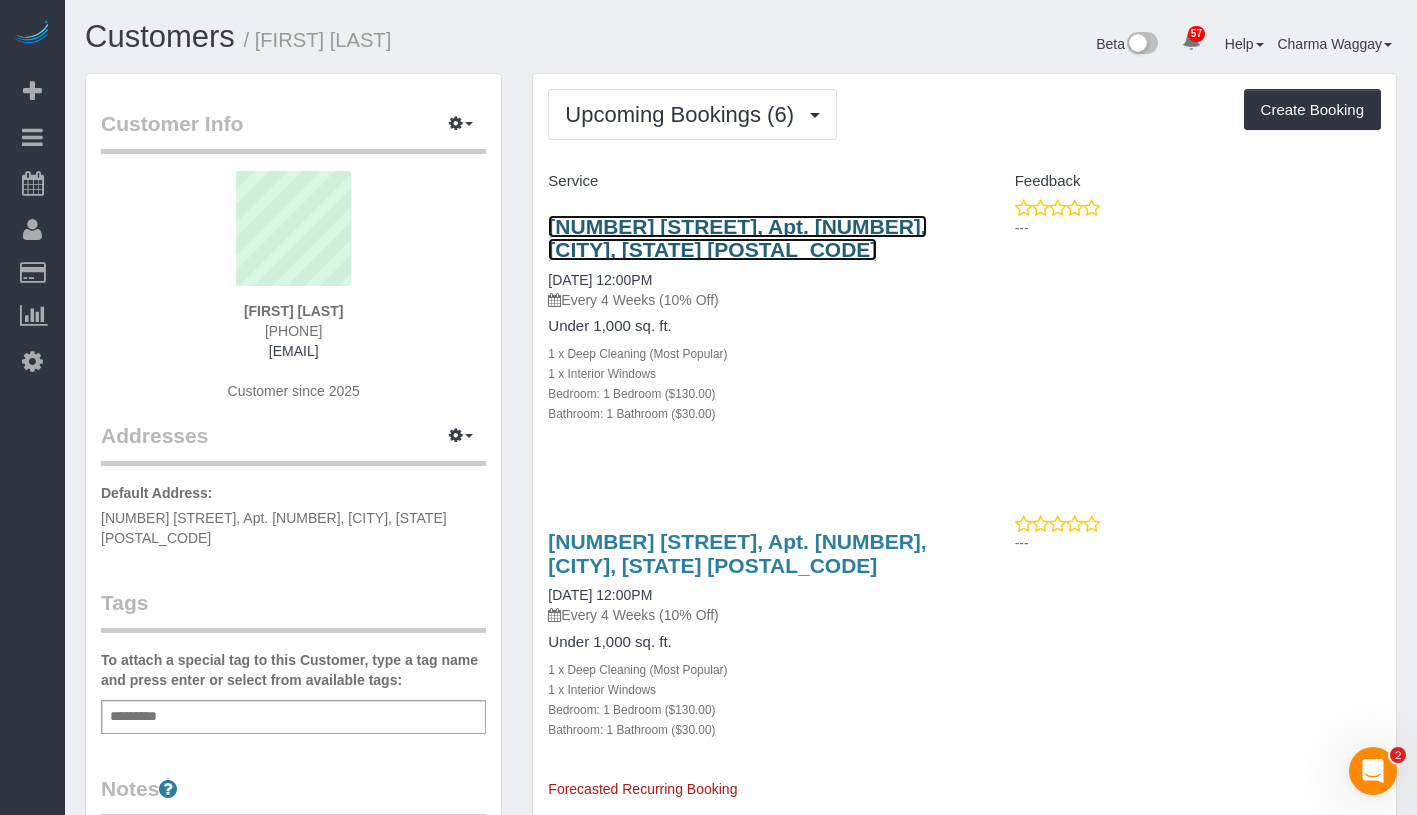 click on "112 West 86th Street, Apt. 8, New York, NY 10024" at bounding box center [737, 238] 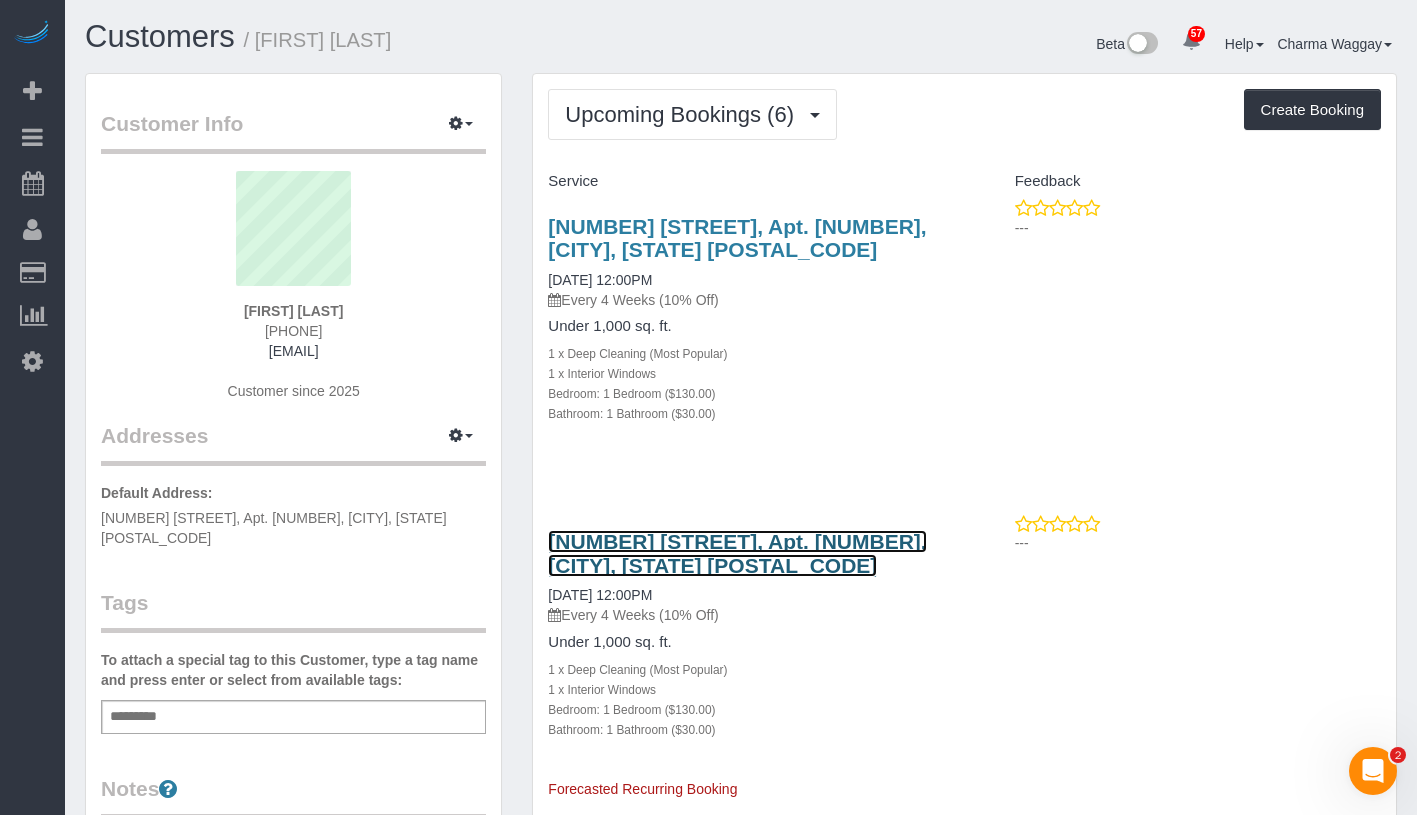click on "112 West 86th Street, Apt. 8, New York, NY 10024" at bounding box center (737, 553) 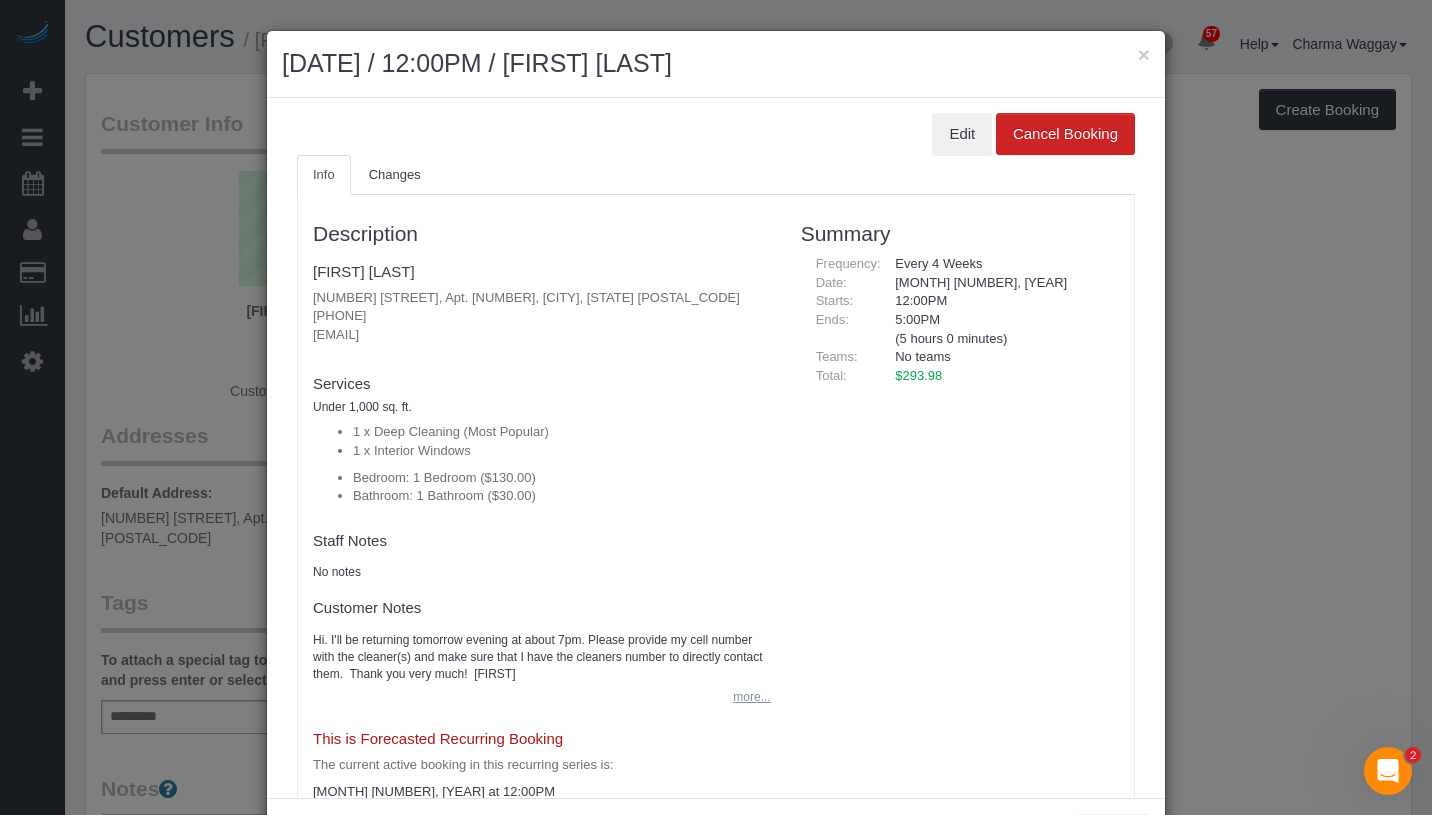 click on "more..." at bounding box center [745, 697] 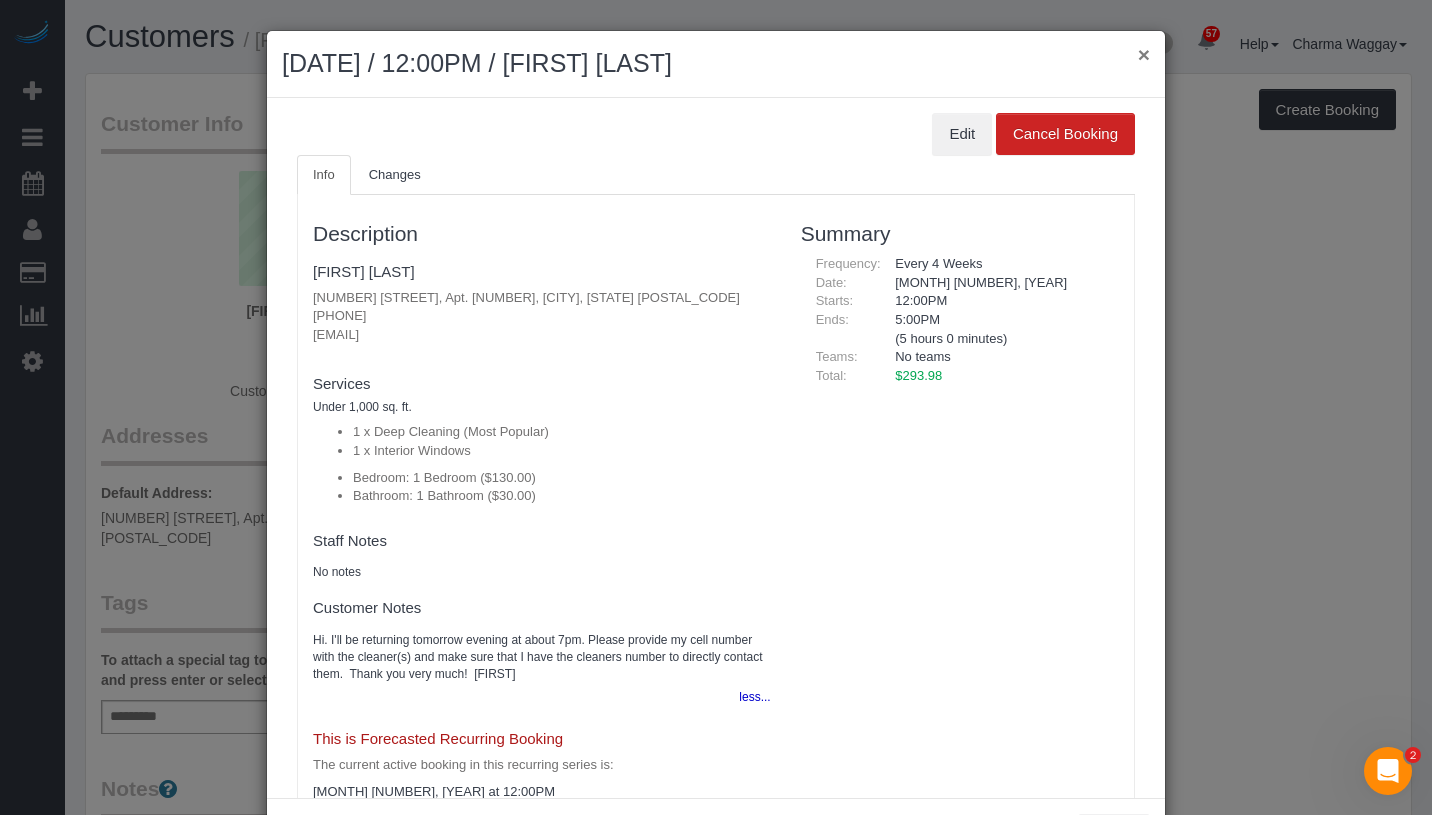 click on "×" at bounding box center (1144, 54) 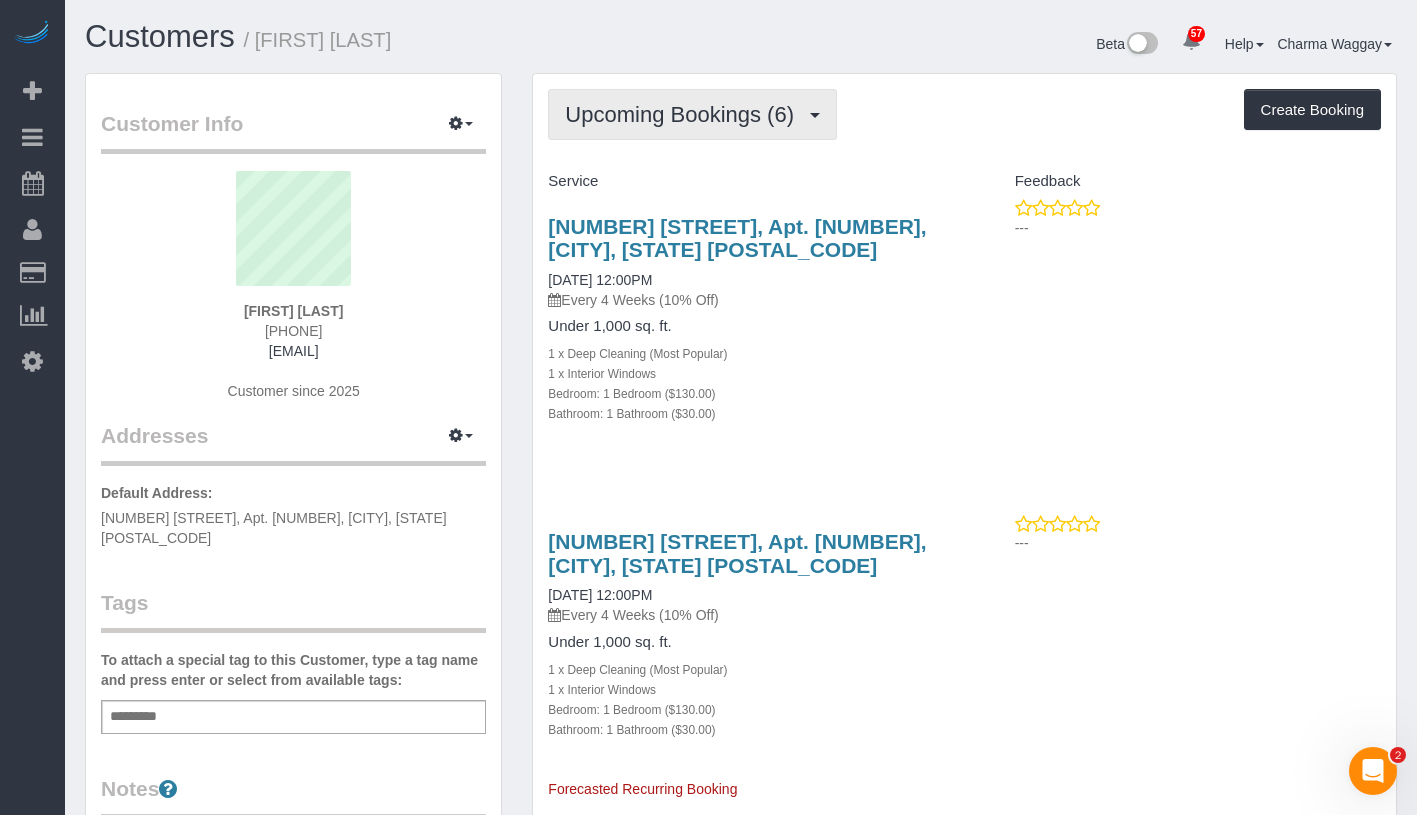 click on "Upcoming Bookings (6)" at bounding box center (692, 114) 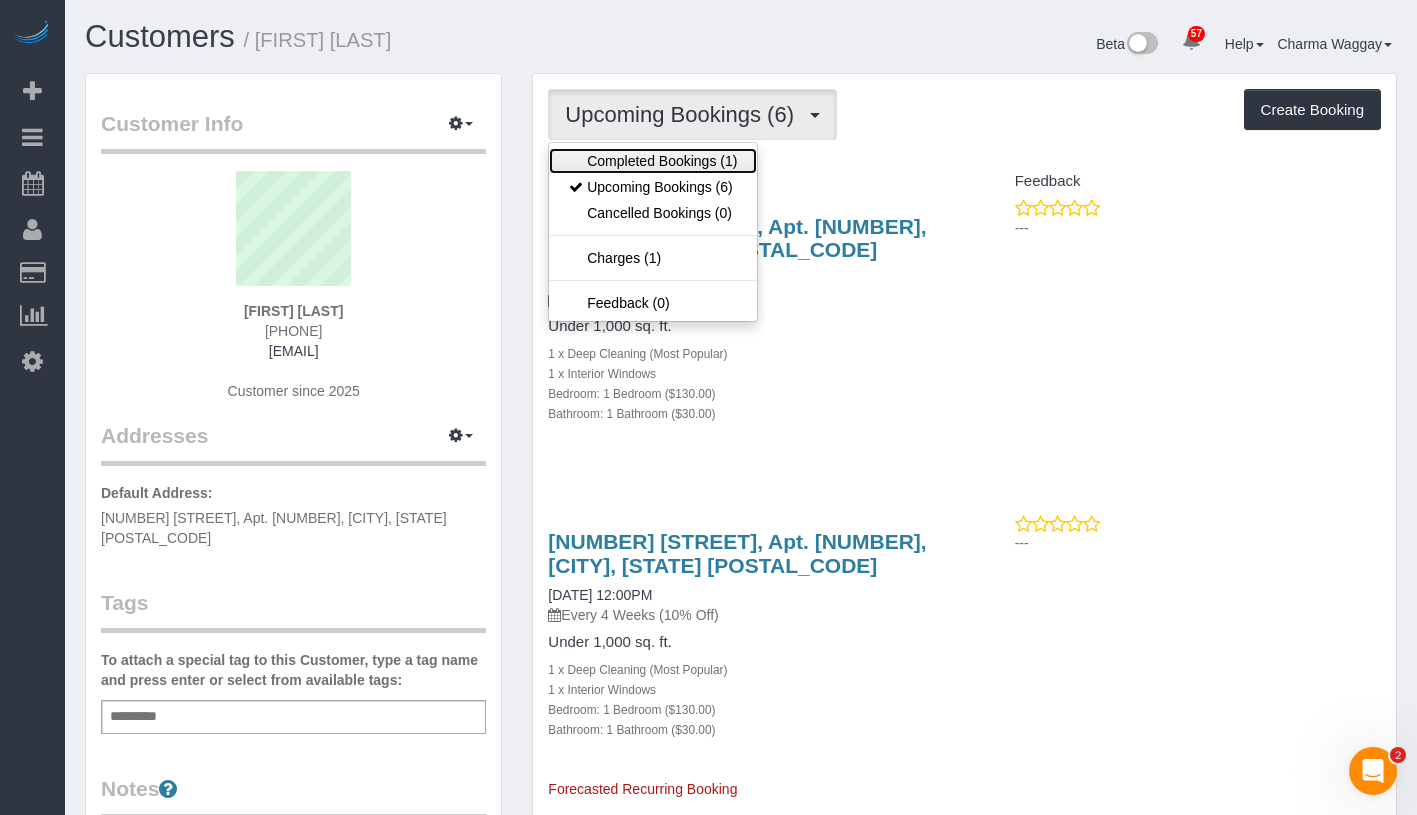 click on "Completed Bookings (1)" at bounding box center (653, 161) 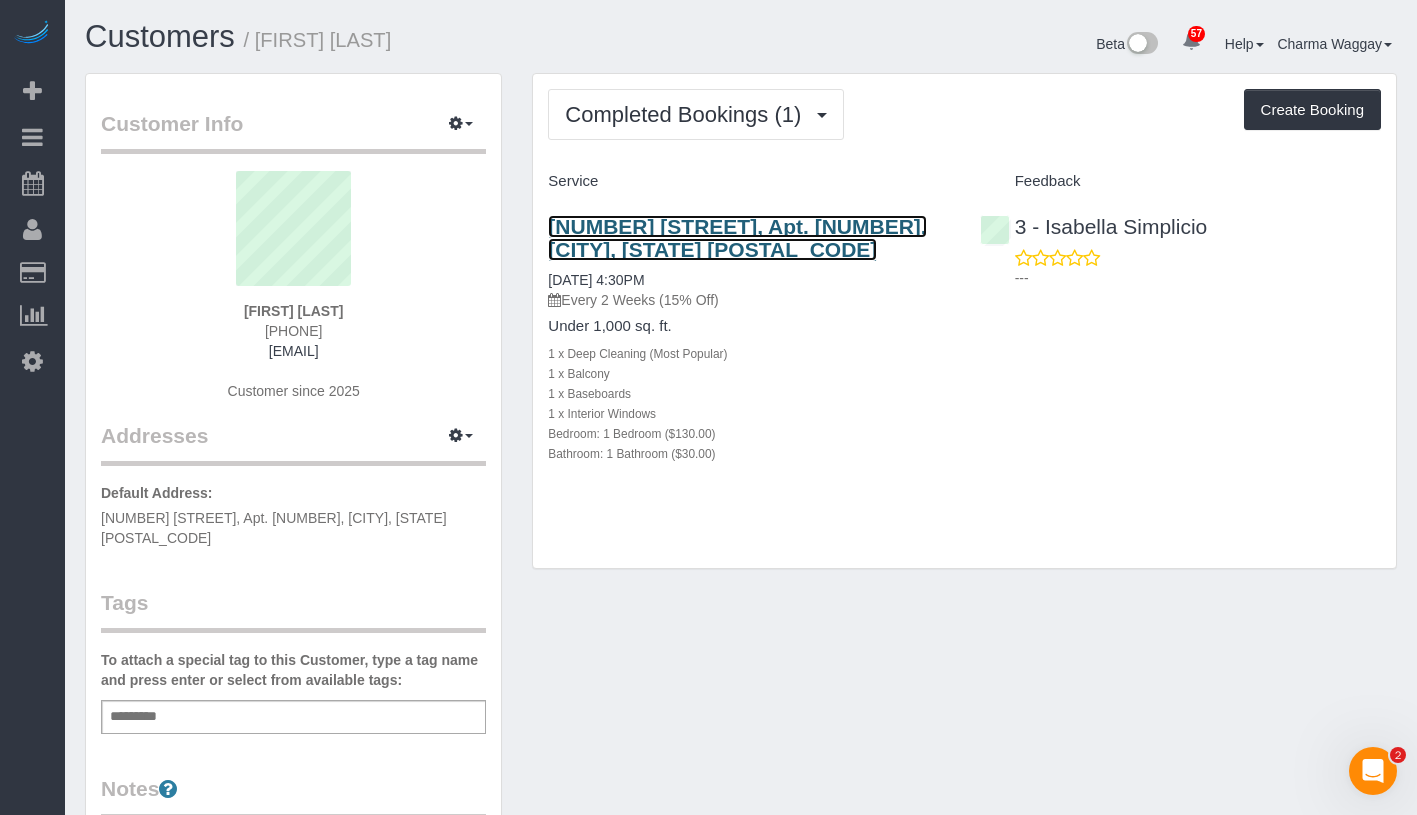 click on "112 West 86th Street, Apt. 8, New York, NY 10024" at bounding box center (737, 238) 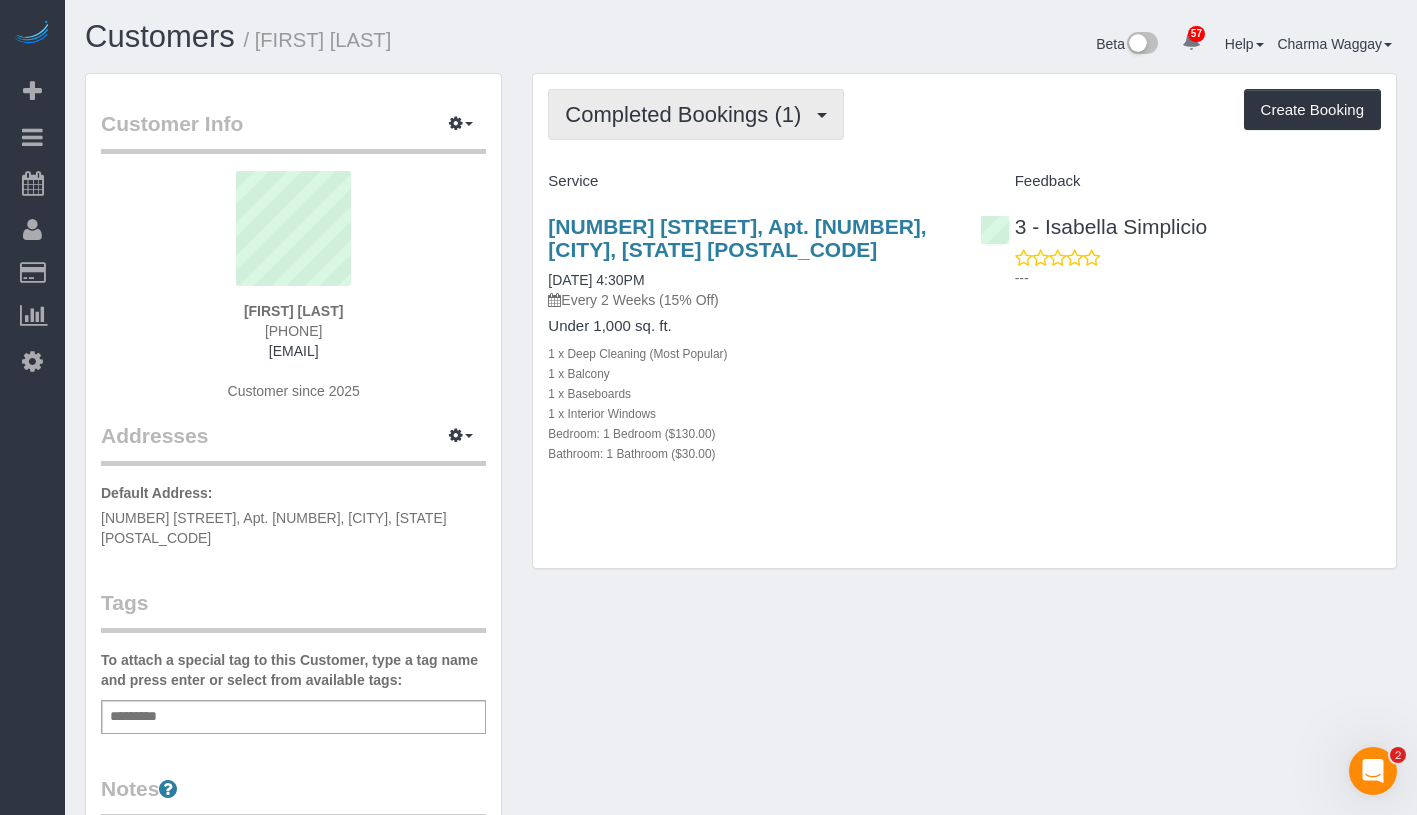 click on "Completed Bookings (1)" at bounding box center (688, 114) 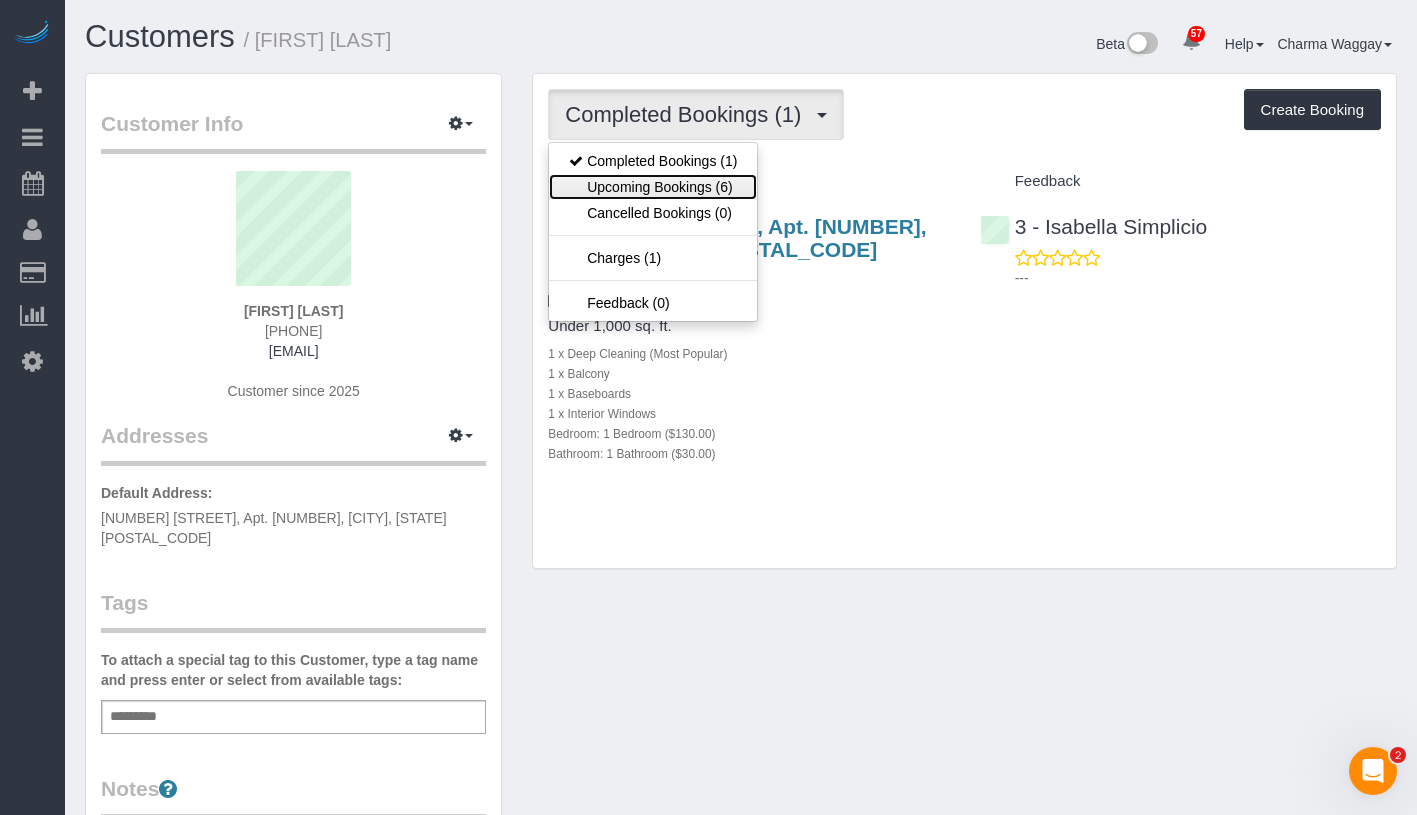 click on "Upcoming Bookings (6)" at bounding box center [653, 187] 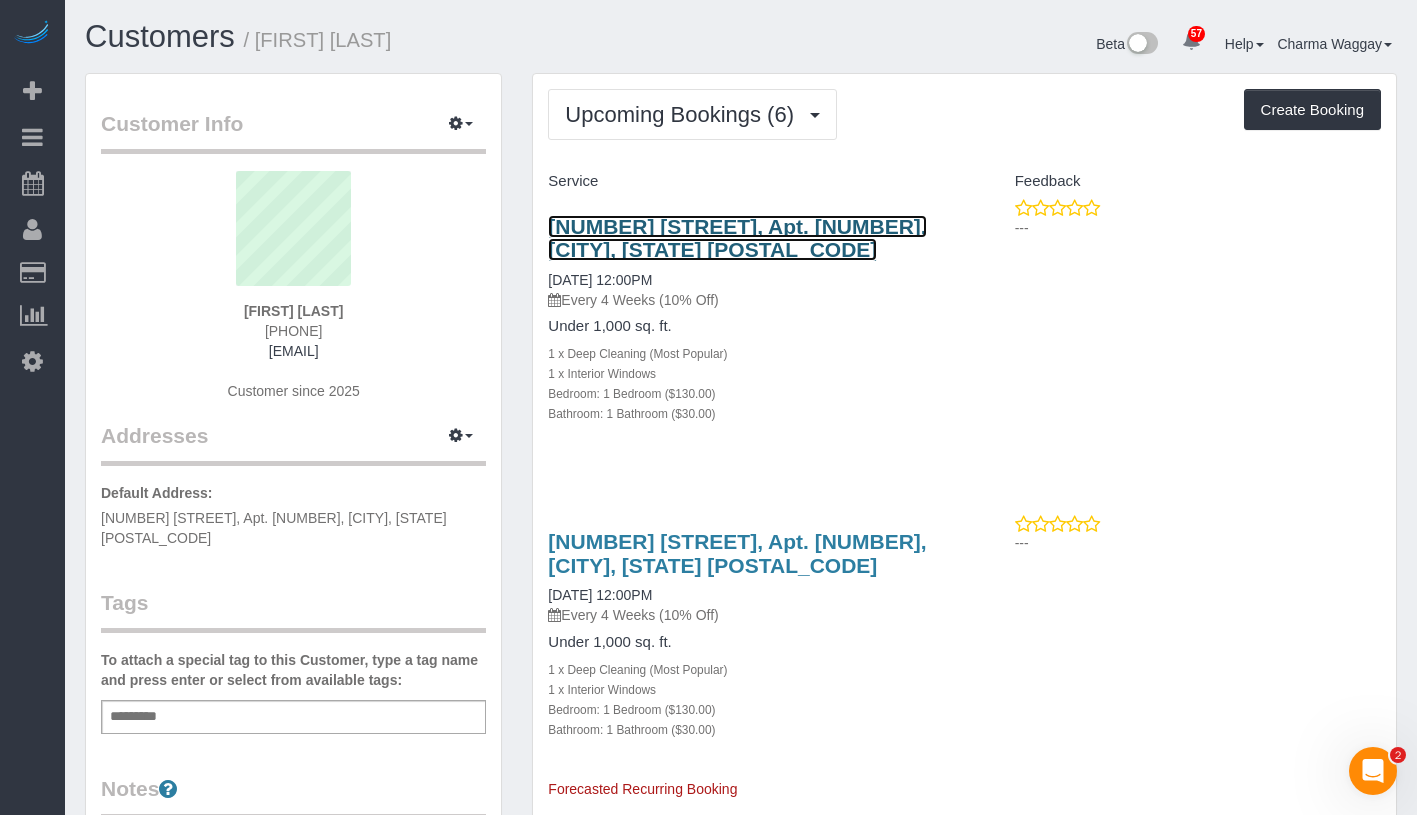 click on "112 West 86th Street, Apt. 8, New York, NY 10024" at bounding box center (737, 238) 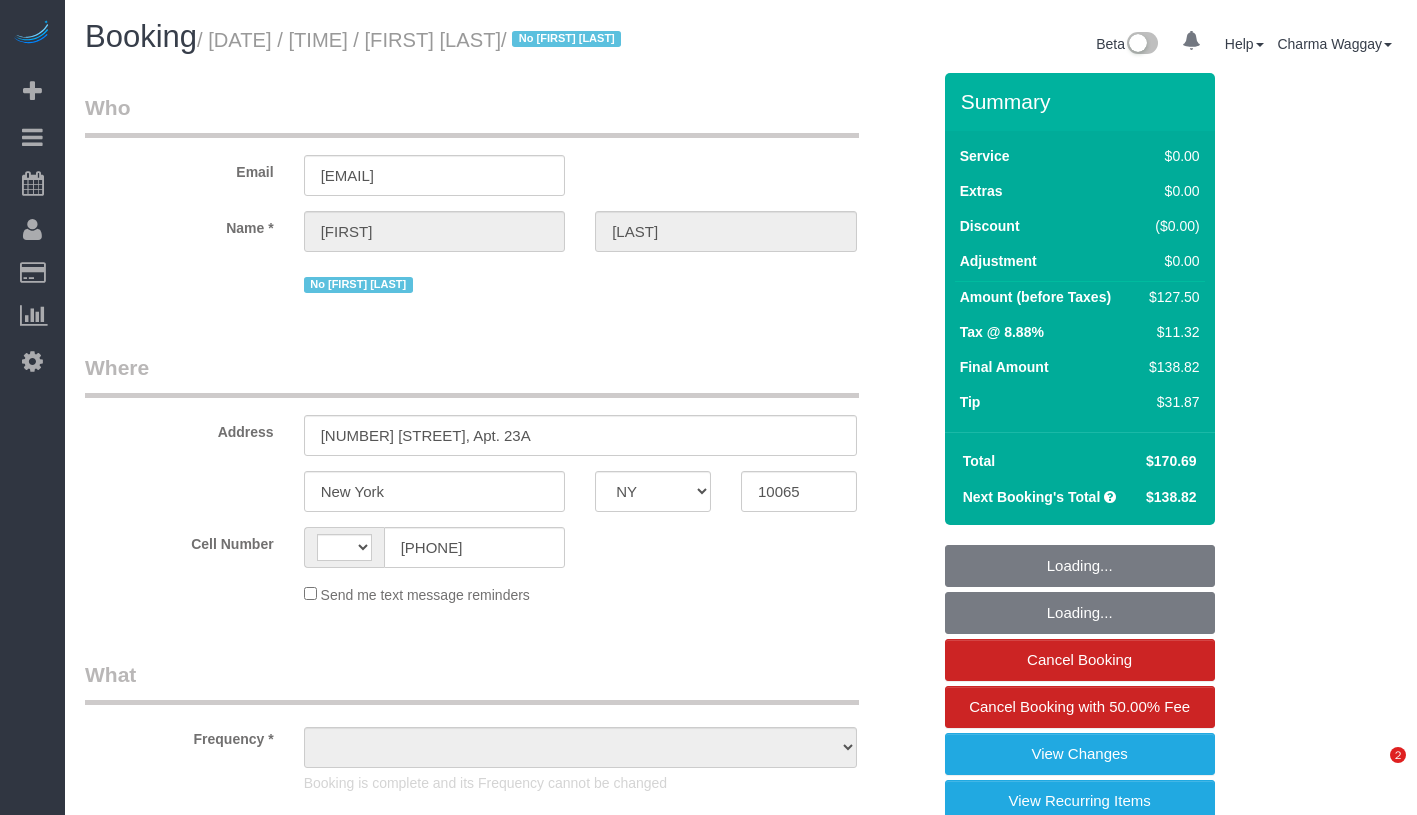 select on "NY" 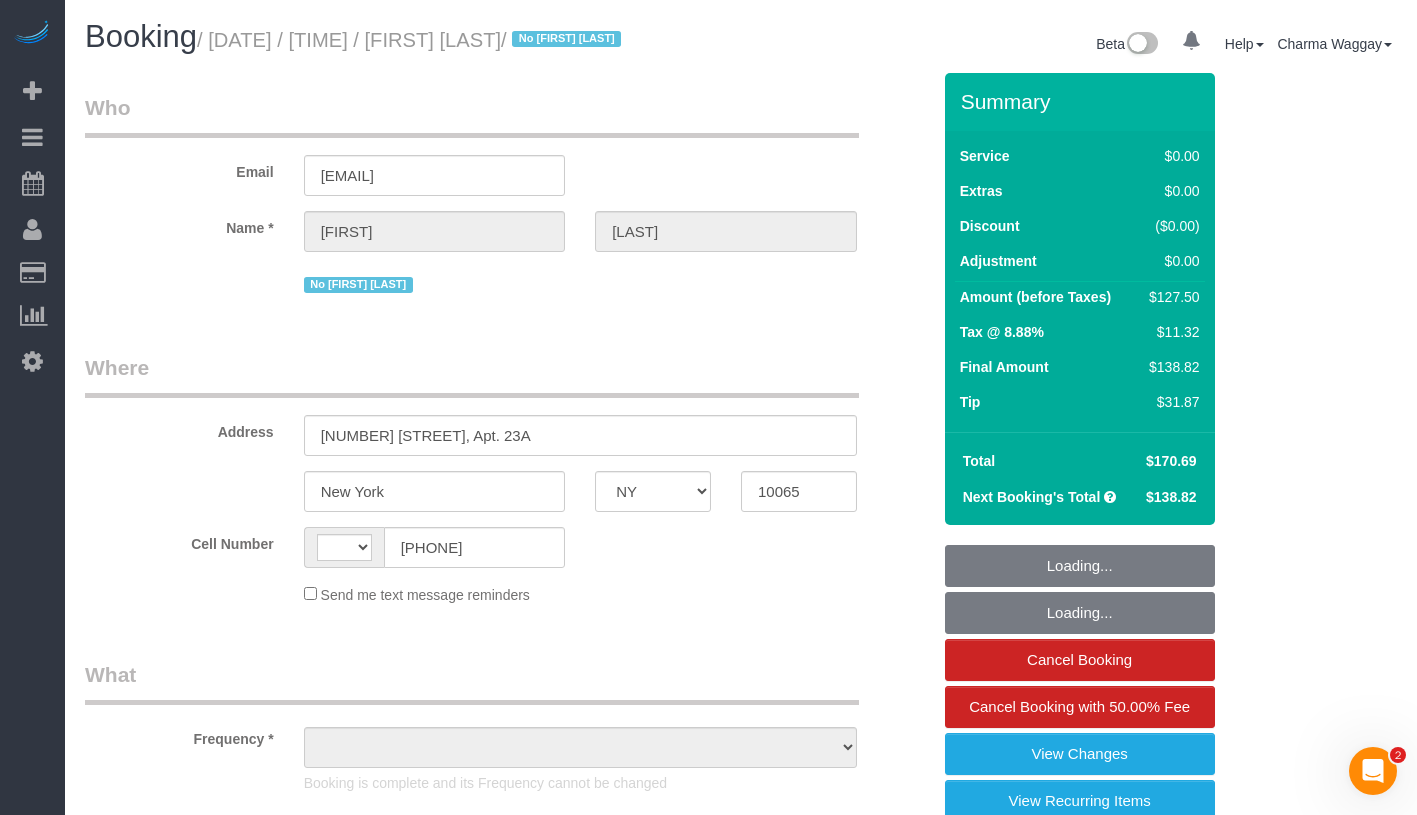 scroll, scrollTop: 0, scrollLeft: 0, axis: both 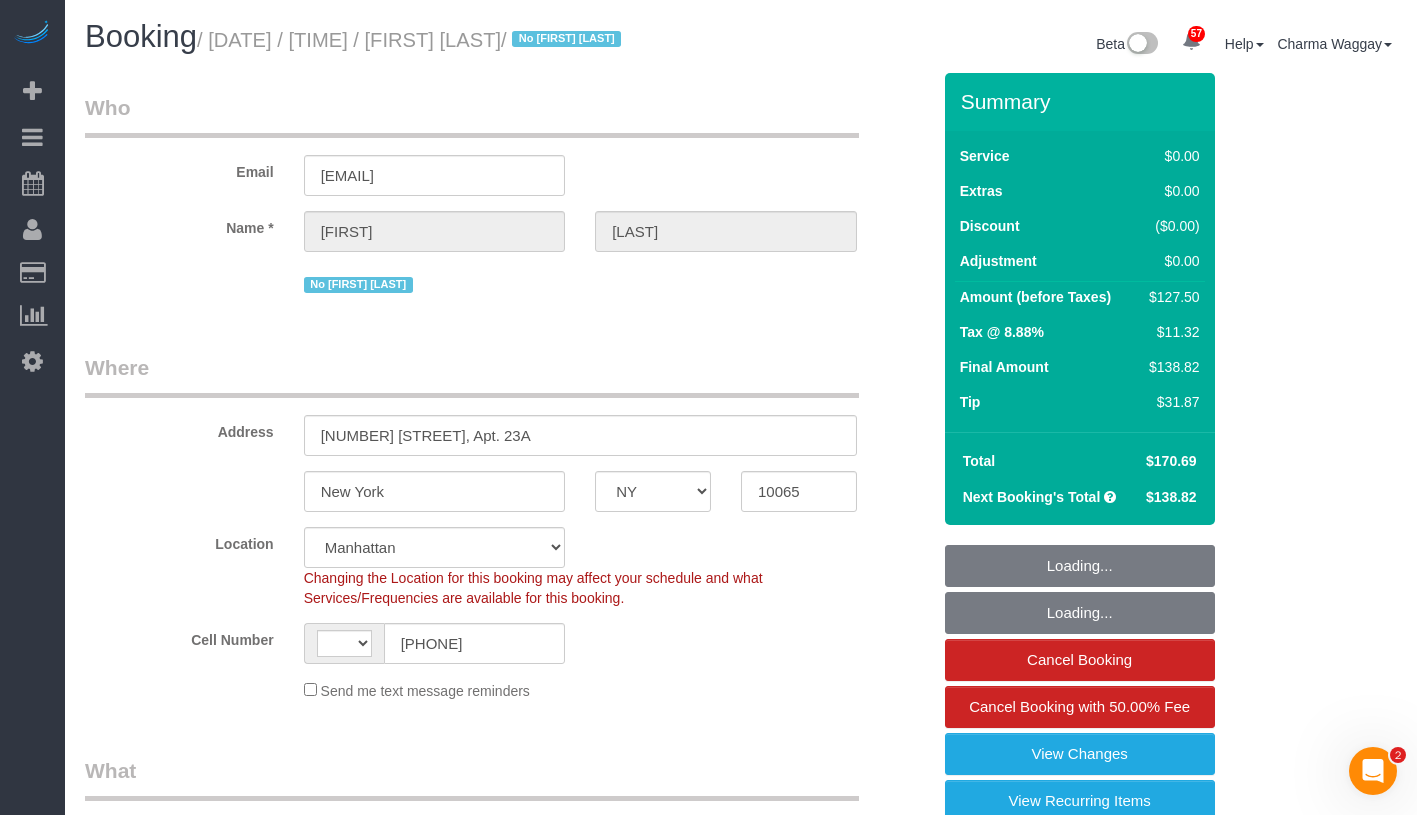 select on "string:US" 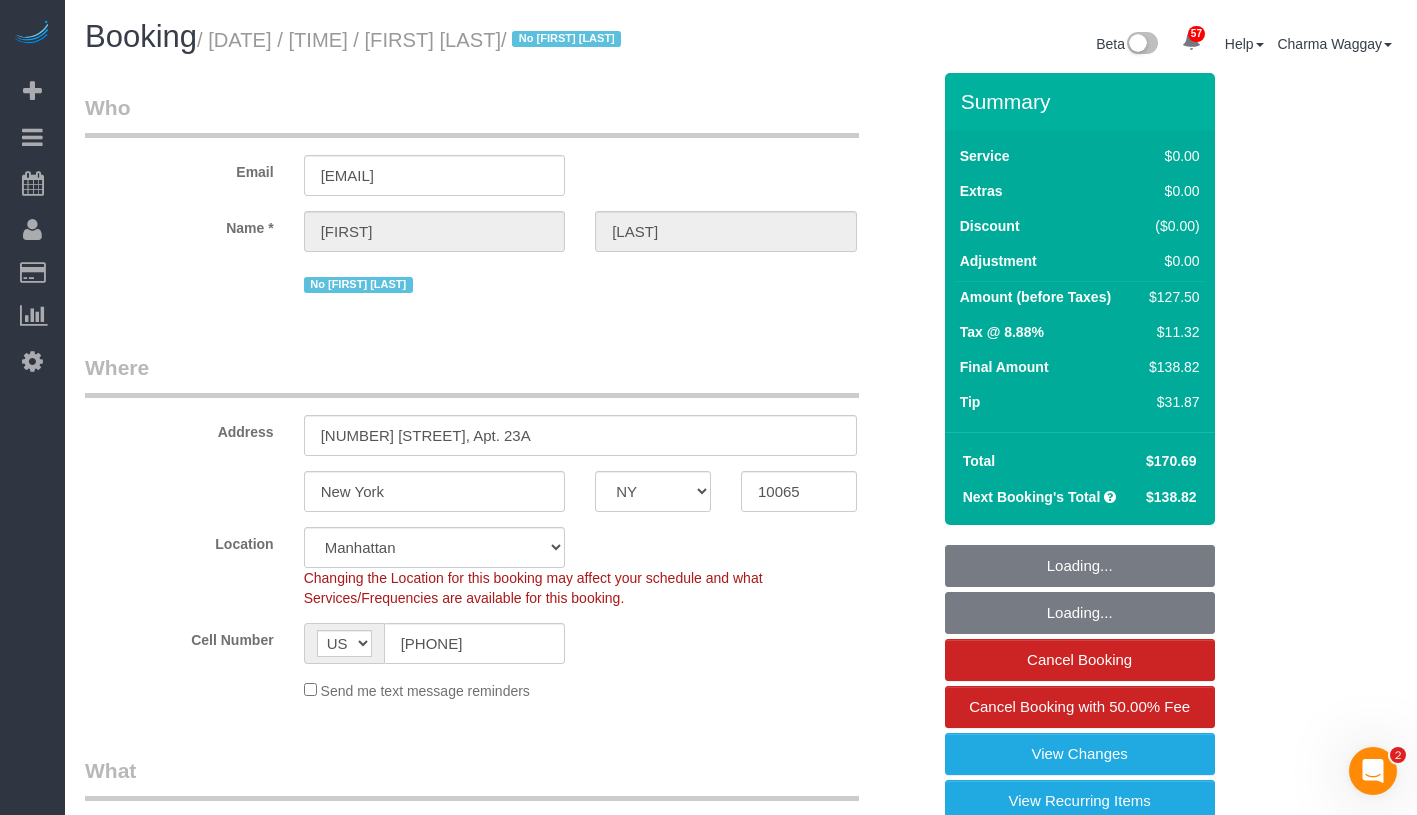select on "object:1104" 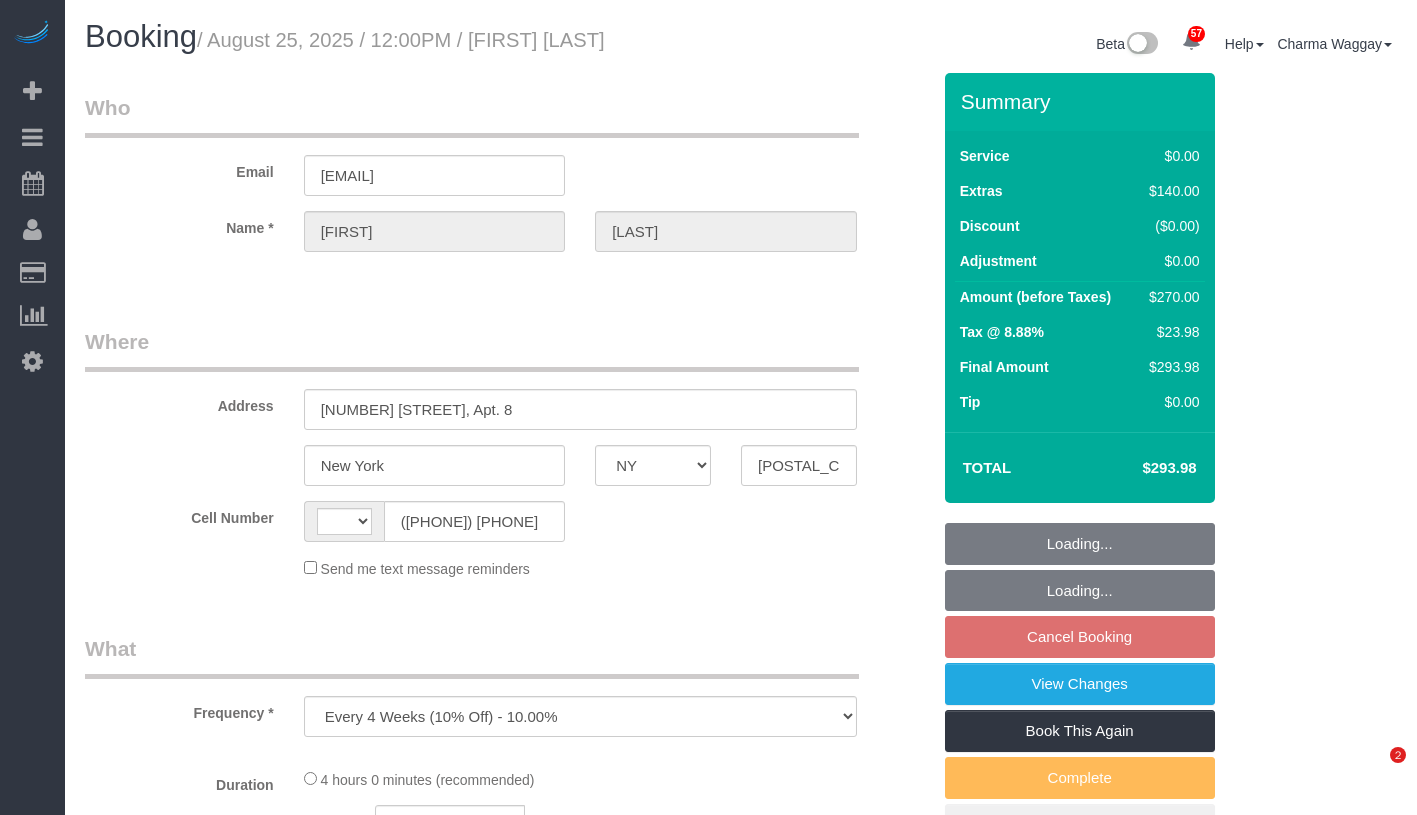 select on "NY" 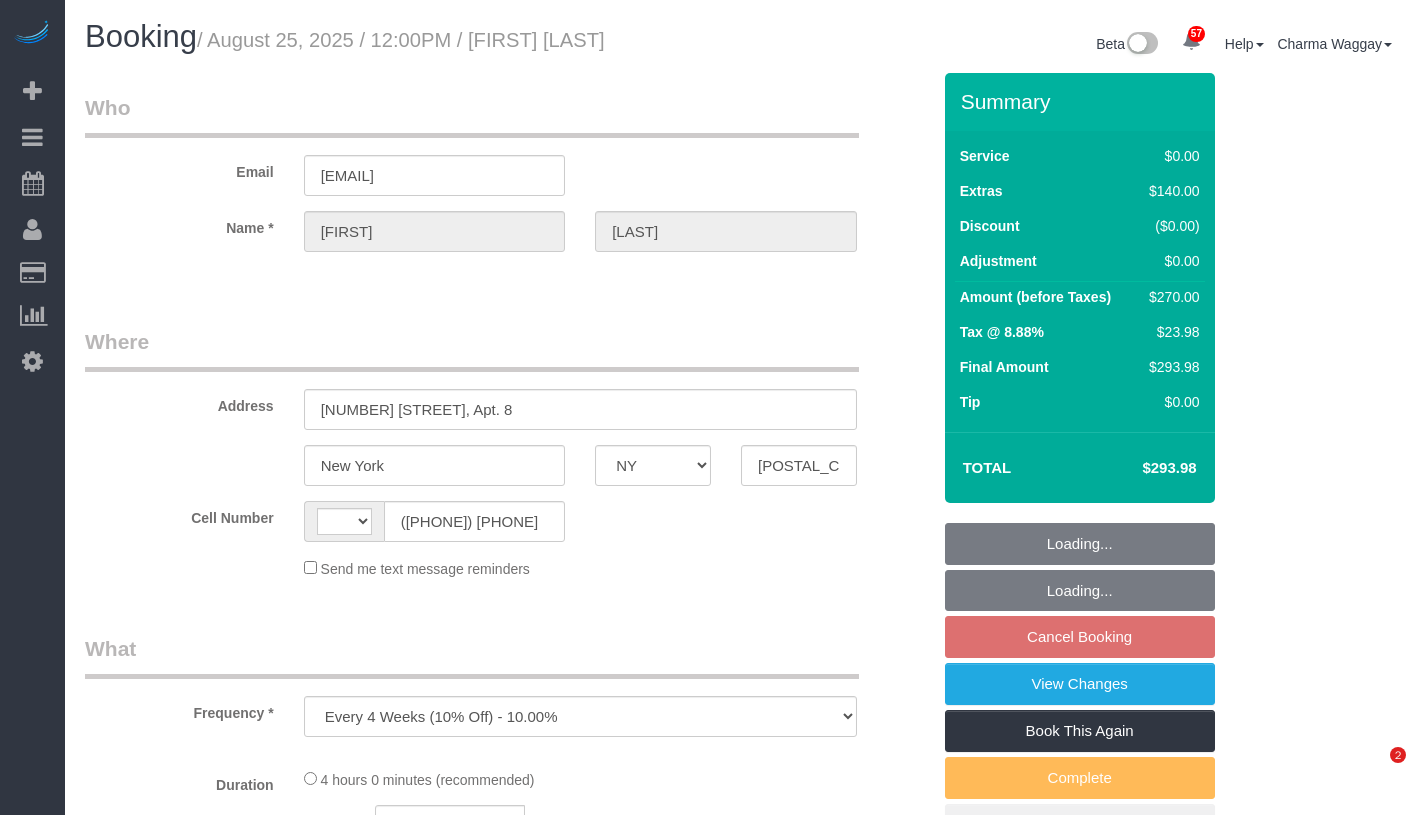 scroll, scrollTop: 0, scrollLeft: 0, axis: both 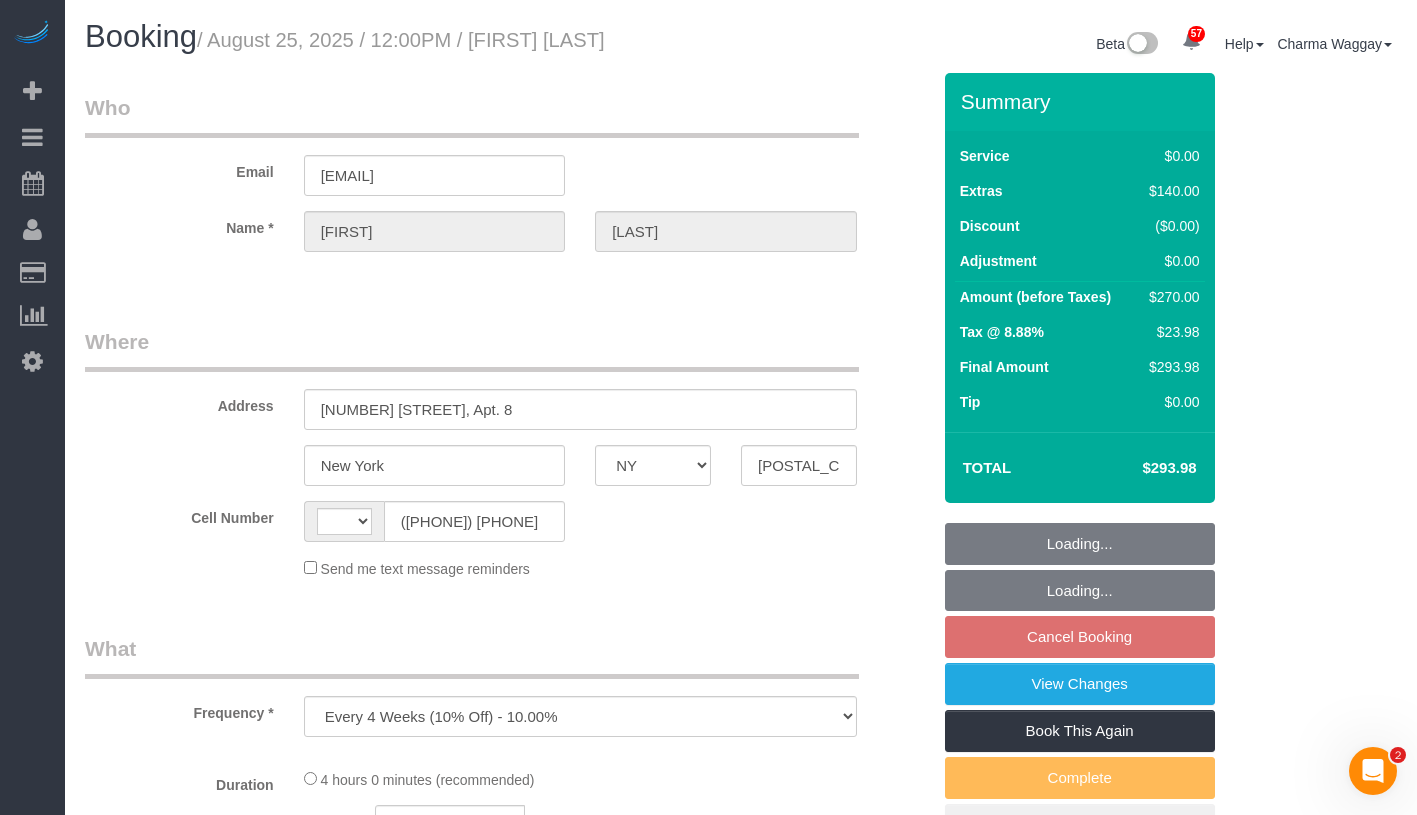 select on "string:US" 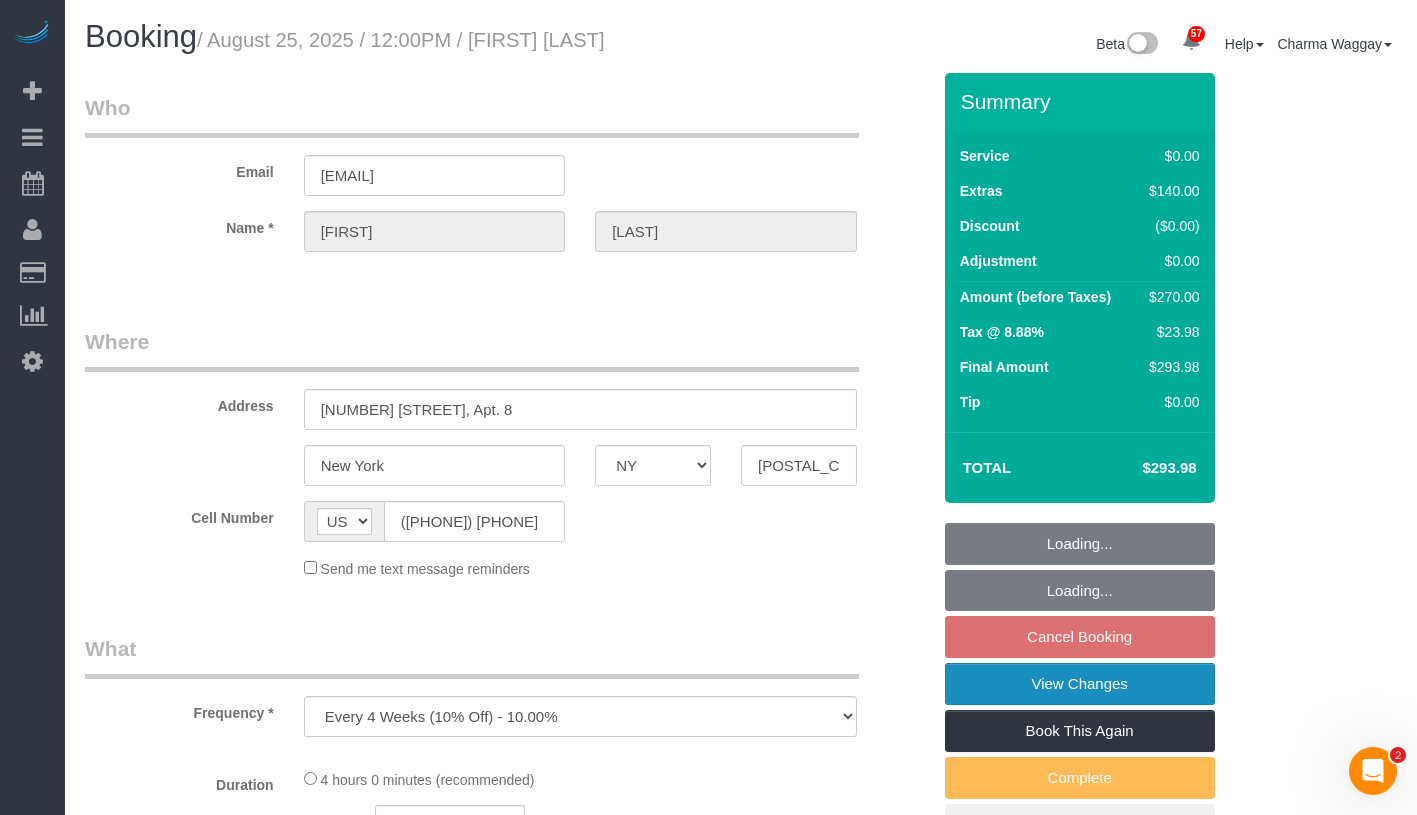 select on "1" 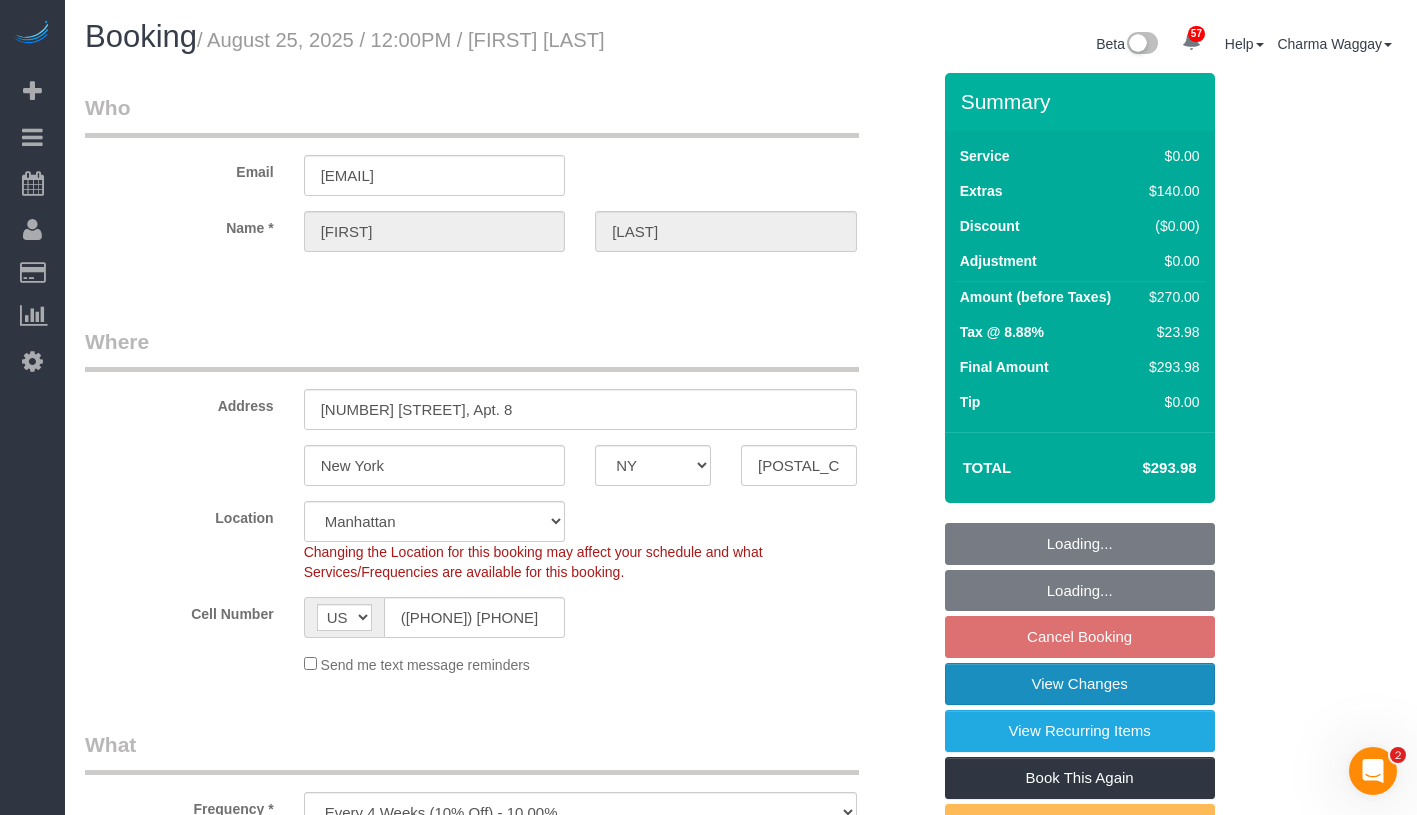 select on "object:1056" 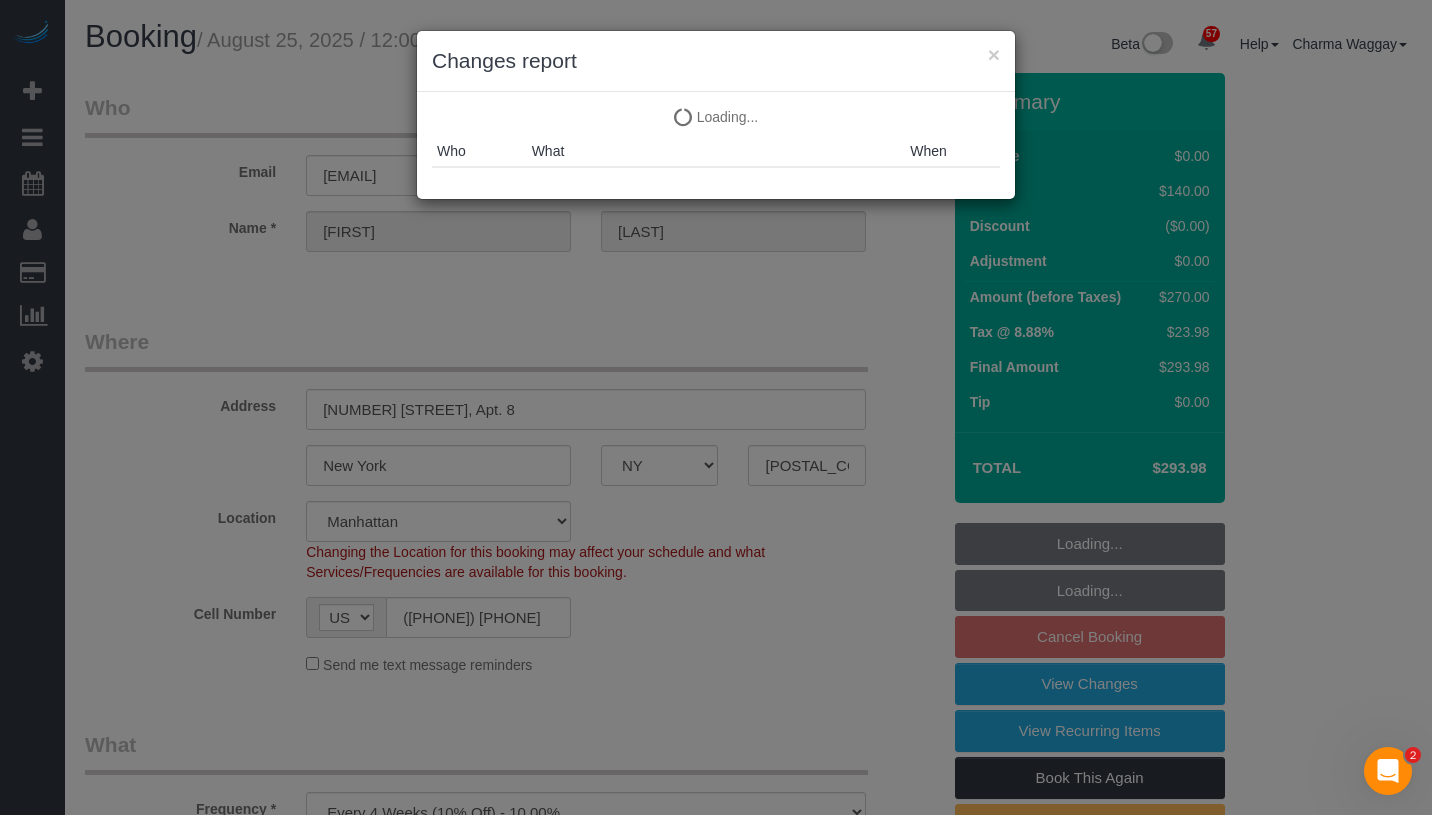 select on "1" 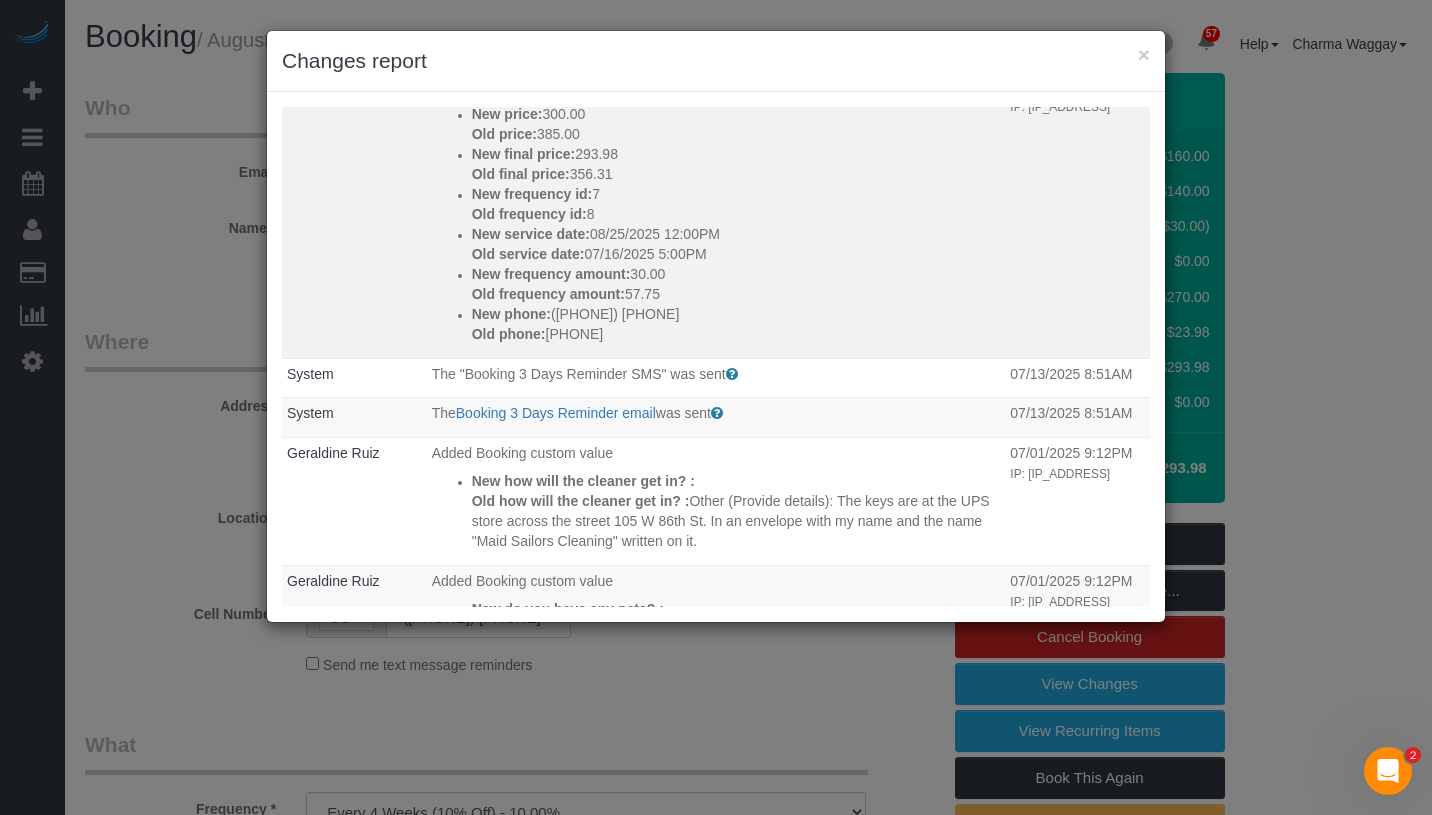 scroll, scrollTop: 415, scrollLeft: 0, axis: vertical 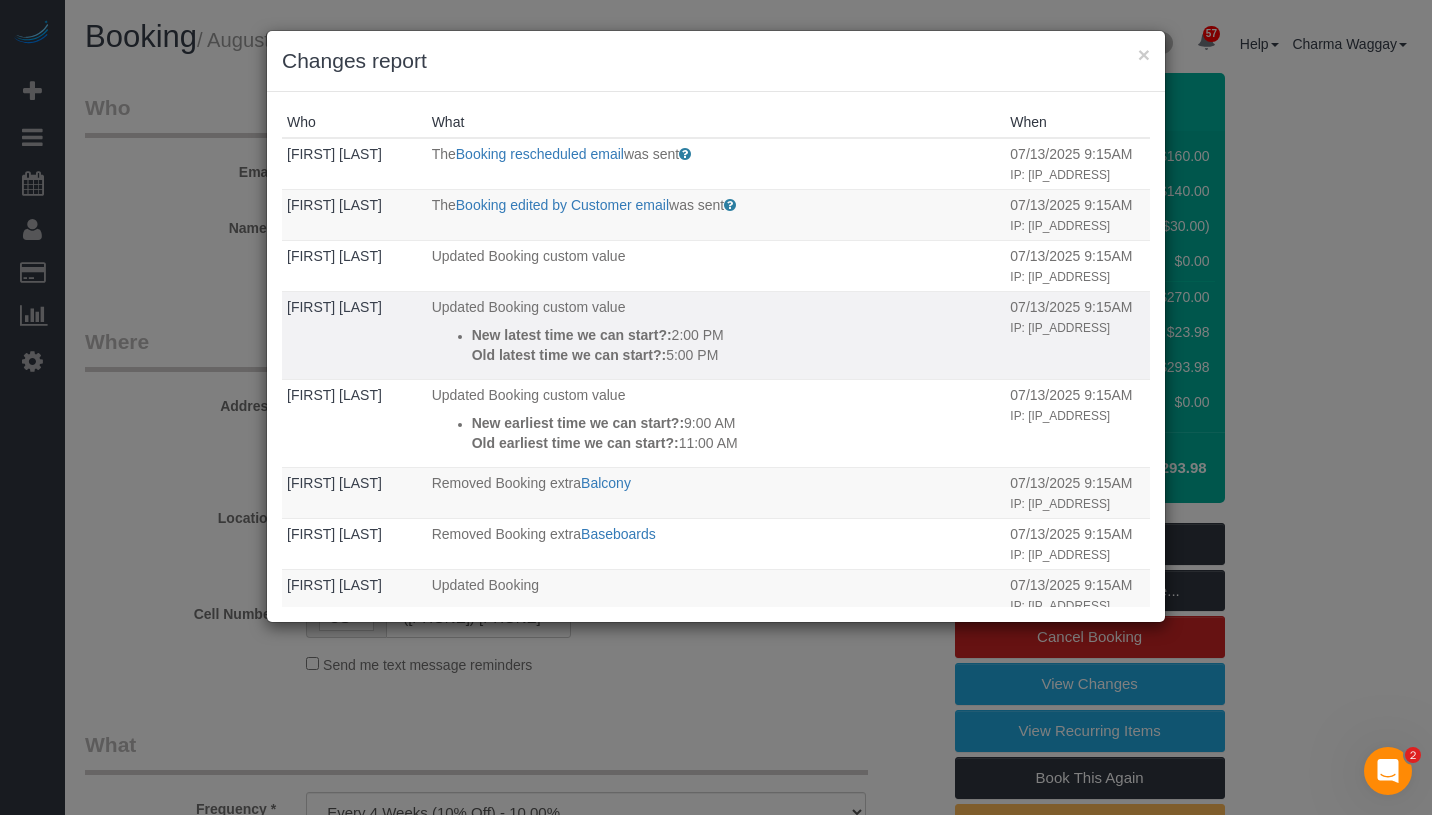 drag, startPoint x: 729, startPoint y: 509, endPoint x: 418, endPoint y: 401, distance: 329.21878 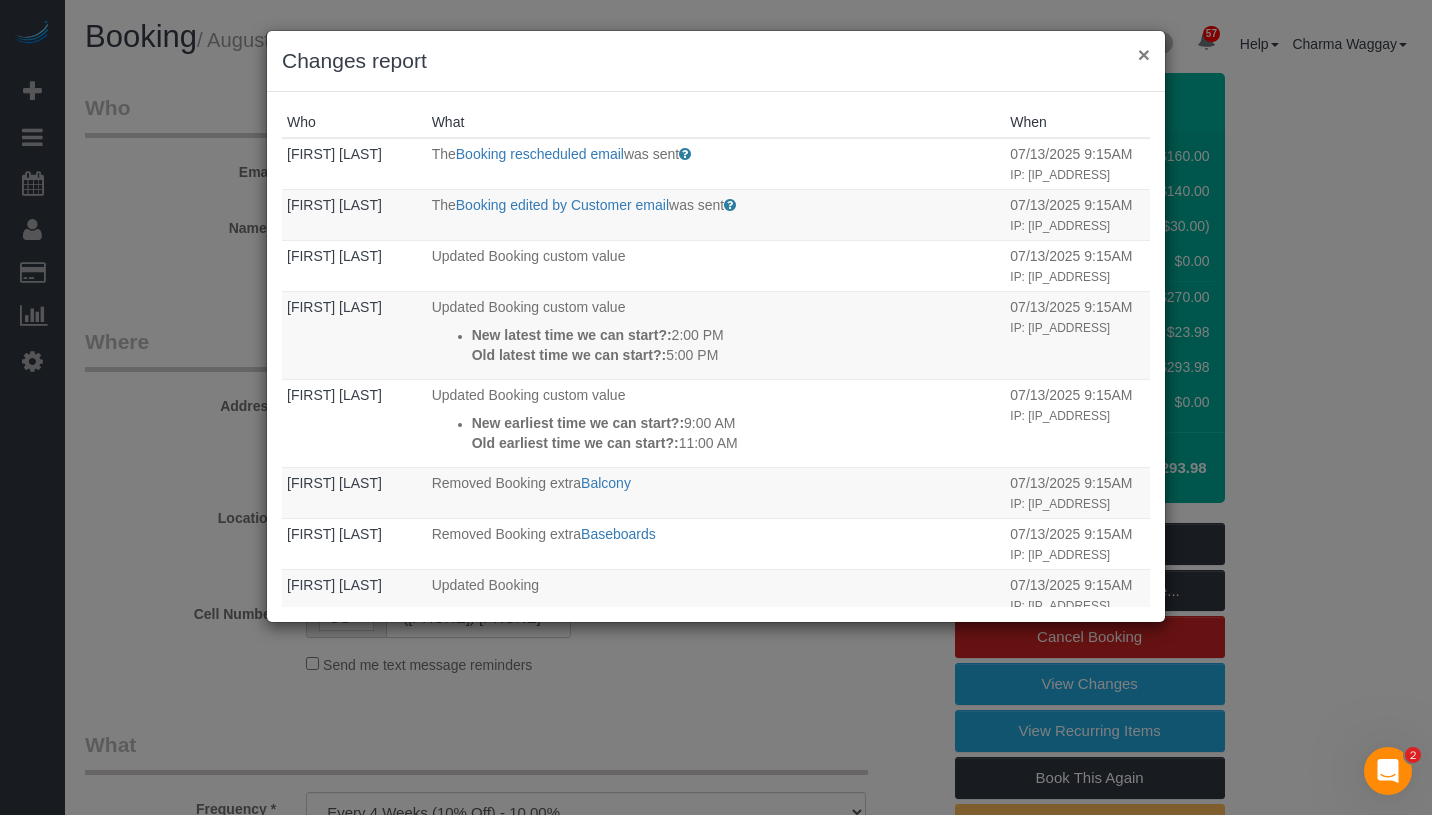 click on "×" at bounding box center [1144, 54] 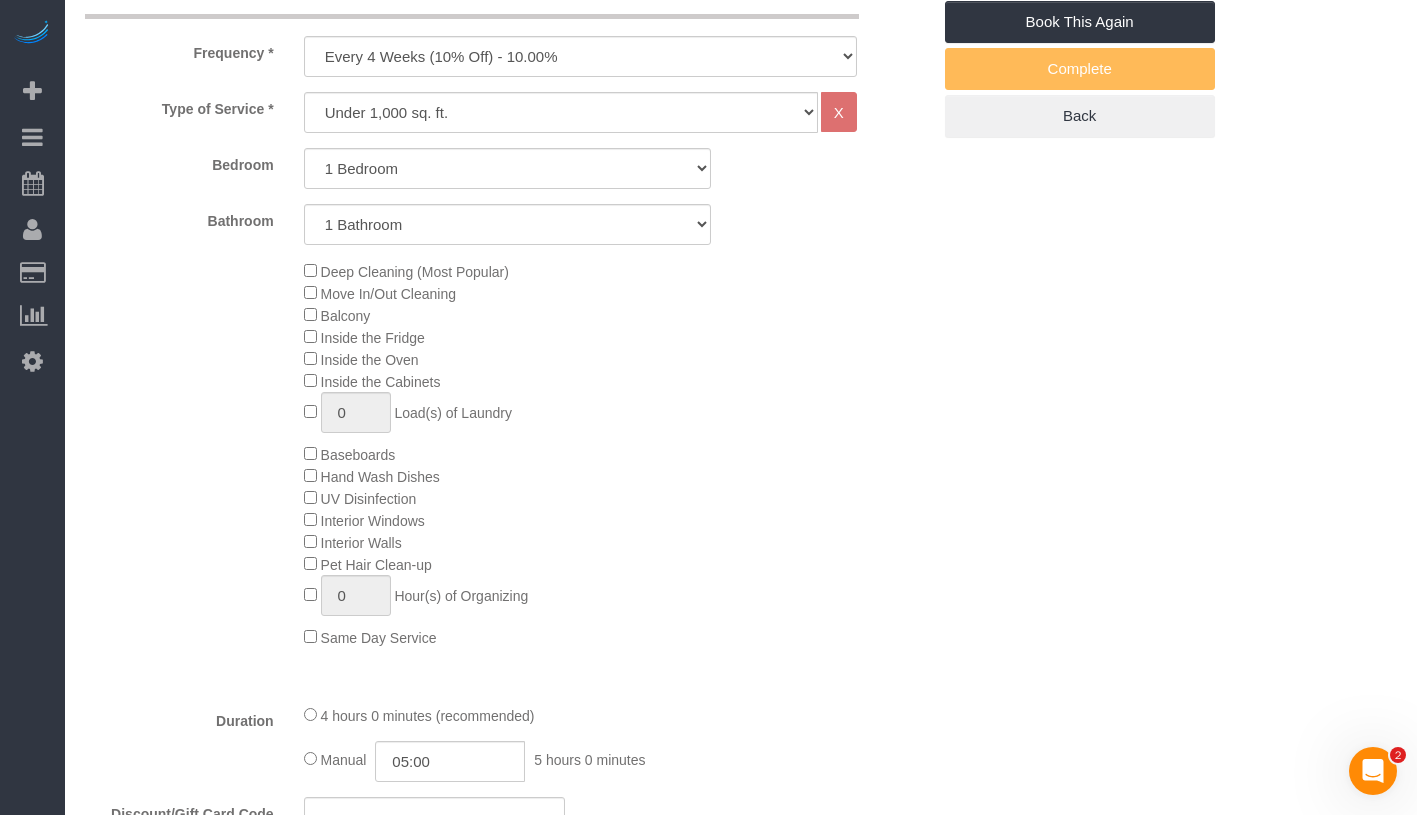 scroll, scrollTop: 873, scrollLeft: 0, axis: vertical 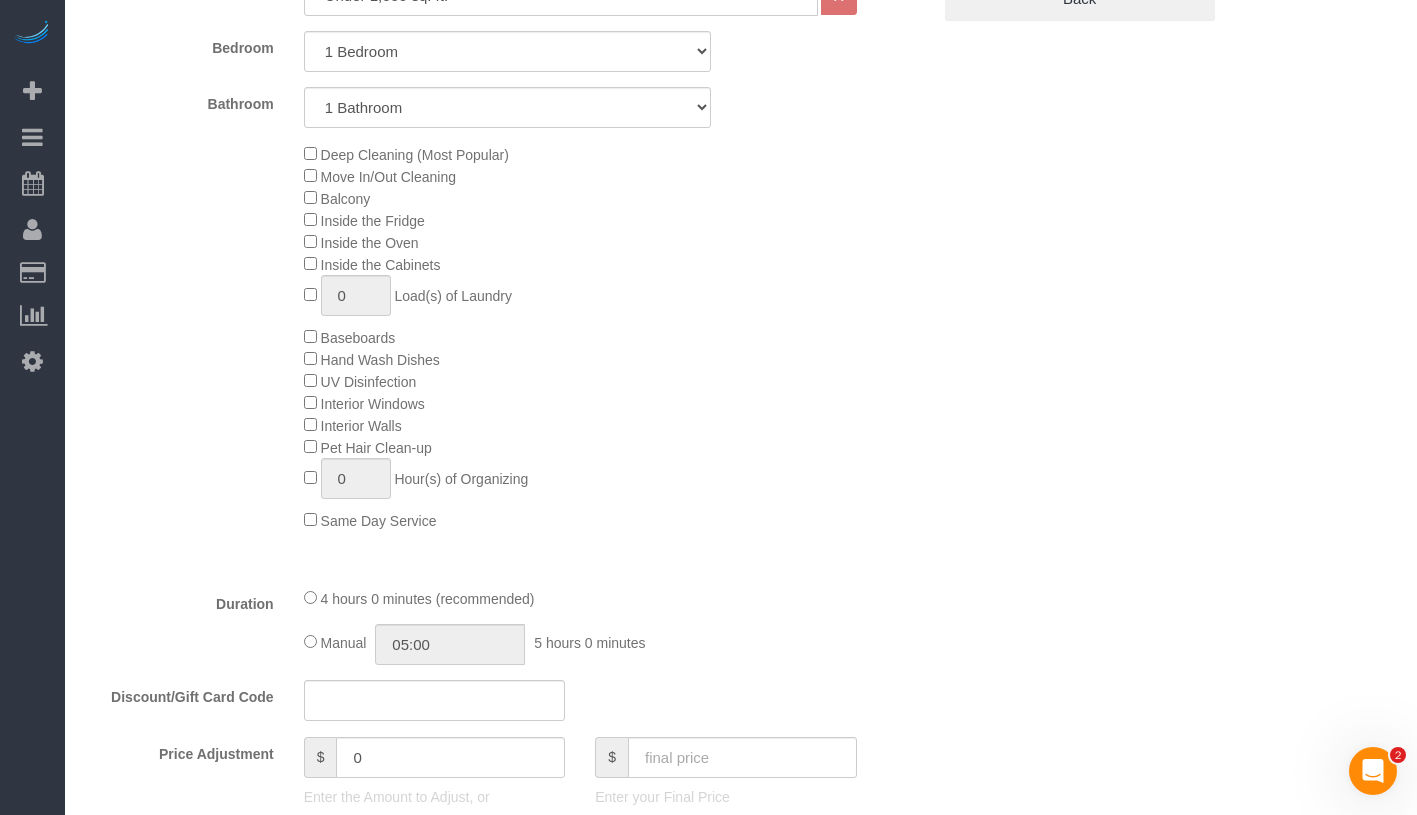click on "Manual
05:00
5 hours 0 minutes" 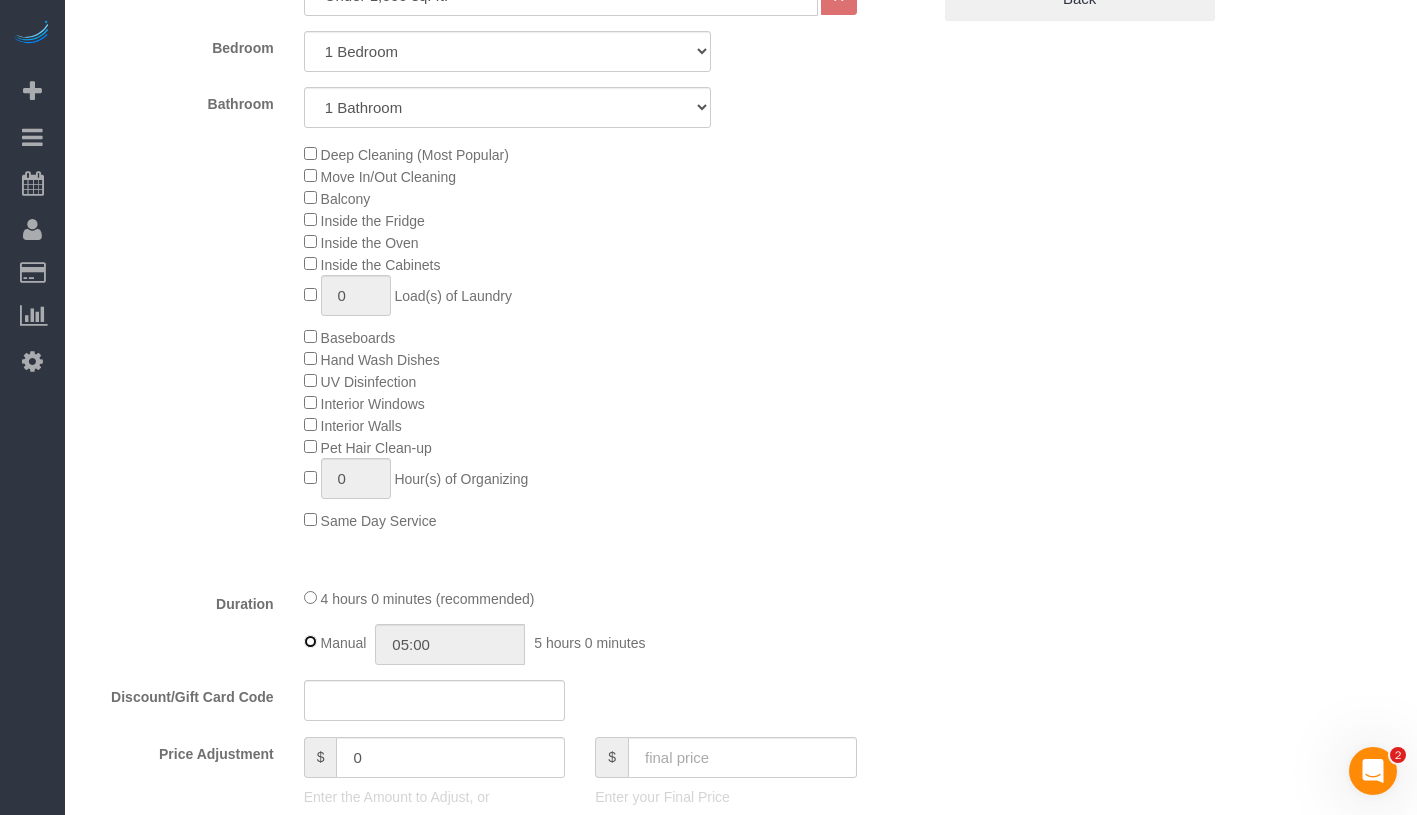 type on "04:00" 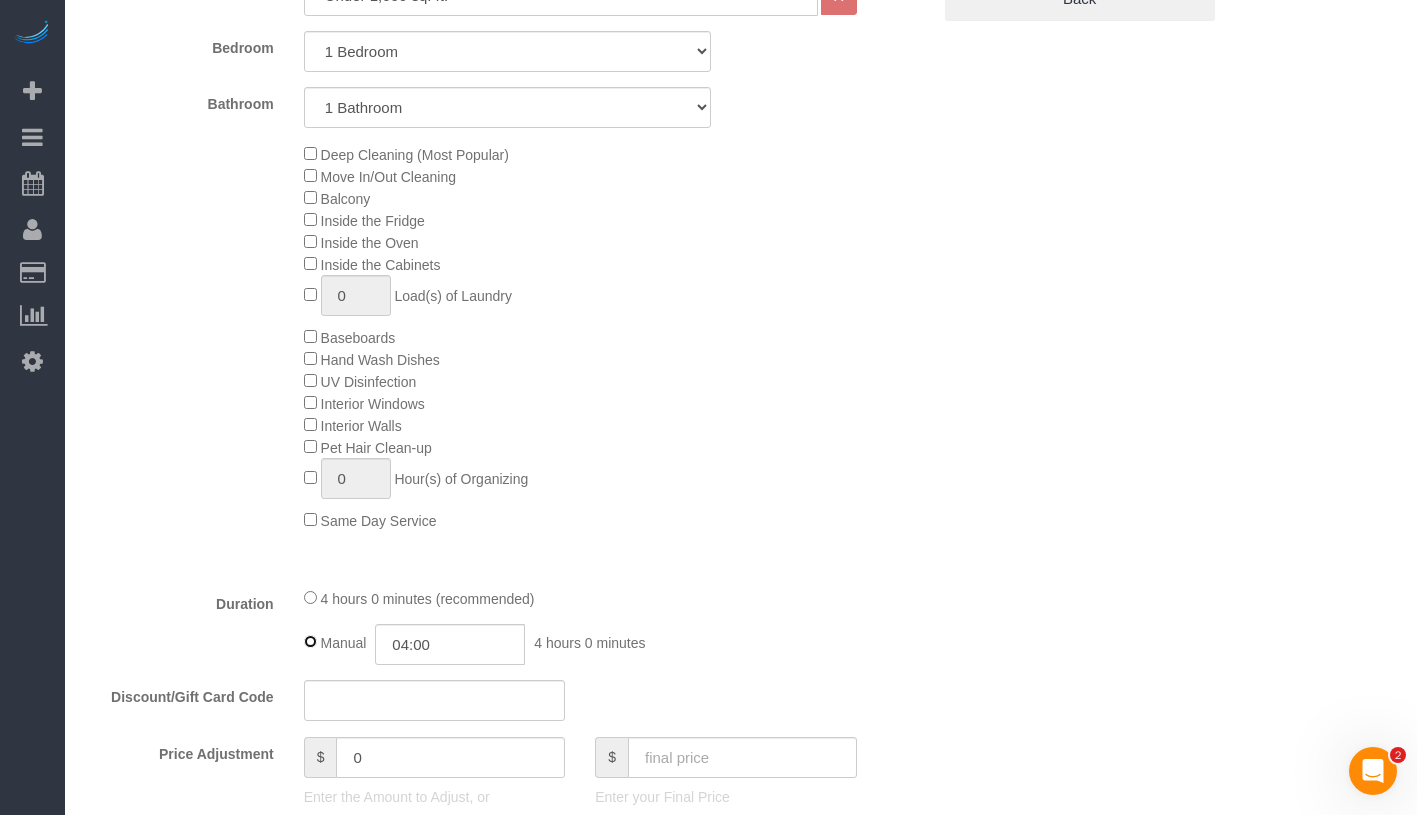 select on "spot61" 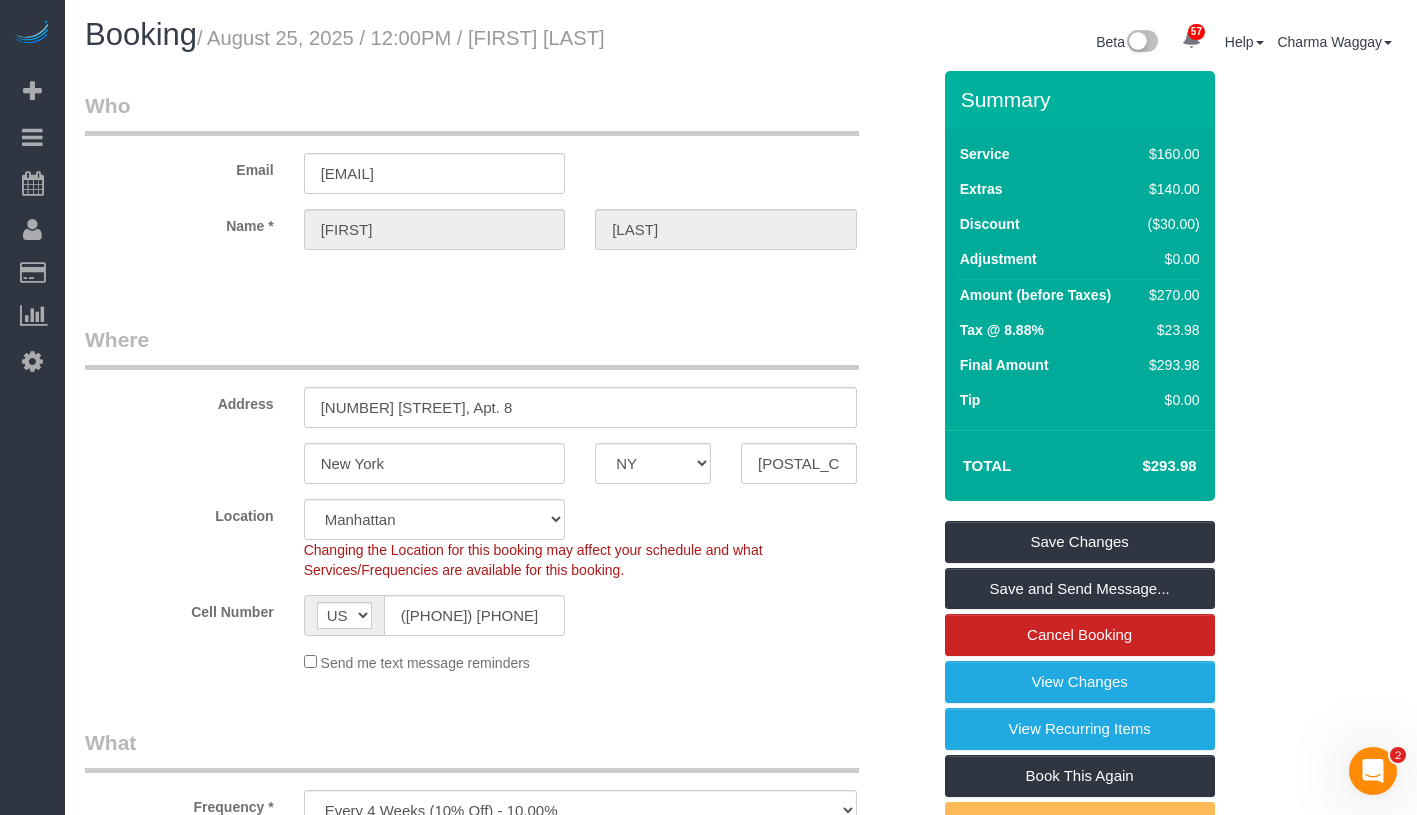 scroll, scrollTop: 0, scrollLeft: 0, axis: both 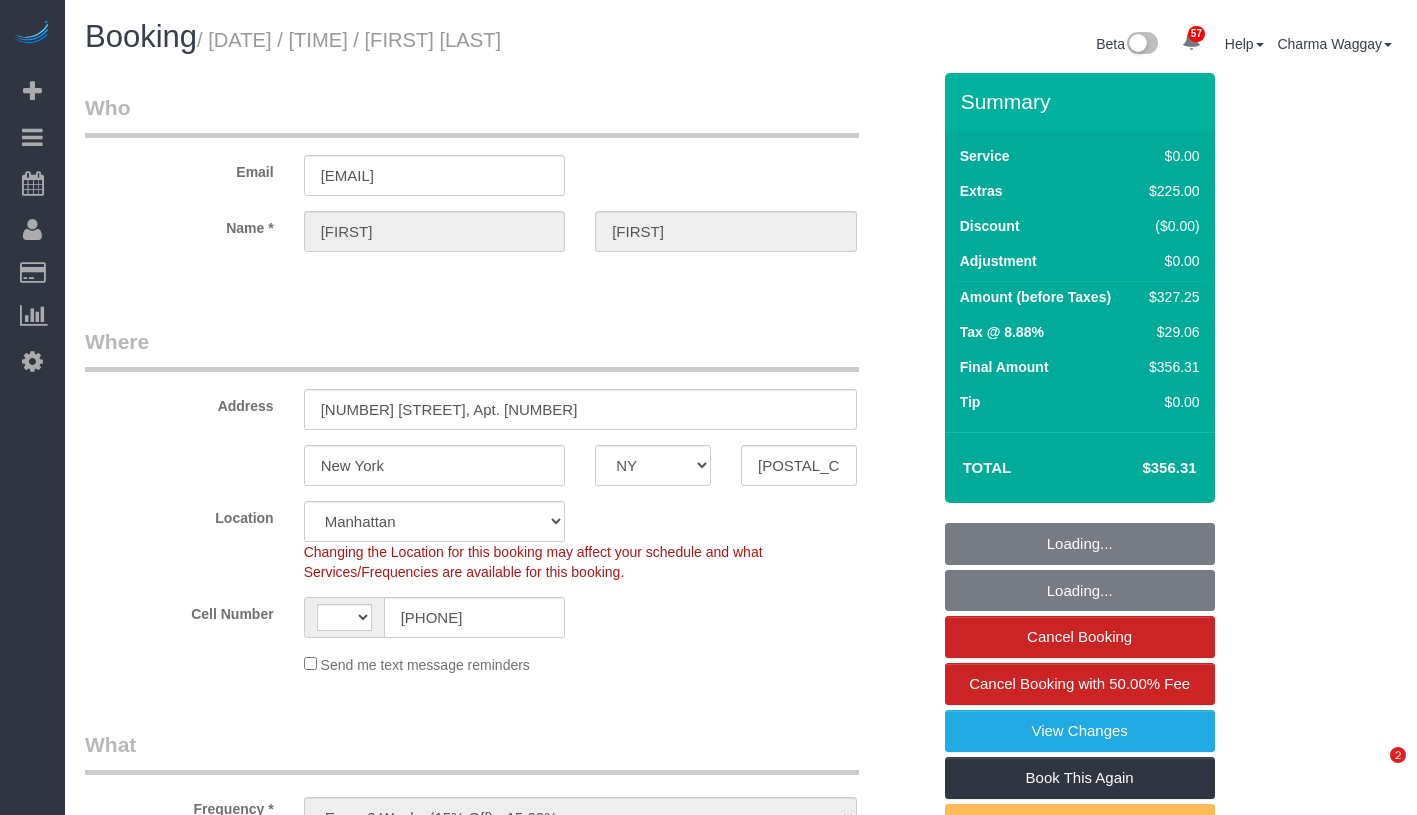 select on "NY" 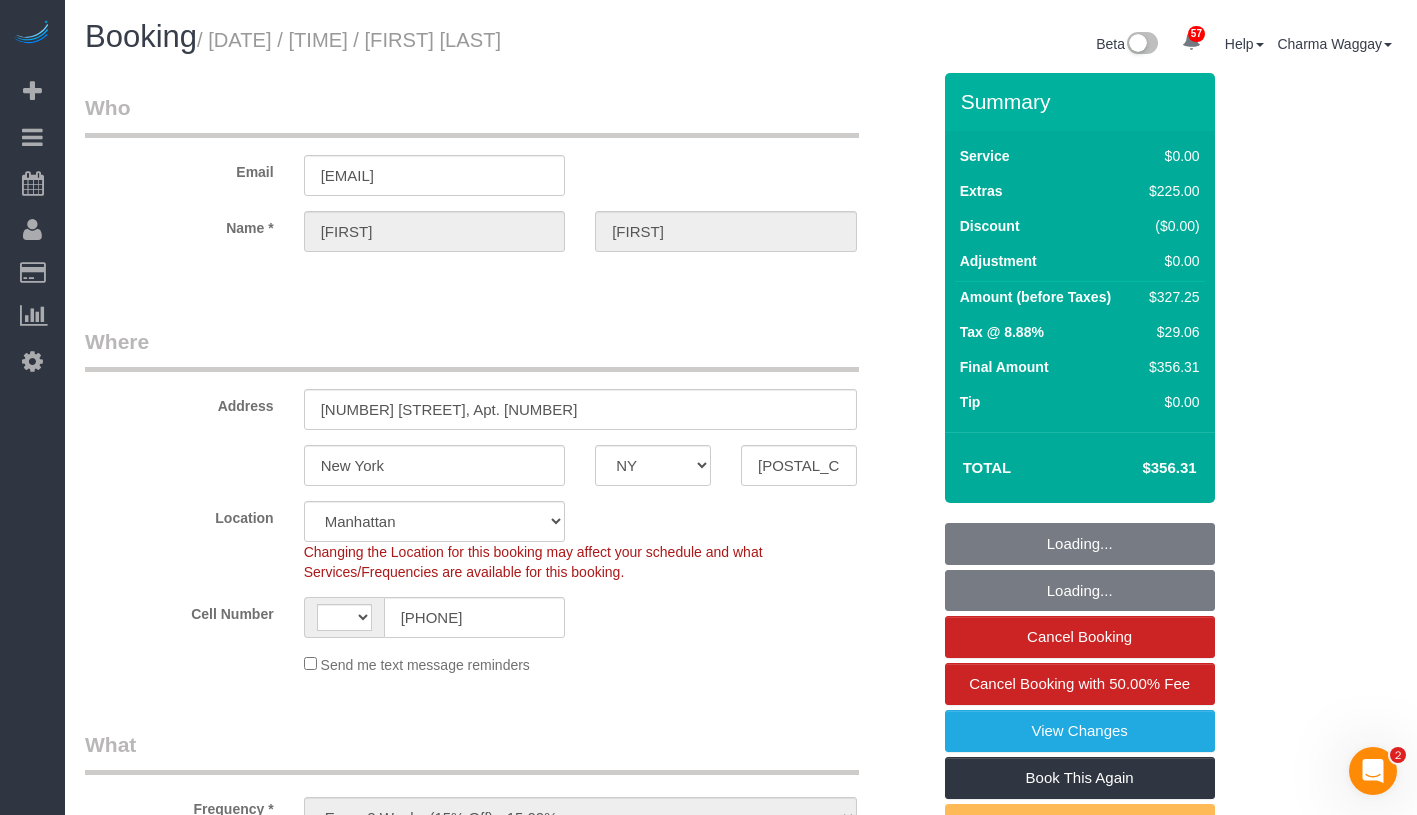 scroll, scrollTop: 0, scrollLeft: 0, axis: both 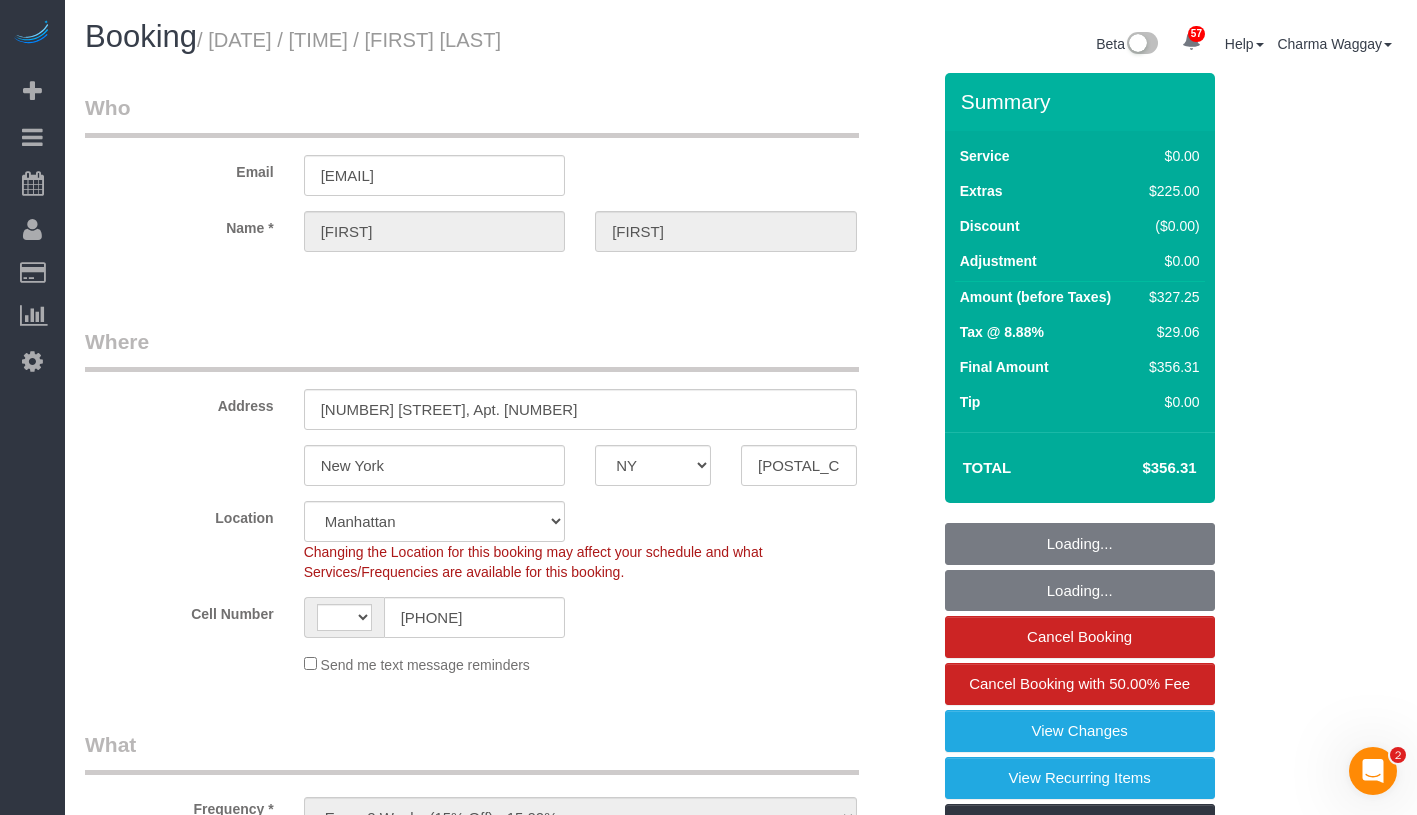 select on "object:679" 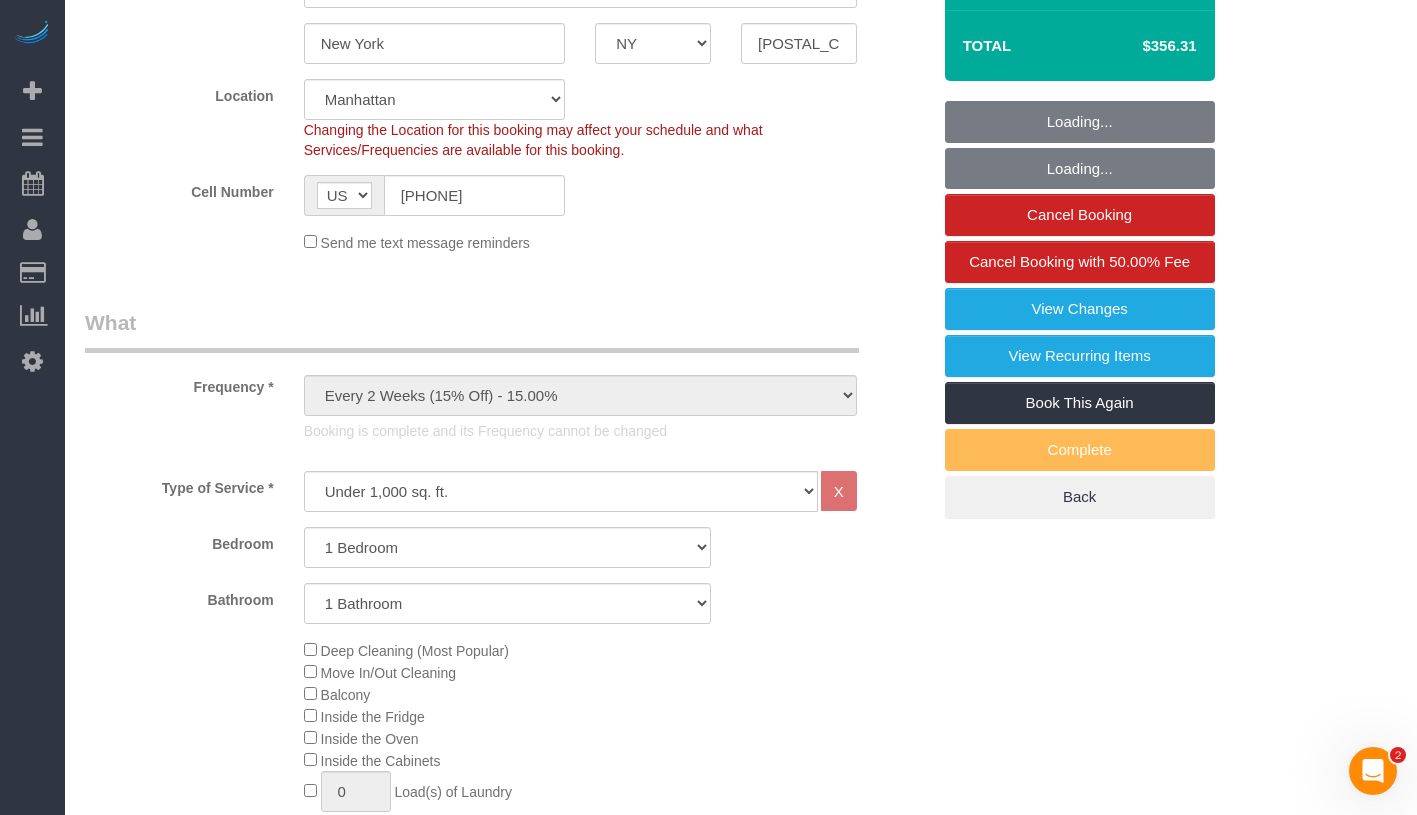 select on "number:59" 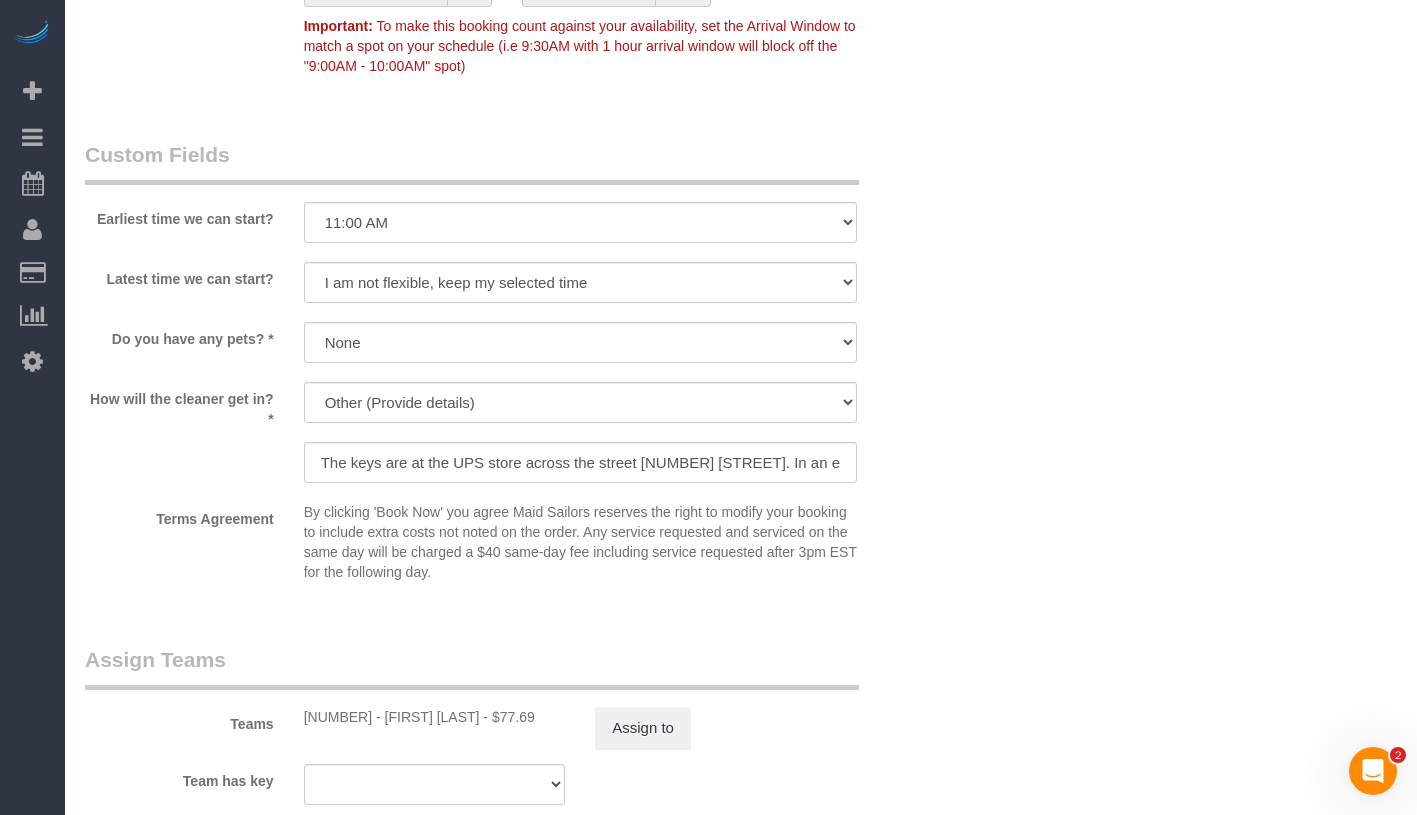 scroll, scrollTop: 1803, scrollLeft: 0, axis: vertical 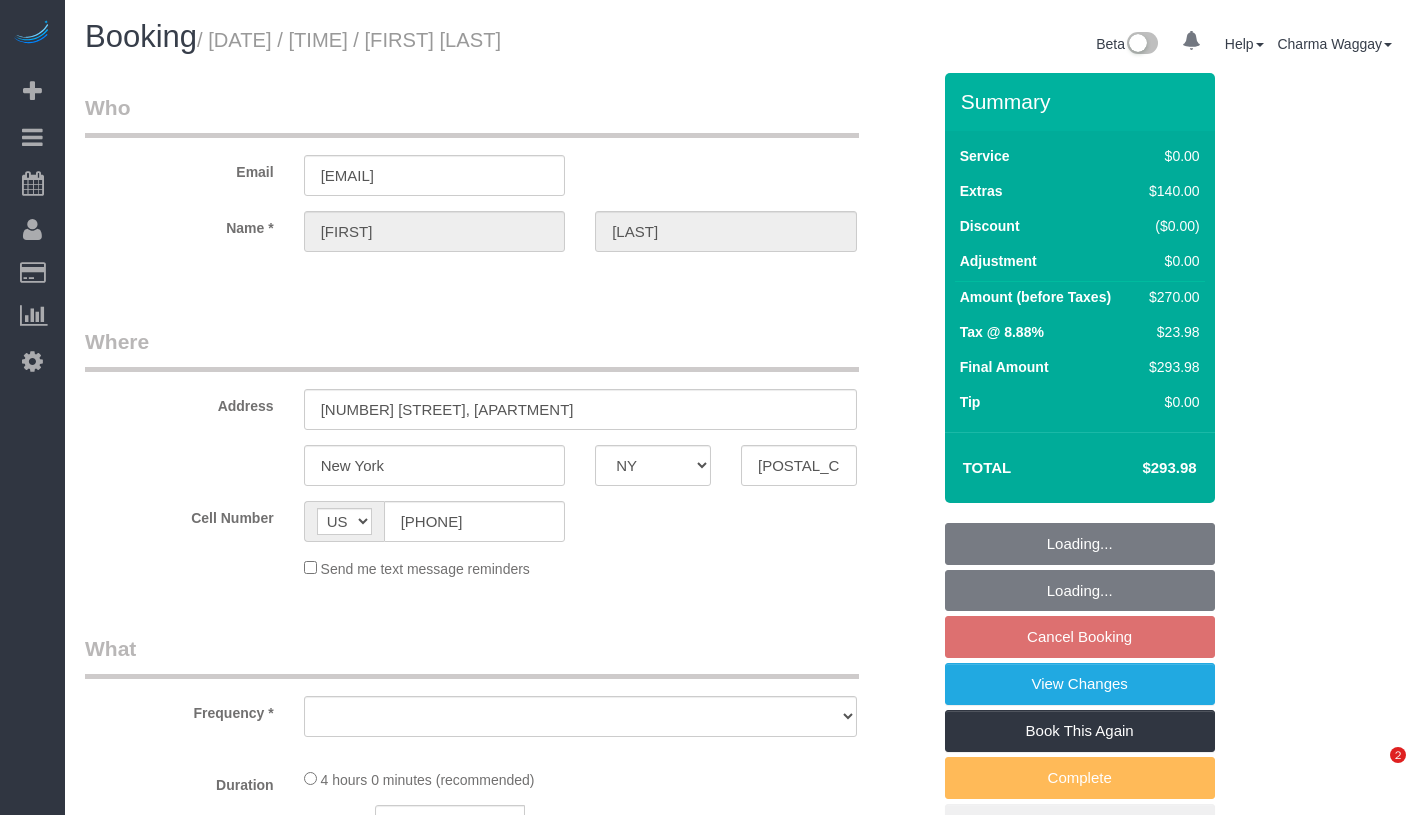 select on "NY" 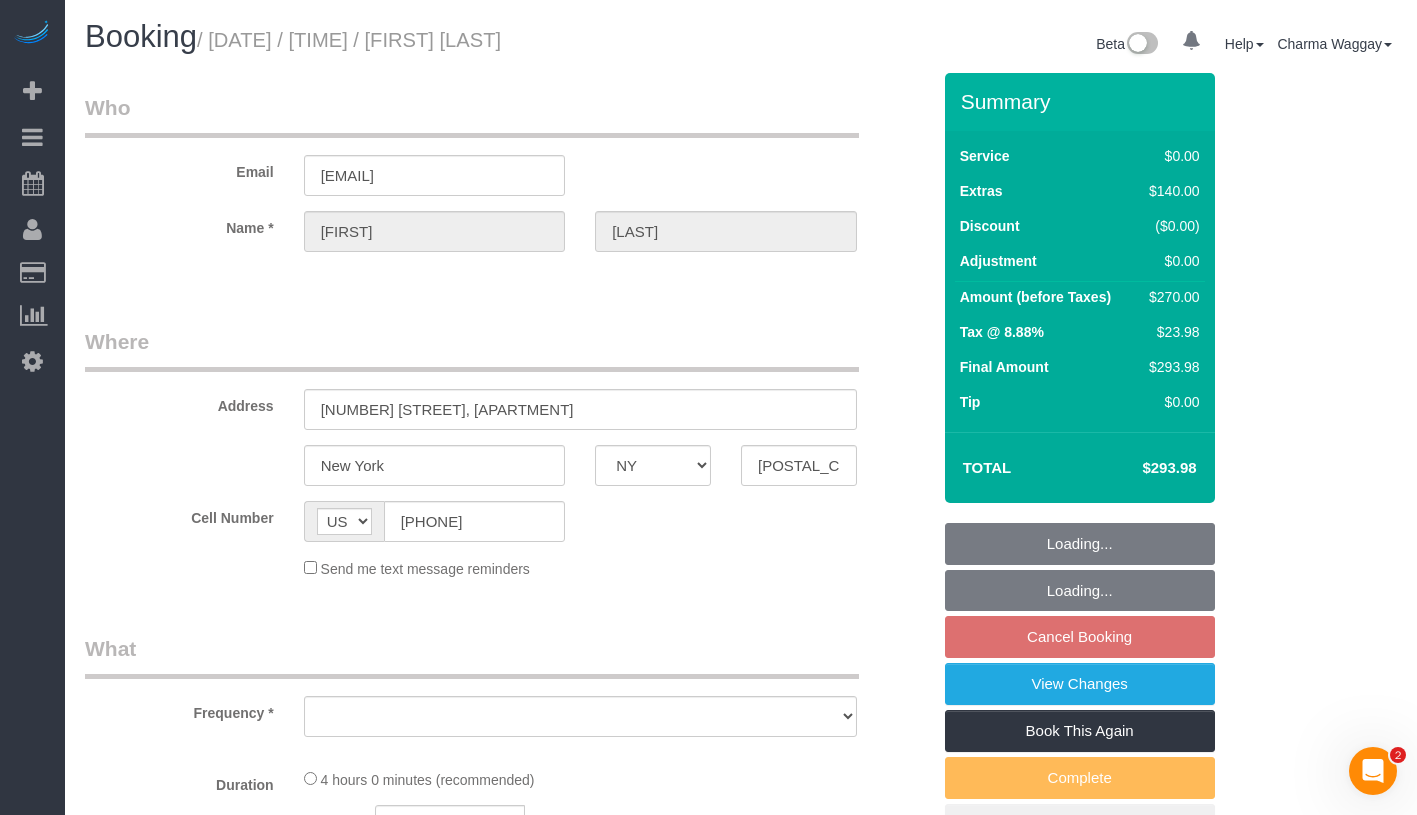 scroll, scrollTop: 0, scrollLeft: 0, axis: both 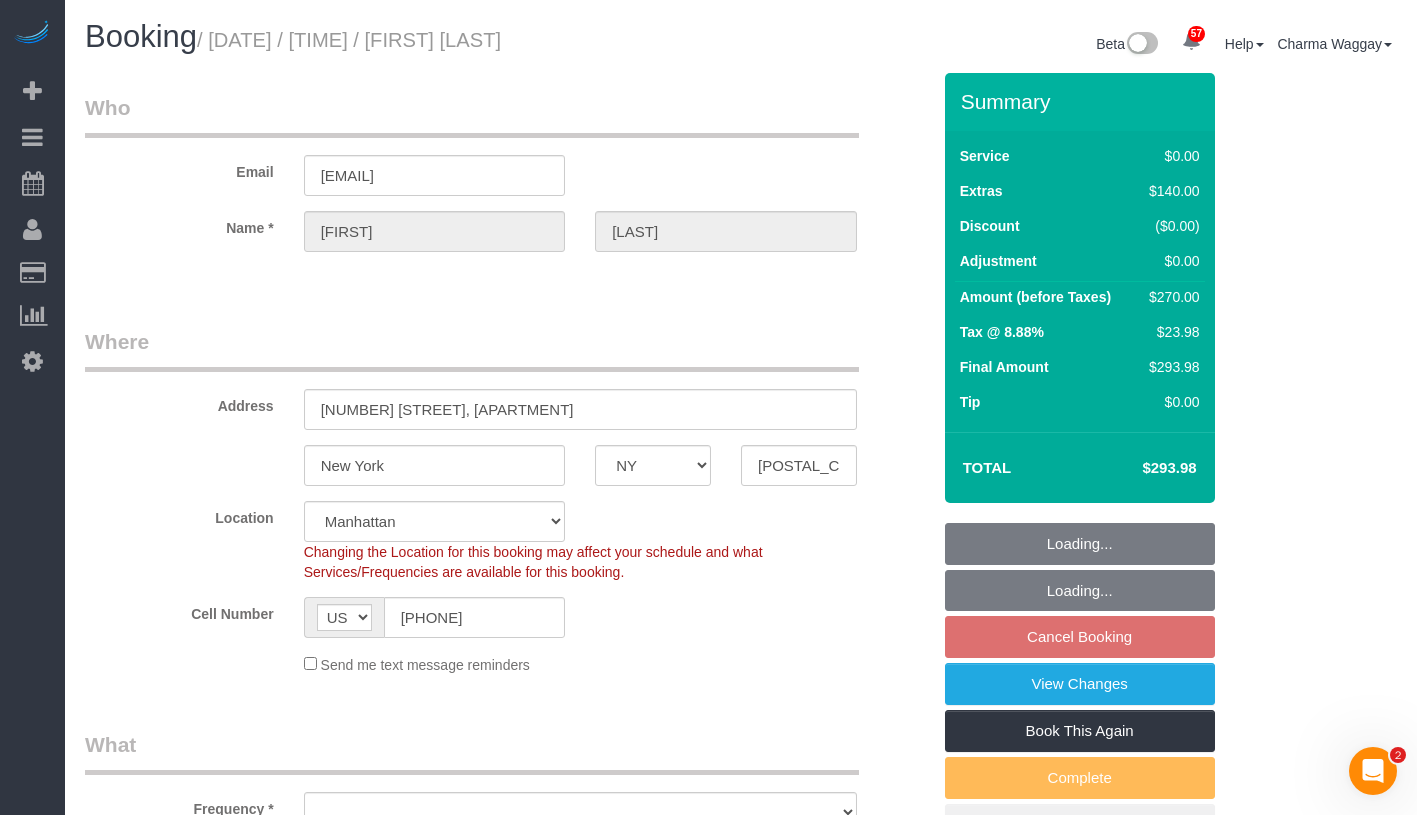 select on "object:947" 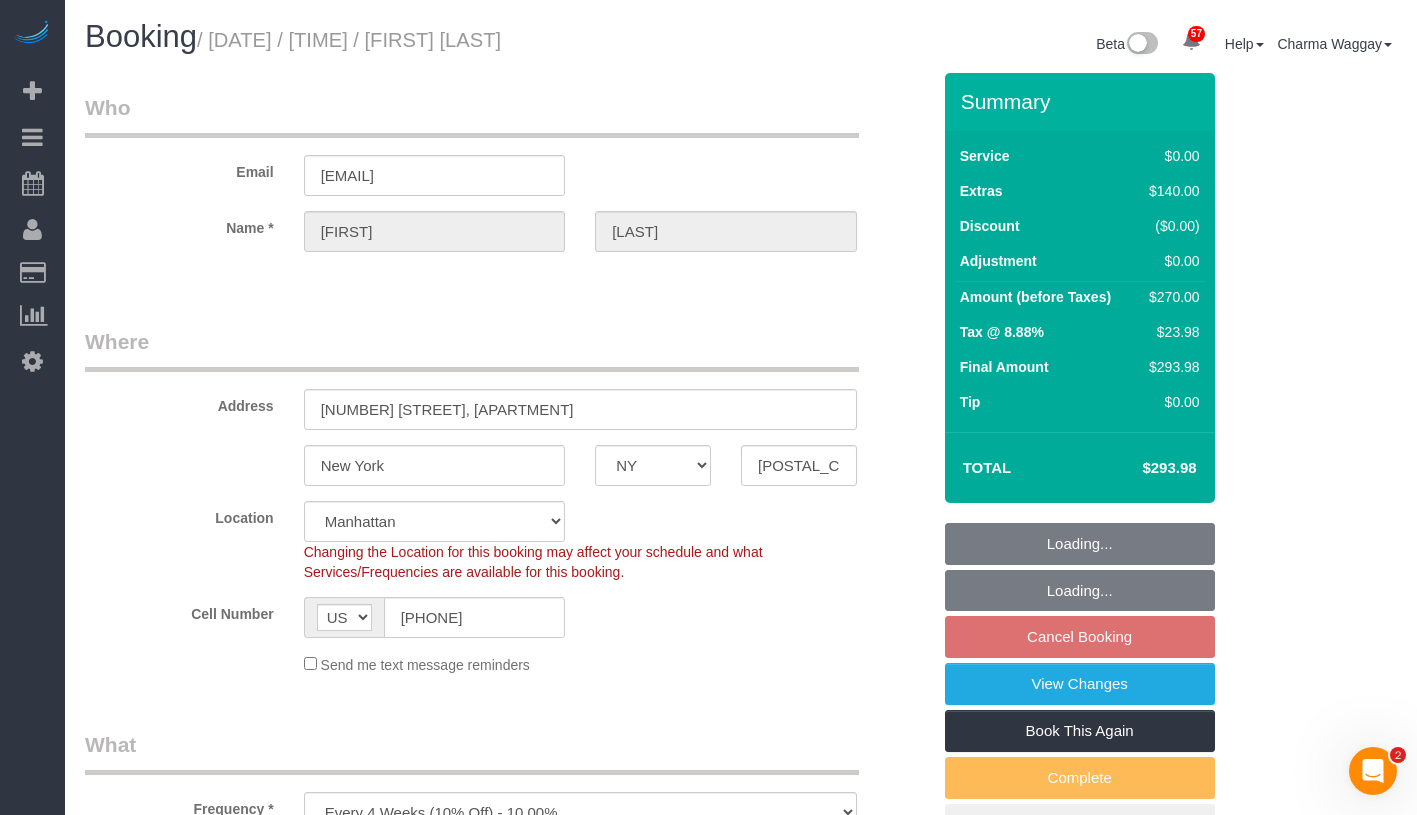 select on "1" 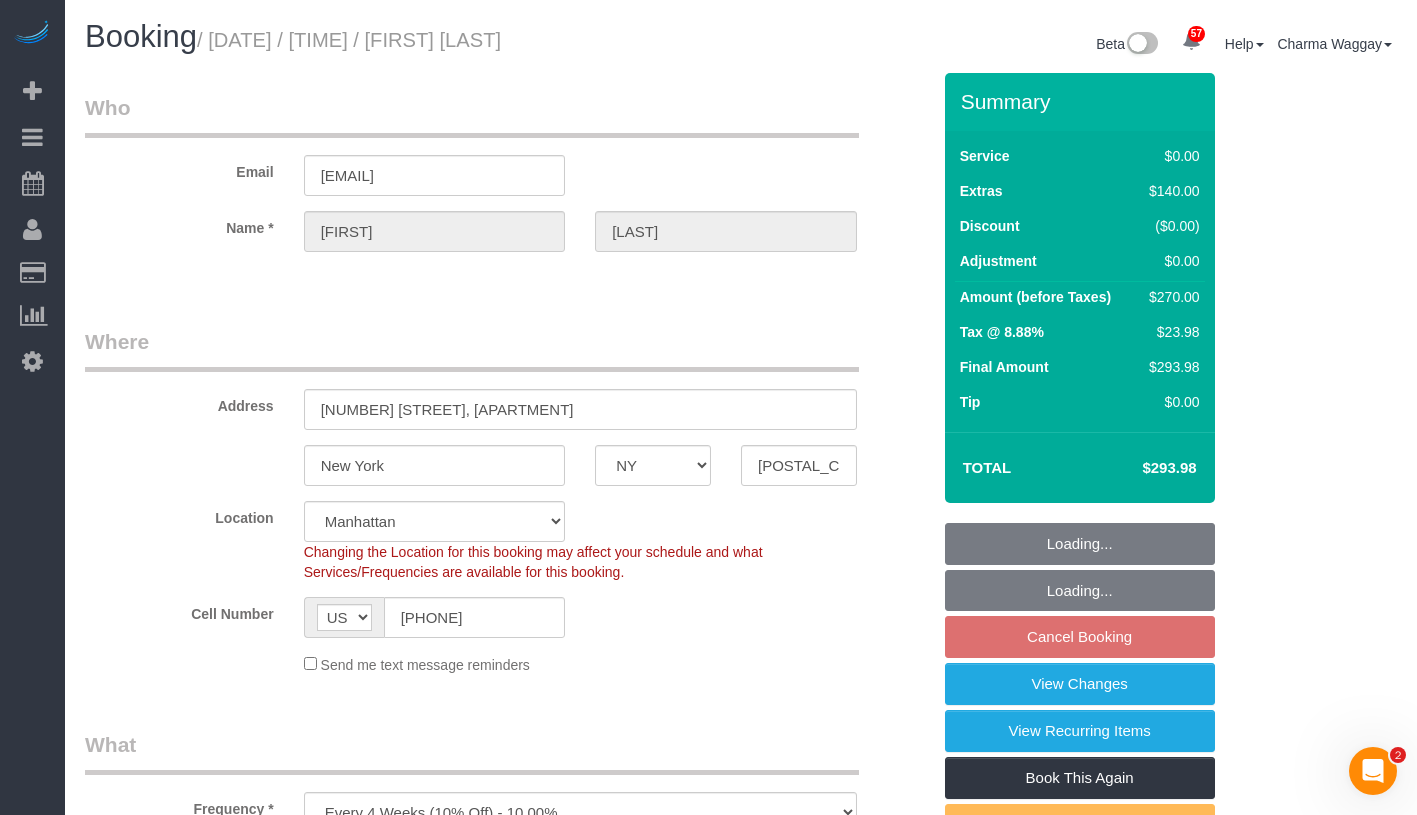 select on "object:1423" 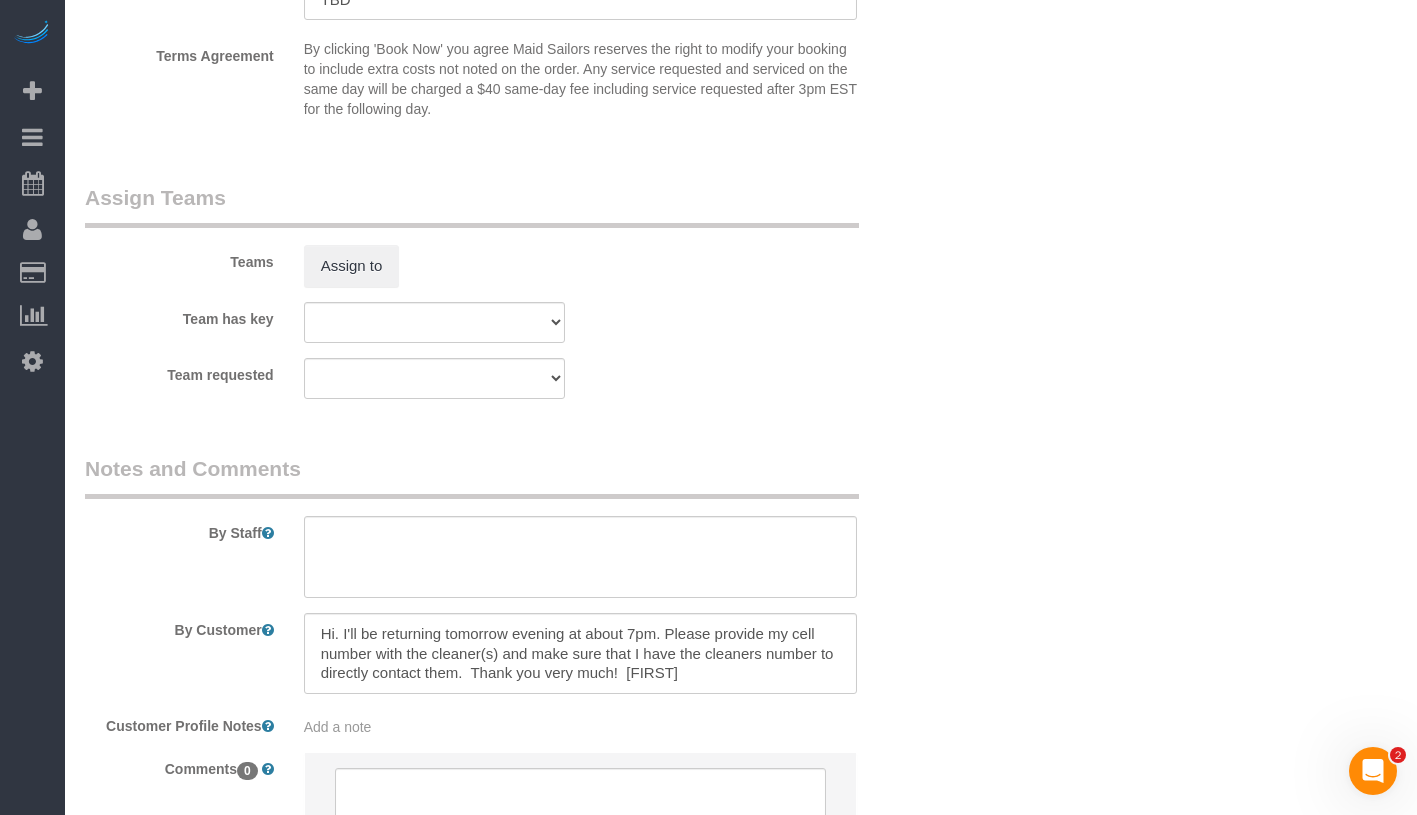 scroll, scrollTop: 2630, scrollLeft: 0, axis: vertical 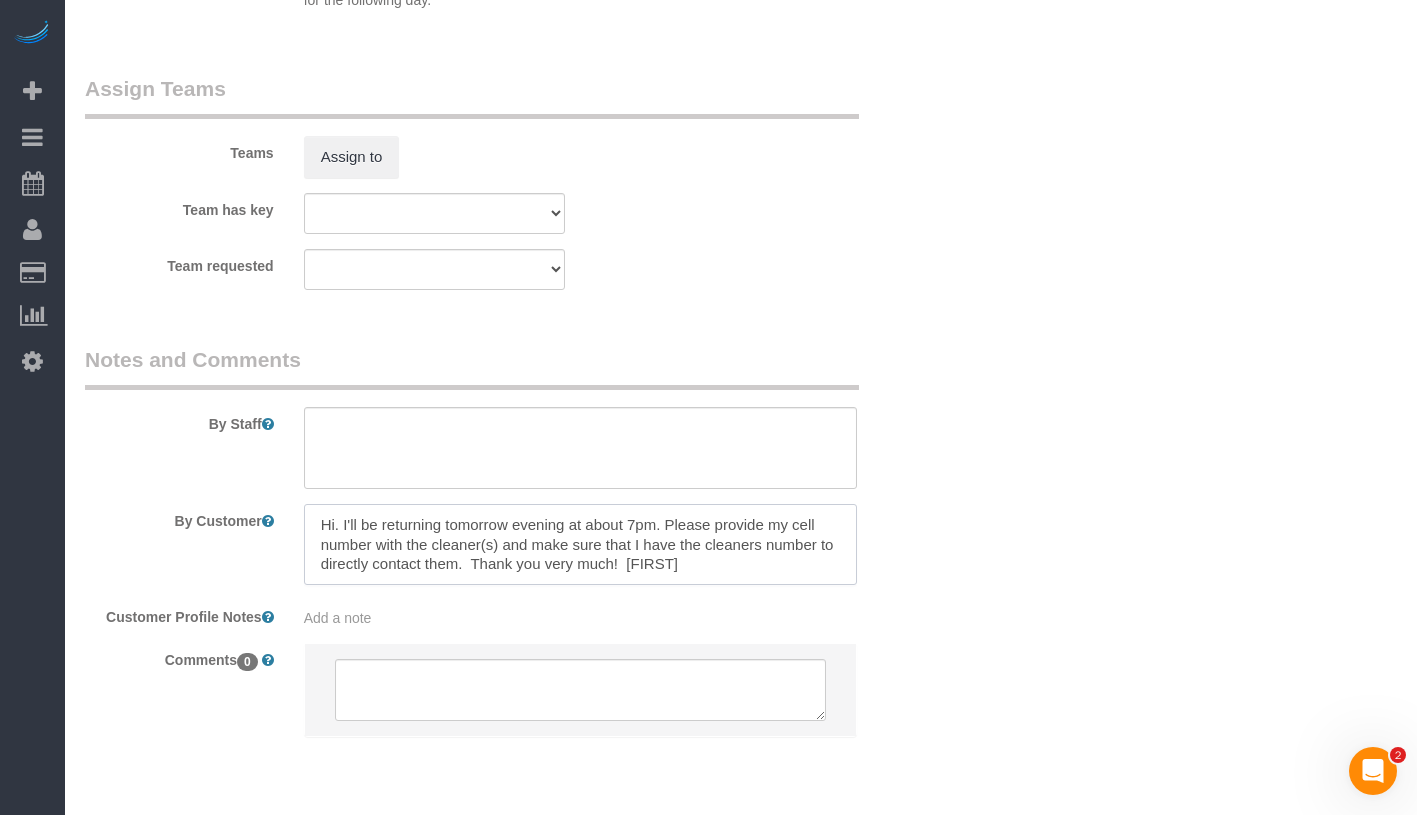 drag, startPoint x: 320, startPoint y: 518, endPoint x: 745, endPoint y: 611, distance: 435.0563 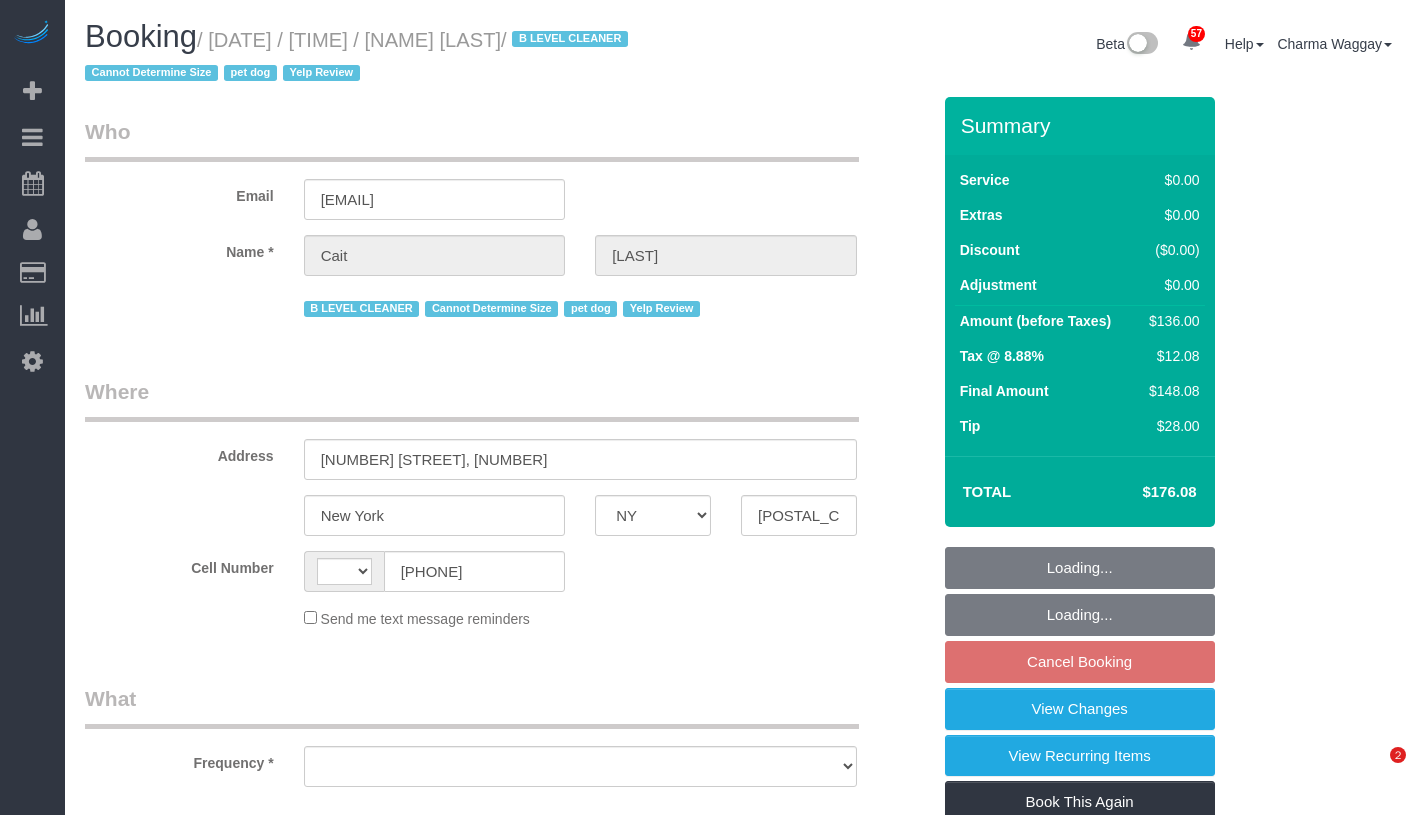 select on "NY" 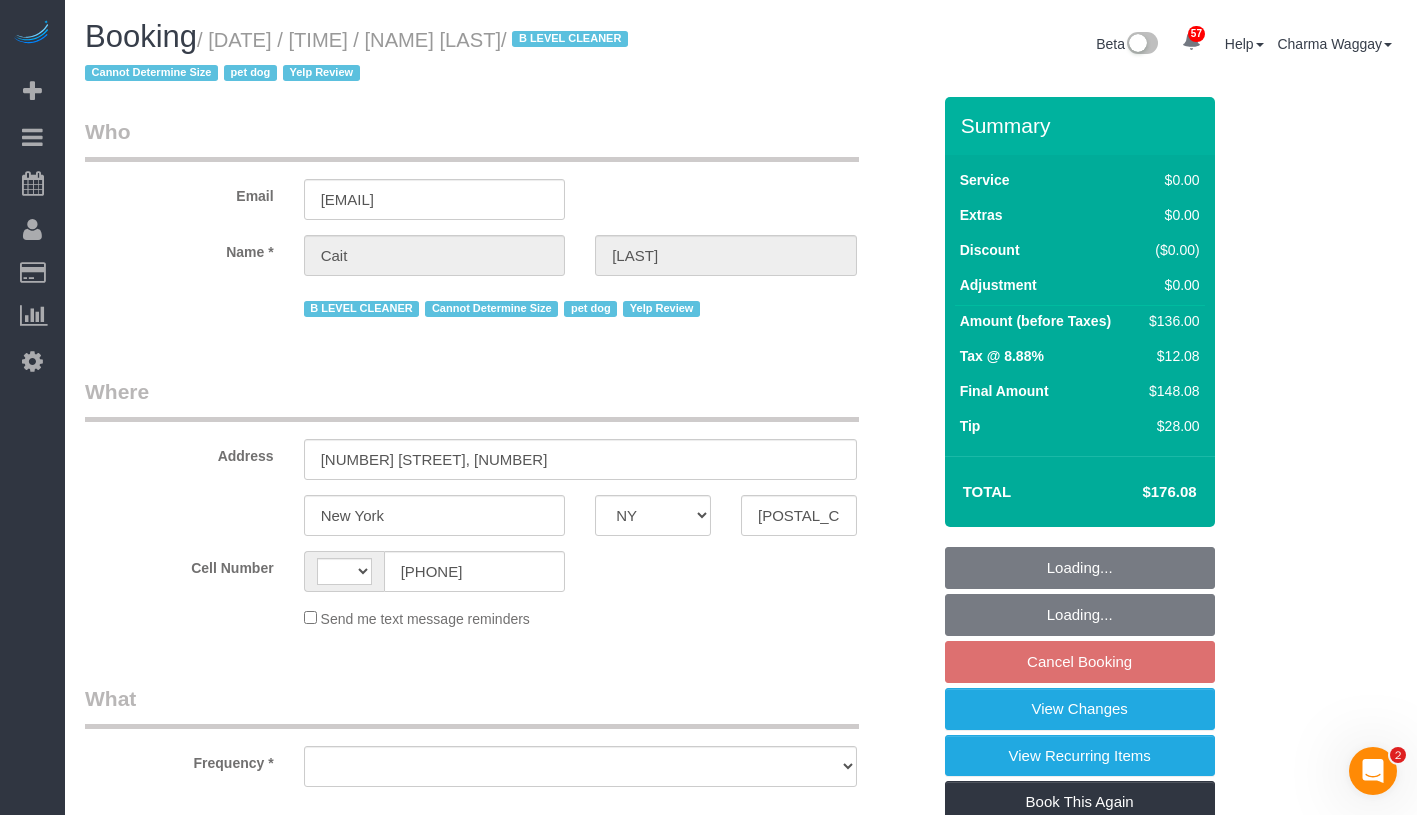 scroll, scrollTop: 0, scrollLeft: 0, axis: both 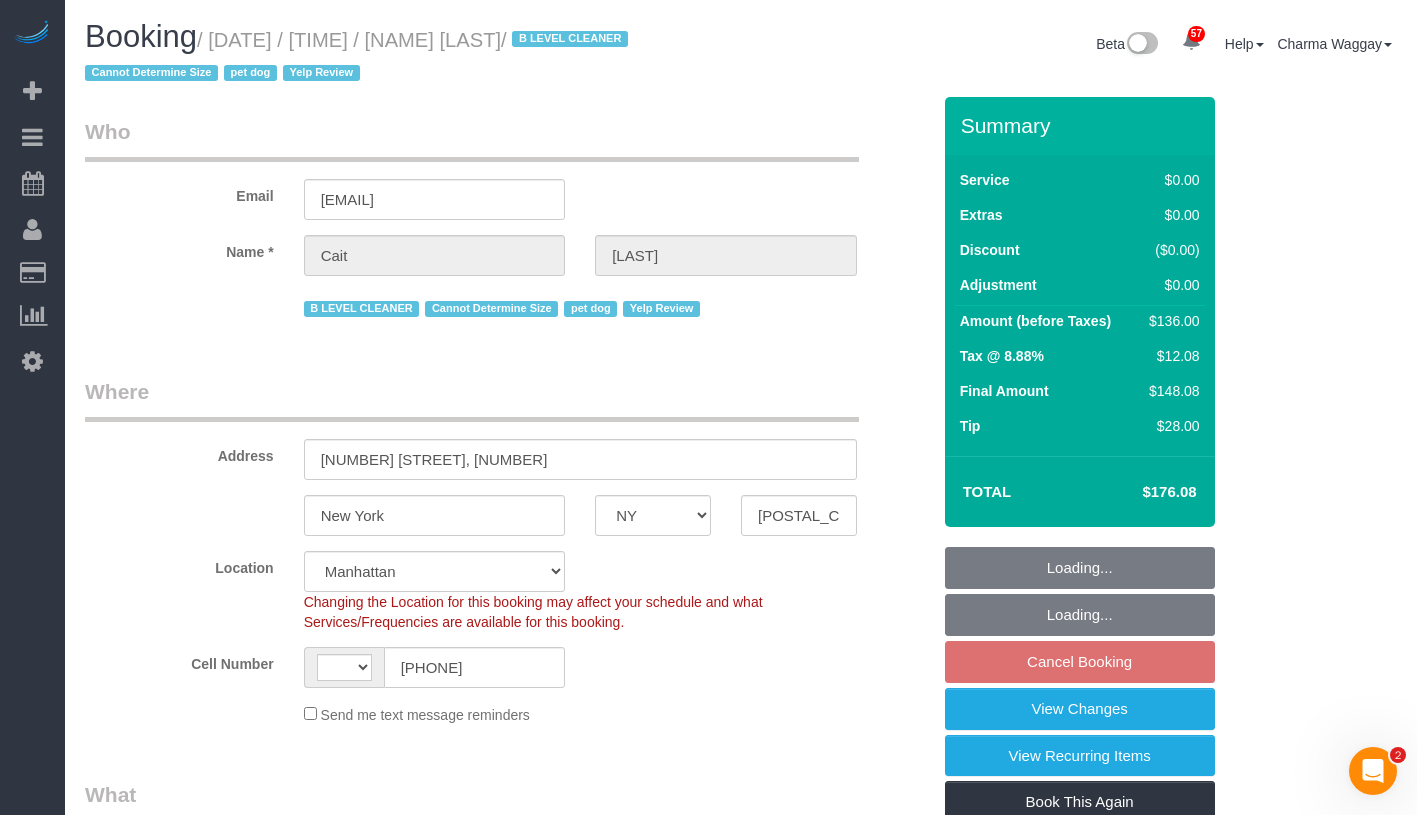 select on "string:US" 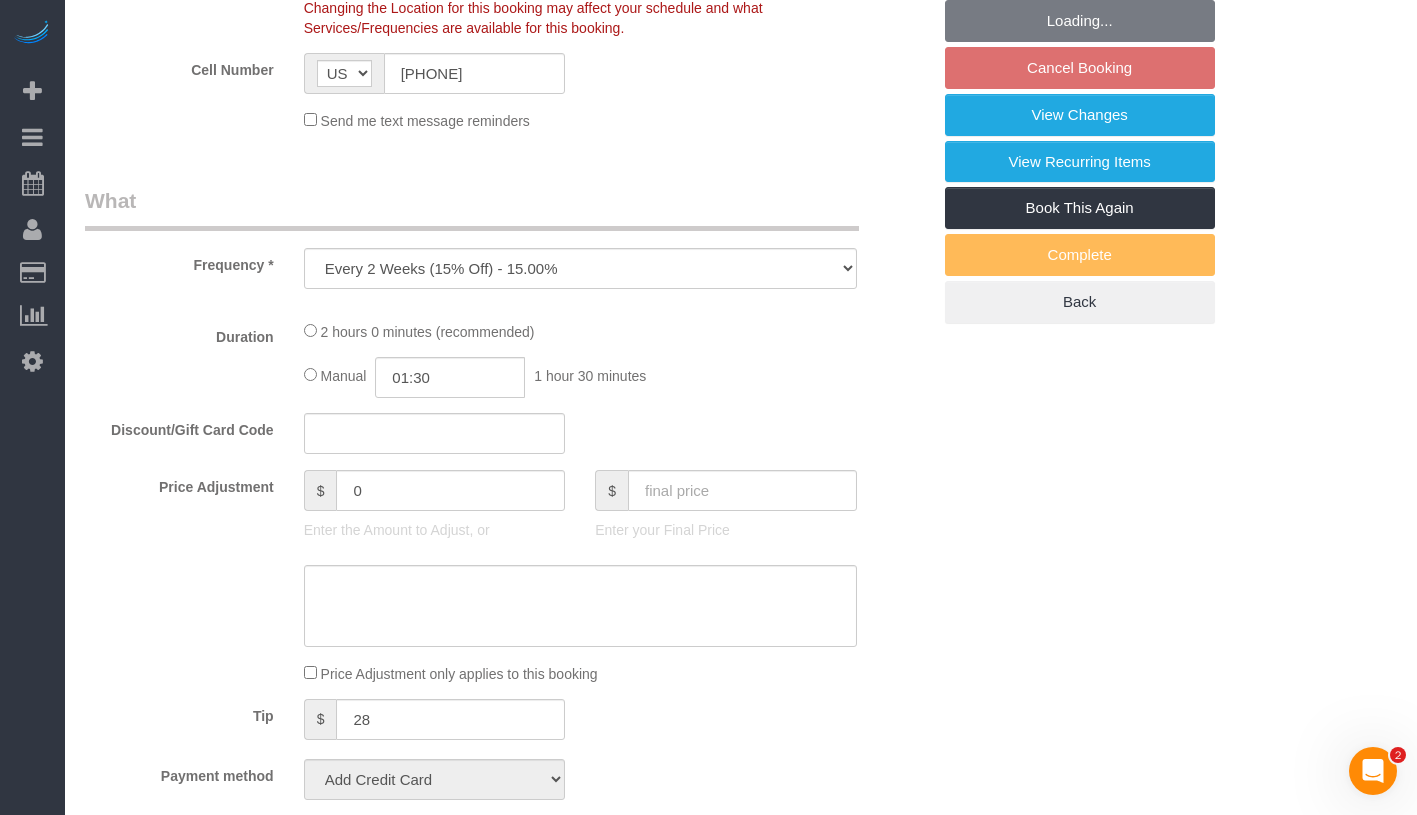 select on "object:980" 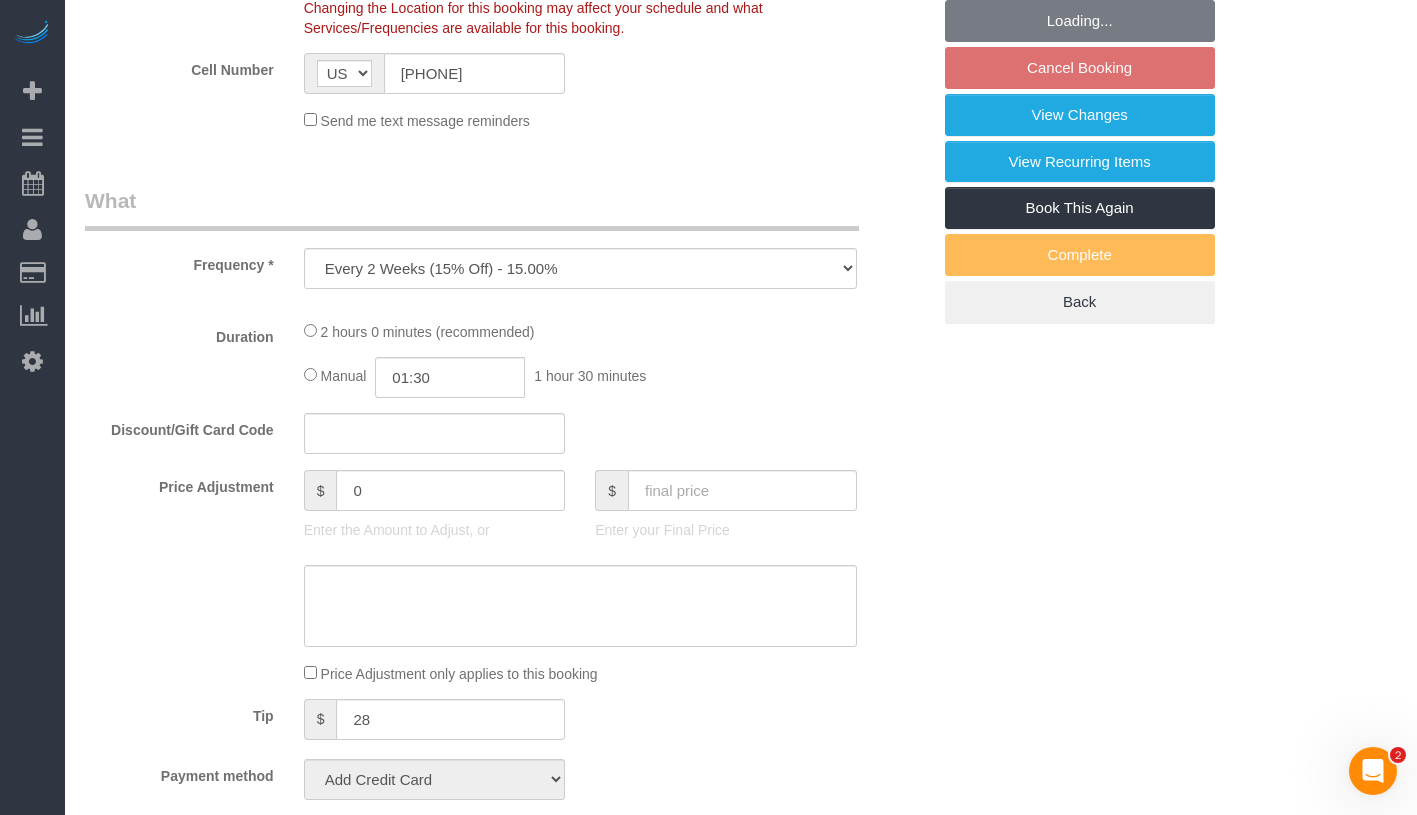 select on "1" 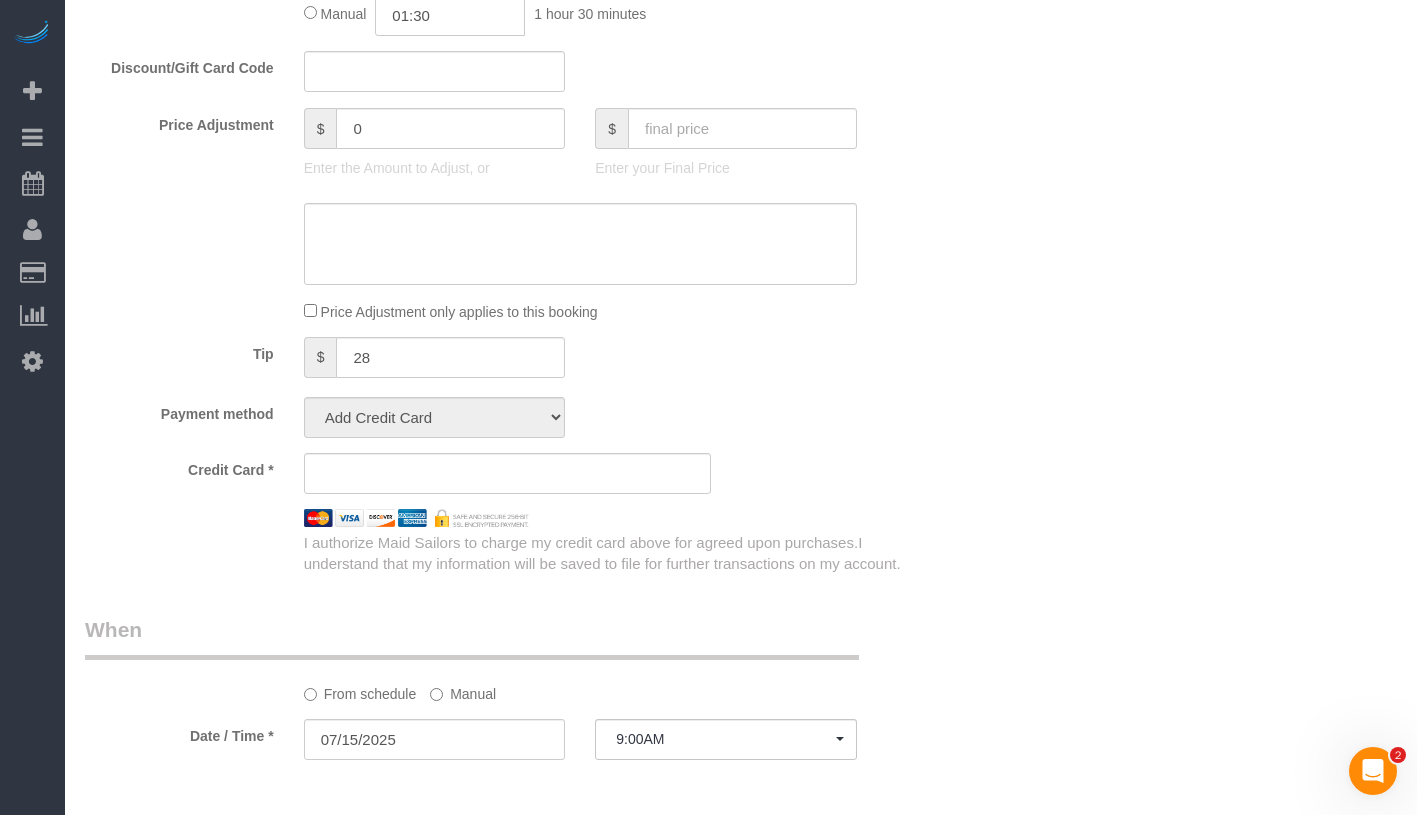 select on "string:stripe-pm_1PtyBH4VGloSiKo7pgkIsidZ" 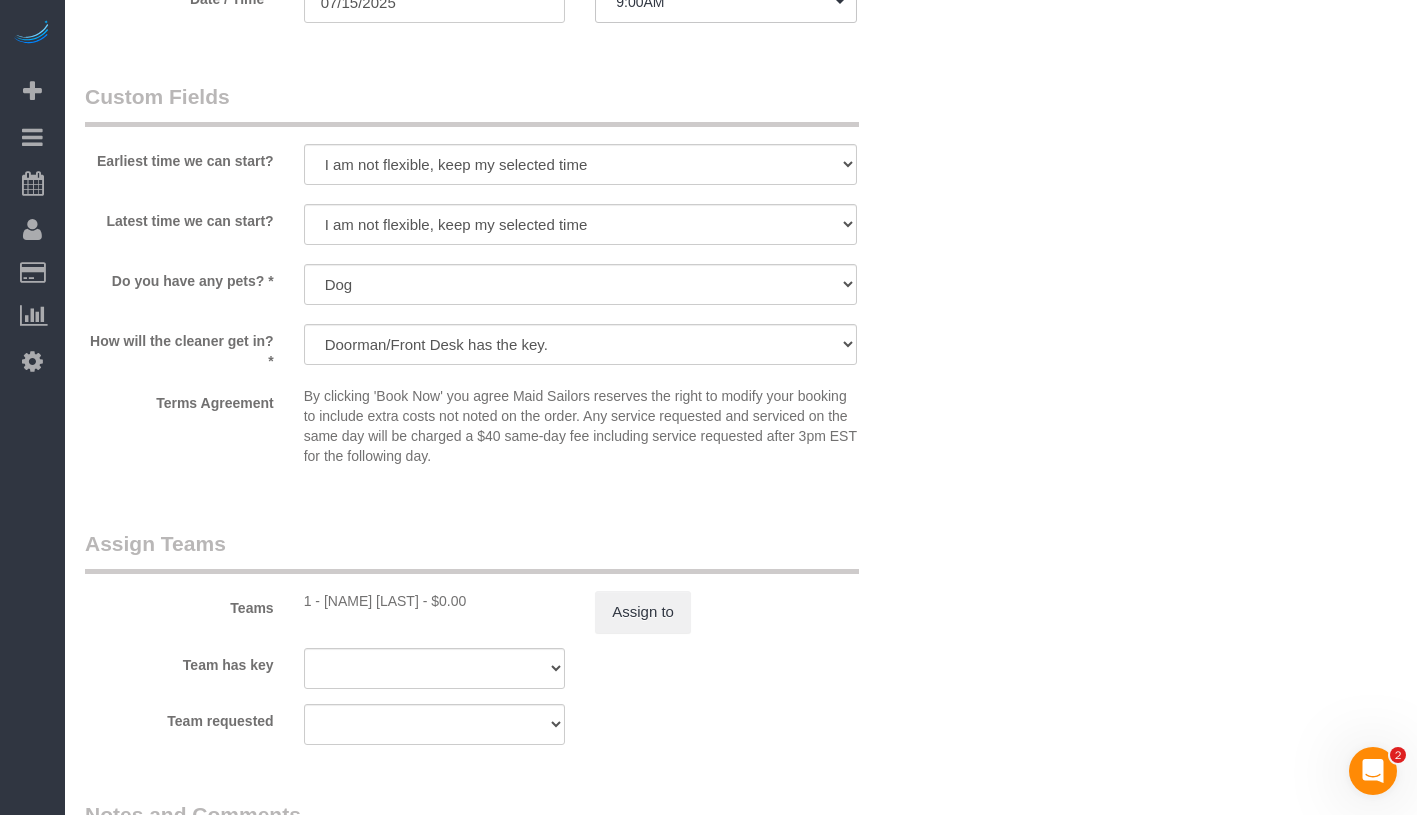 select on "1" 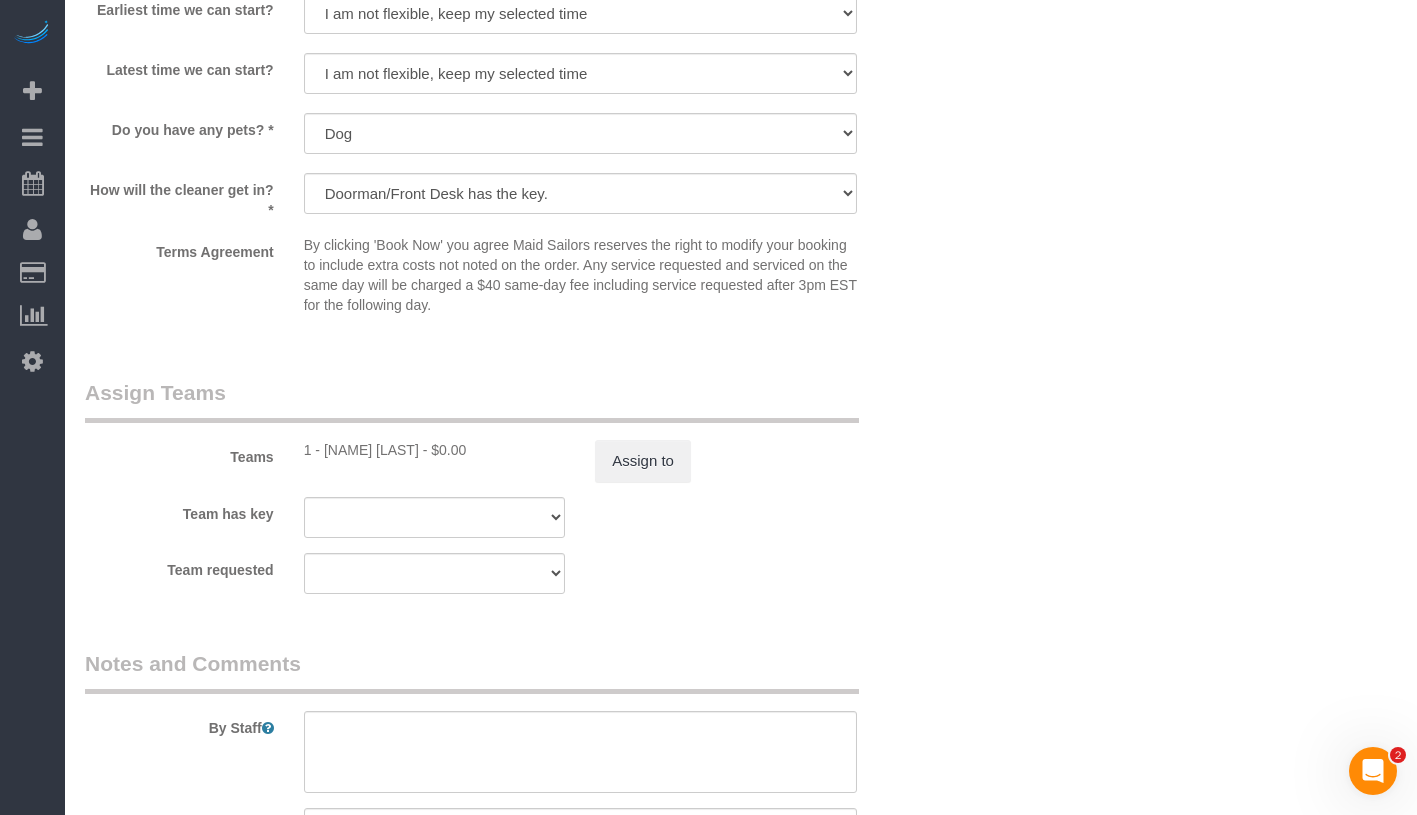 scroll, scrollTop: 2403, scrollLeft: 0, axis: vertical 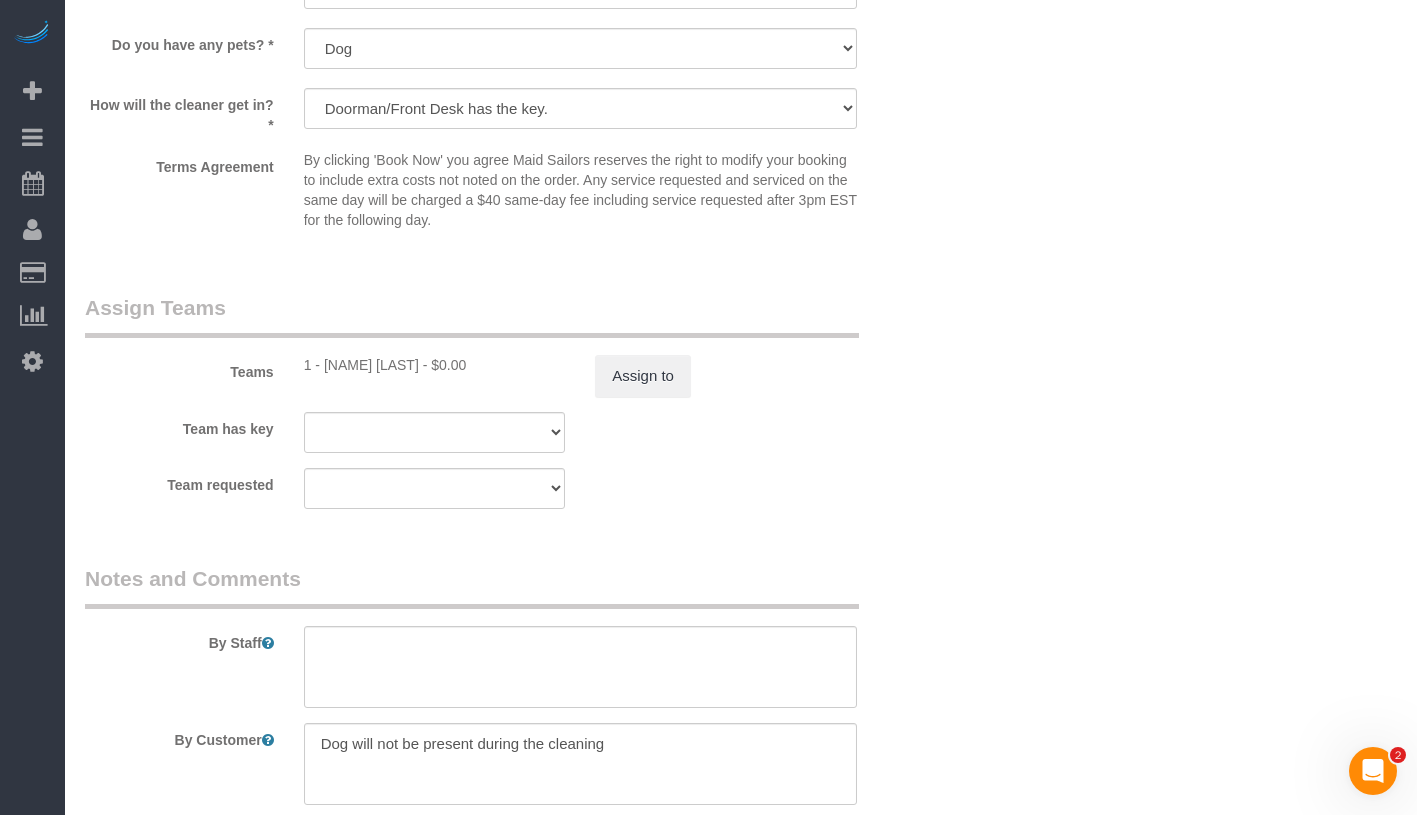 click on "Teams
1 - [NAME] [LAST] - $0.00
Assign to" at bounding box center [507, 345] 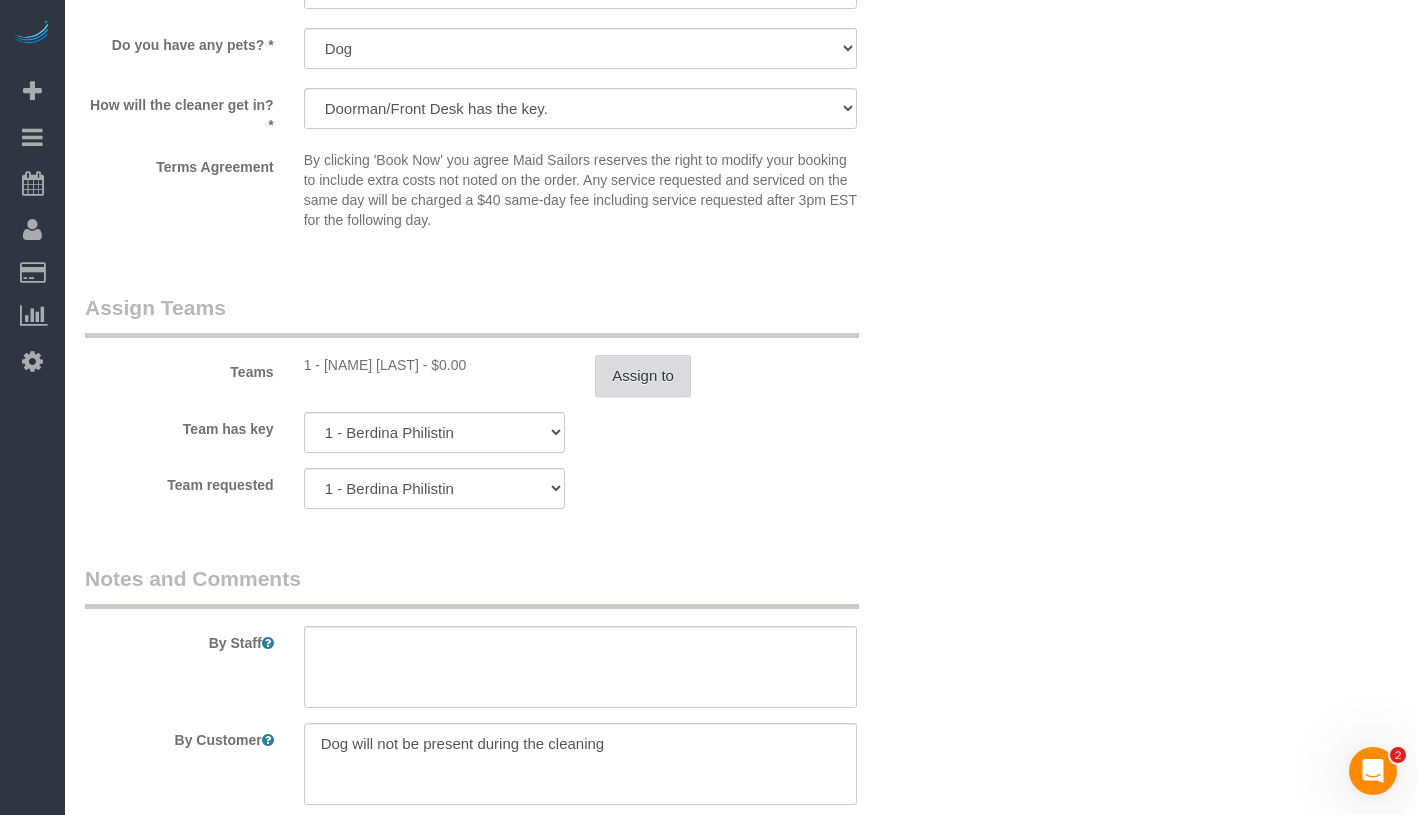 click on "Assign to" at bounding box center (643, 376) 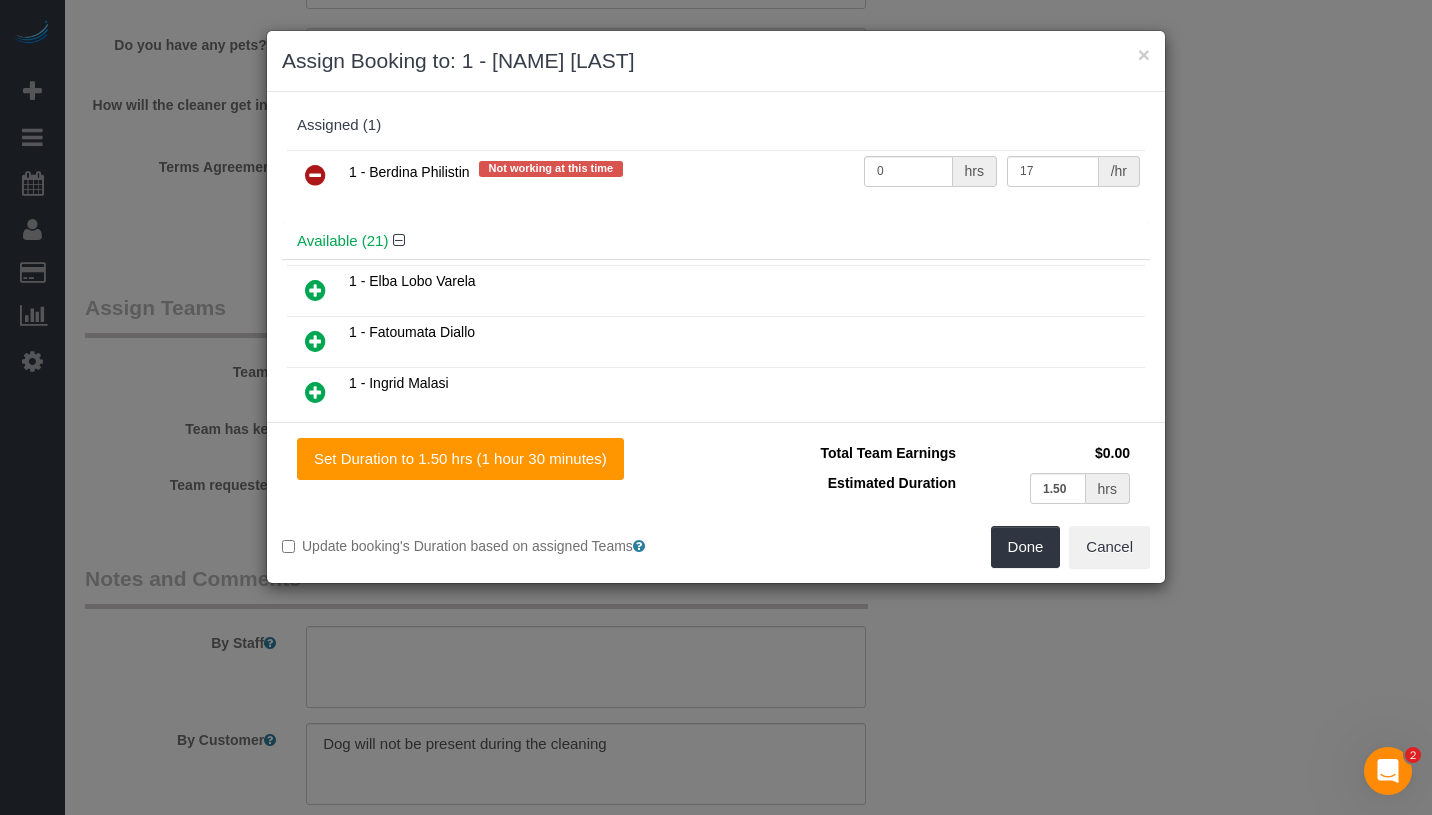 click at bounding box center [315, 175] 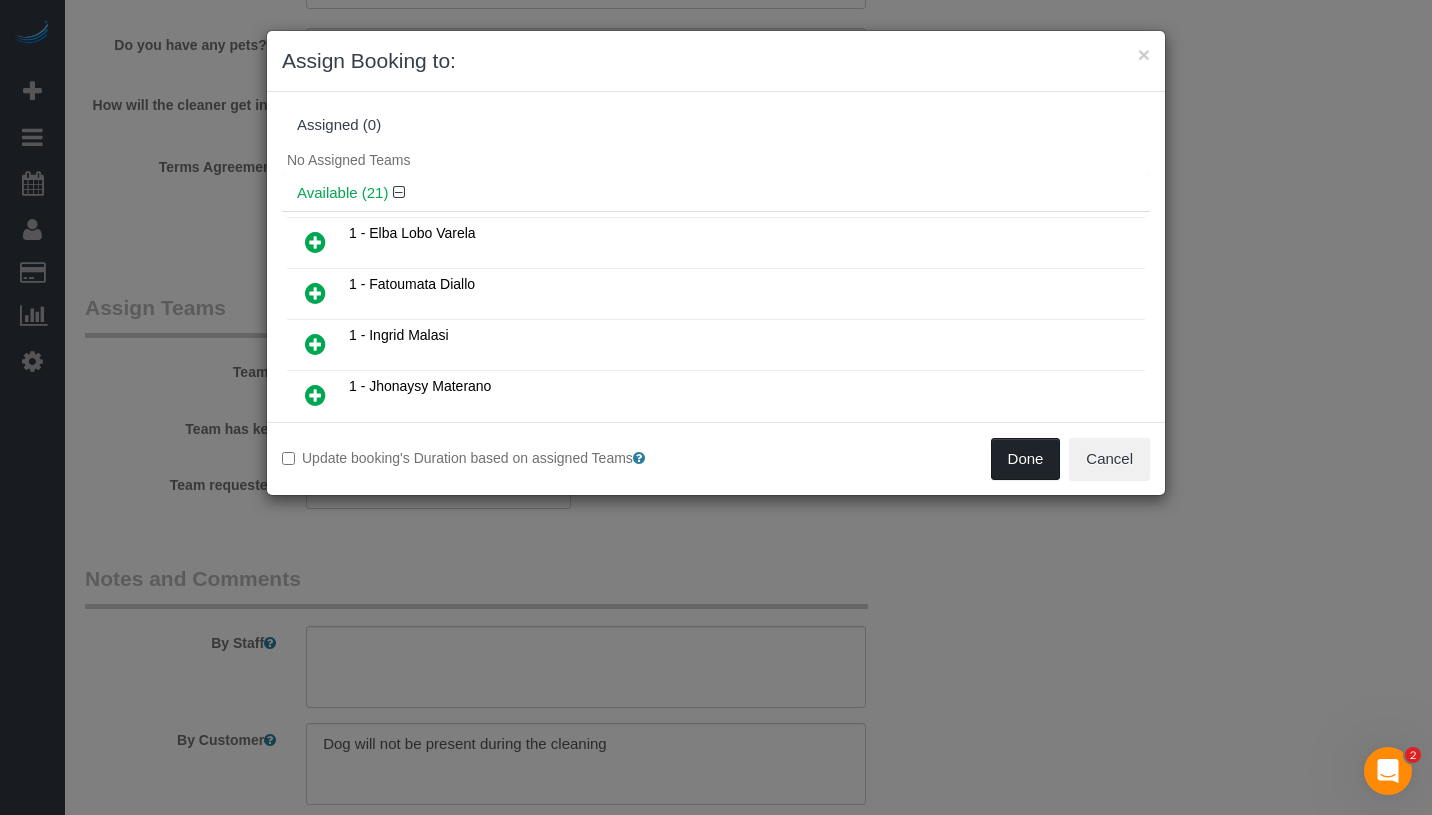 click on "Done" at bounding box center (1026, 459) 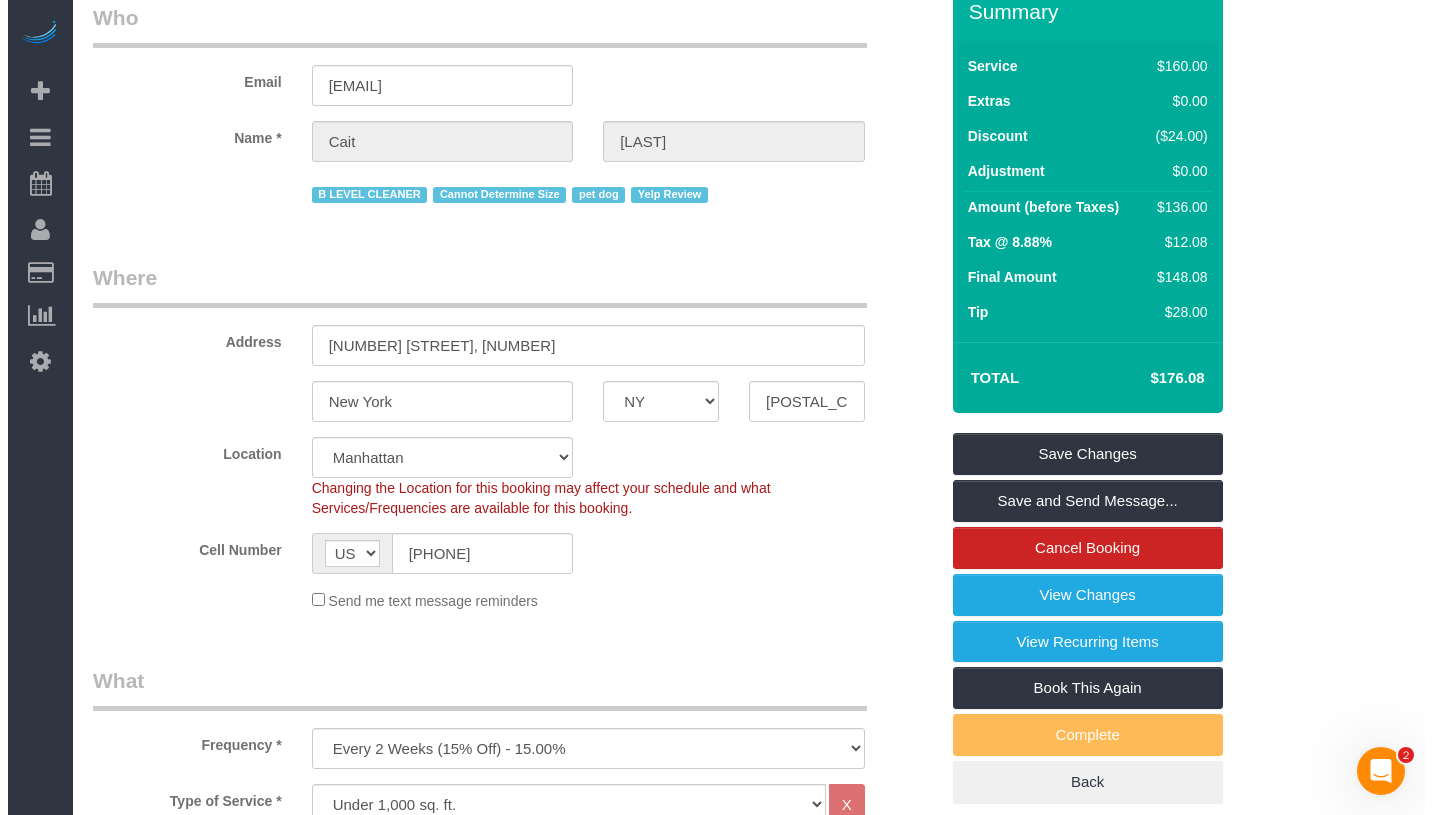 scroll, scrollTop: 0, scrollLeft: 0, axis: both 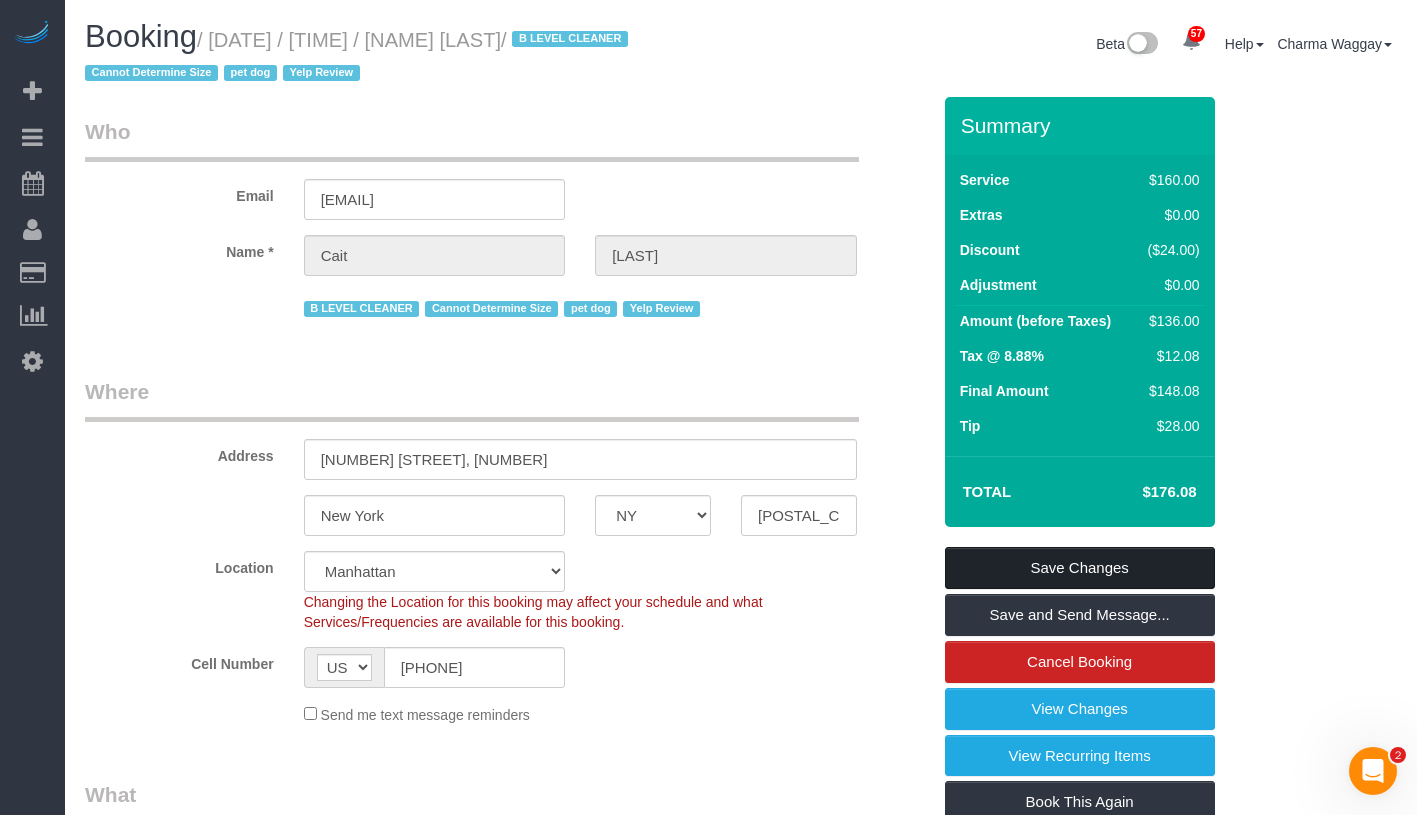 click on "Save Changes" at bounding box center [1080, 568] 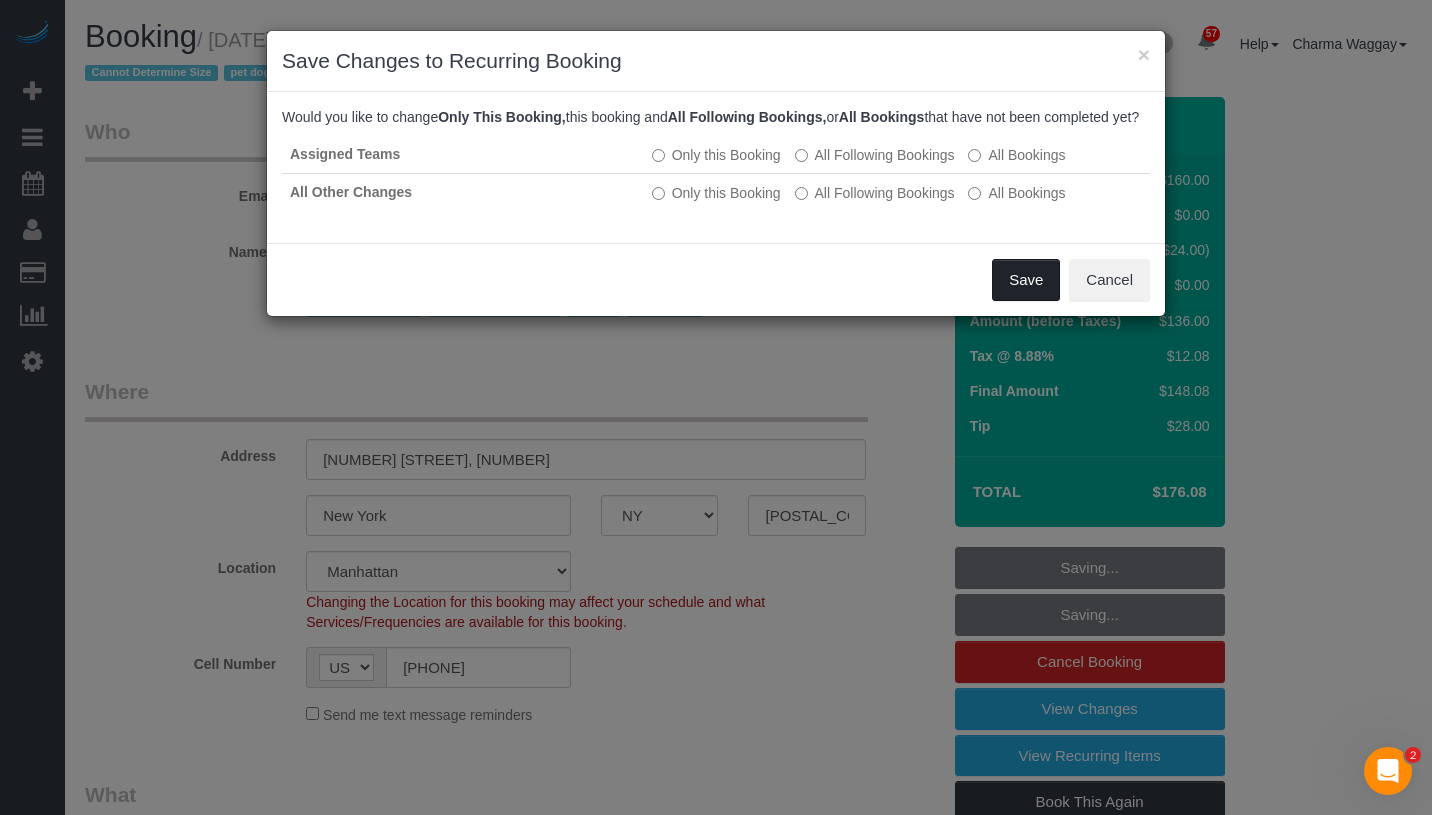 click on "Save" at bounding box center [1026, 280] 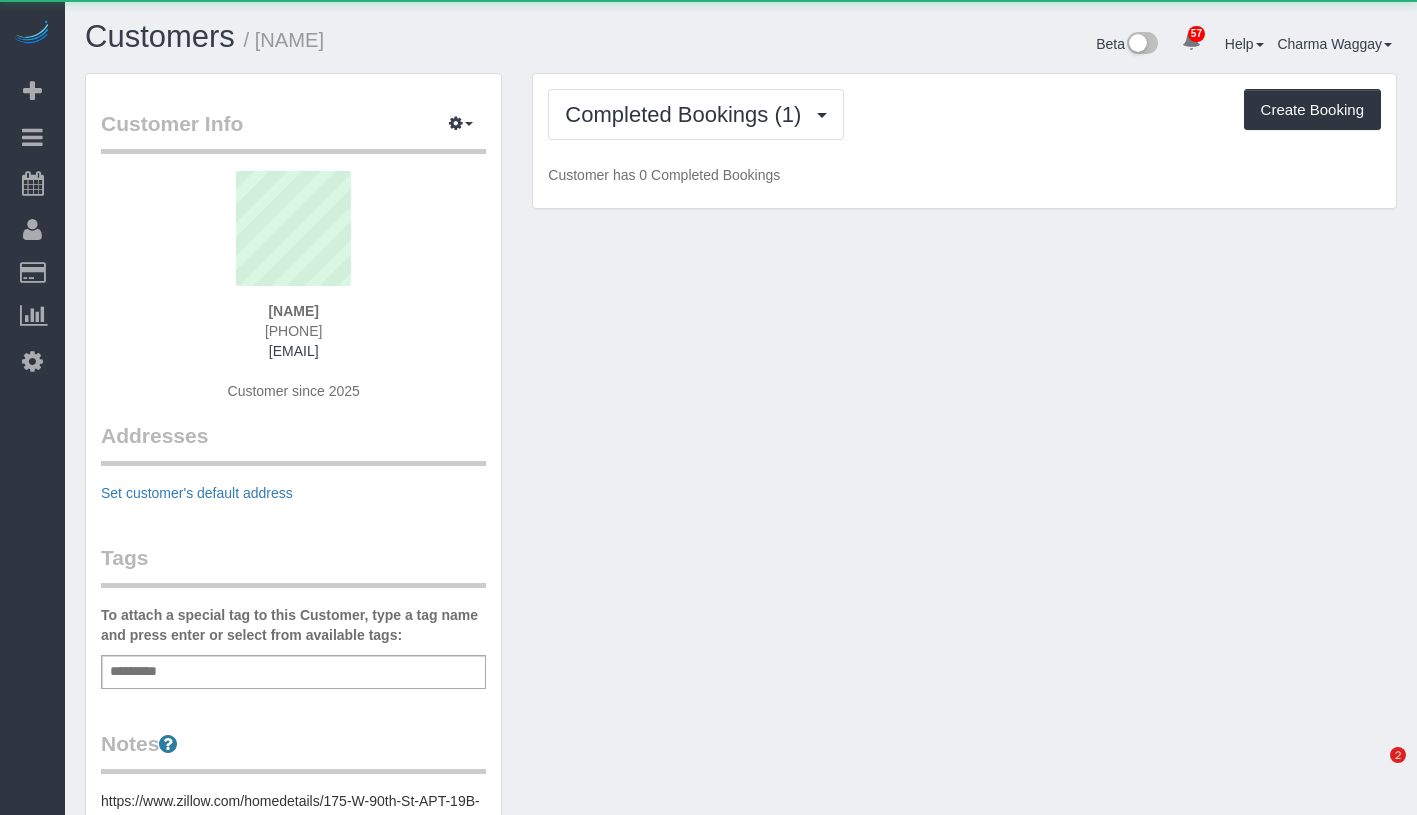 scroll, scrollTop: 0, scrollLeft: 0, axis: both 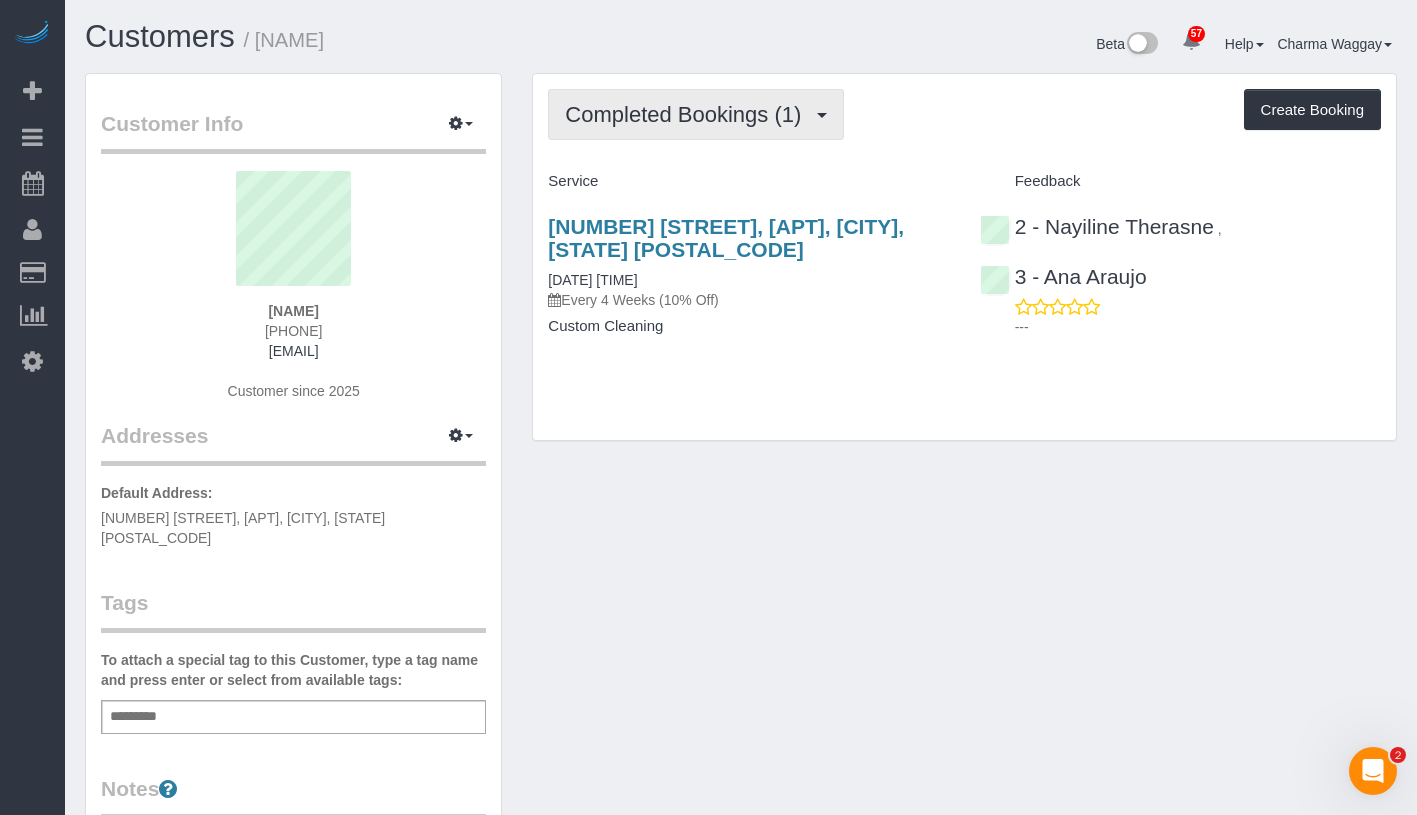click on "Completed Bookings (1)" at bounding box center (688, 114) 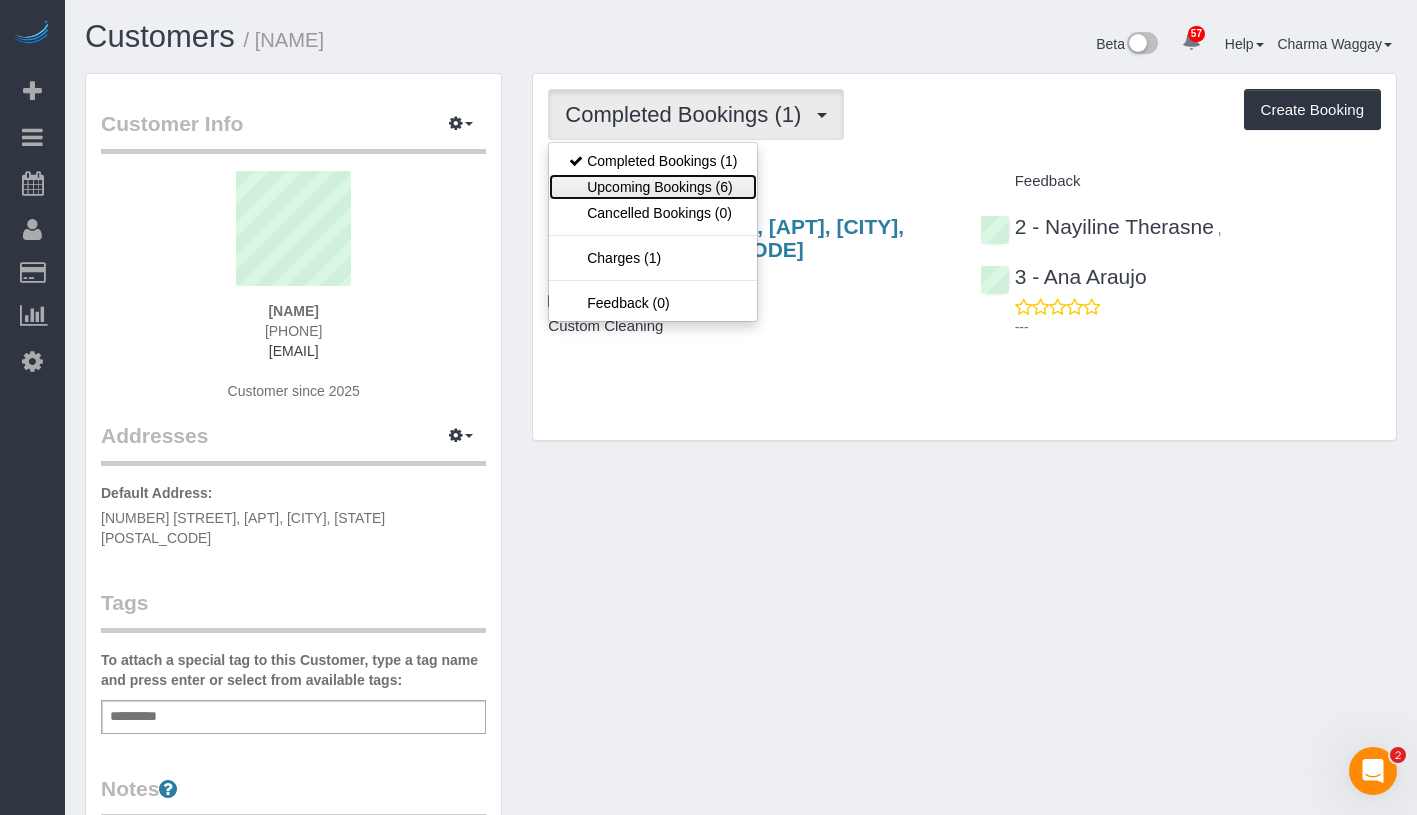 click on "Upcoming Bookings (6)" at bounding box center (653, 187) 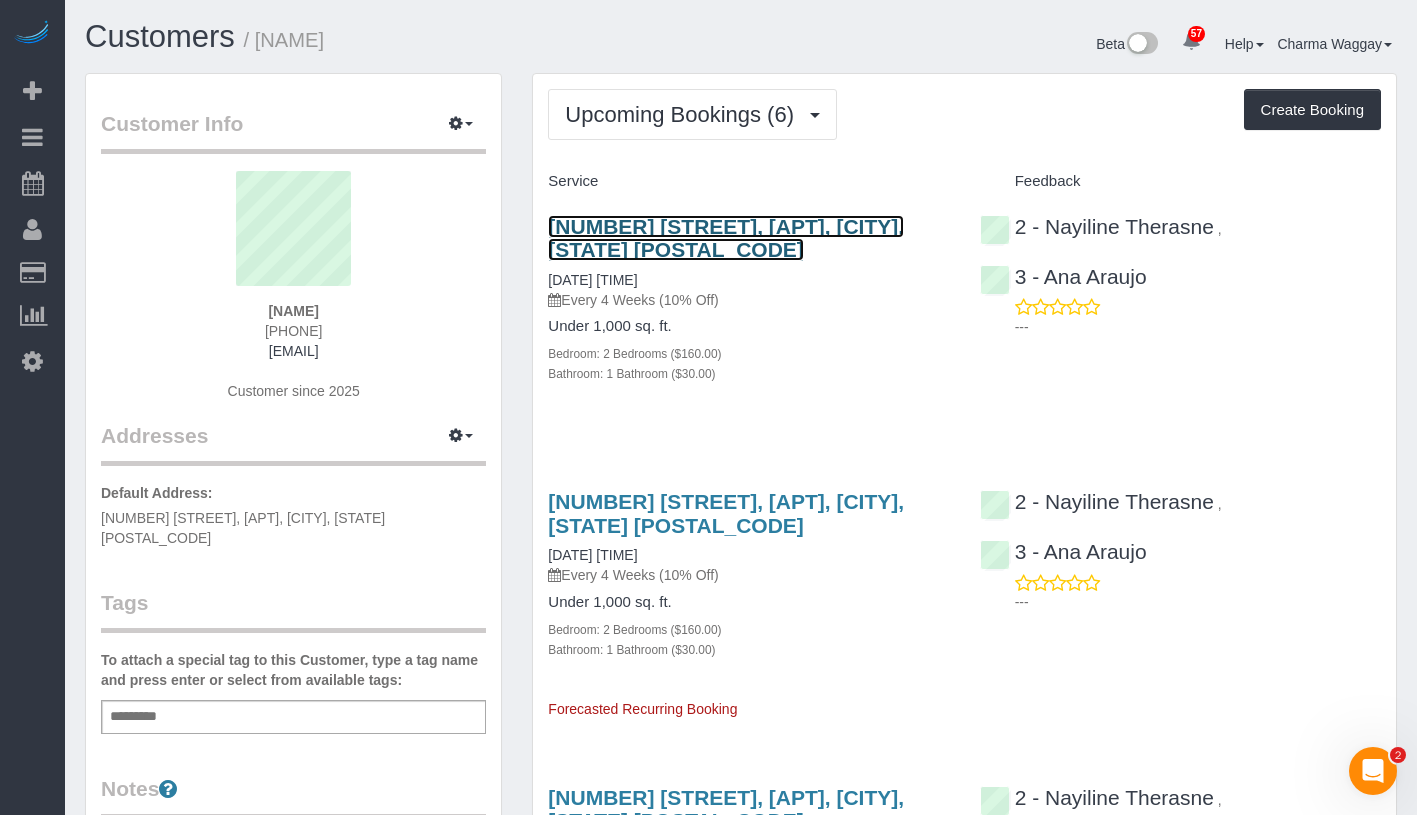click on "[NUMBER] [STREET], [APT], [CITY], [STATE] [POSTAL_CODE]" at bounding box center [726, 238] 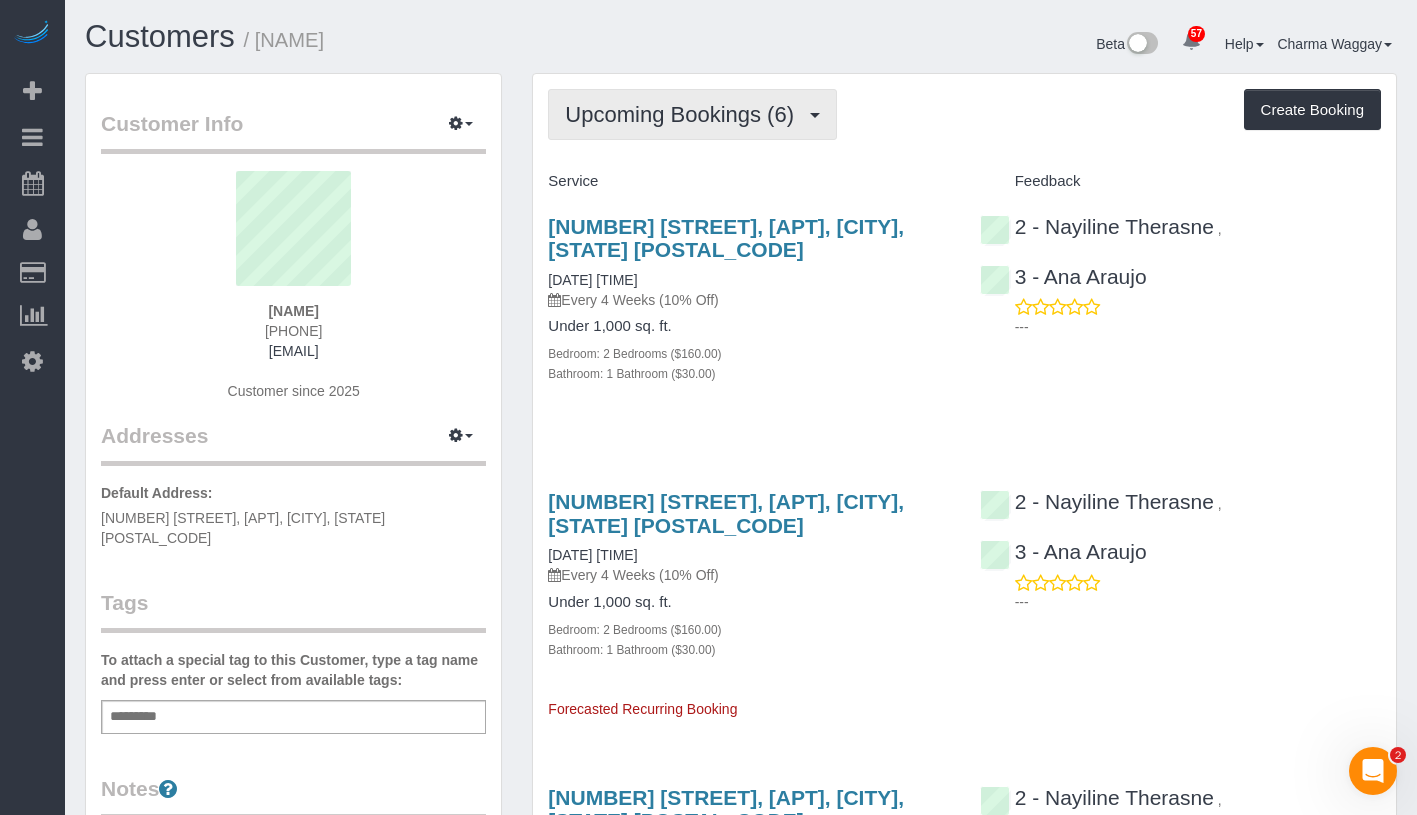 click on "Upcoming Bookings (6)" at bounding box center [684, 114] 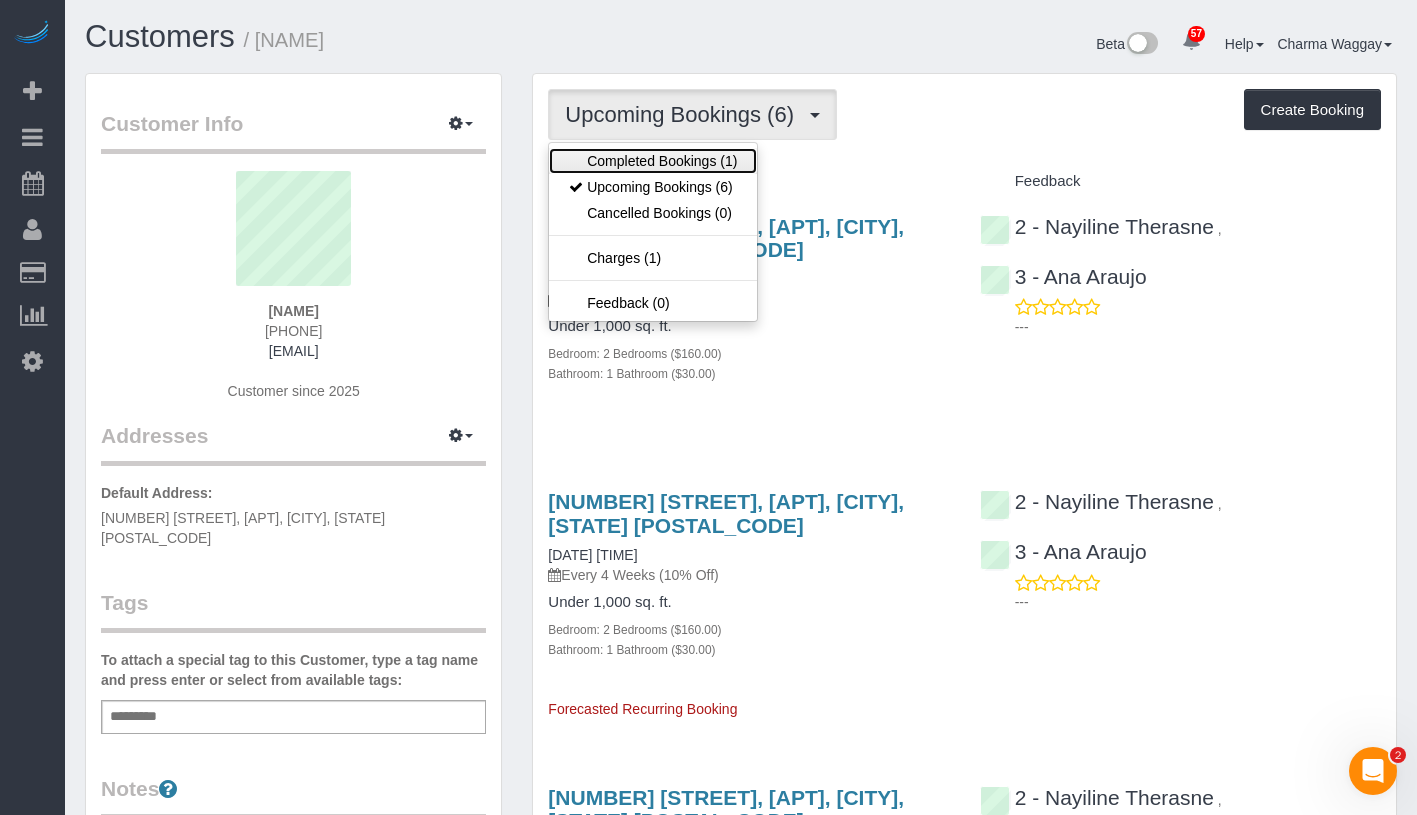 click on "Completed Bookings (1)" at bounding box center (653, 161) 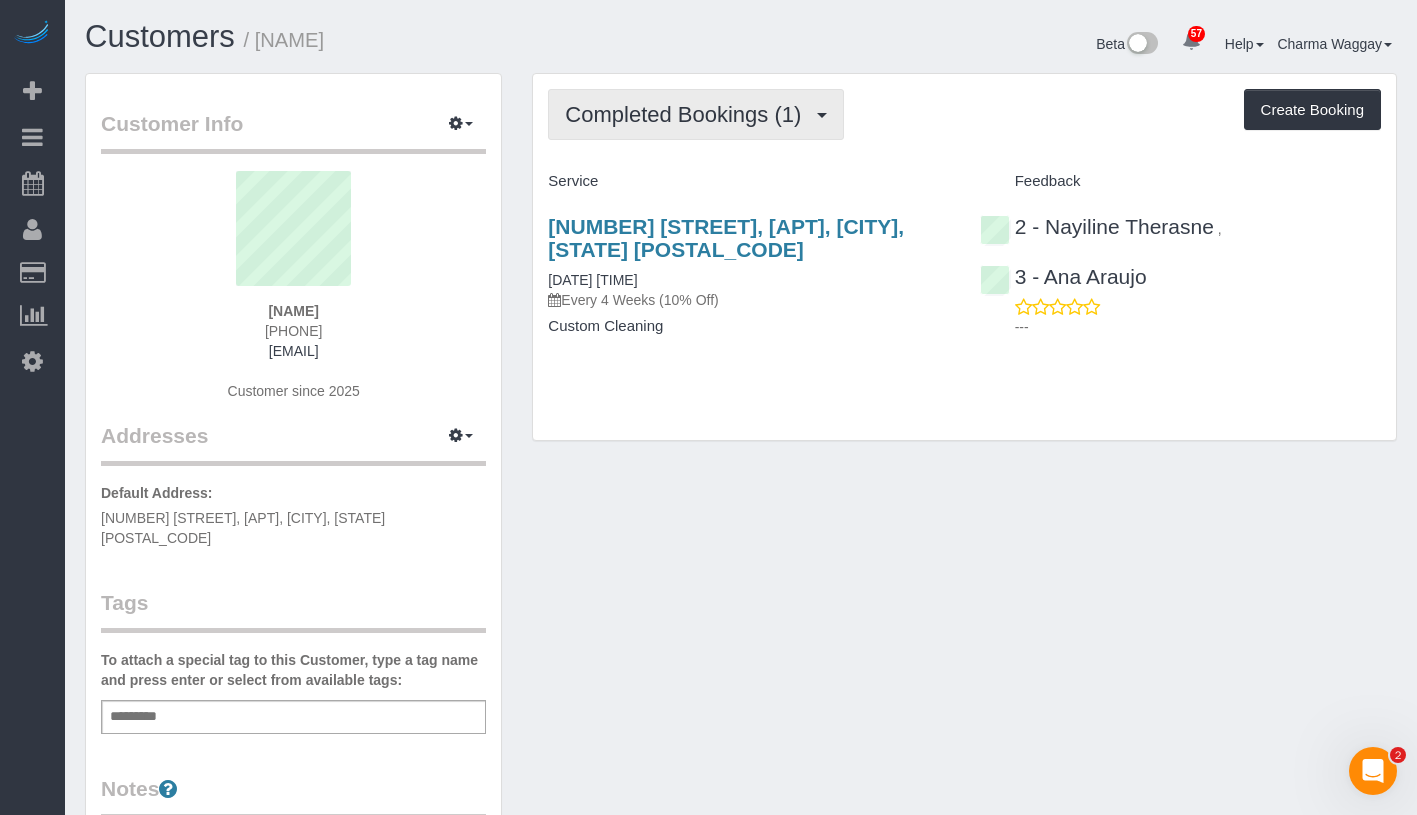 click on "Completed Bookings (1)" at bounding box center (696, 114) 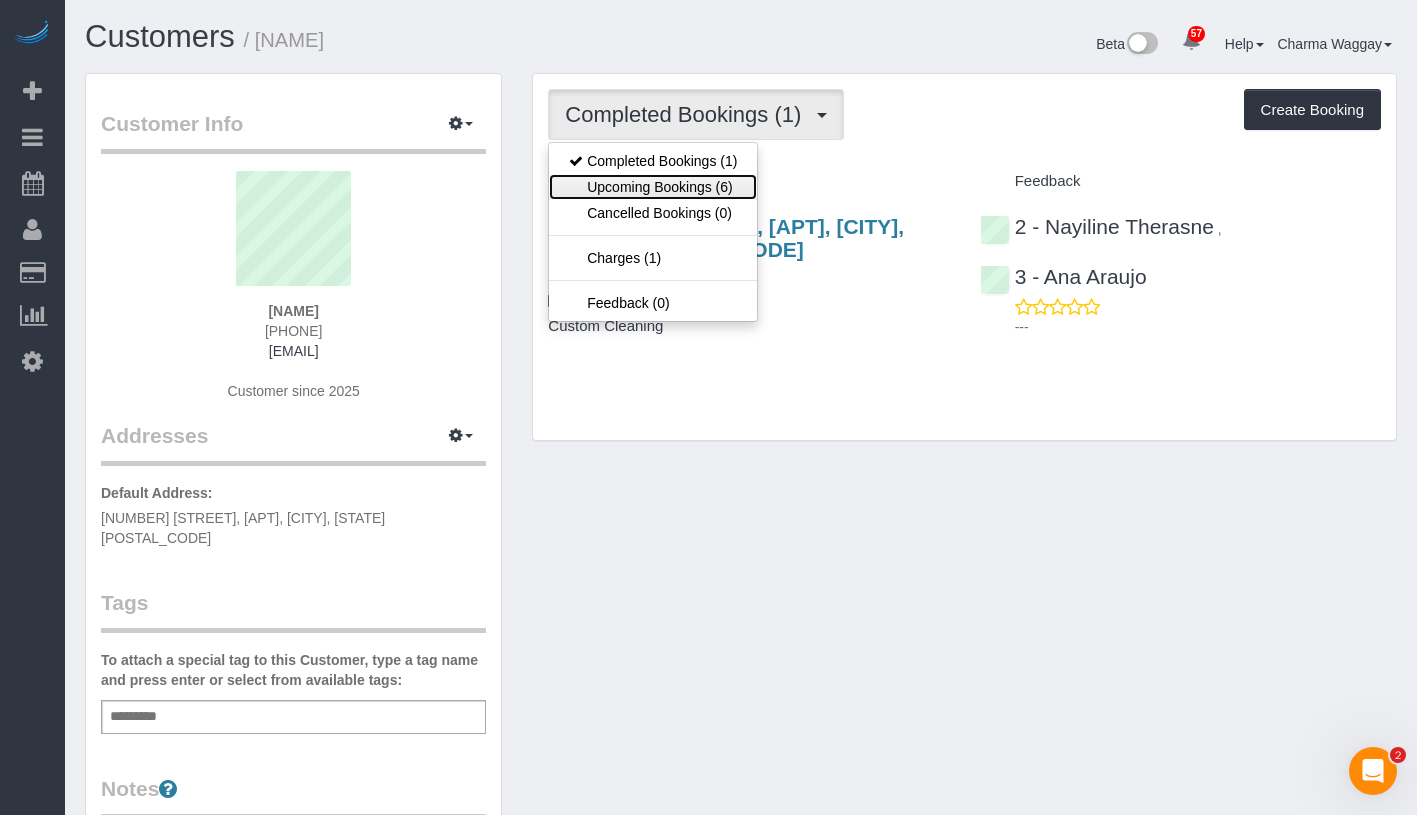 click on "Upcoming Bookings (6)" at bounding box center [653, 187] 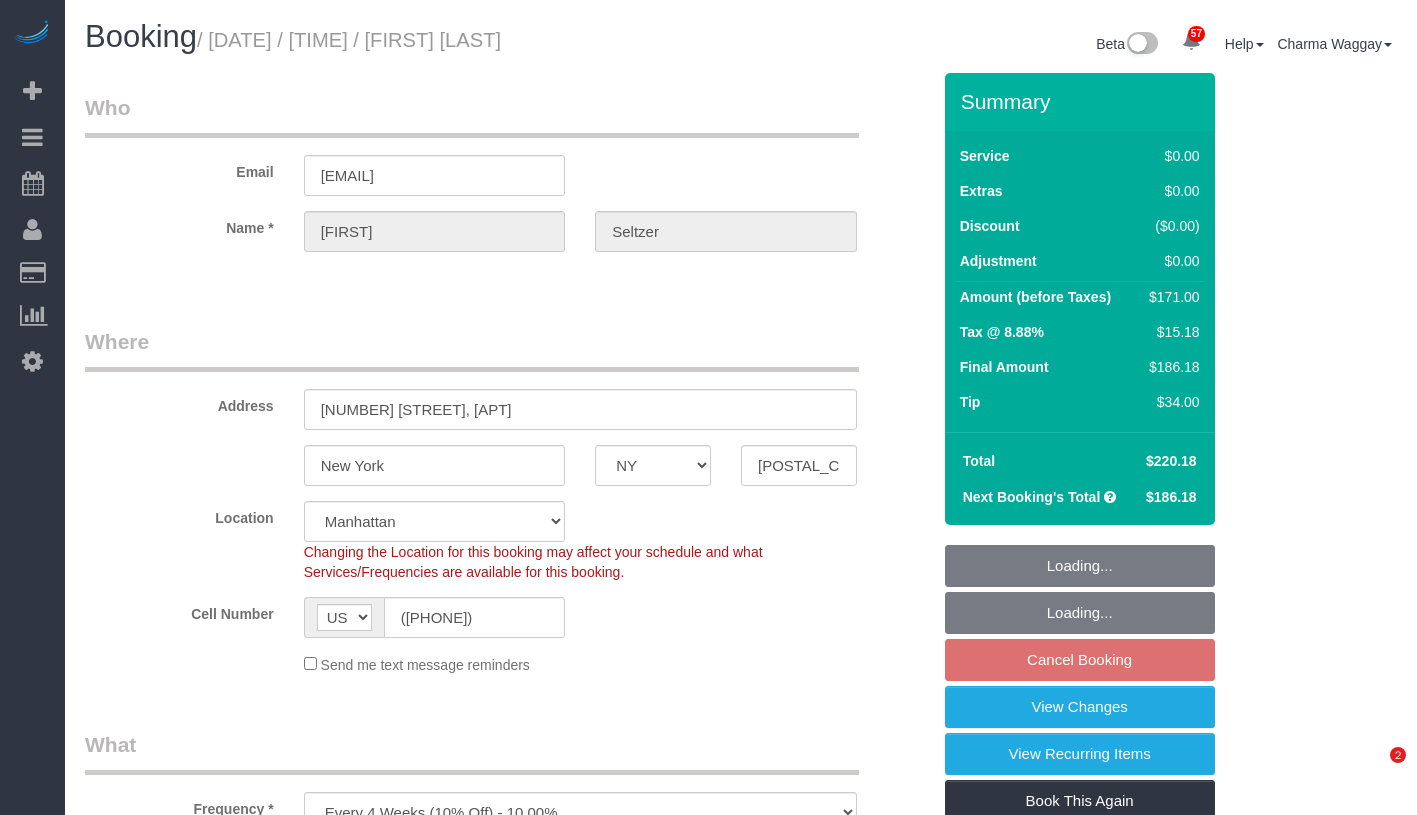 select on "NY" 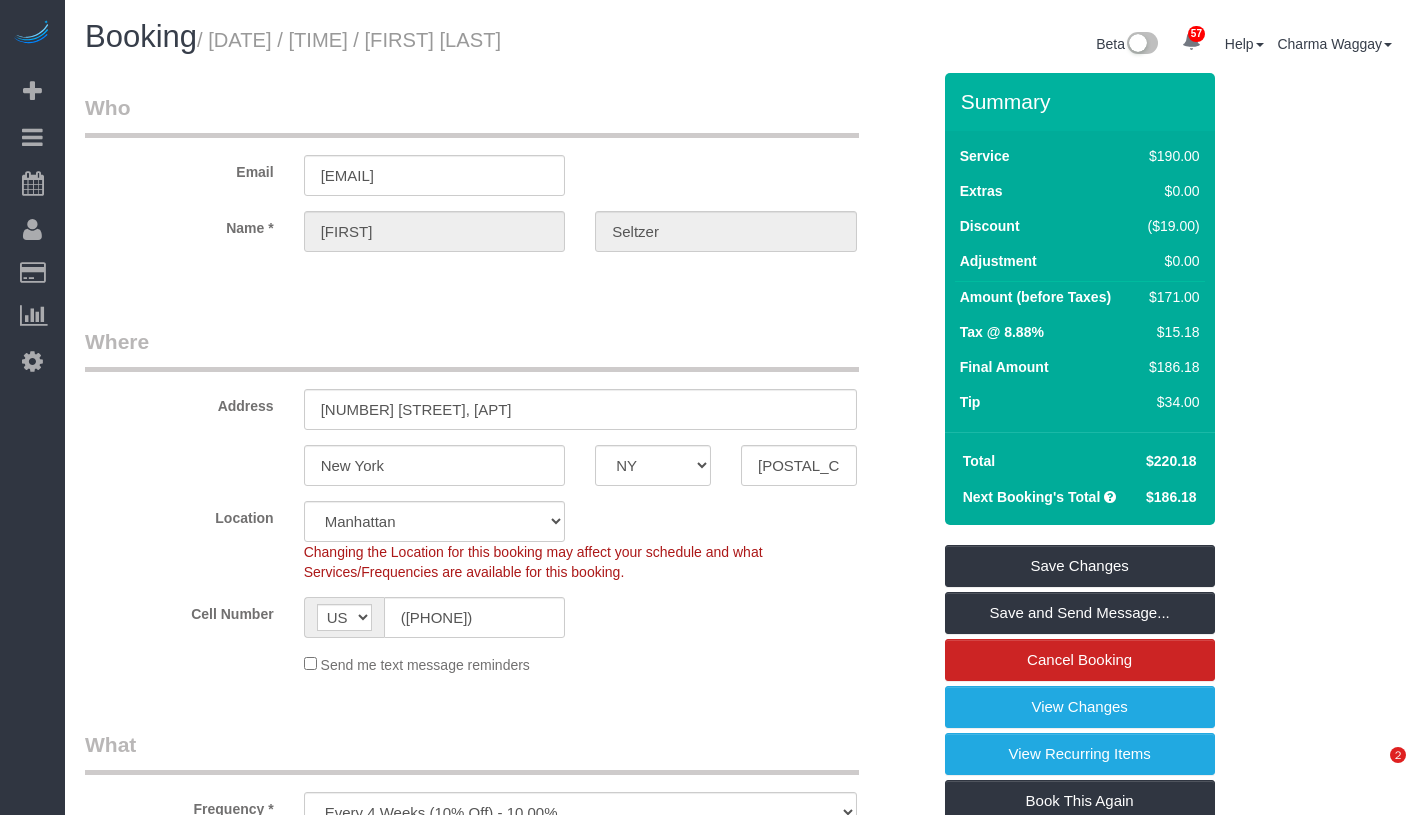 scroll, scrollTop: 0, scrollLeft: 0, axis: both 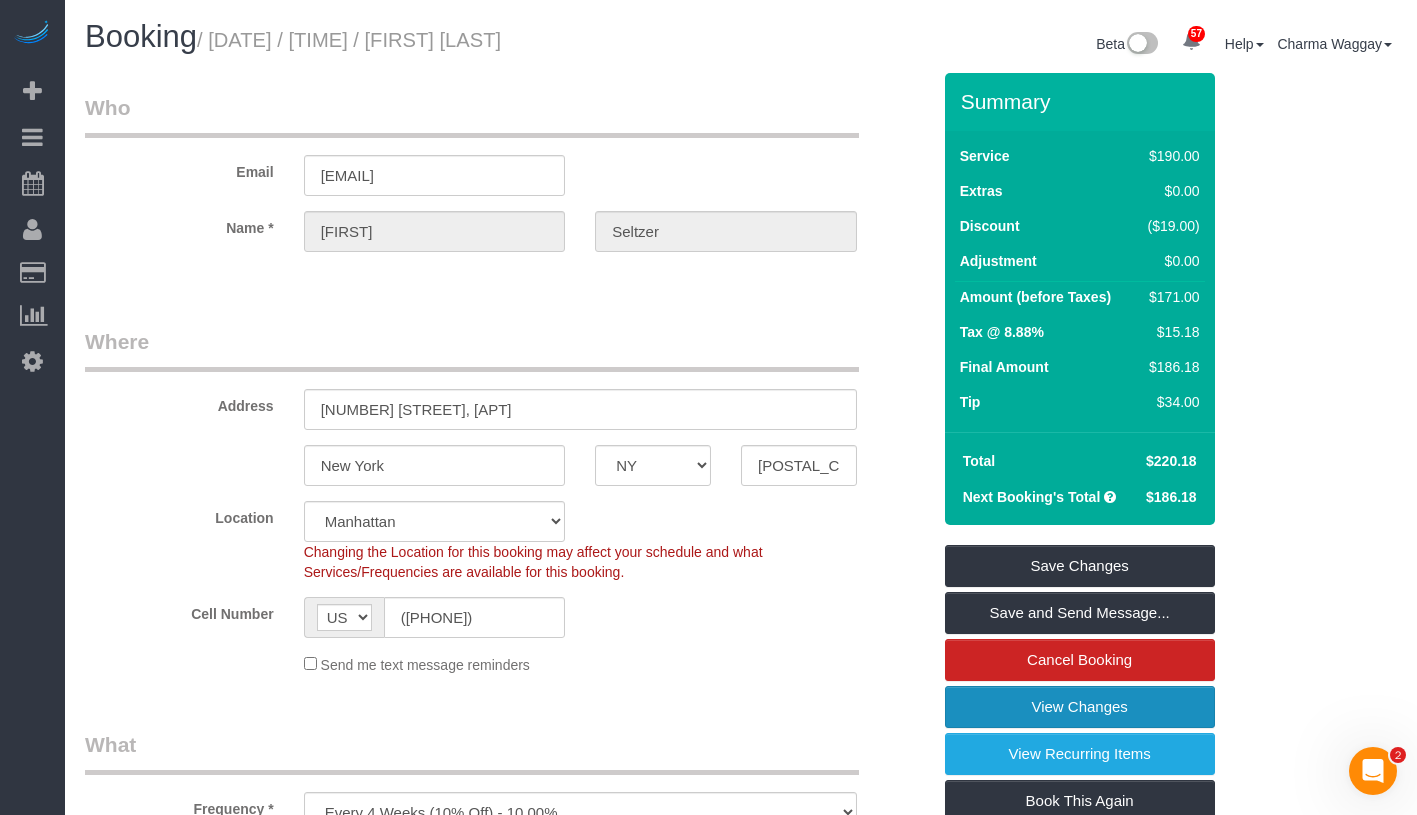 click on "View Changes" at bounding box center (1080, 707) 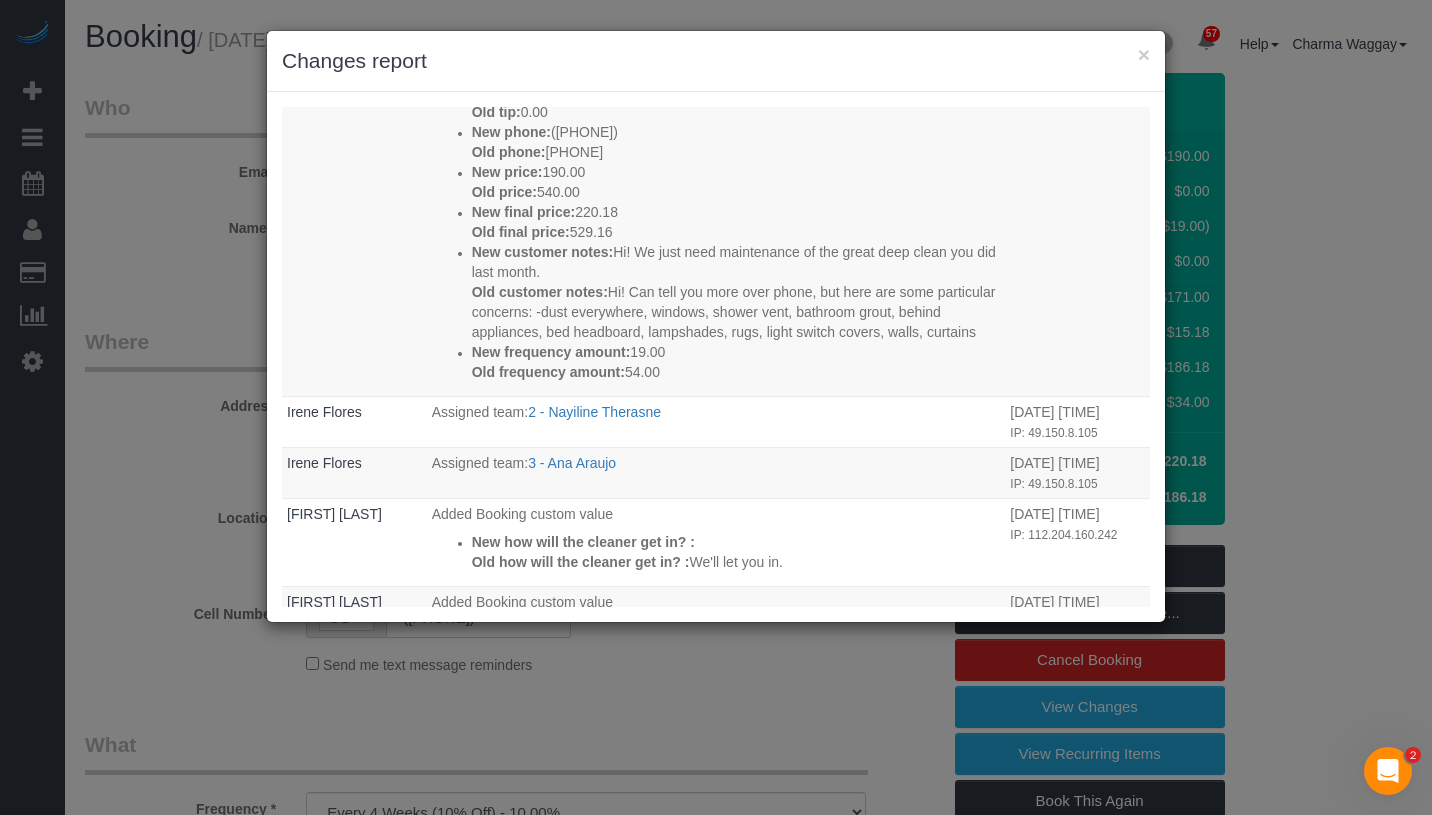 scroll, scrollTop: 428, scrollLeft: 0, axis: vertical 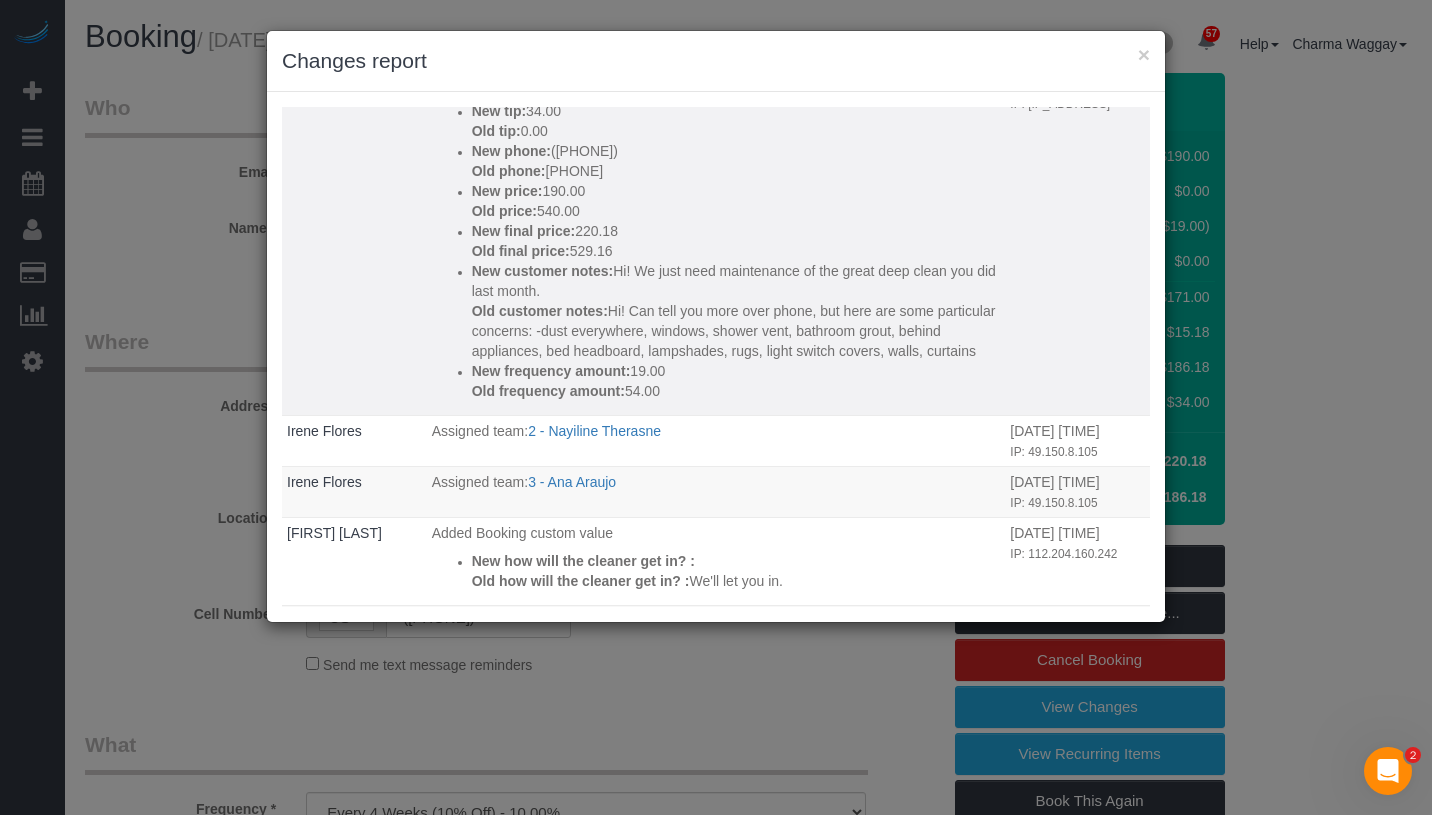 drag, startPoint x: 676, startPoint y: 553, endPoint x: 413, endPoint y: 240, distance: 408.82513 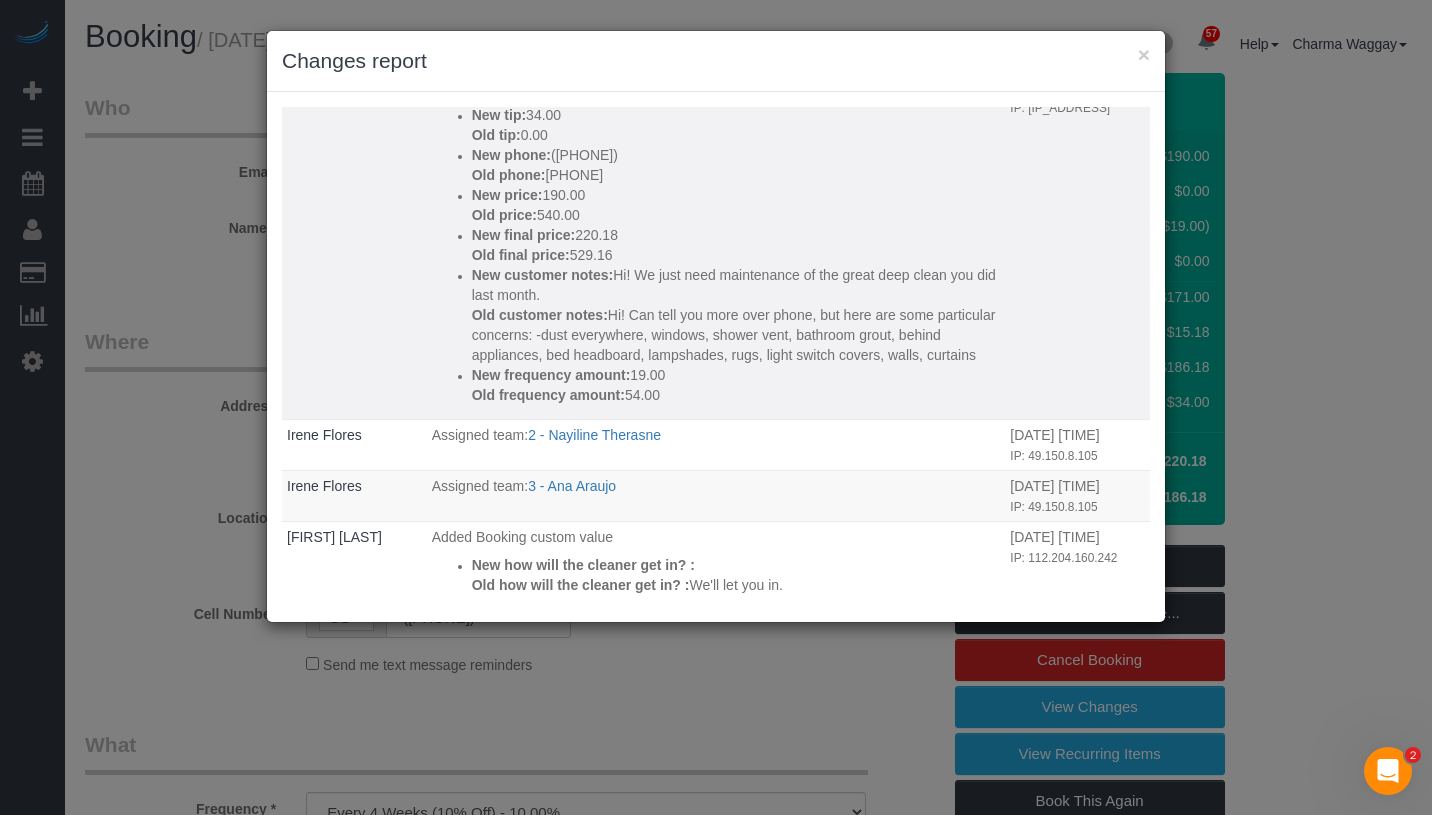 click on "New frequency amount:
19.00" at bounding box center [736, 375] 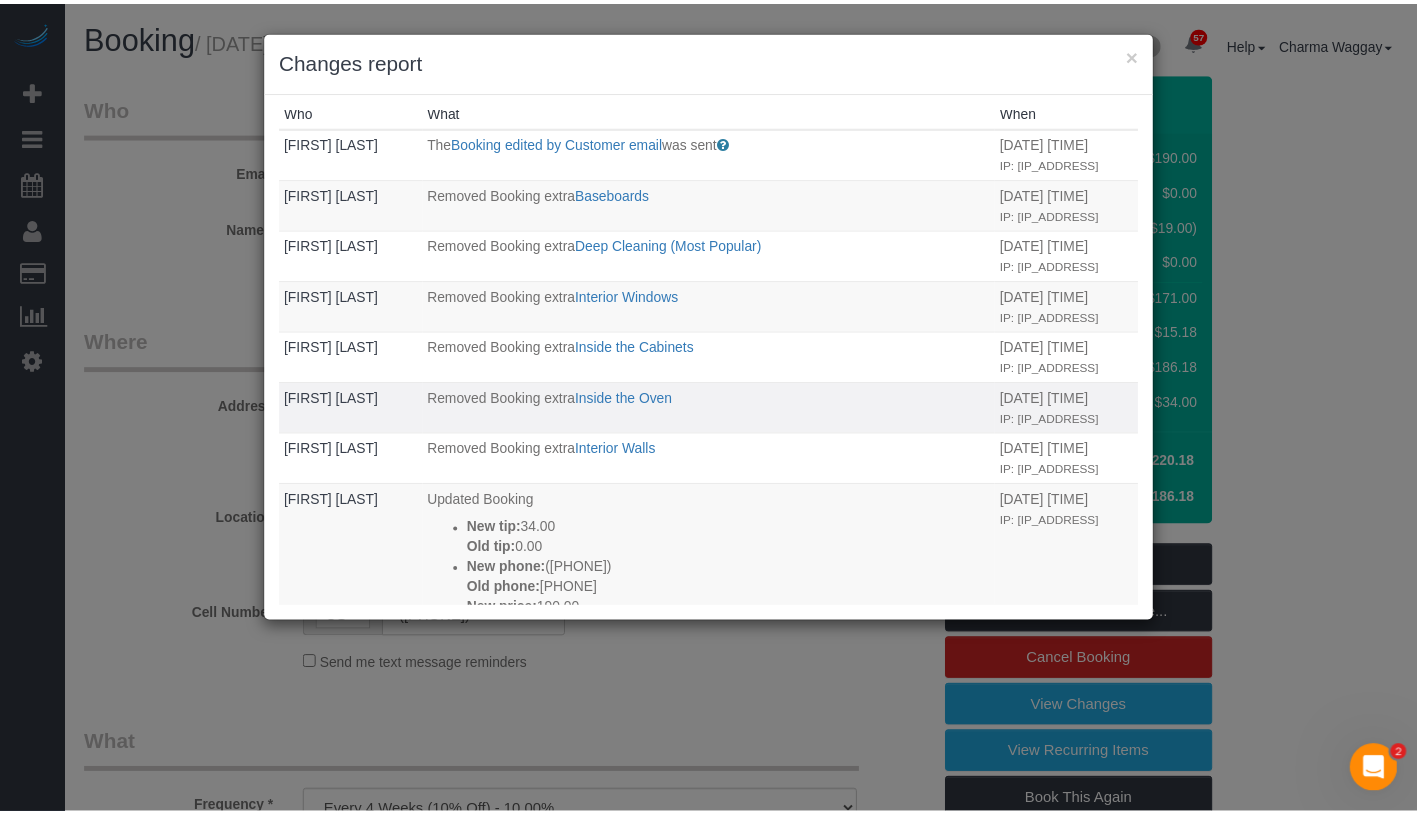 scroll, scrollTop: 0, scrollLeft: 0, axis: both 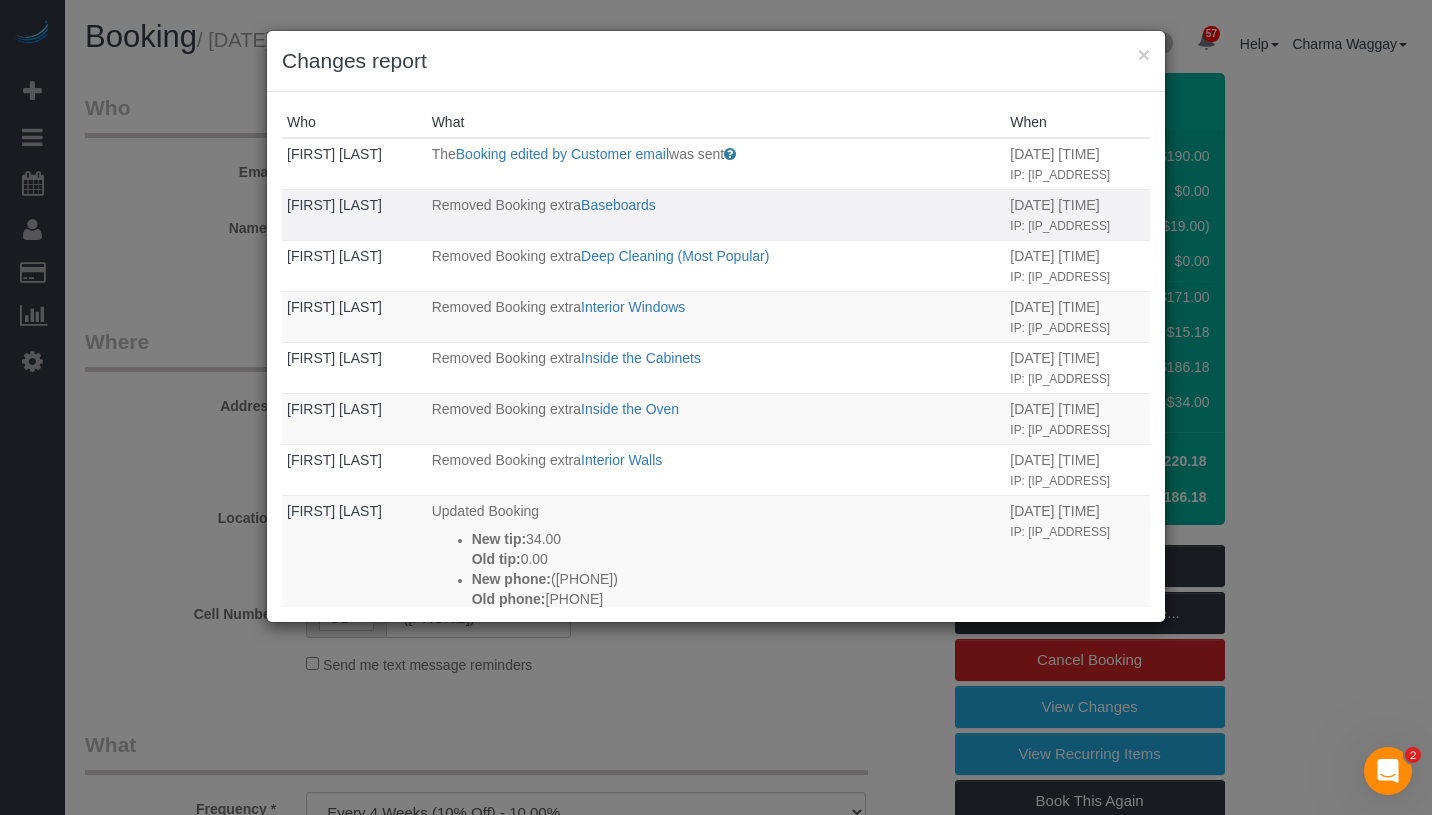 drag, startPoint x: 660, startPoint y: 550, endPoint x: 412, endPoint y: 224, distance: 409.60956 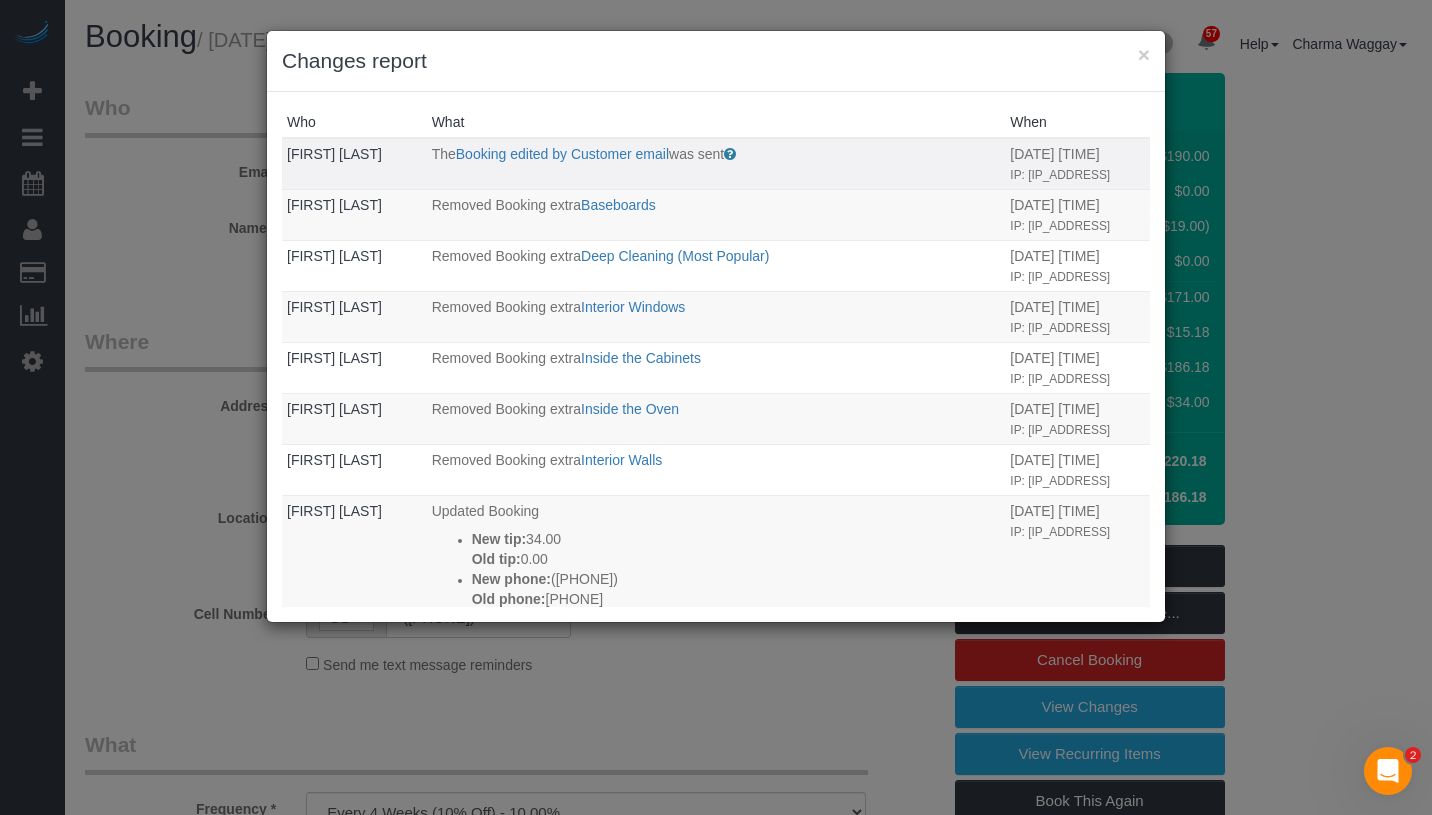copy on "Removed Booking extra  Baseboards
07/13/2025 9:53AM
IP: 2603:7000:9901:6f51:6c5e:dfff:427:9220
Veronica Seltzer
Removed Booking extra  Deep Cleaning (Most Popular)
07/13/2025 9:53AM
IP: 2603:7000:9901:6f51:6c5e:dfff:427:9220
Veronica Seltzer
Removed Booking extra  Interior Windows
07/13/2025 9:53AM
IP: 2603:7000:9901:6f51:6c5e:dfff:427:9220
Veronica Seltzer
Removed Booking extra  Inside the Cabinets
07/13/2025 9:53AM
IP: 2603:7000:9901:6f51:6c5e:dfff:427:9220
Veronica Seltzer
Removed Booking extra  Inside the Oven
07/13/2025 9:53AM
IP: 2603:7000:9901:6f51:6c5e:dfff:427:9220
Veronica Seltzer
Removed Booking extra  Interior Walls
07/13/2025 9:53AM
IP: 2603:7000:9901:6f51:6c5e:dfff:427:9220
Veronica Seltzer
Updated Booking
..." 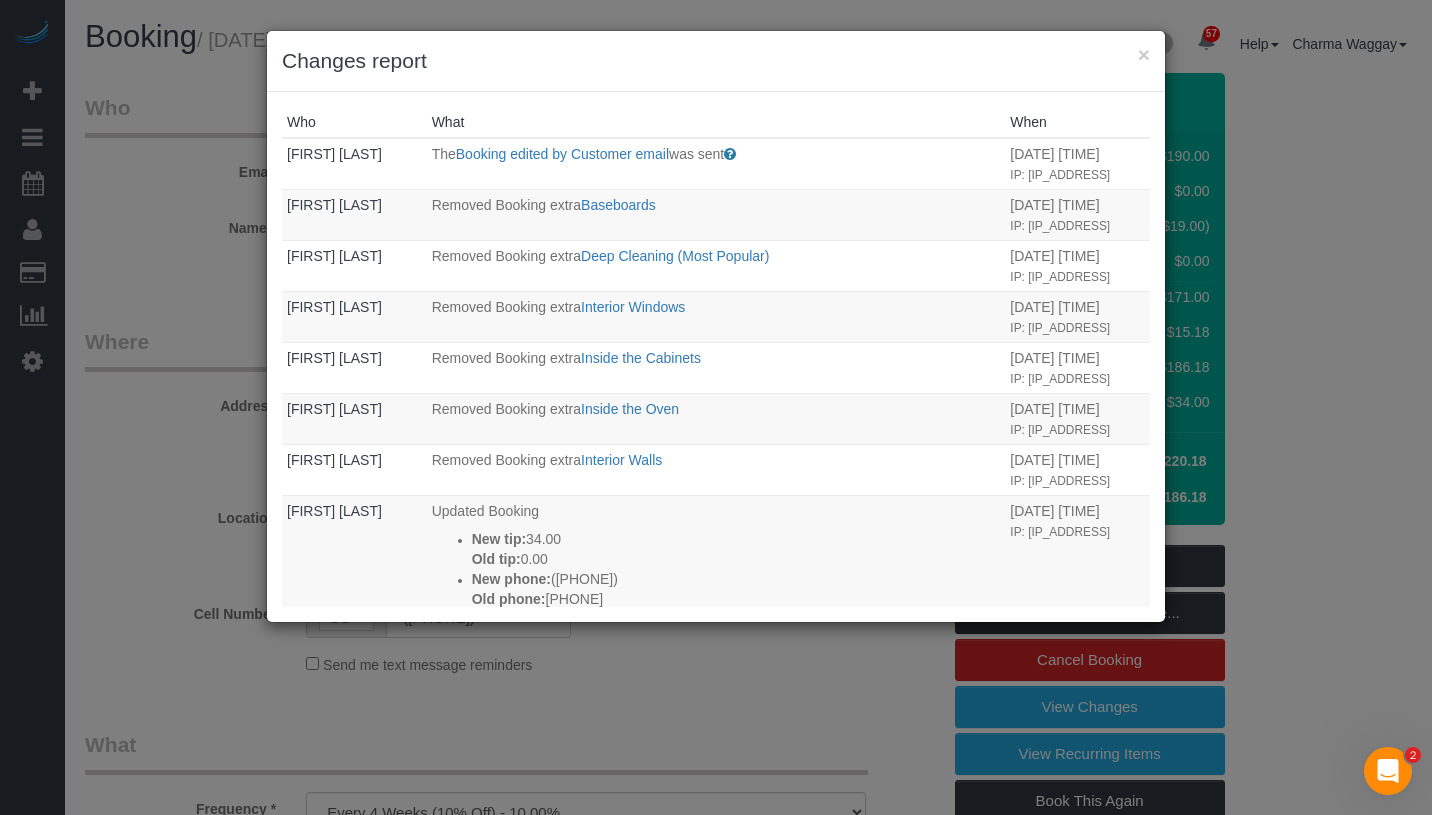 click on "×
Changes report" at bounding box center (716, 61) 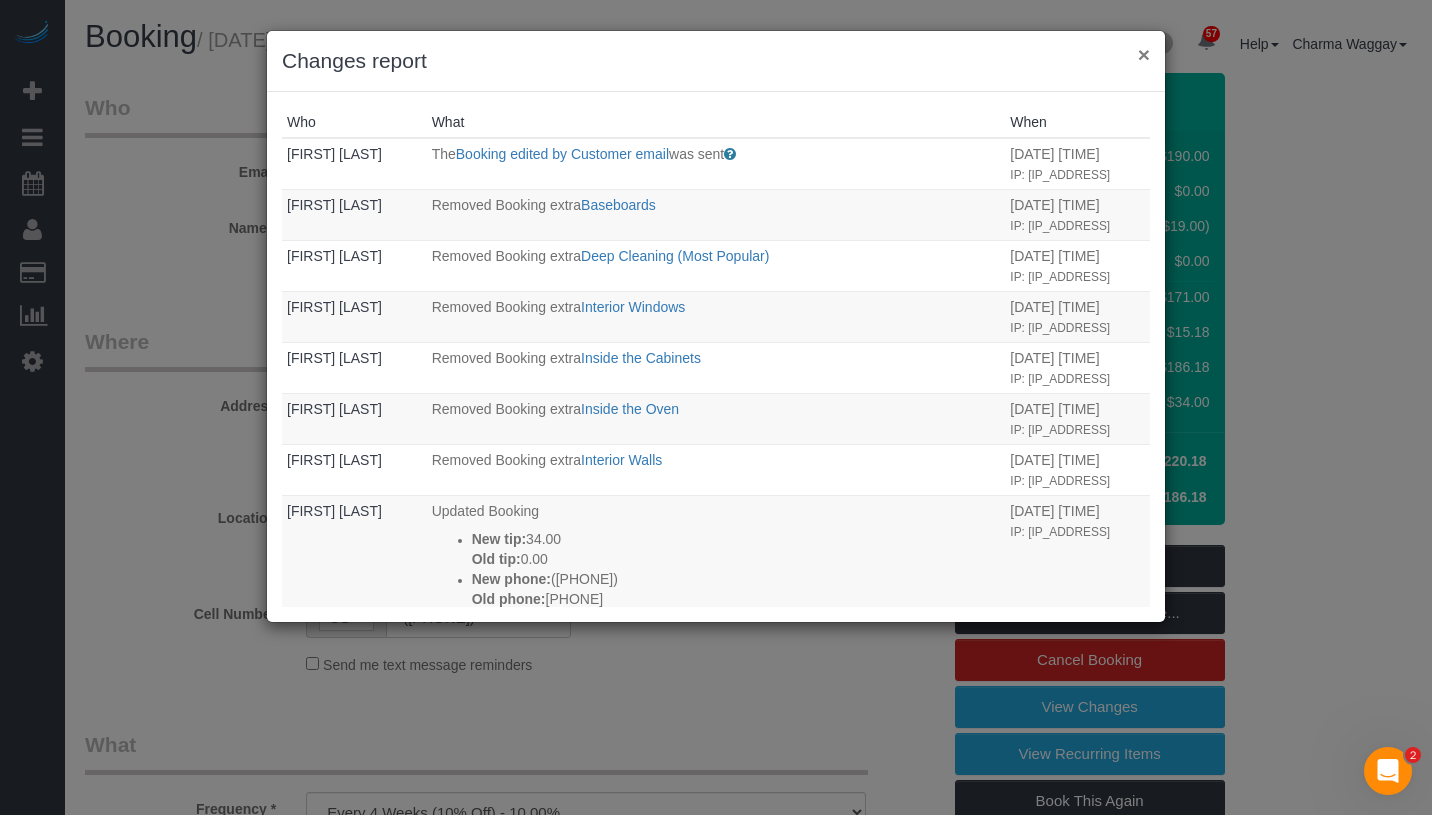click on "×" at bounding box center (1144, 54) 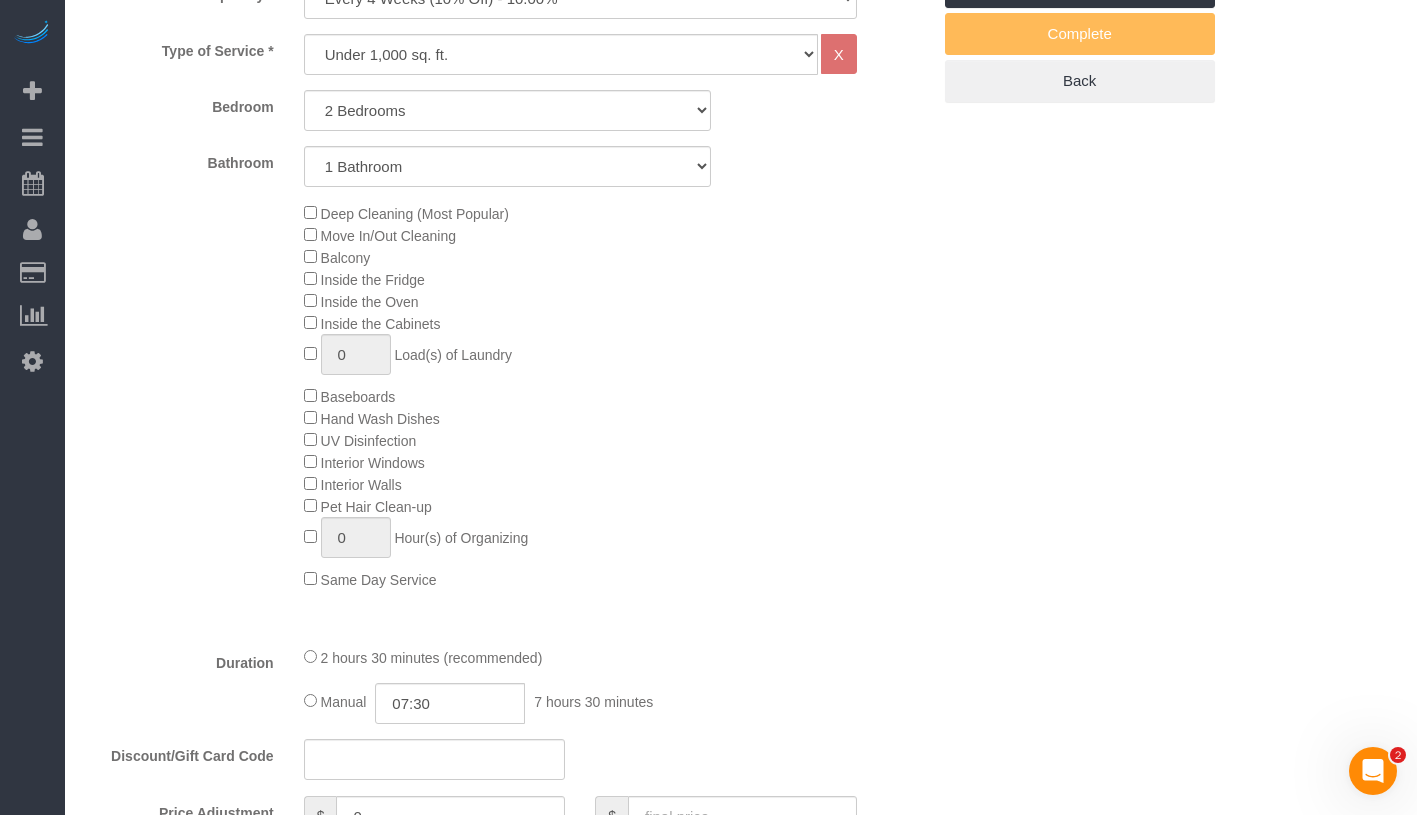 scroll, scrollTop: 960, scrollLeft: 0, axis: vertical 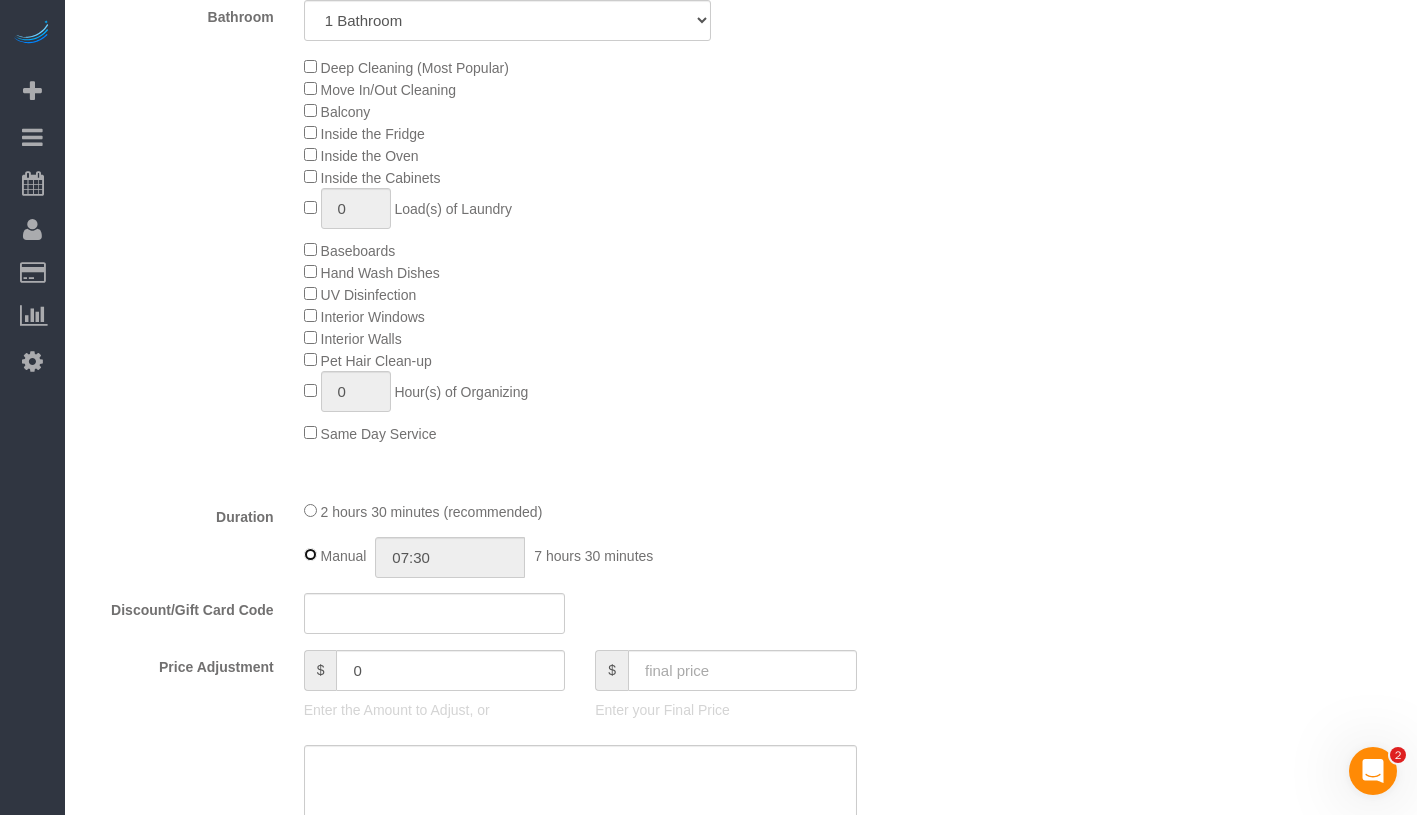 type on "02:30" 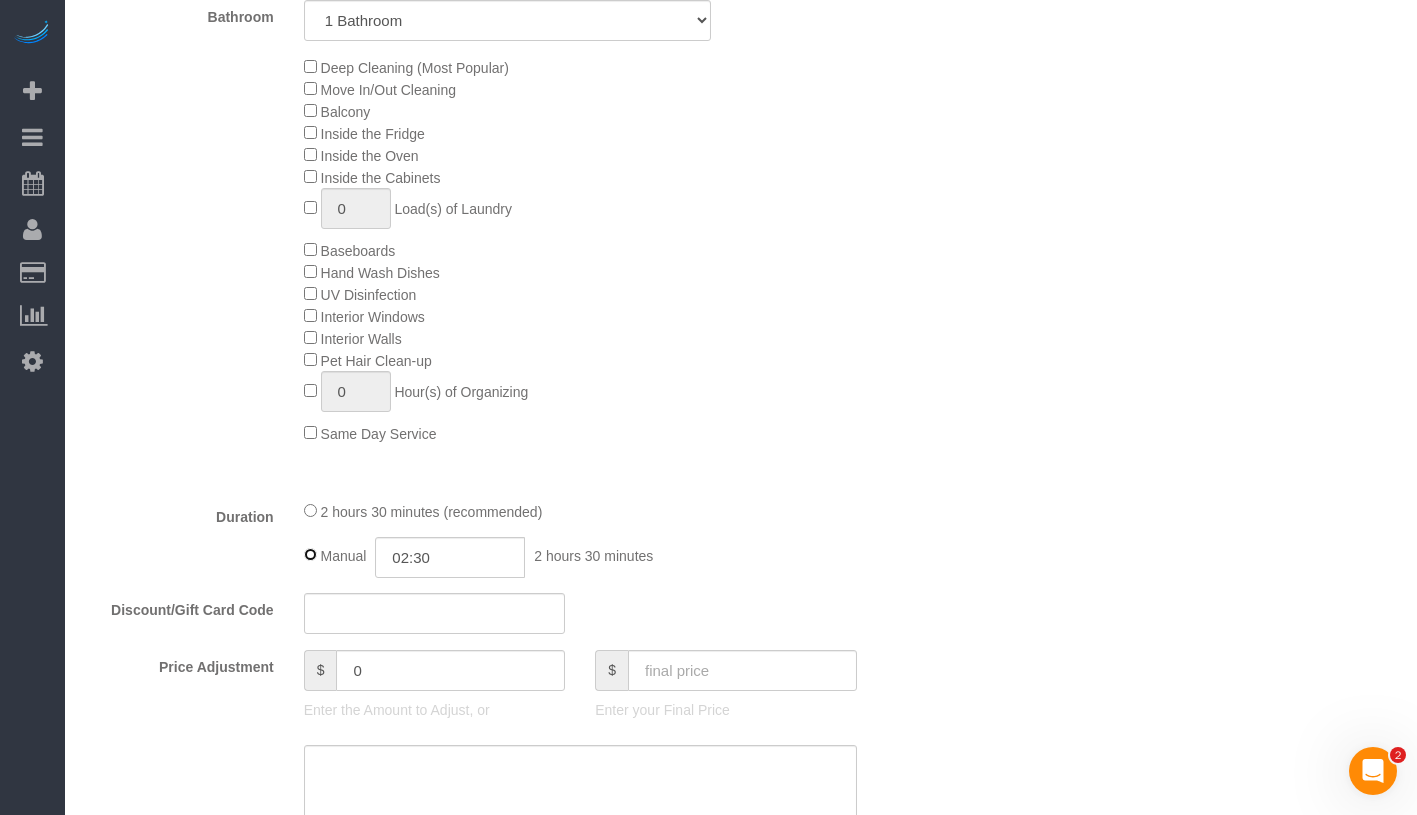 select on "spot61" 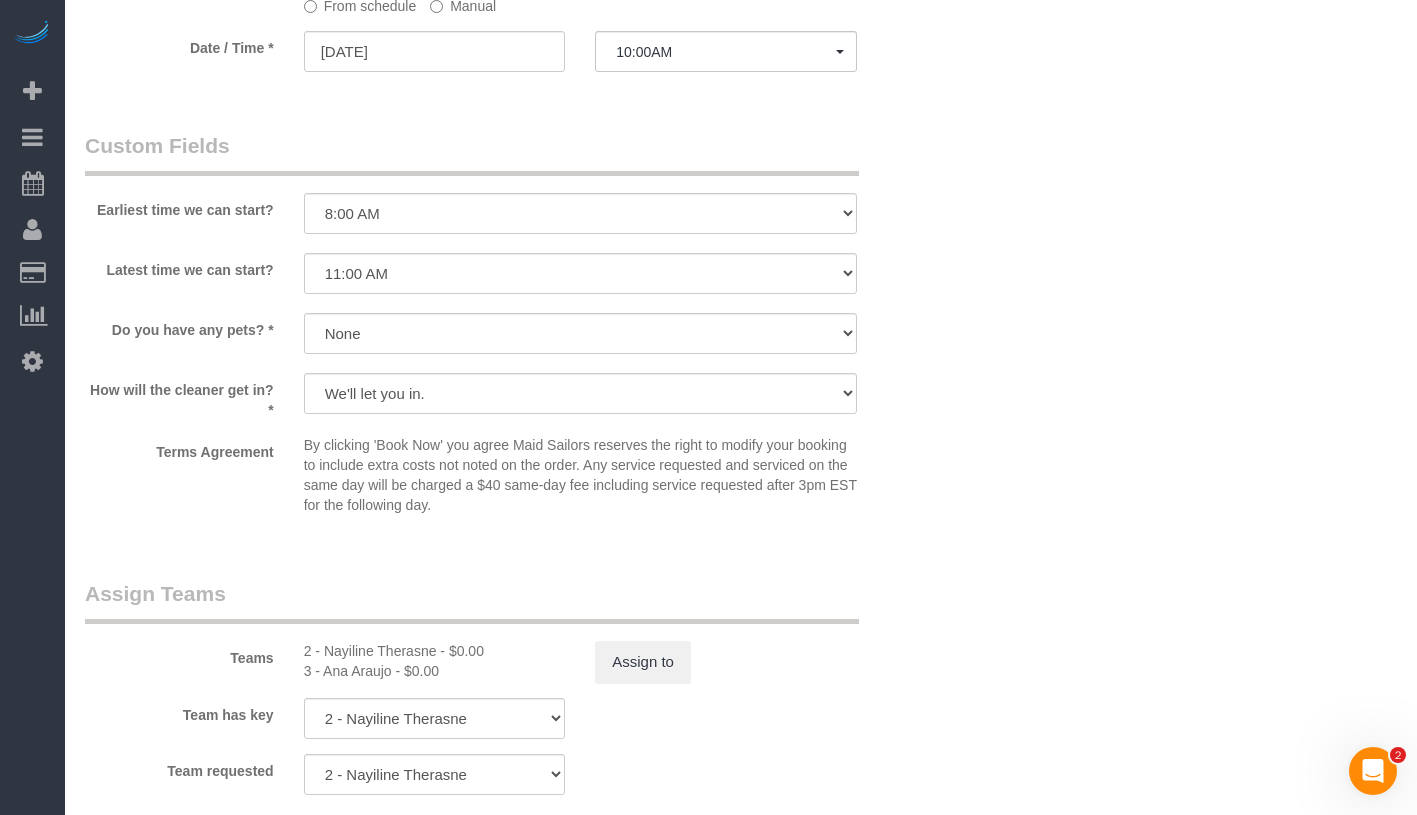 scroll, scrollTop: 2332, scrollLeft: 0, axis: vertical 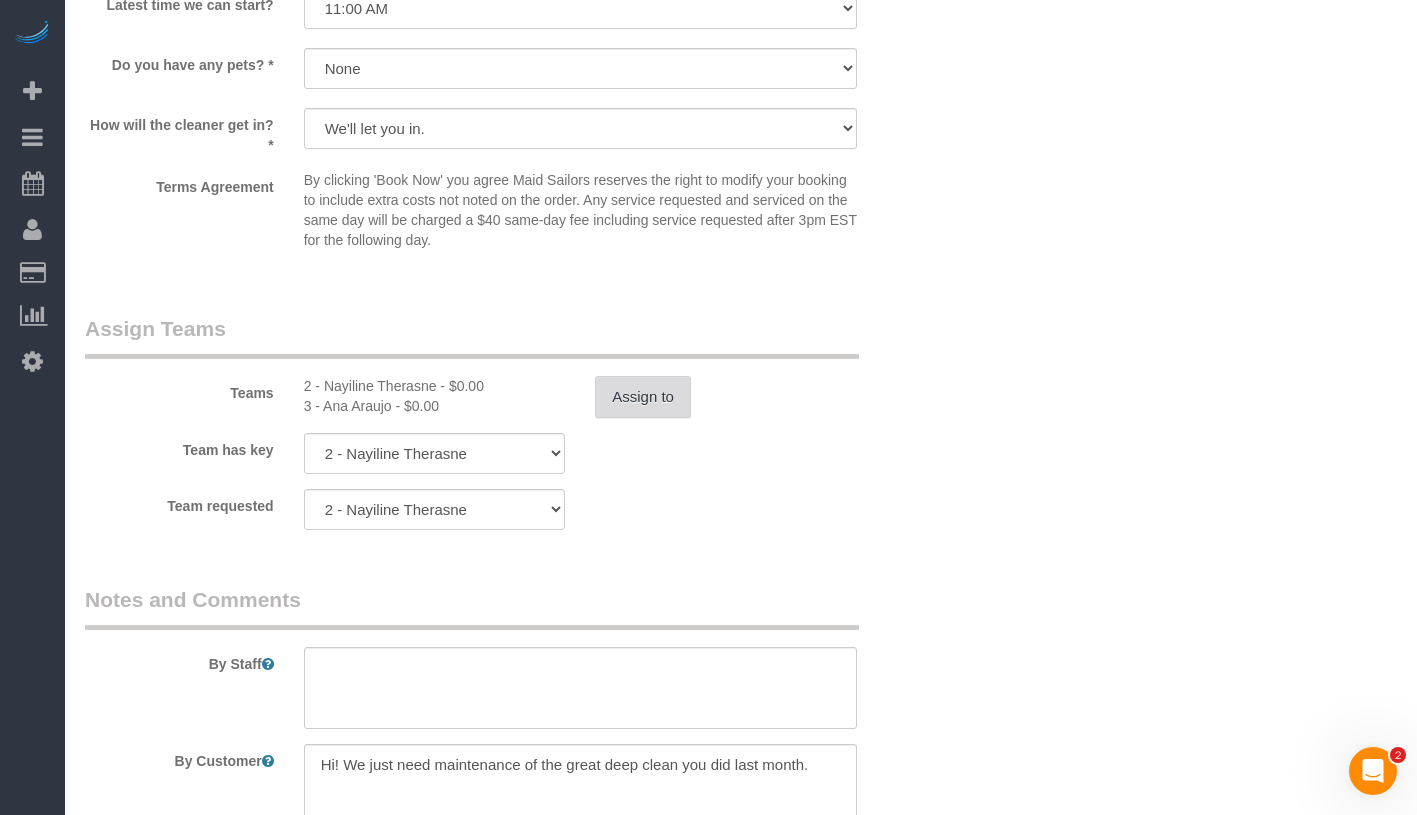 click on "Assign to" at bounding box center (643, 397) 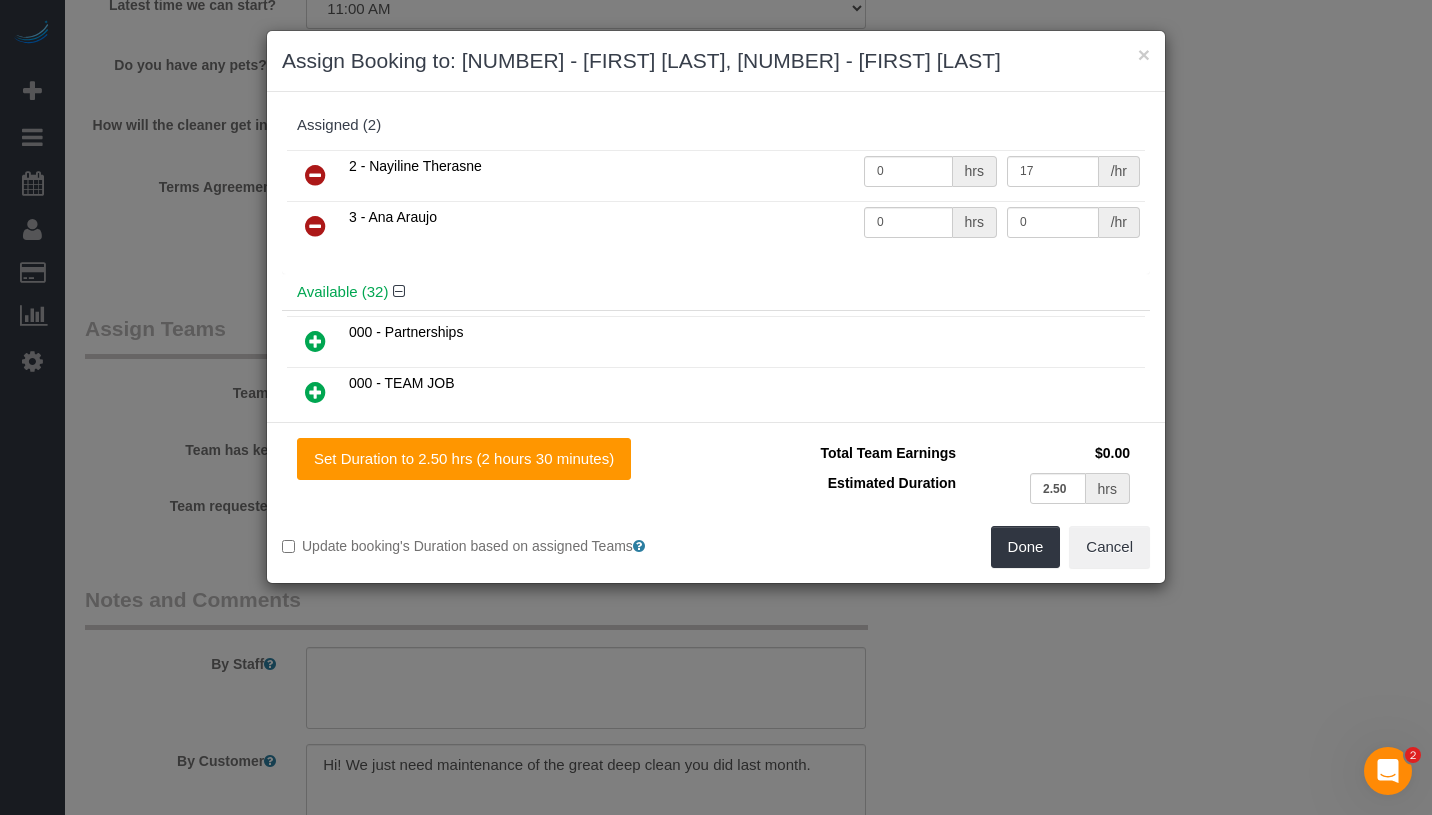 click at bounding box center (315, 175) 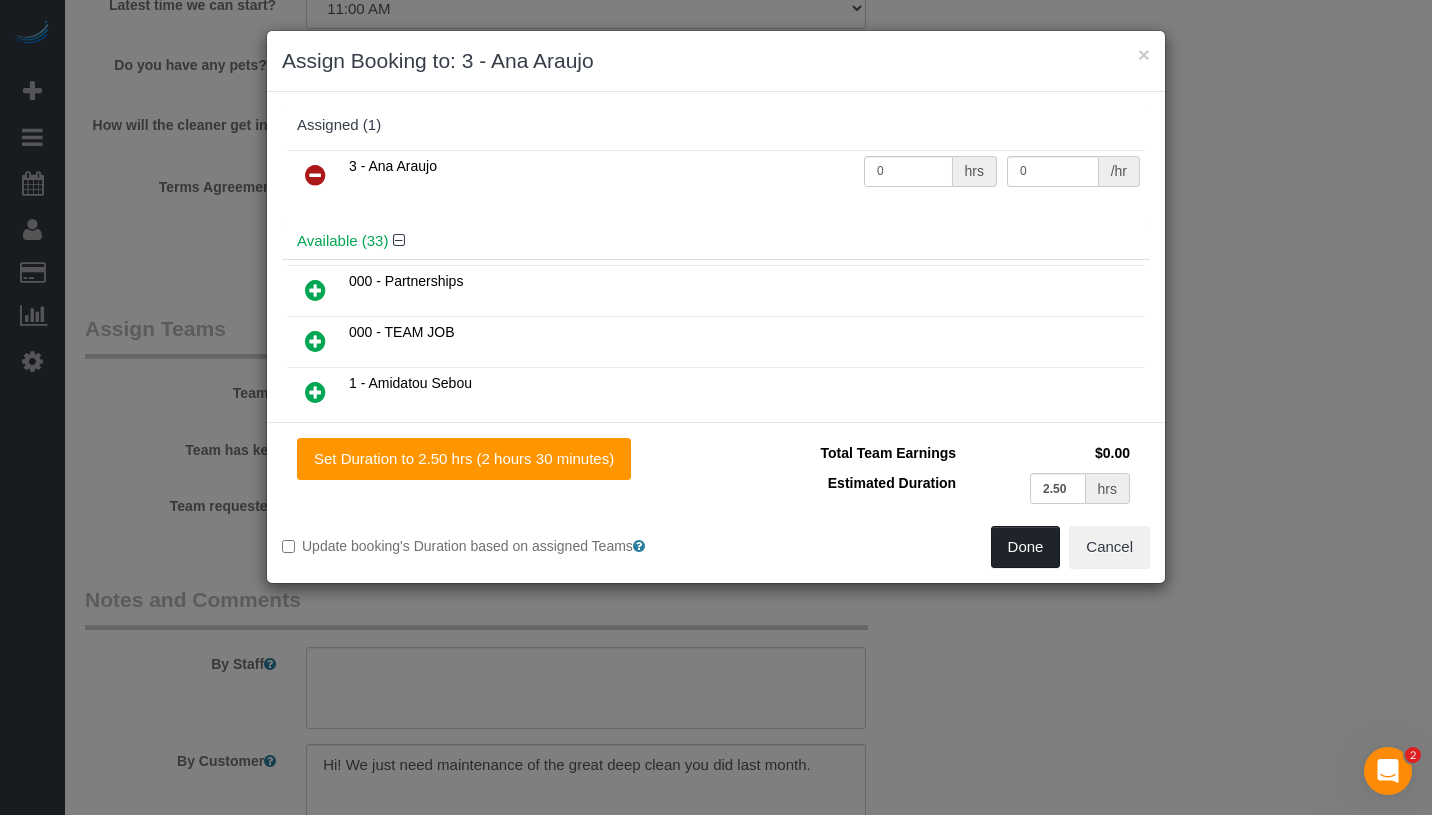 click on "Done" at bounding box center (1026, 547) 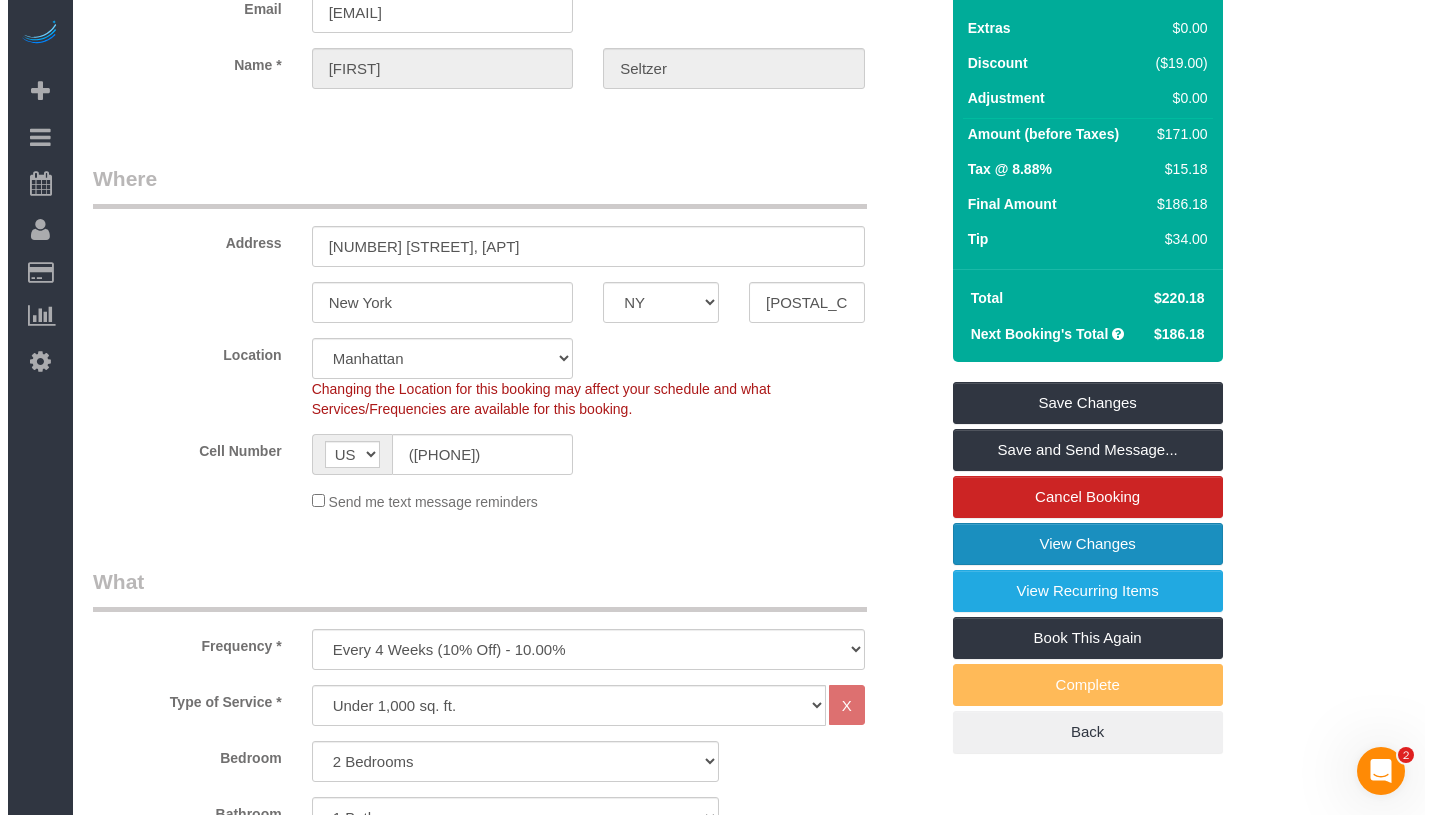 scroll, scrollTop: 66, scrollLeft: 0, axis: vertical 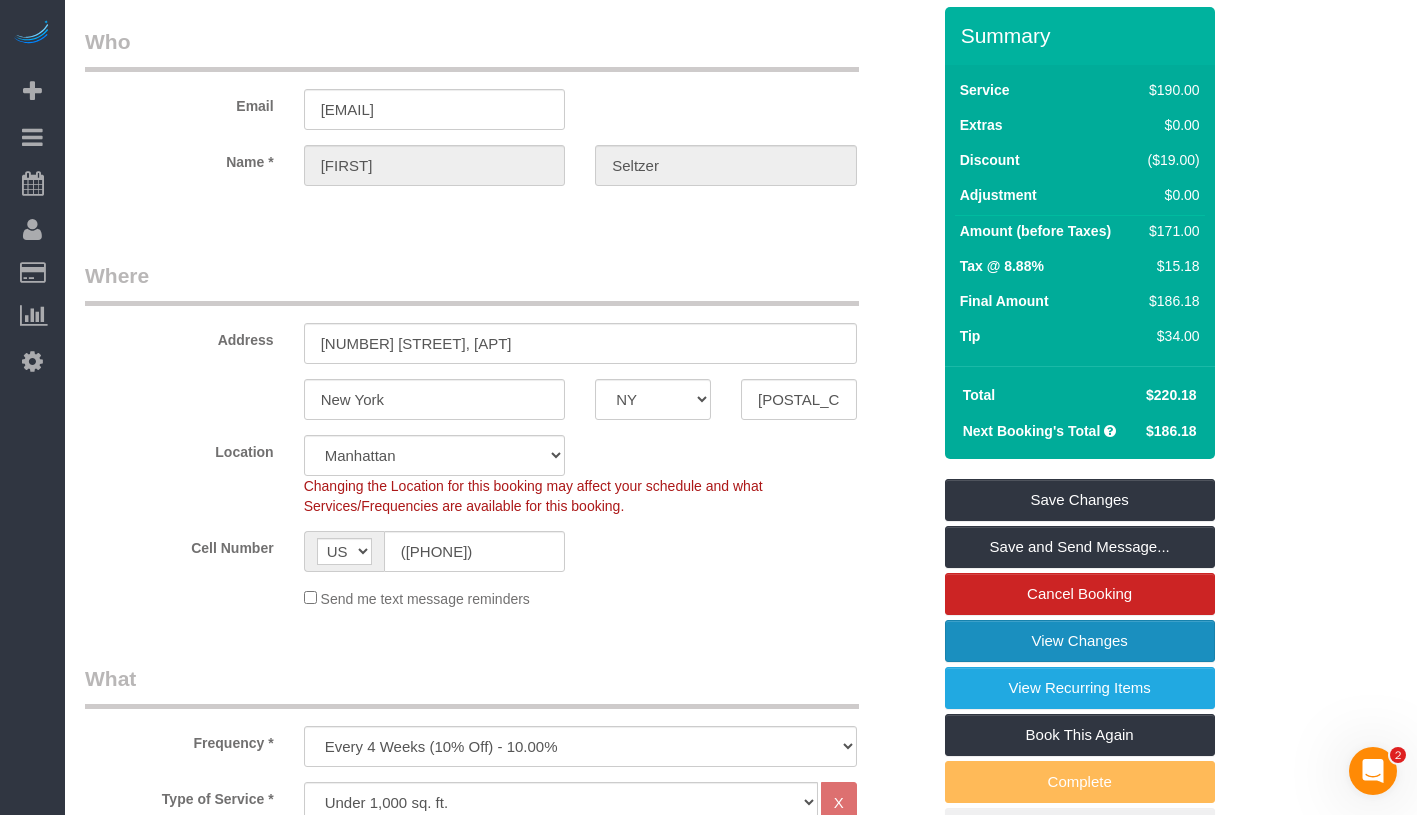 click on "View Changes" at bounding box center (1080, 641) 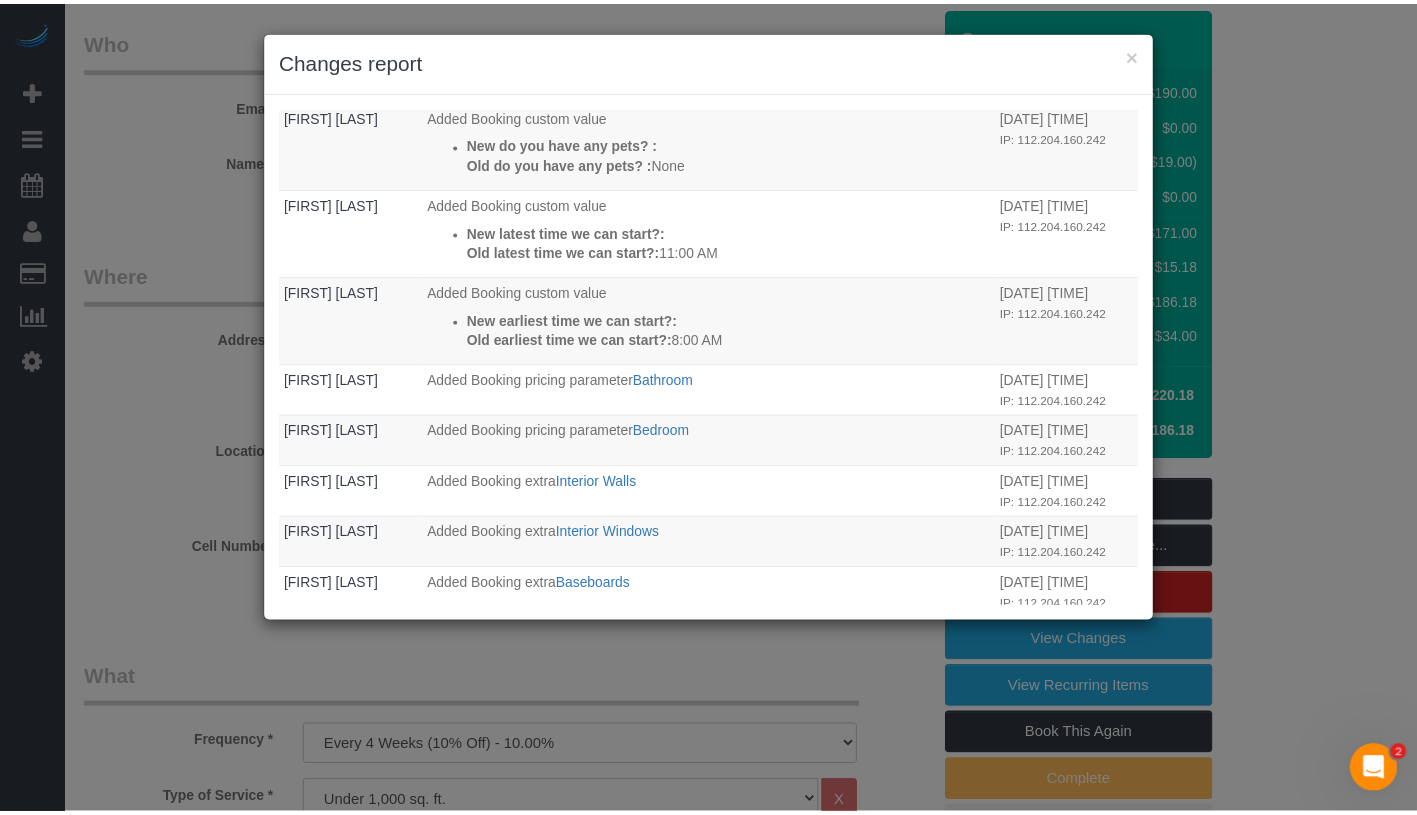 scroll, scrollTop: 934, scrollLeft: 0, axis: vertical 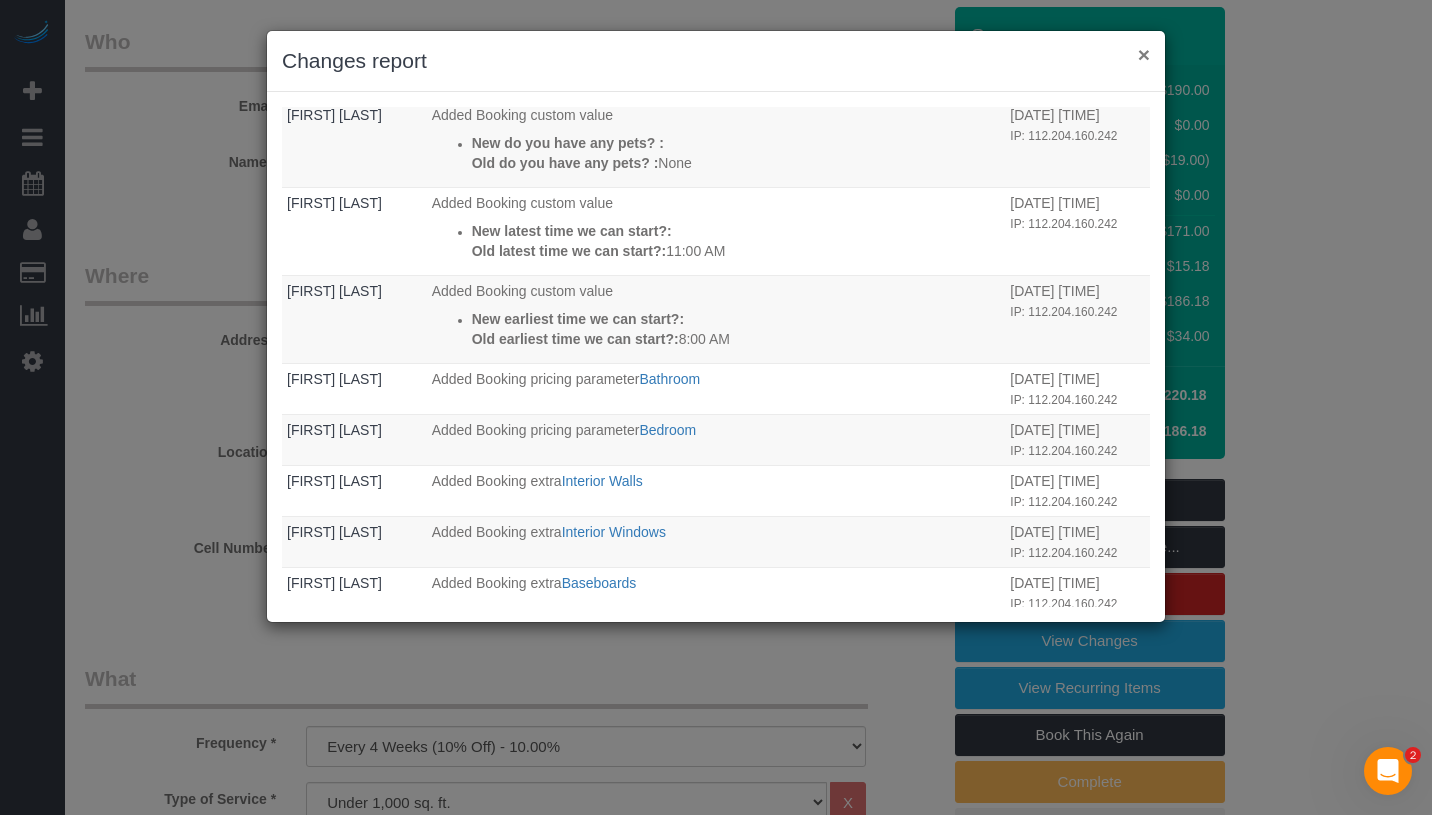 click on "×" at bounding box center [1144, 54] 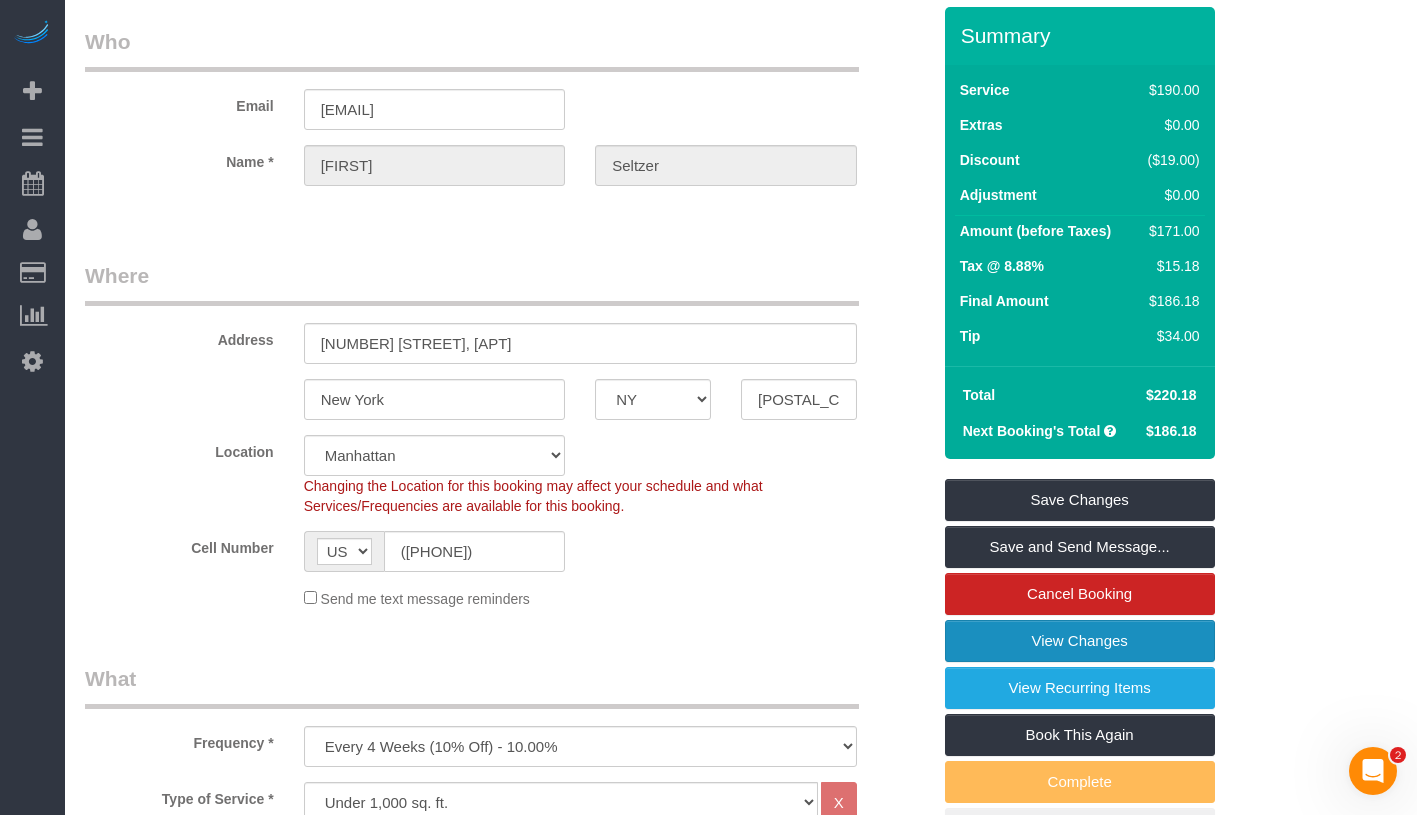 scroll, scrollTop: 0, scrollLeft: 0, axis: both 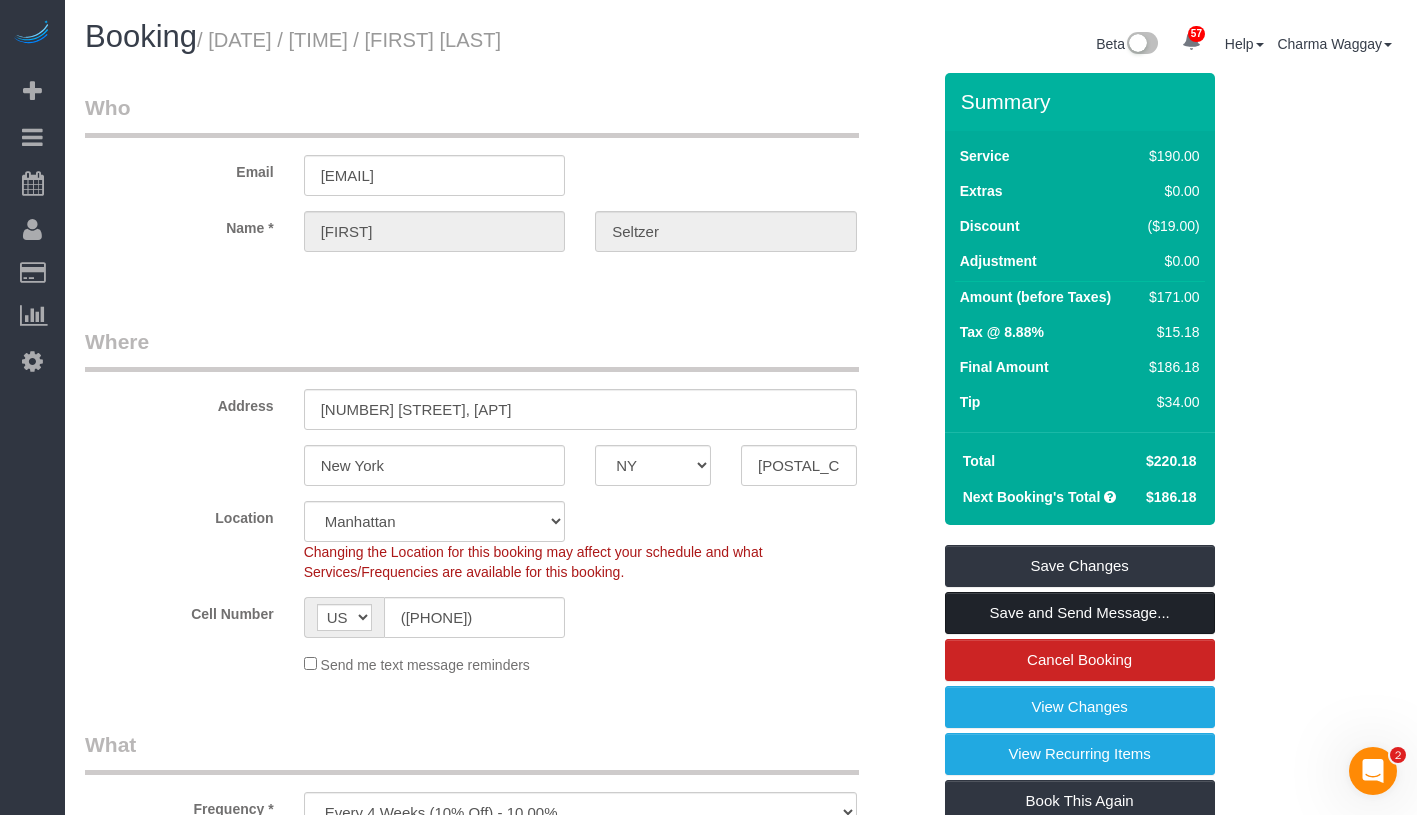 click on "Save and Send Message..." at bounding box center [1080, 613] 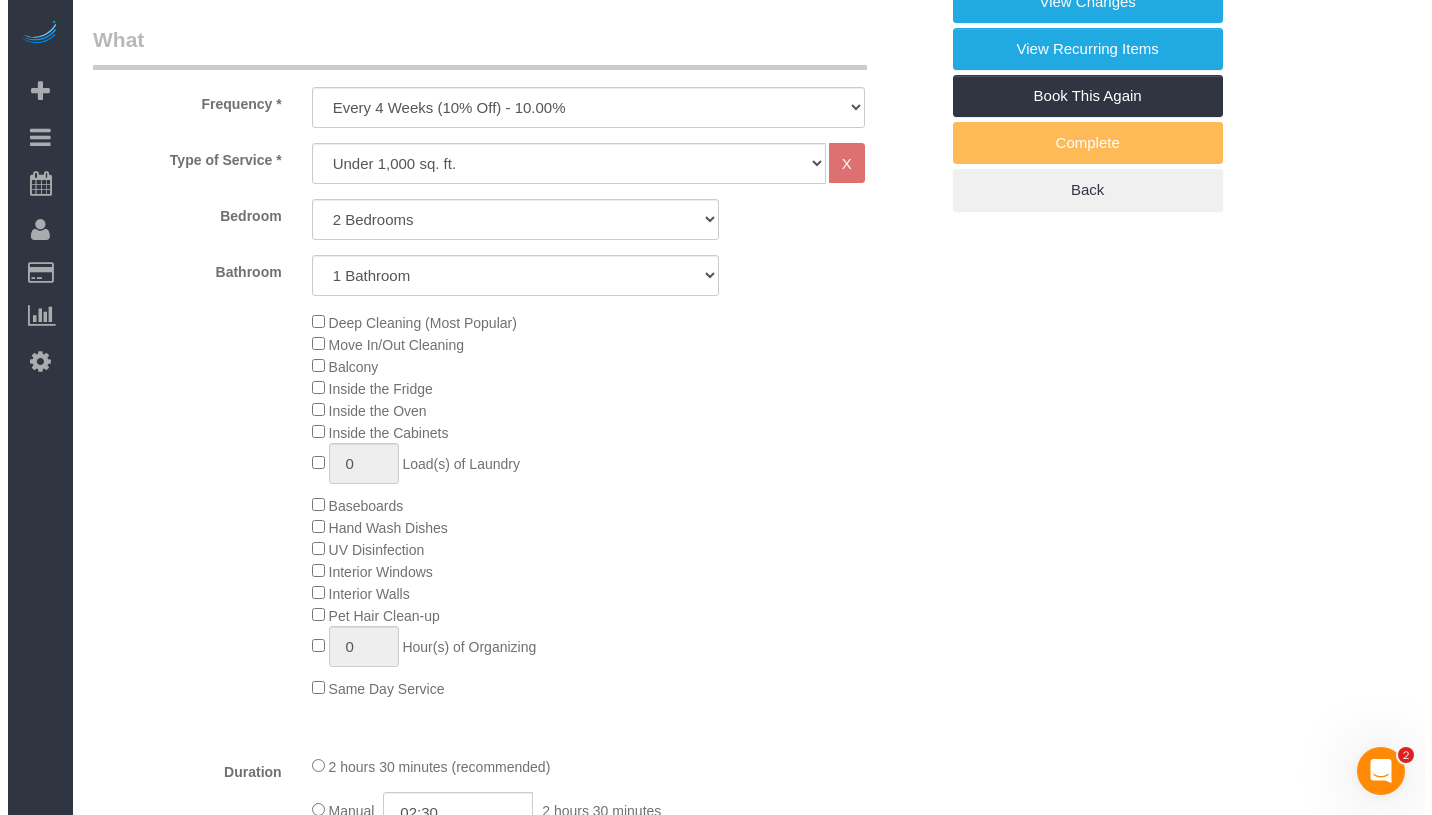 scroll, scrollTop: 833, scrollLeft: 0, axis: vertical 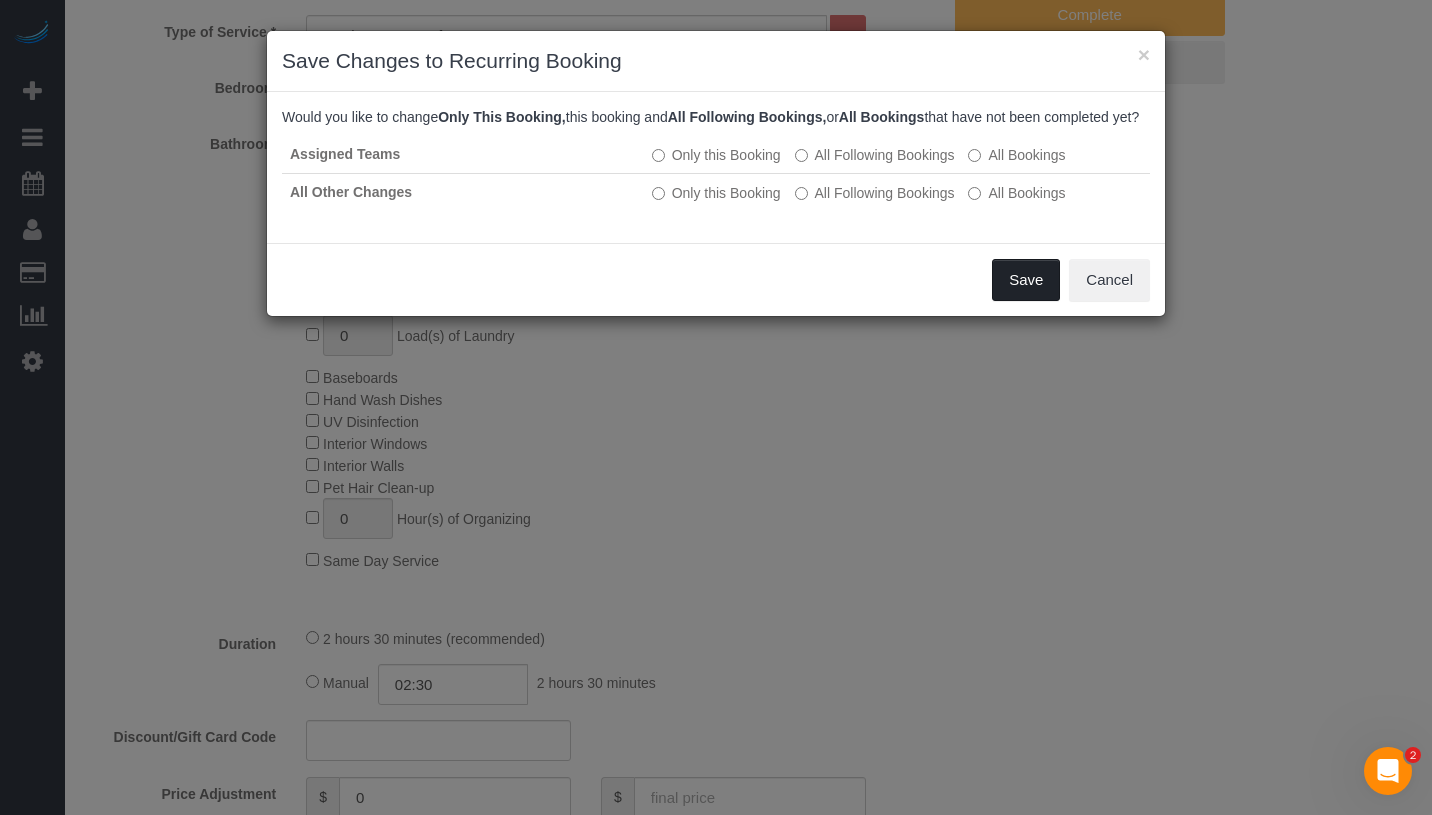 click on "Save" at bounding box center (1026, 280) 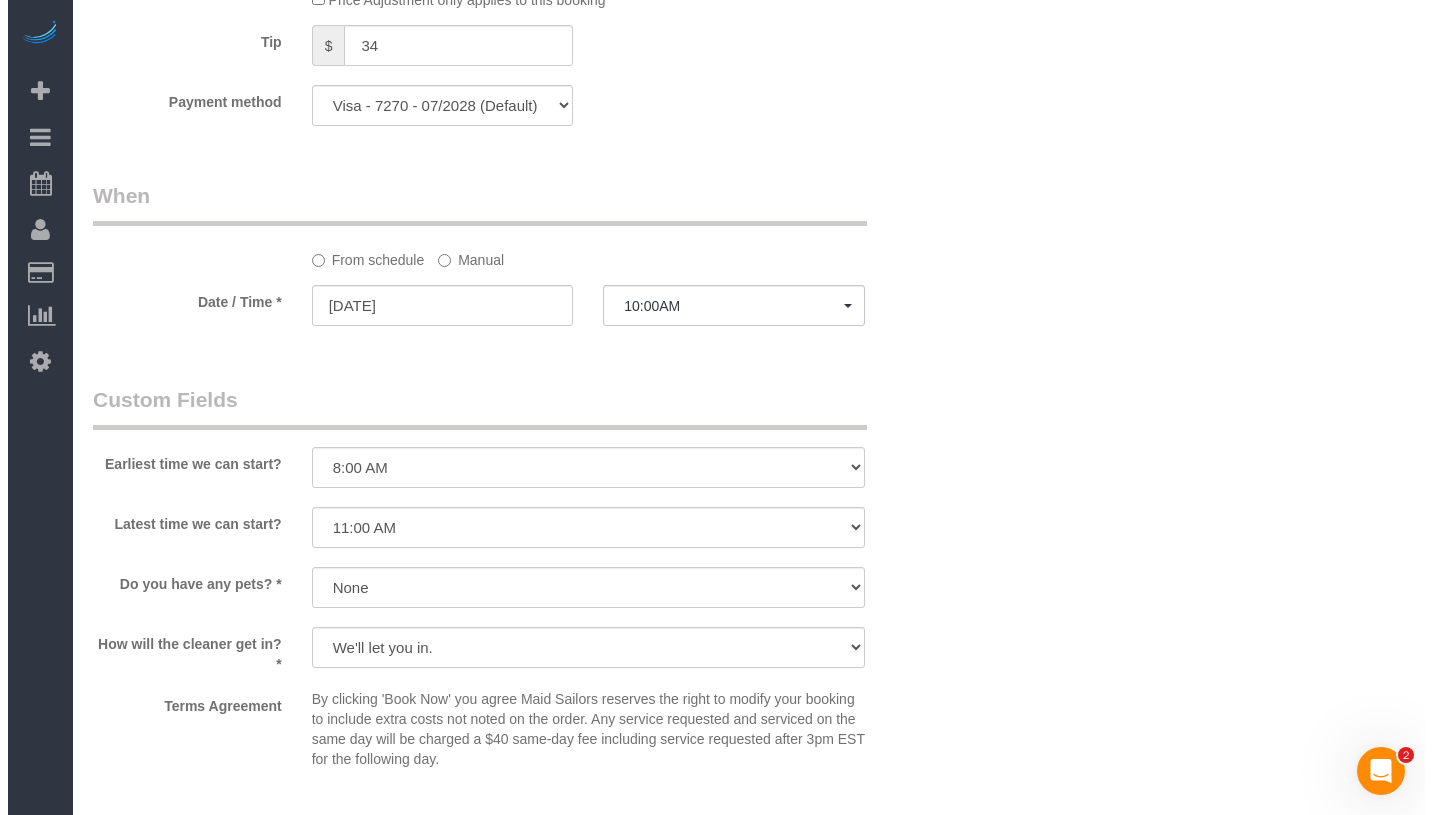 scroll, scrollTop: 2033, scrollLeft: 0, axis: vertical 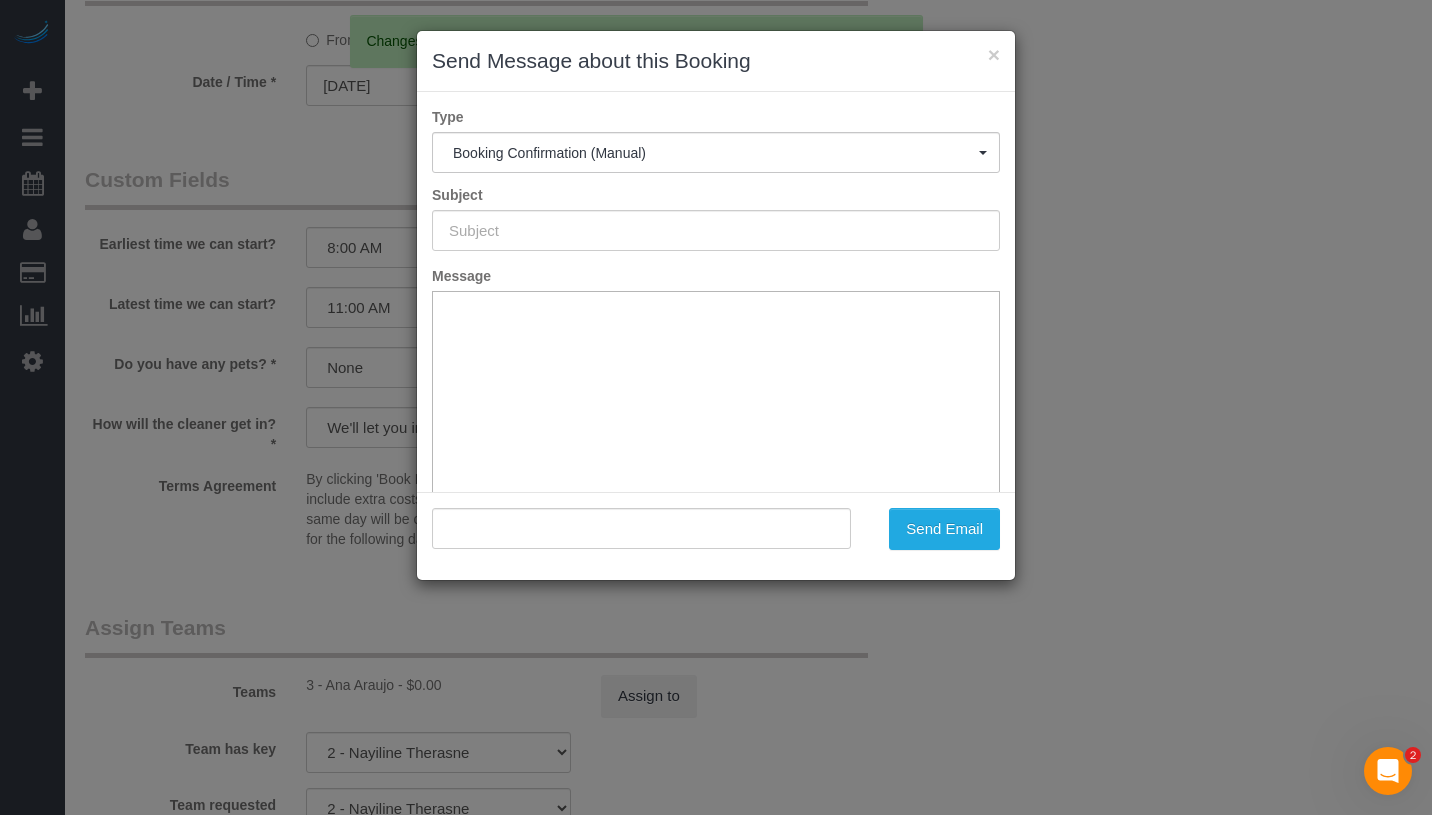 type on "Cleaning Confirmed for 08/09/2025 at 10:00am" 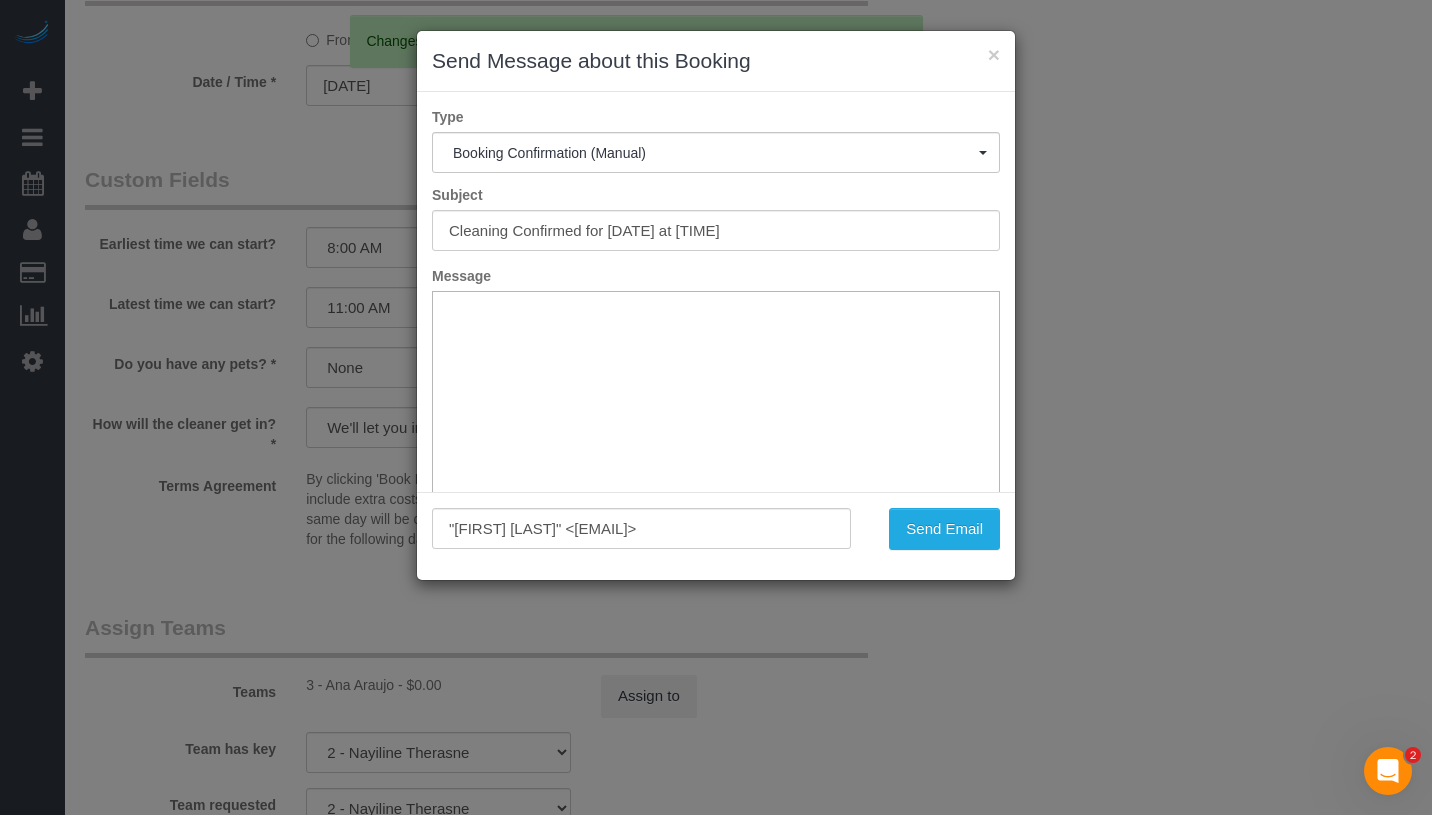 scroll, scrollTop: 0, scrollLeft: 0, axis: both 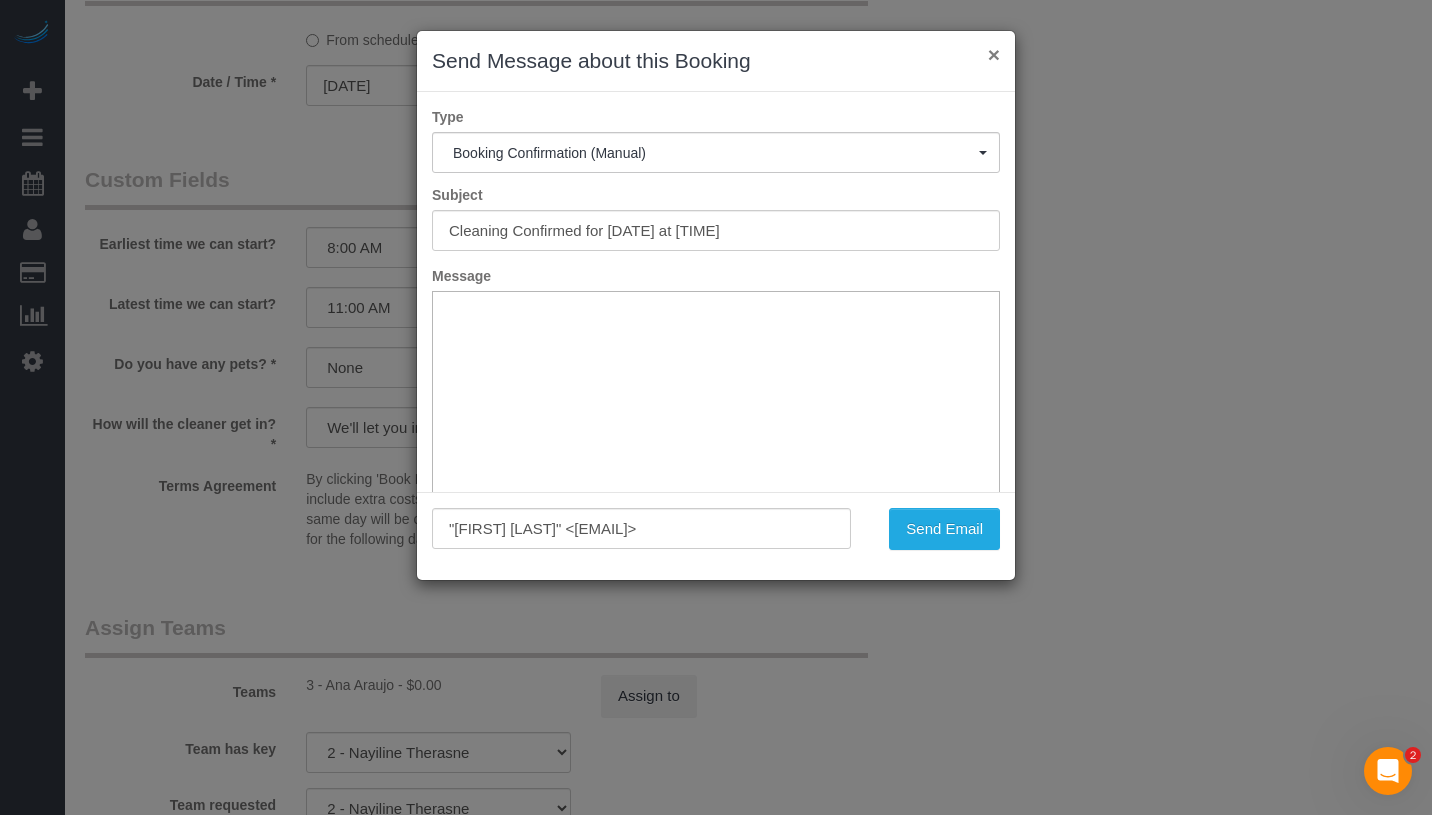 click on "×" at bounding box center [994, 54] 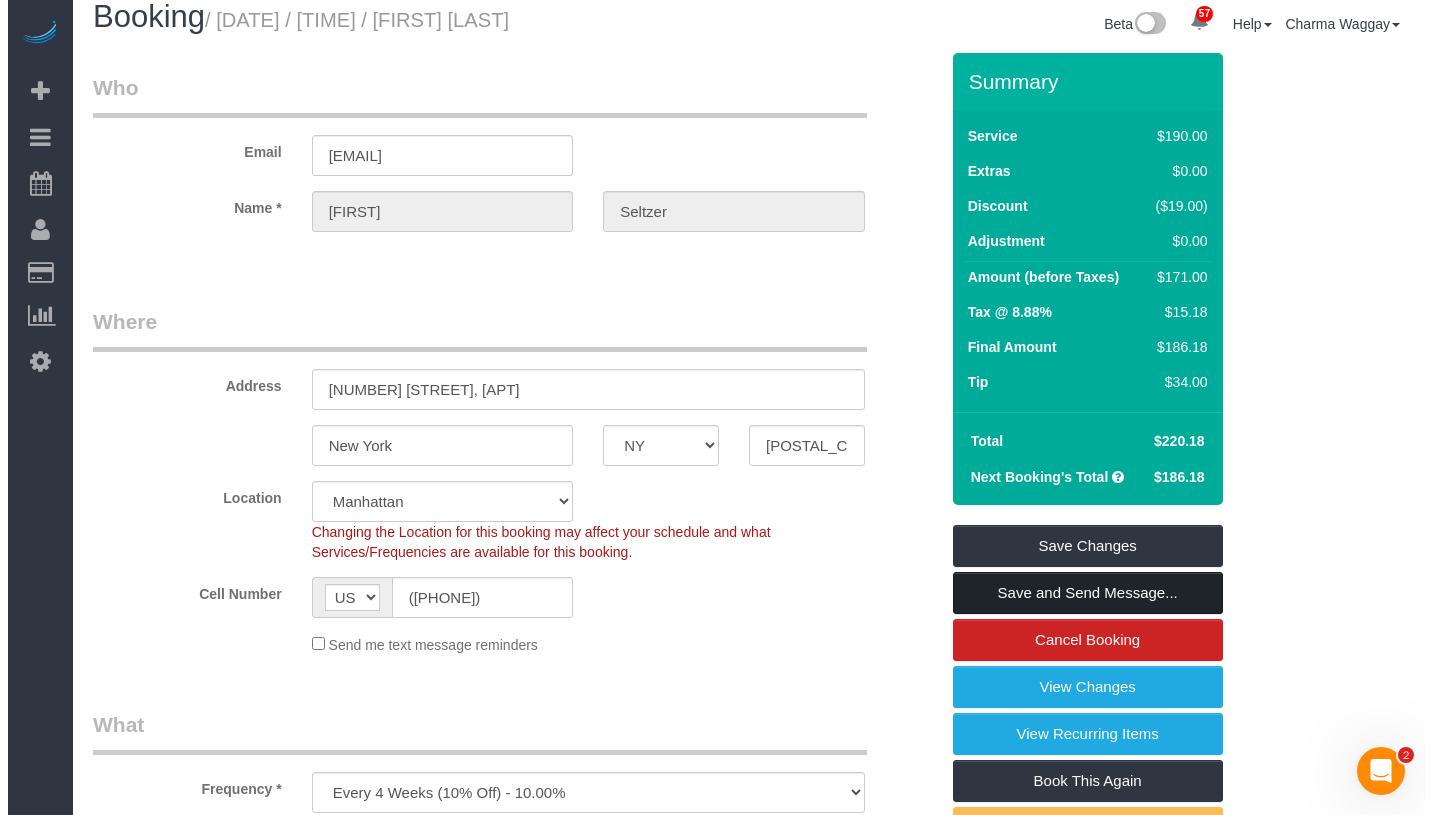 scroll, scrollTop: 0, scrollLeft: 0, axis: both 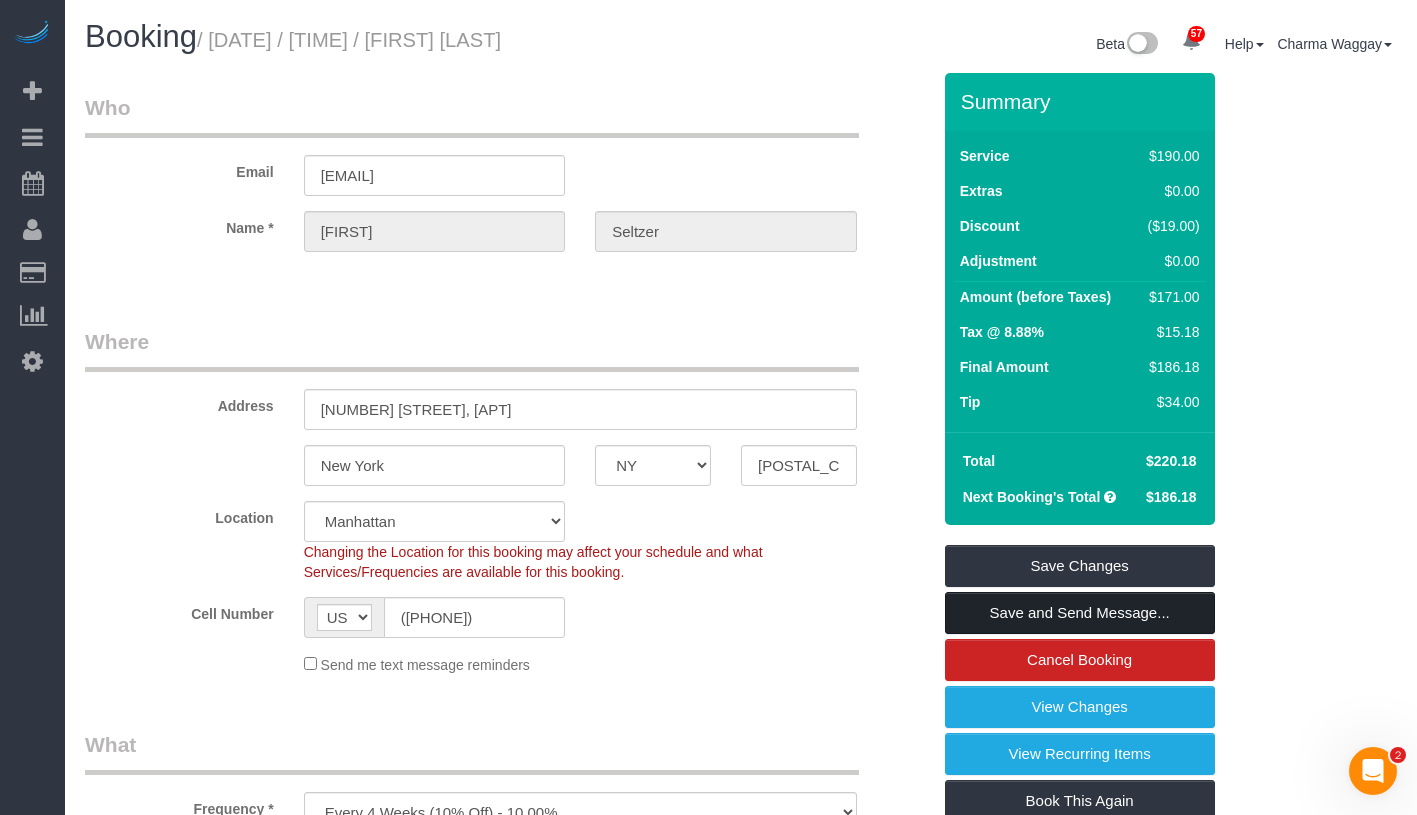 click on "Save and Send Message..." at bounding box center (1080, 613) 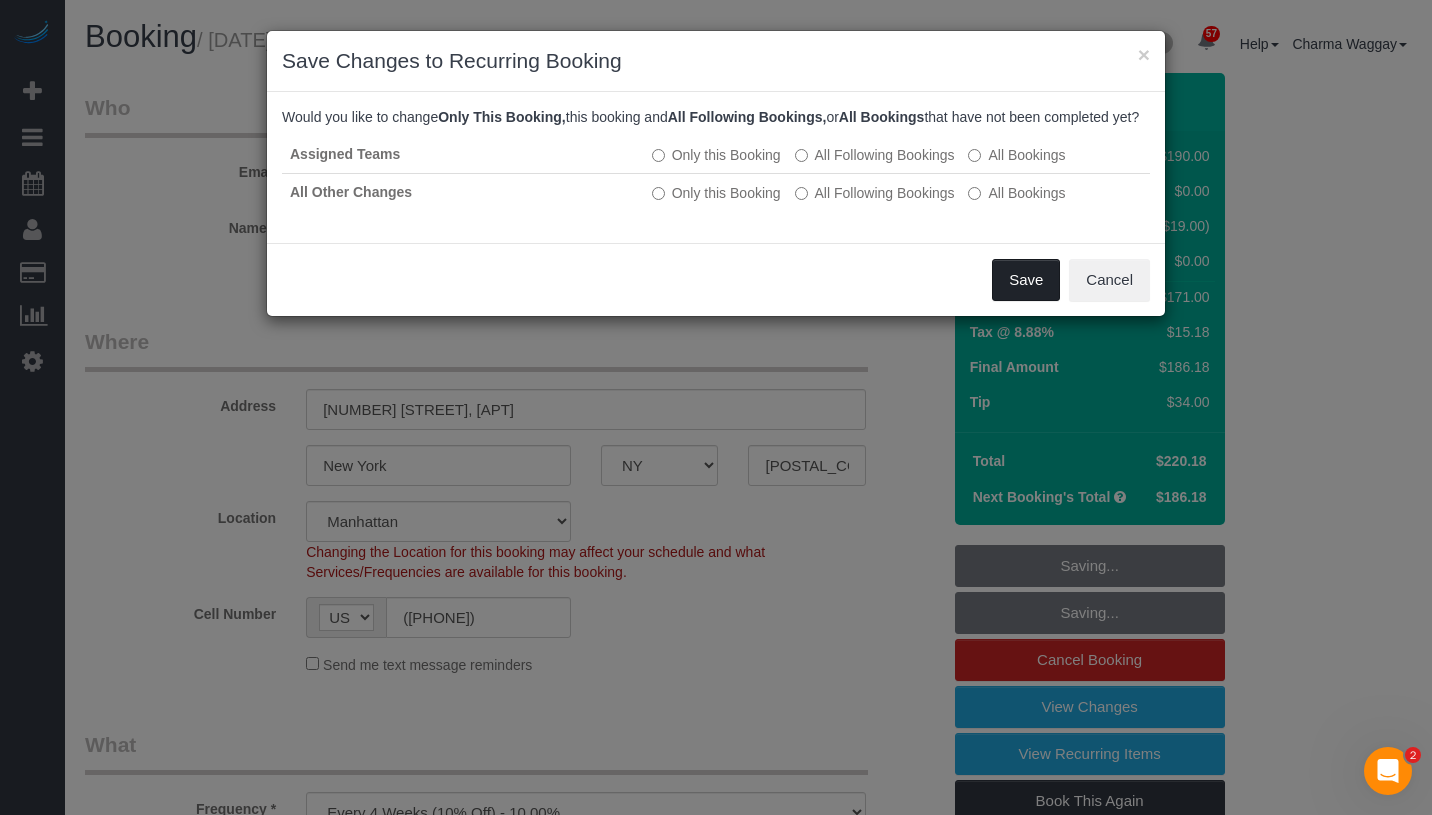 click on "Save" at bounding box center (1026, 280) 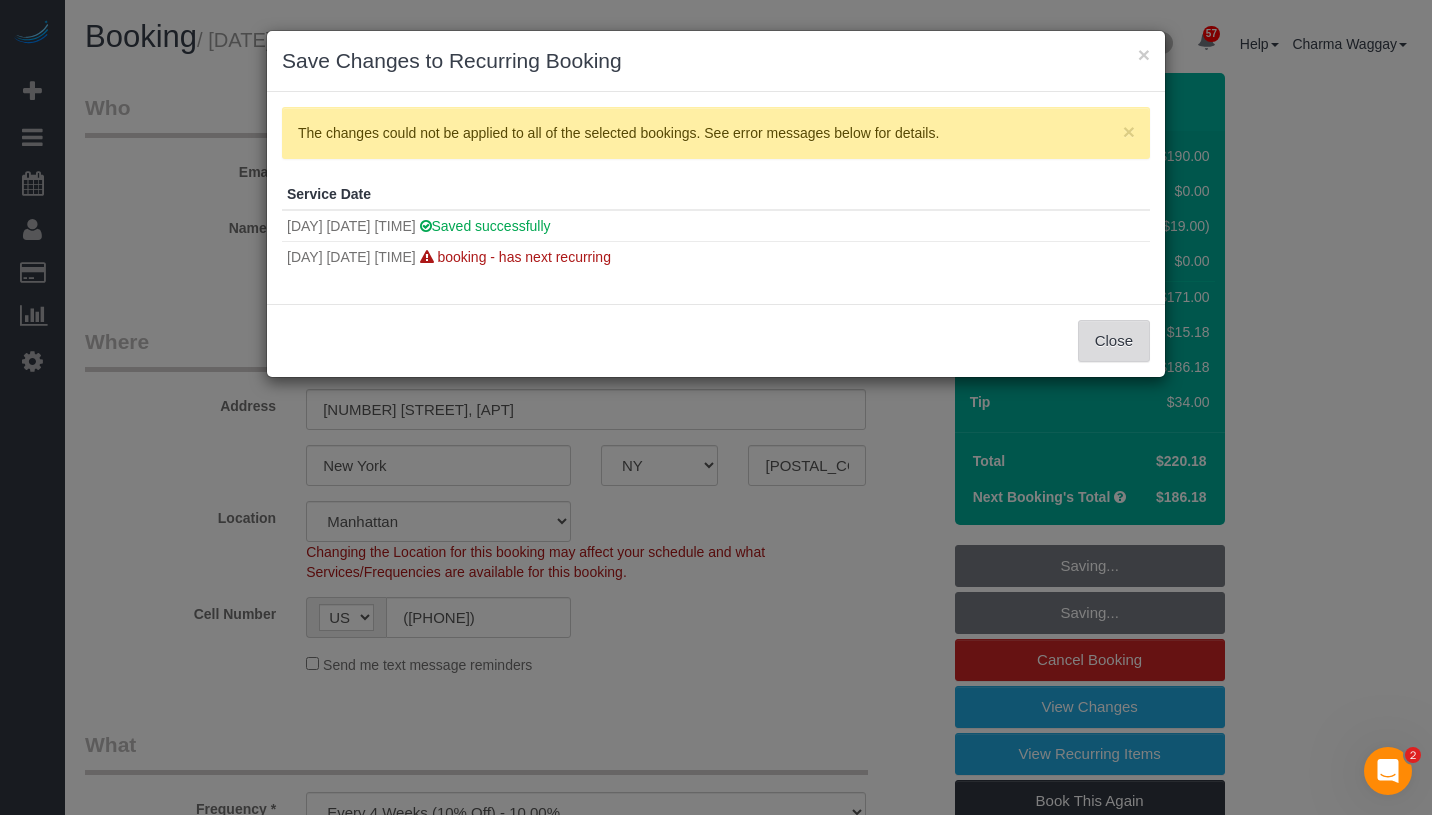 click on "Close" at bounding box center (1114, 341) 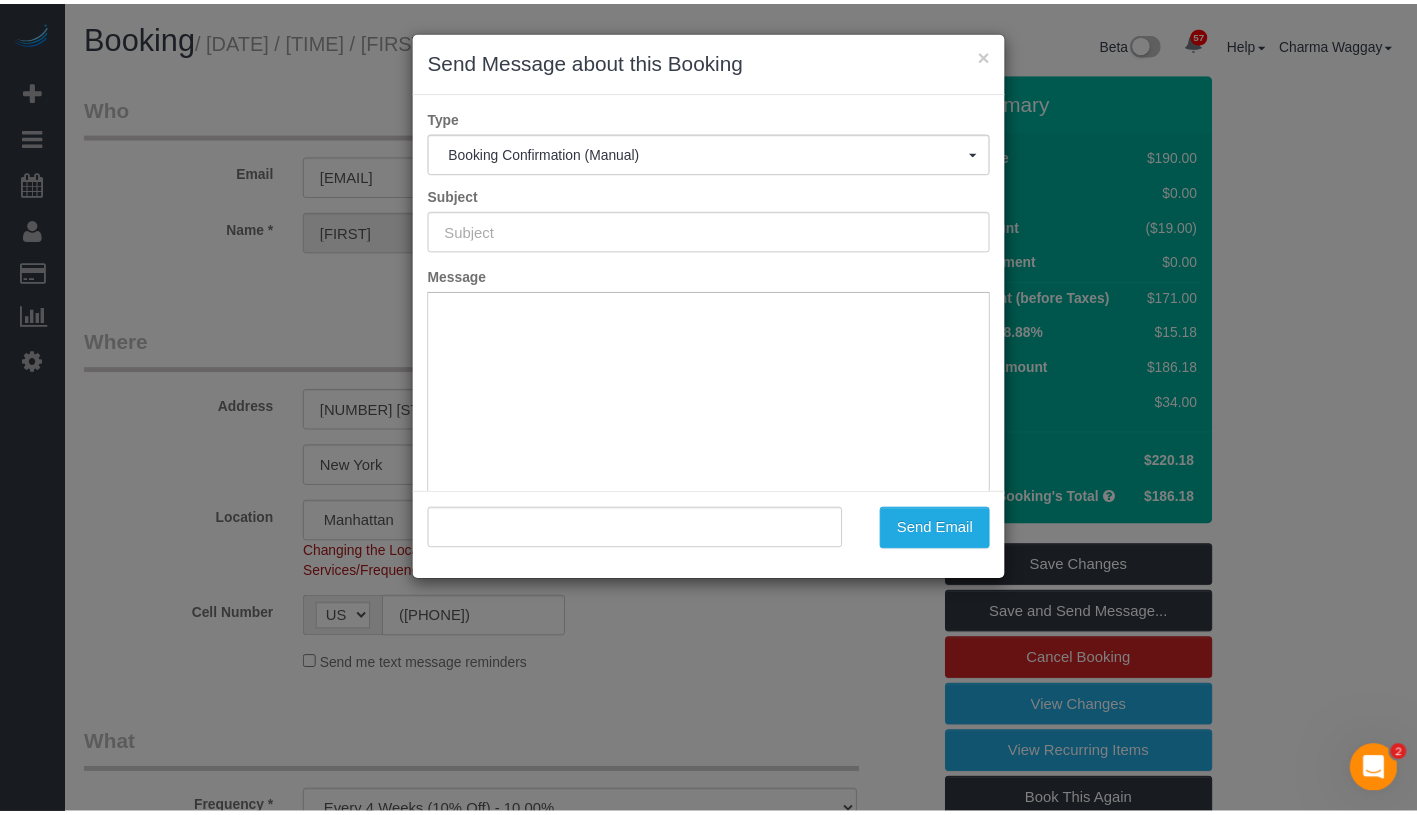 scroll, scrollTop: 0, scrollLeft: 0, axis: both 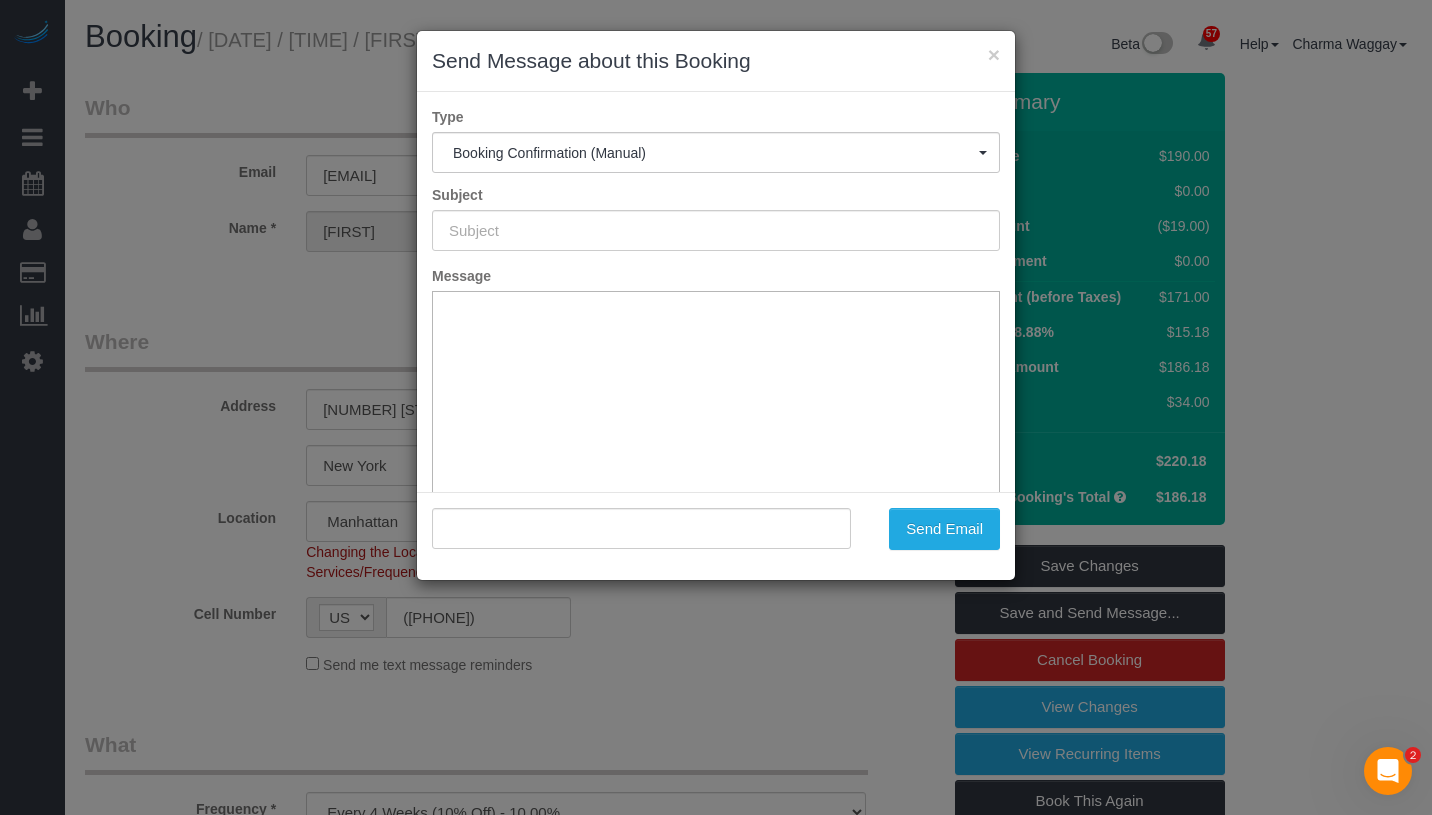type on "Cleaning Confirmed for 08/09/2025 at 10:00am" 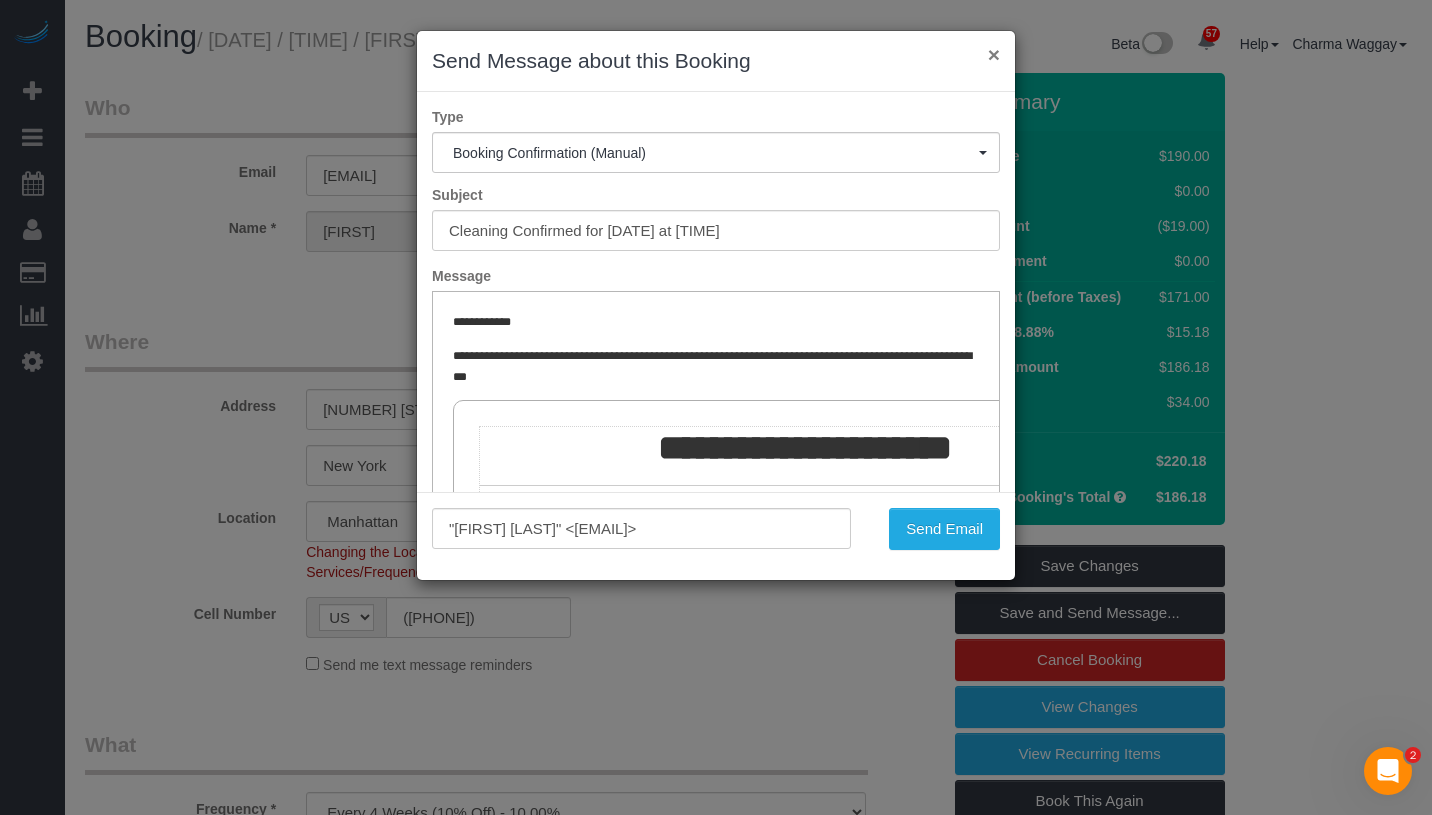 click on "×" at bounding box center (994, 54) 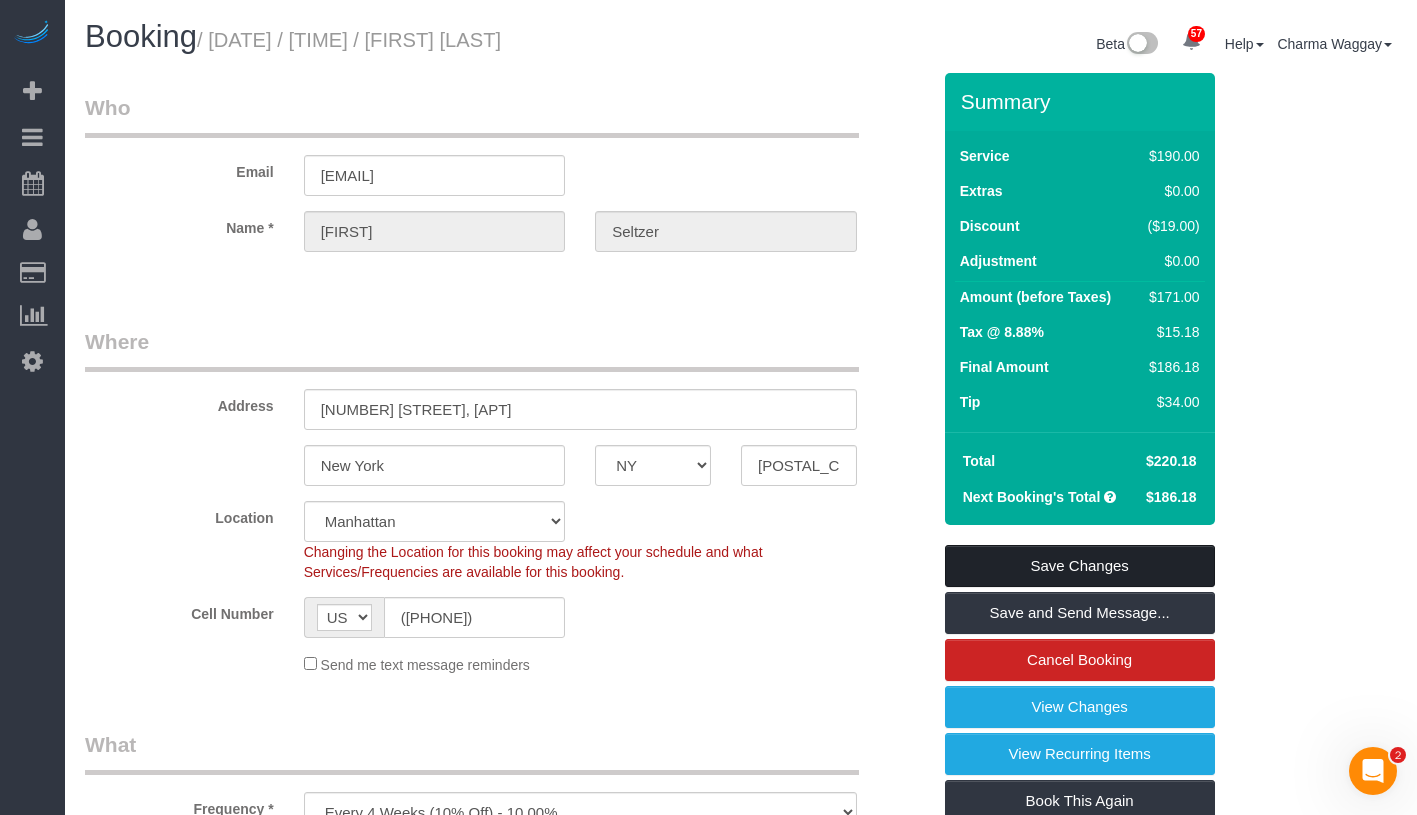 click on "Save Changes" at bounding box center [1080, 566] 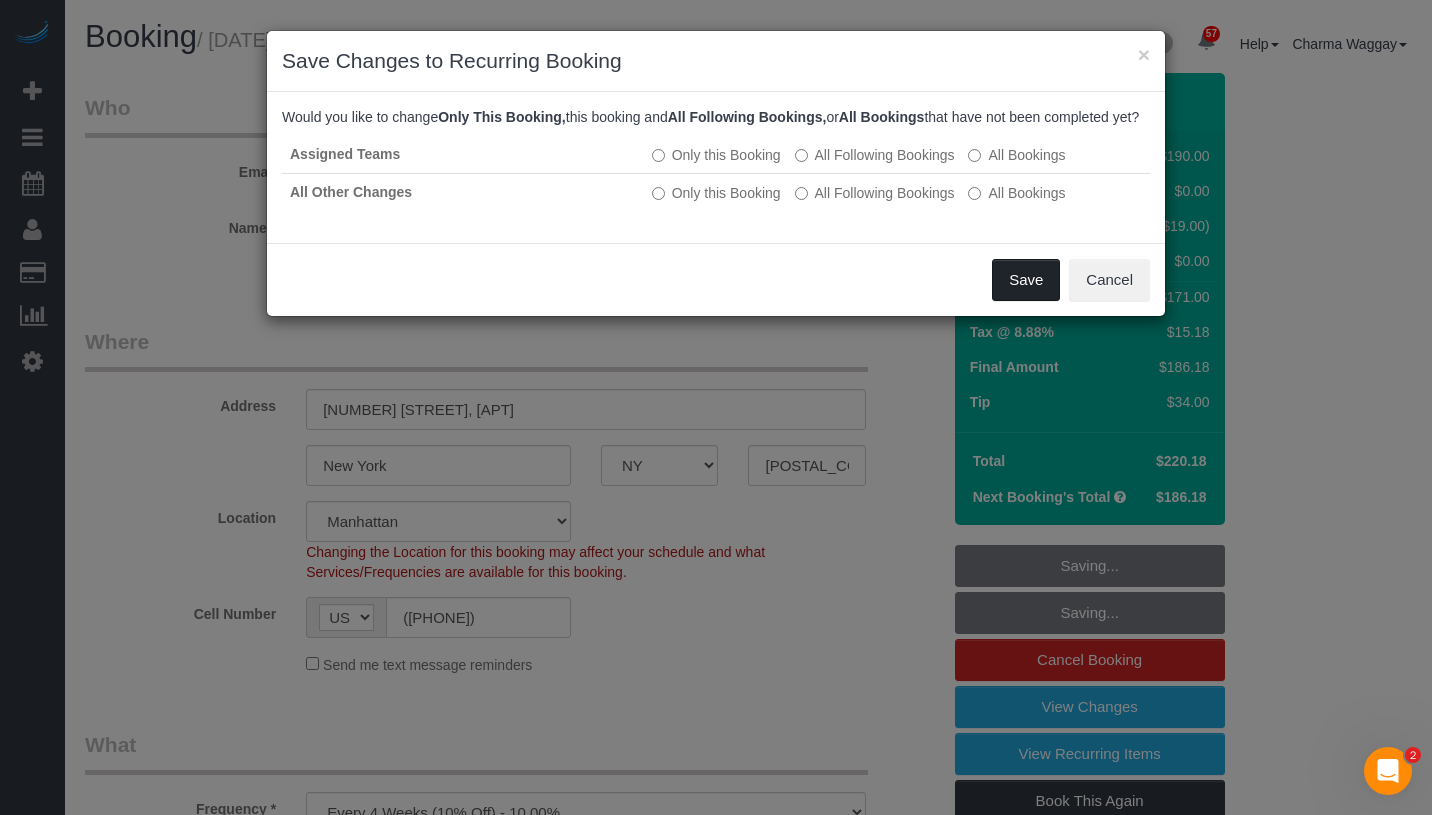 click on "Save" at bounding box center (1026, 280) 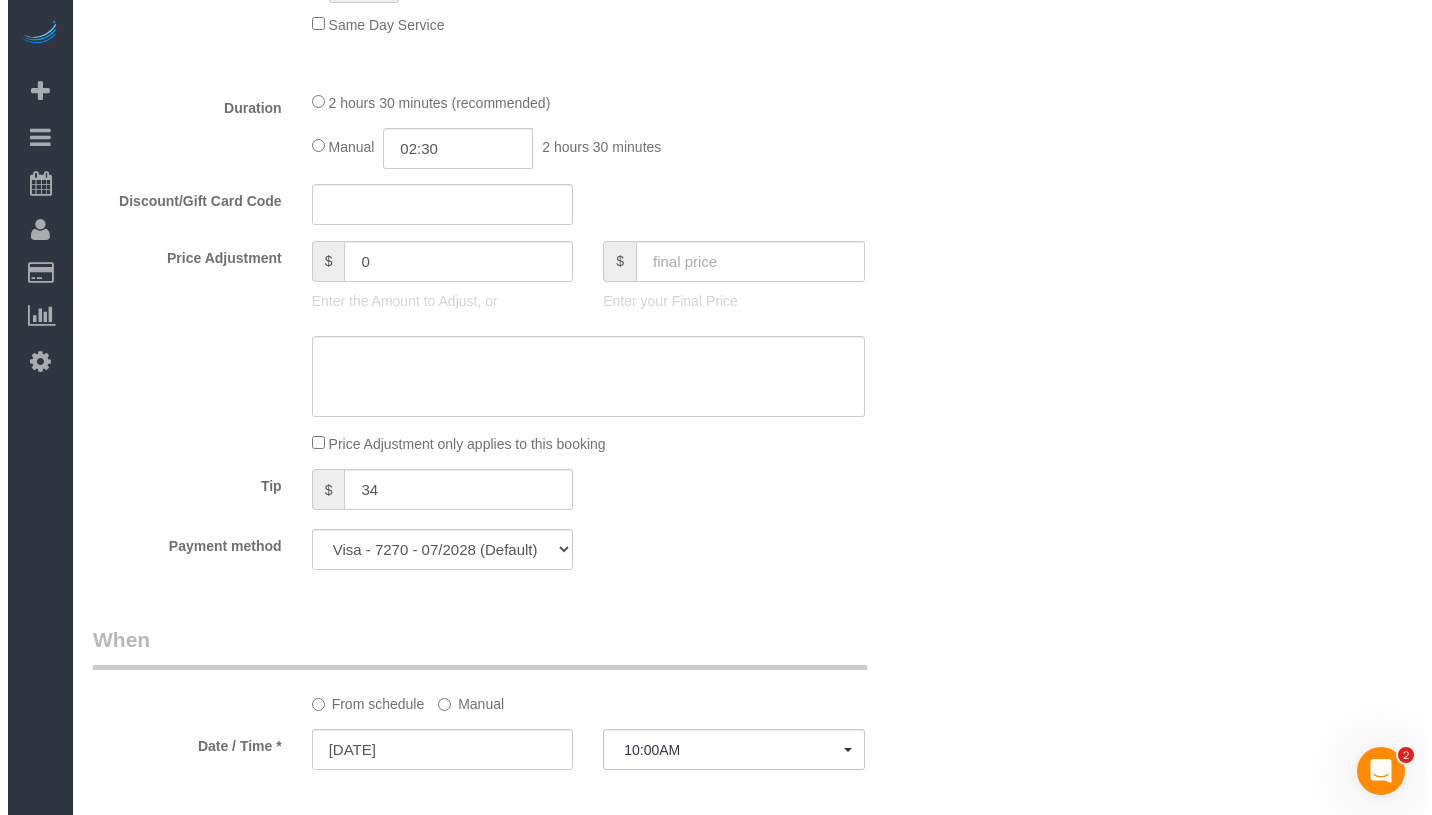 scroll, scrollTop: 1375, scrollLeft: 0, axis: vertical 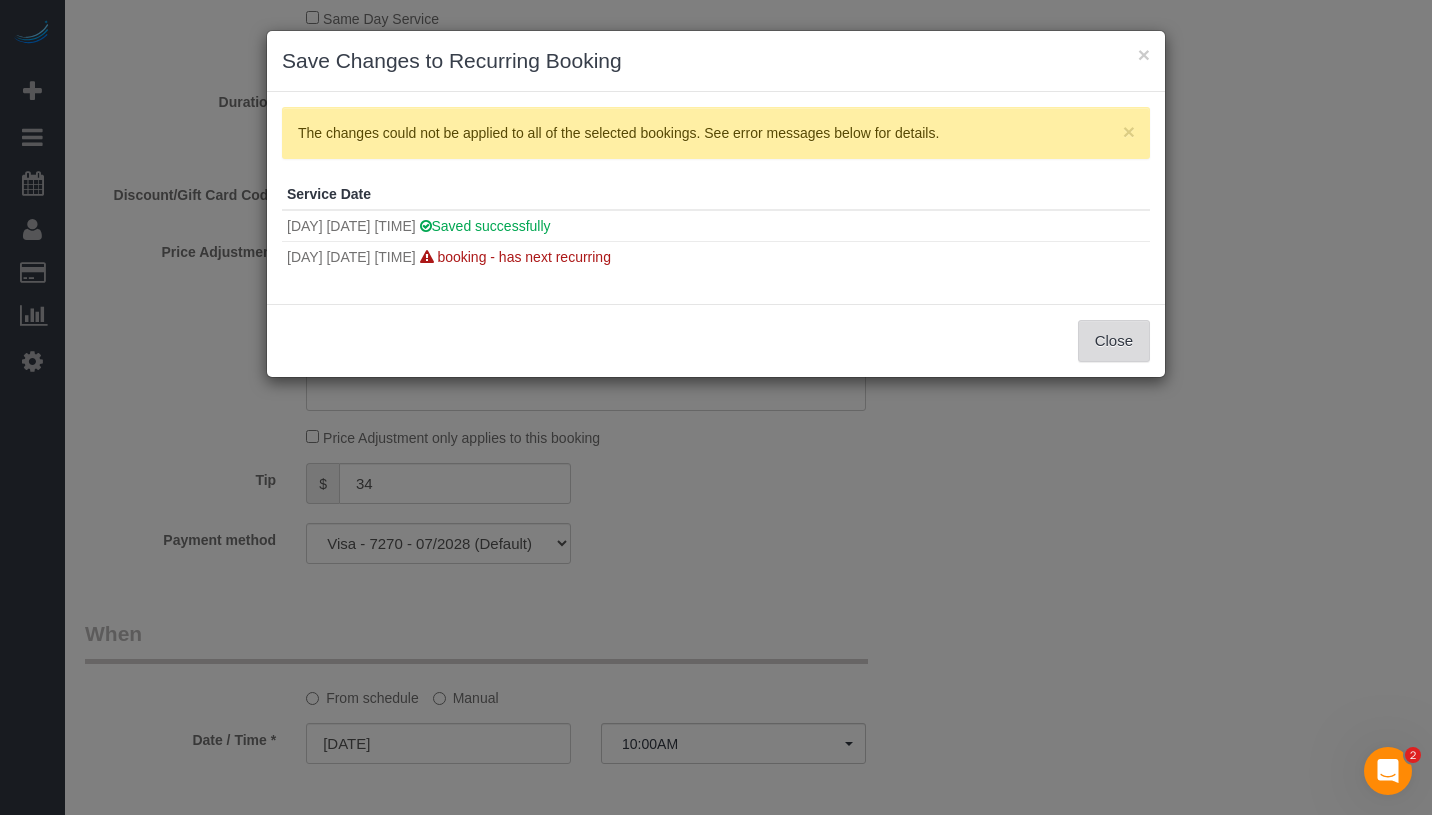click on "Close" at bounding box center (1114, 341) 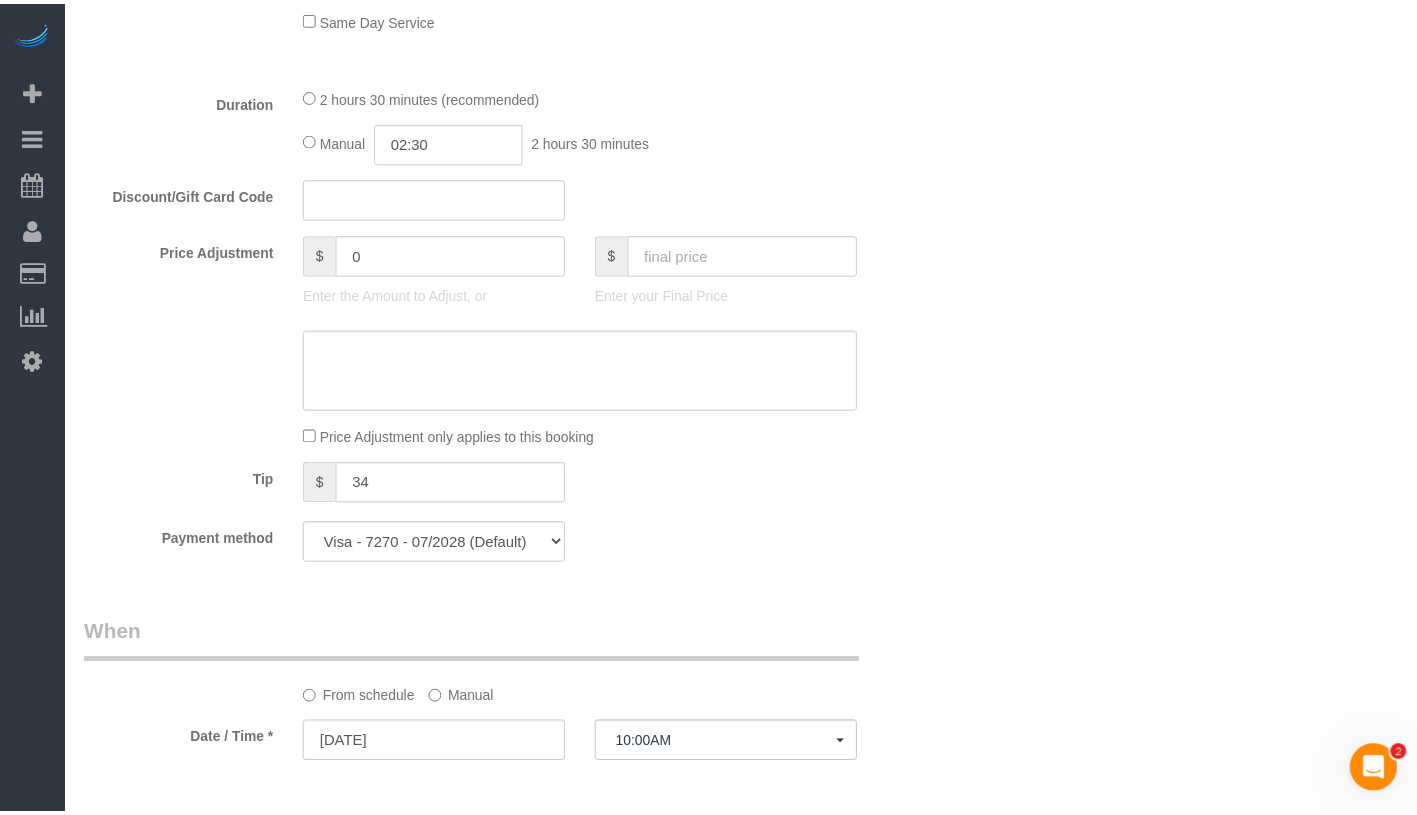 scroll, scrollTop: 158, scrollLeft: 0, axis: vertical 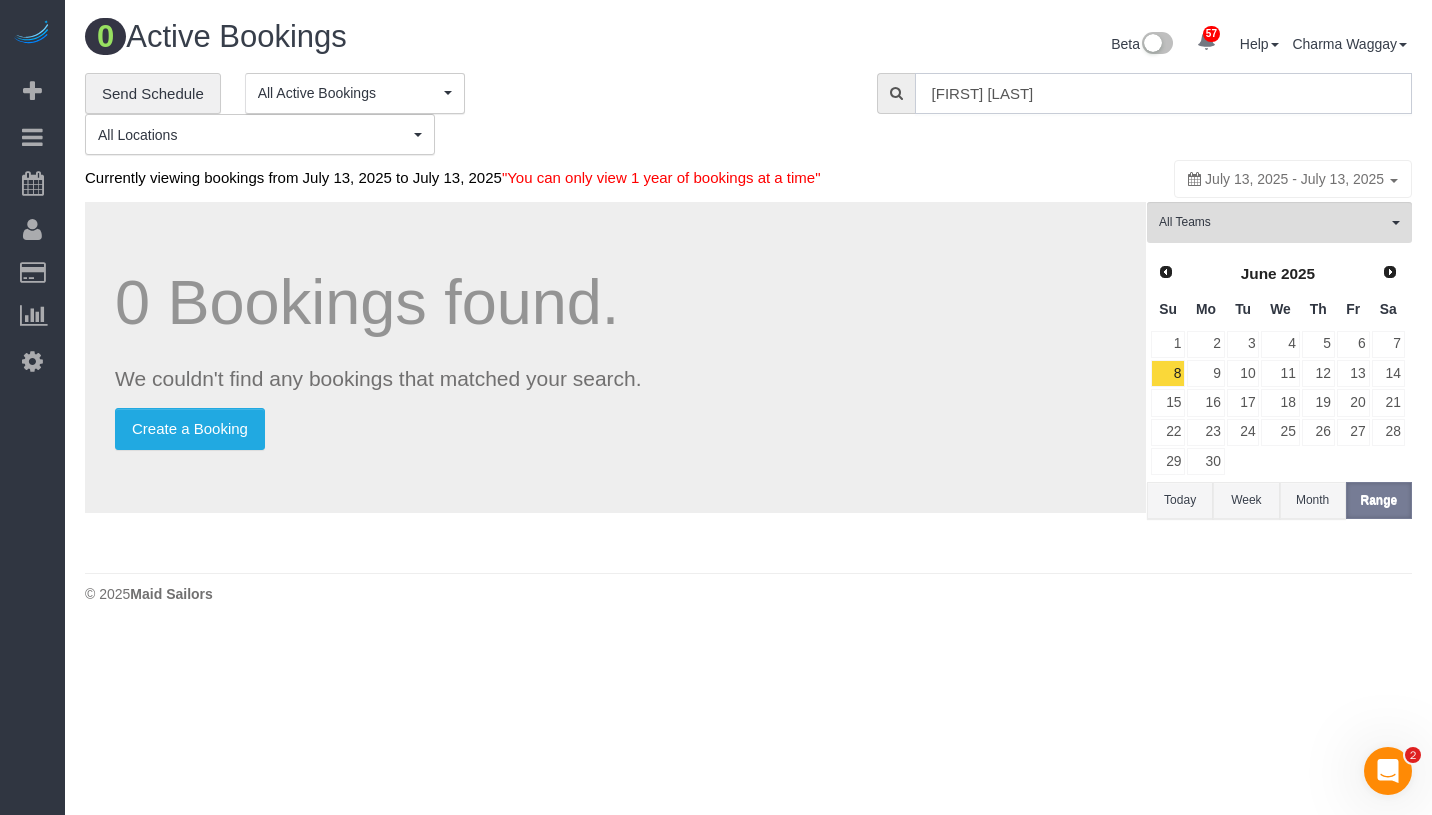 click on "Veronica Seltzer" at bounding box center [1163, 93] 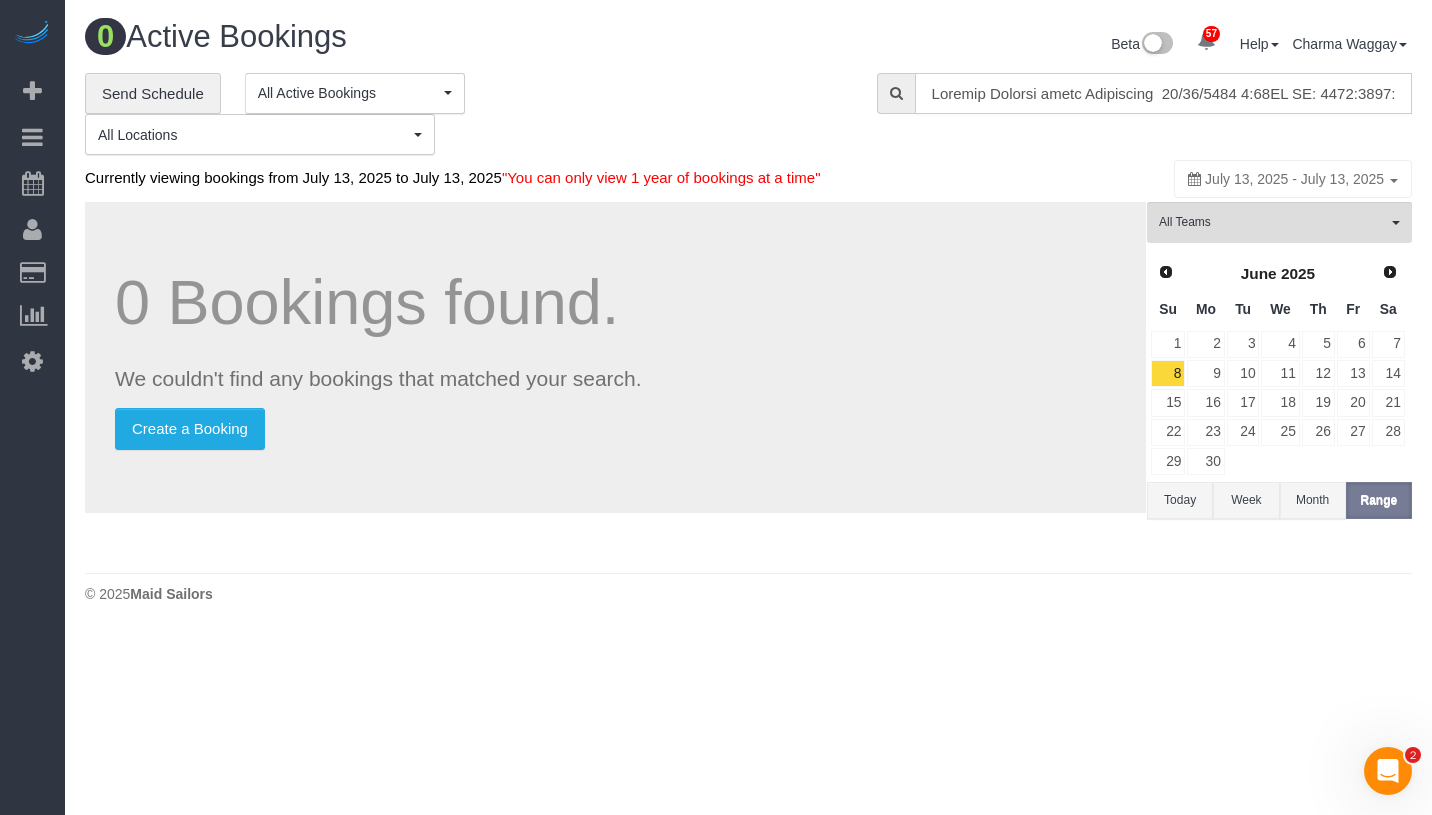scroll, scrollTop: 0, scrollLeft: 8521, axis: horizontal 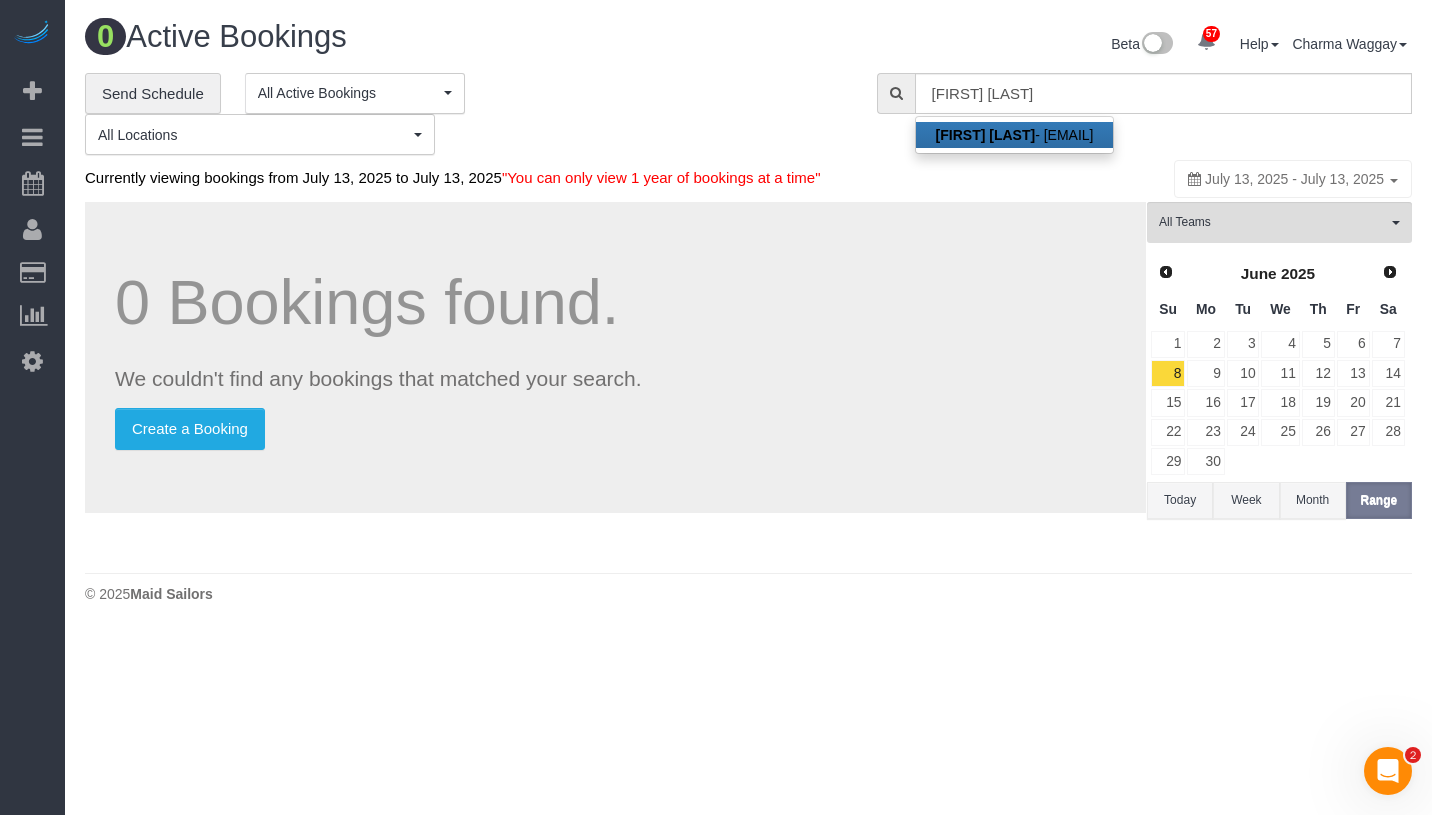 click on "Eric Burge  - eriburge@gmail.com" at bounding box center (1015, 135) 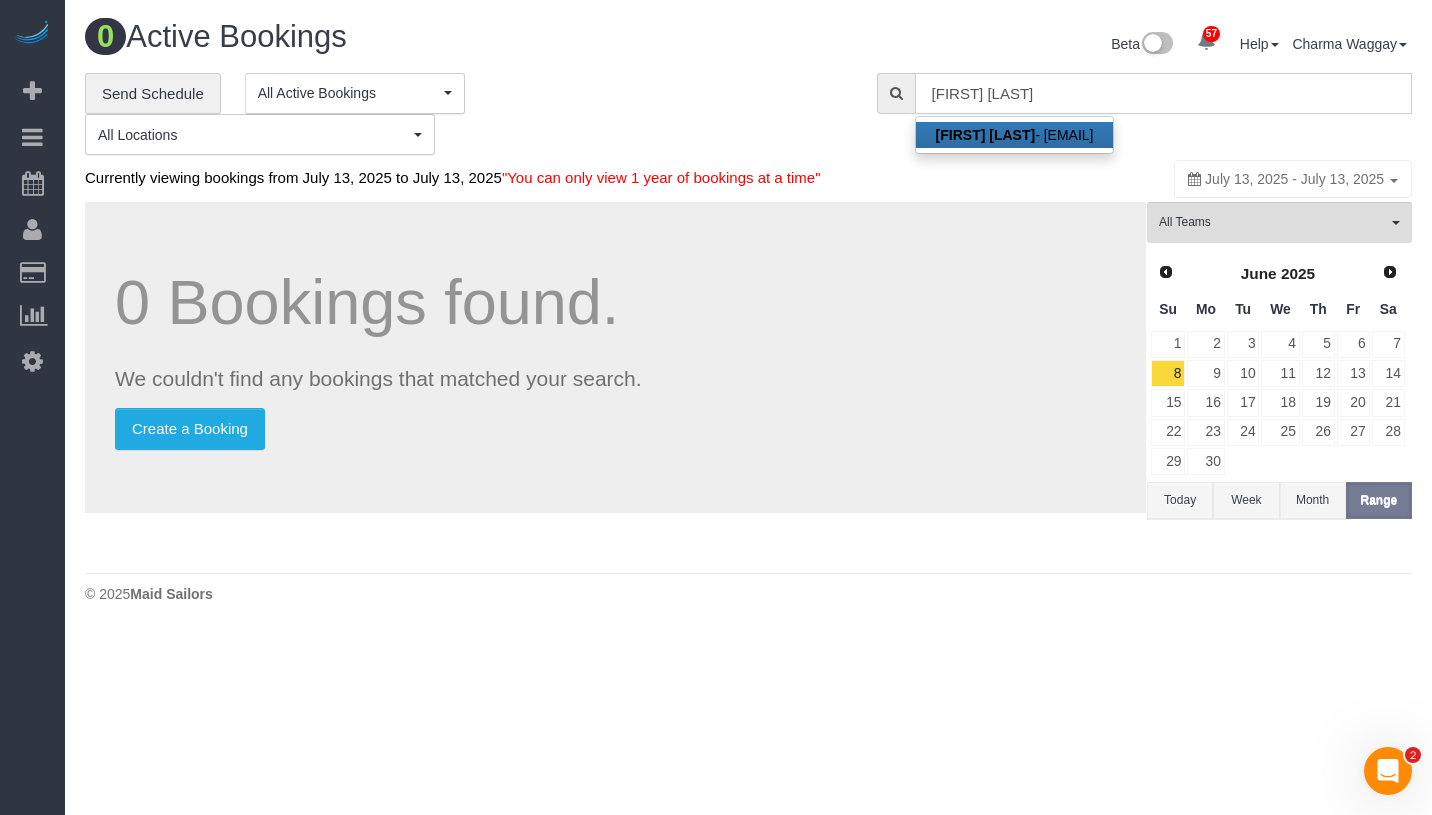type on "eriburge@gmail.com" 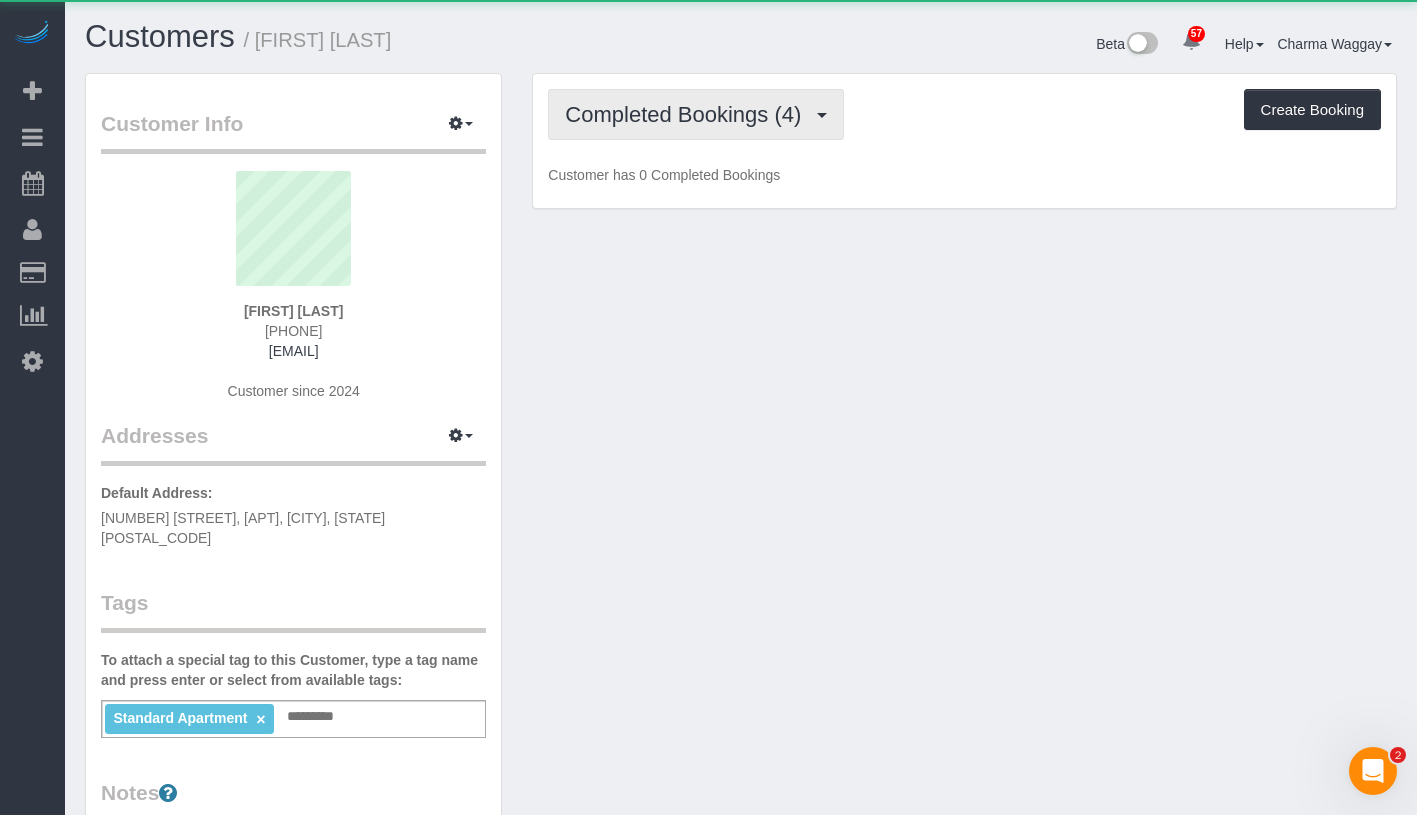 click on "Completed Bookings (4)" at bounding box center (688, 114) 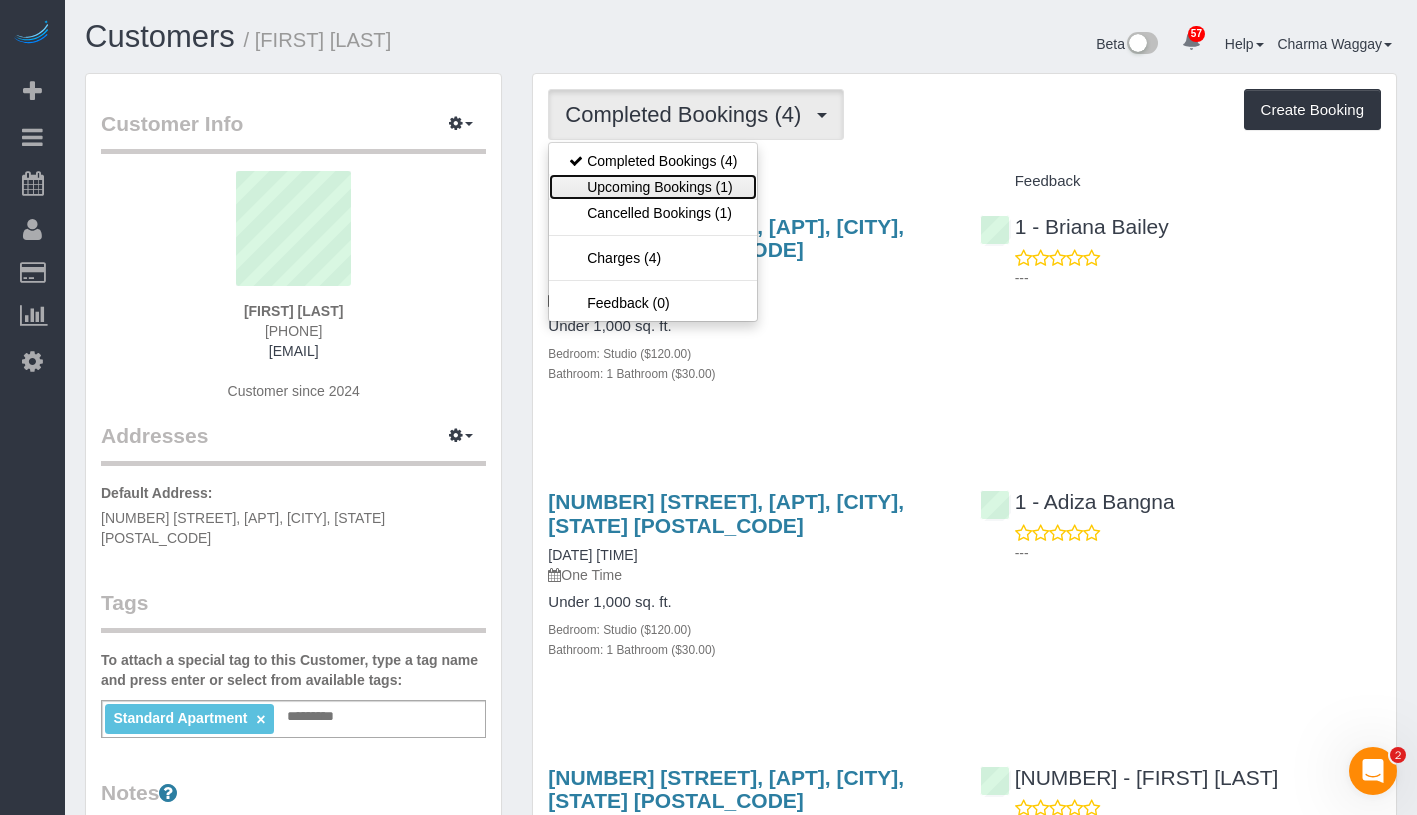 click on "Upcoming Bookings (1)" at bounding box center (653, 187) 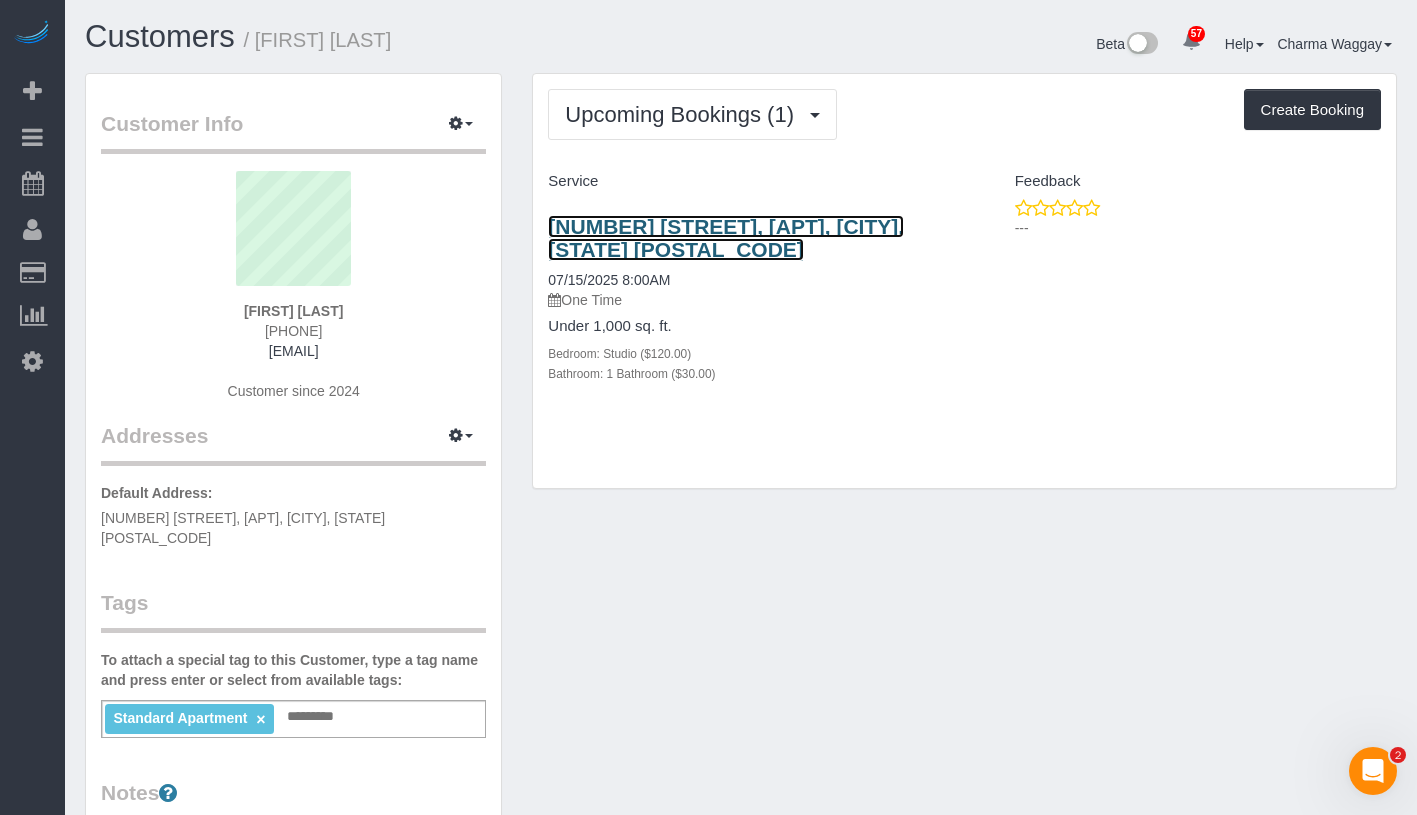 click on "85 East 10th Street, Apt. 2h, New York, NY 10003" at bounding box center [726, 238] 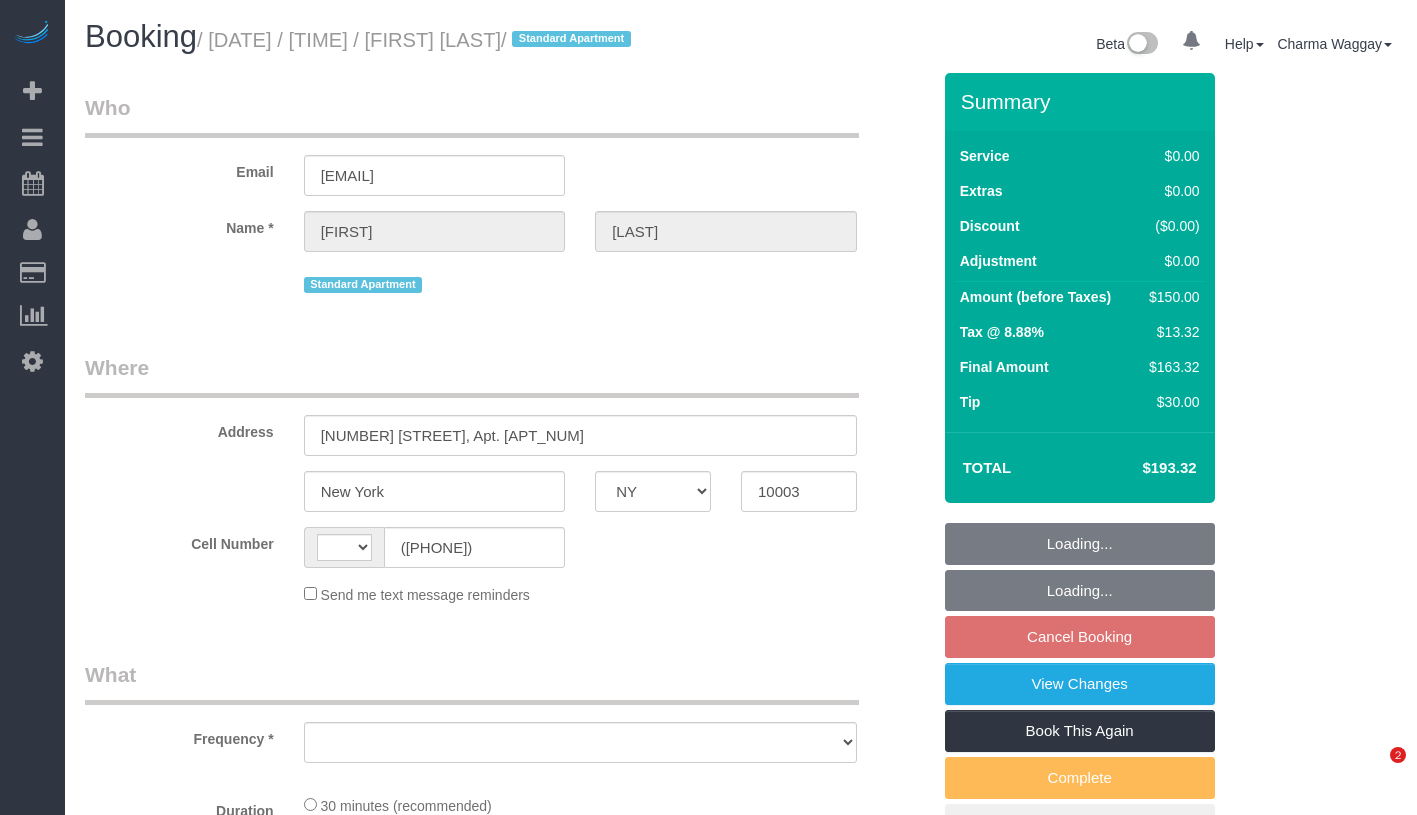 select on "NY" 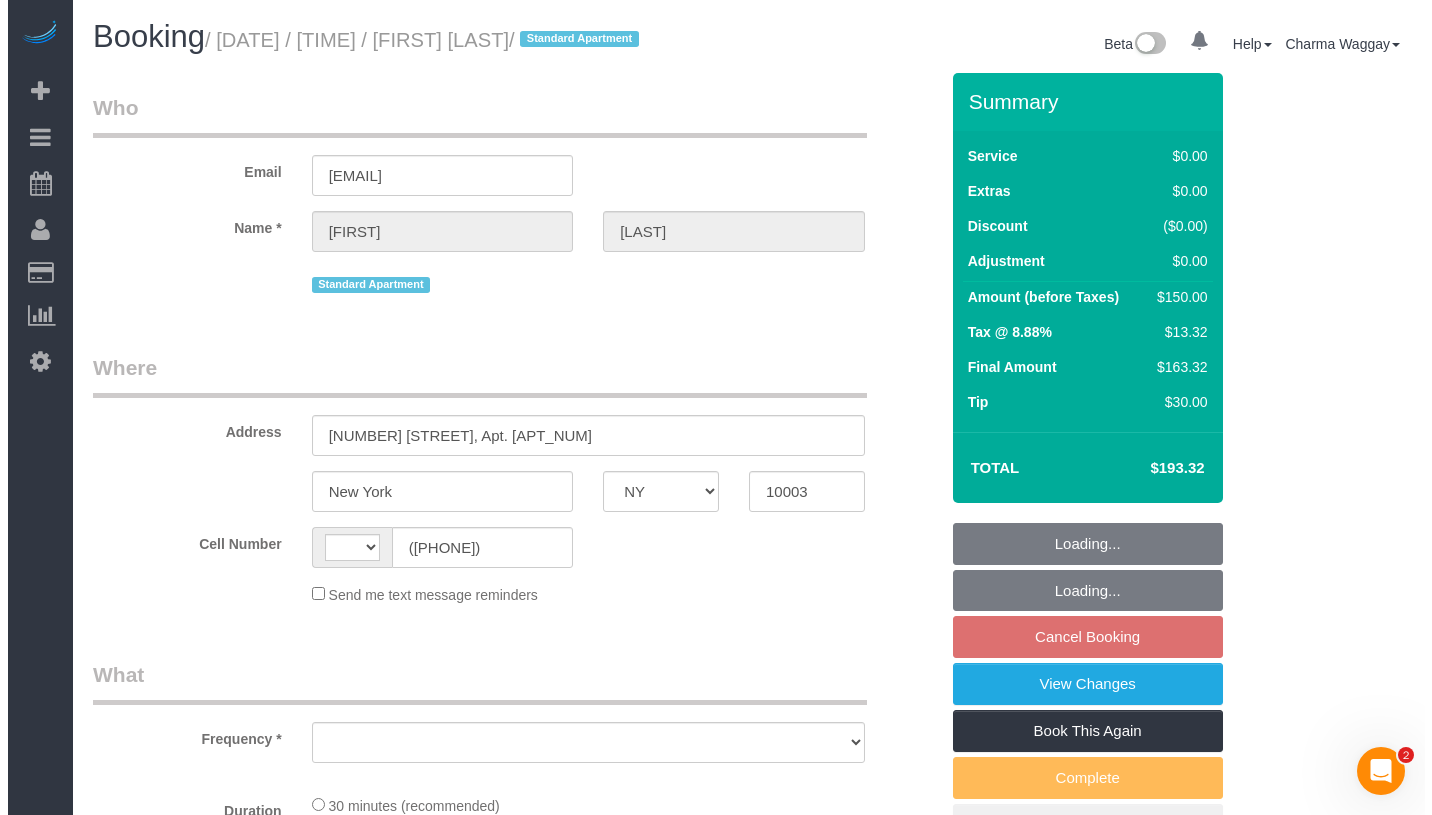 scroll, scrollTop: 0, scrollLeft: 0, axis: both 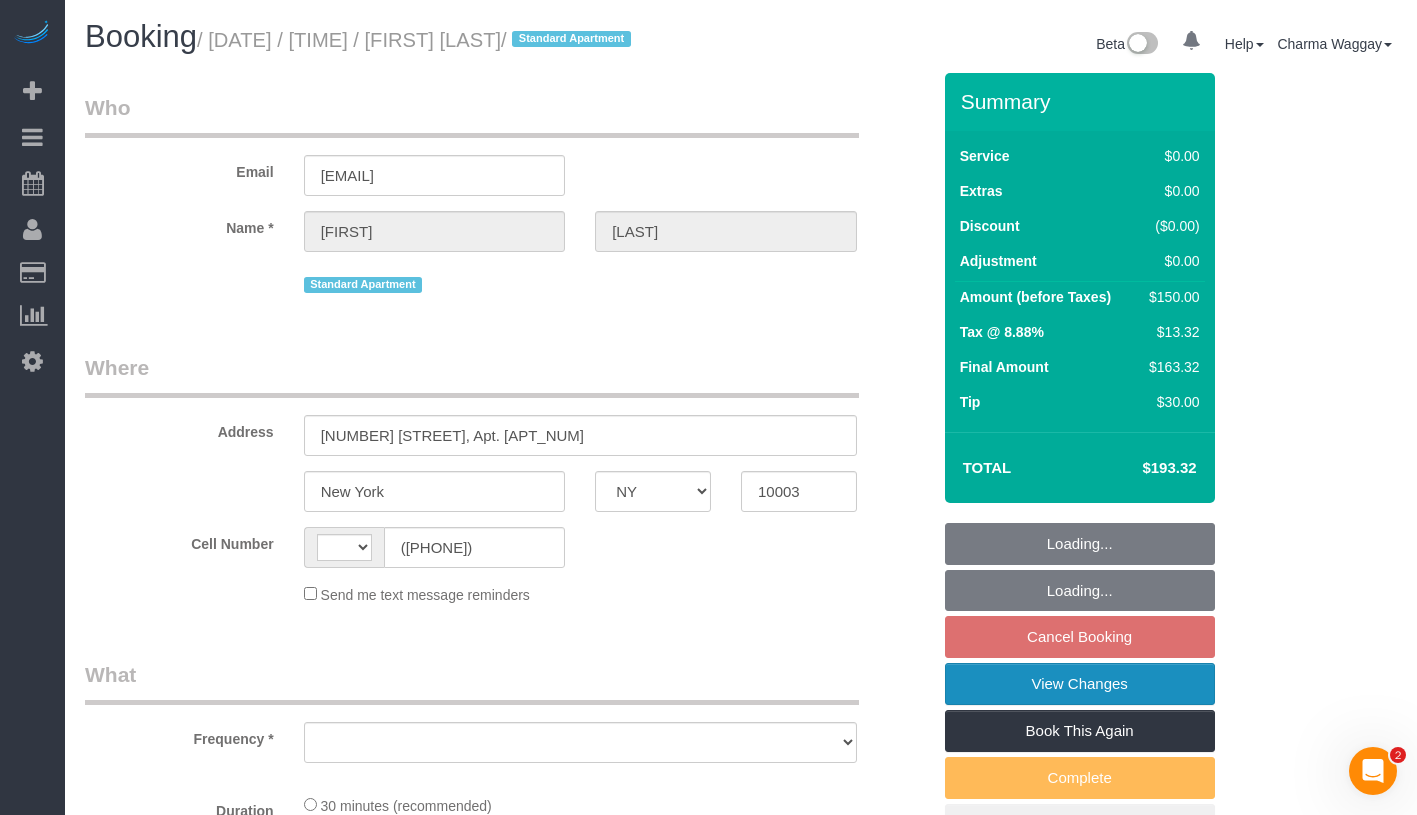 select on "string:US" 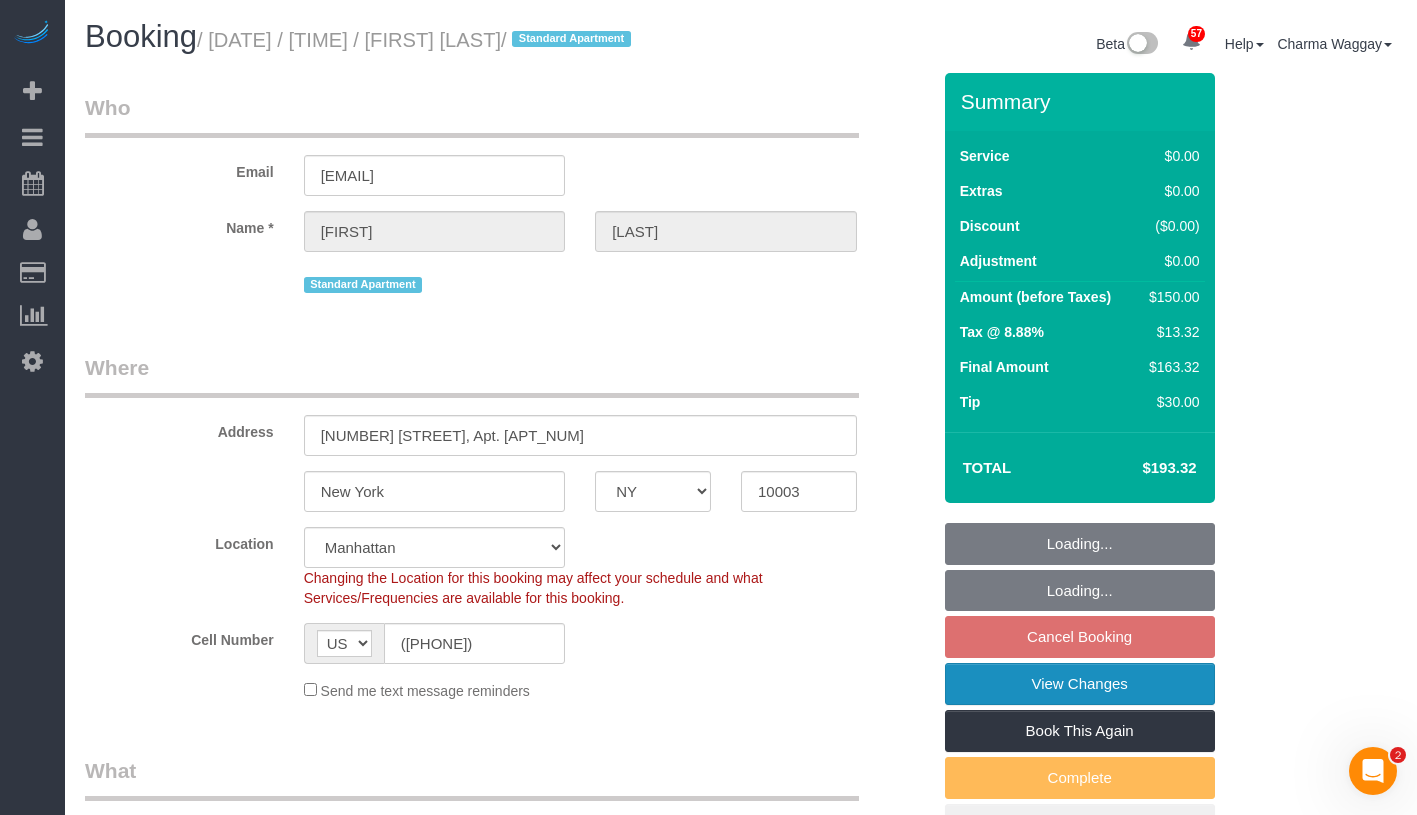 select on "string:stripe-pm_1Ppv084VGloSiKo7UuycwTfS" 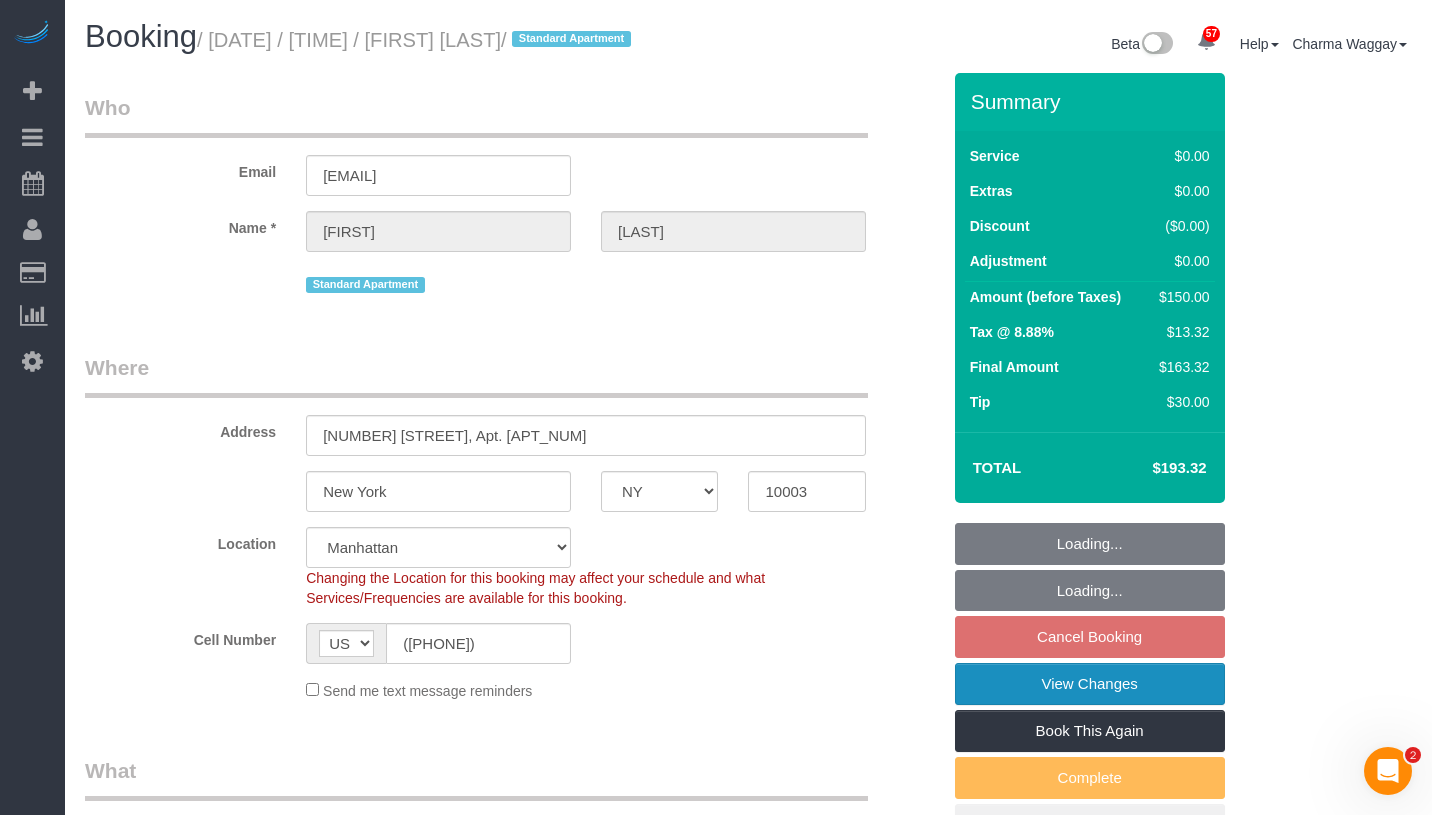 select on "object:1434" 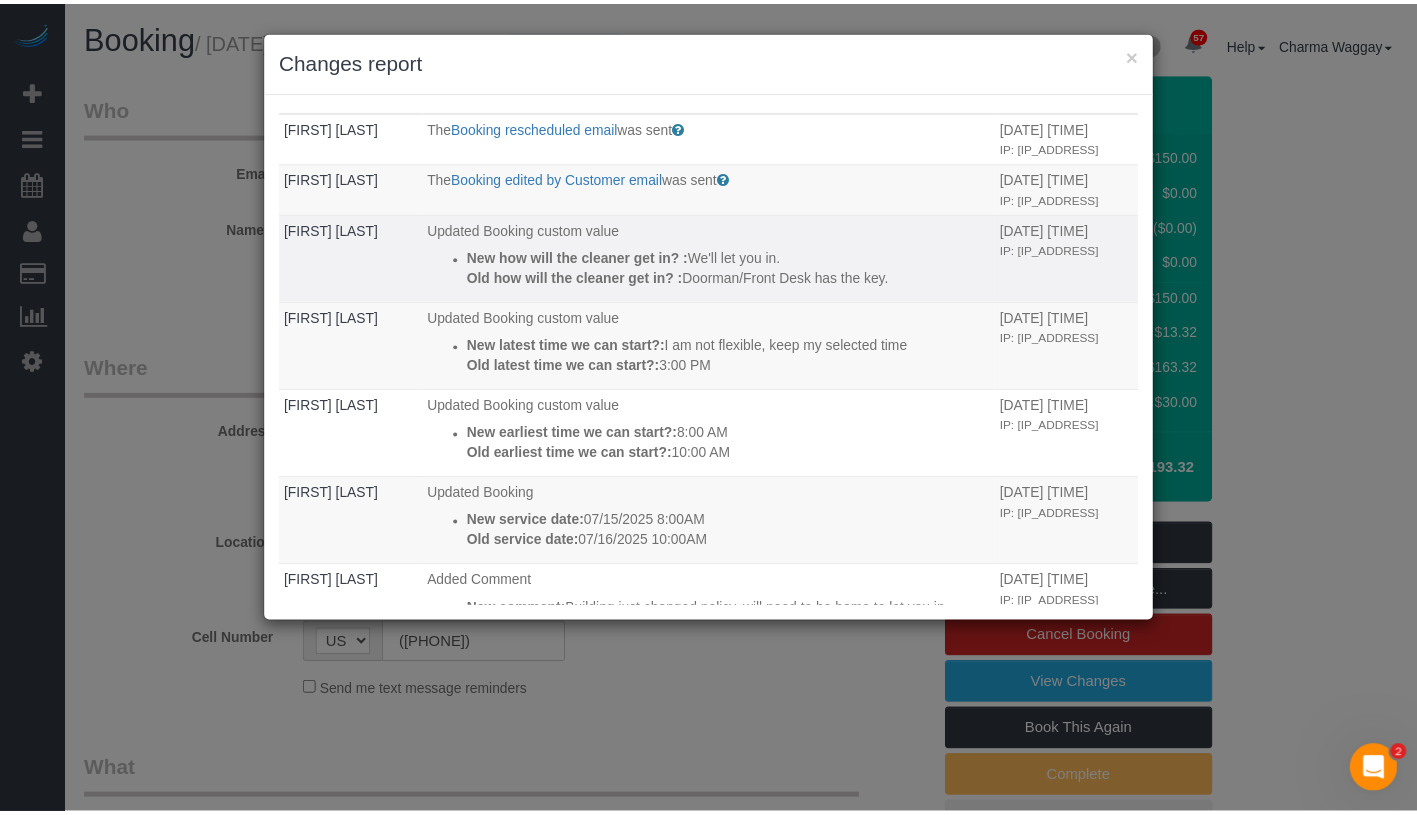 scroll, scrollTop: 224, scrollLeft: 0, axis: vertical 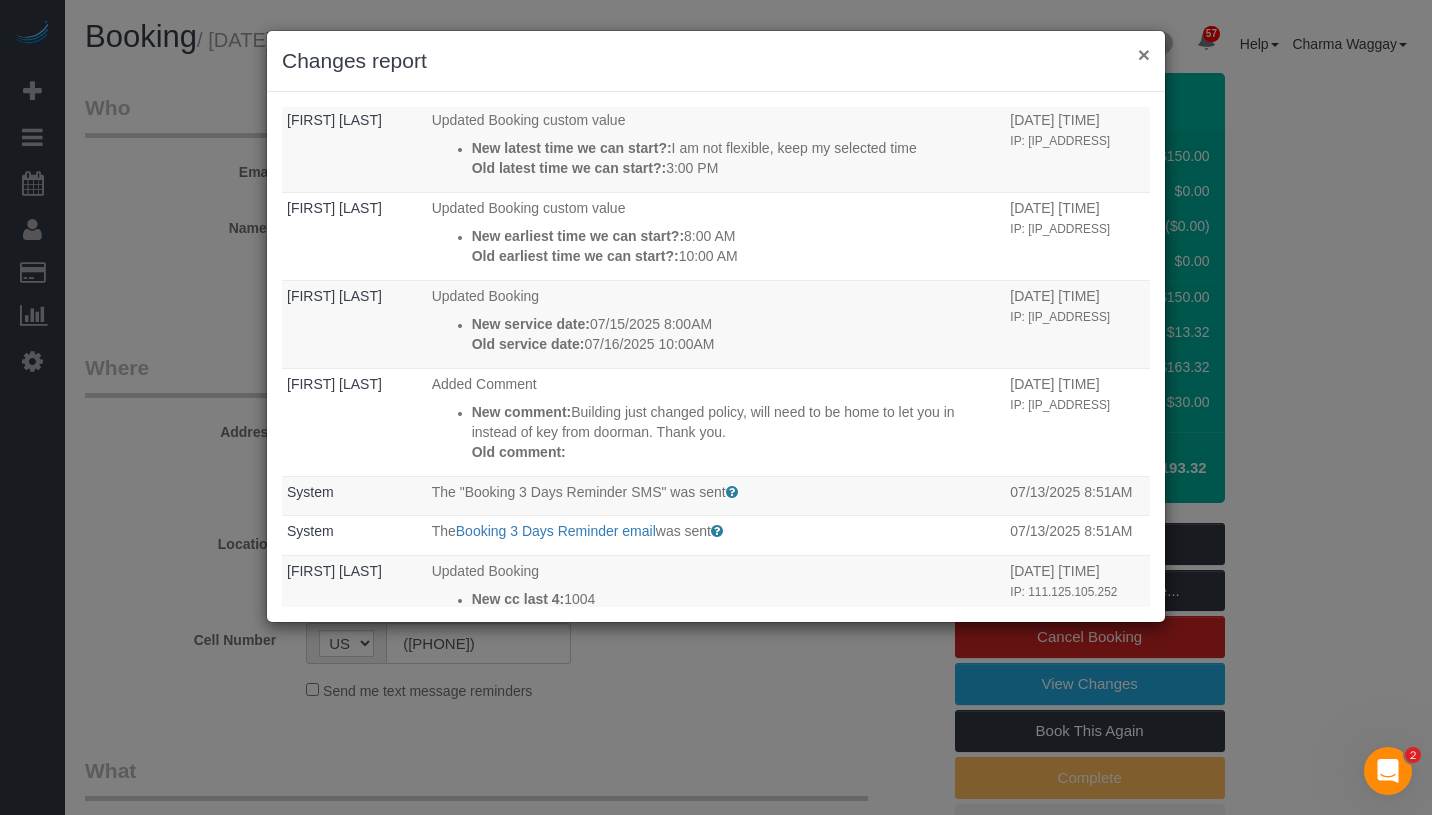 click on "×" at bounding box center (1144, 54) 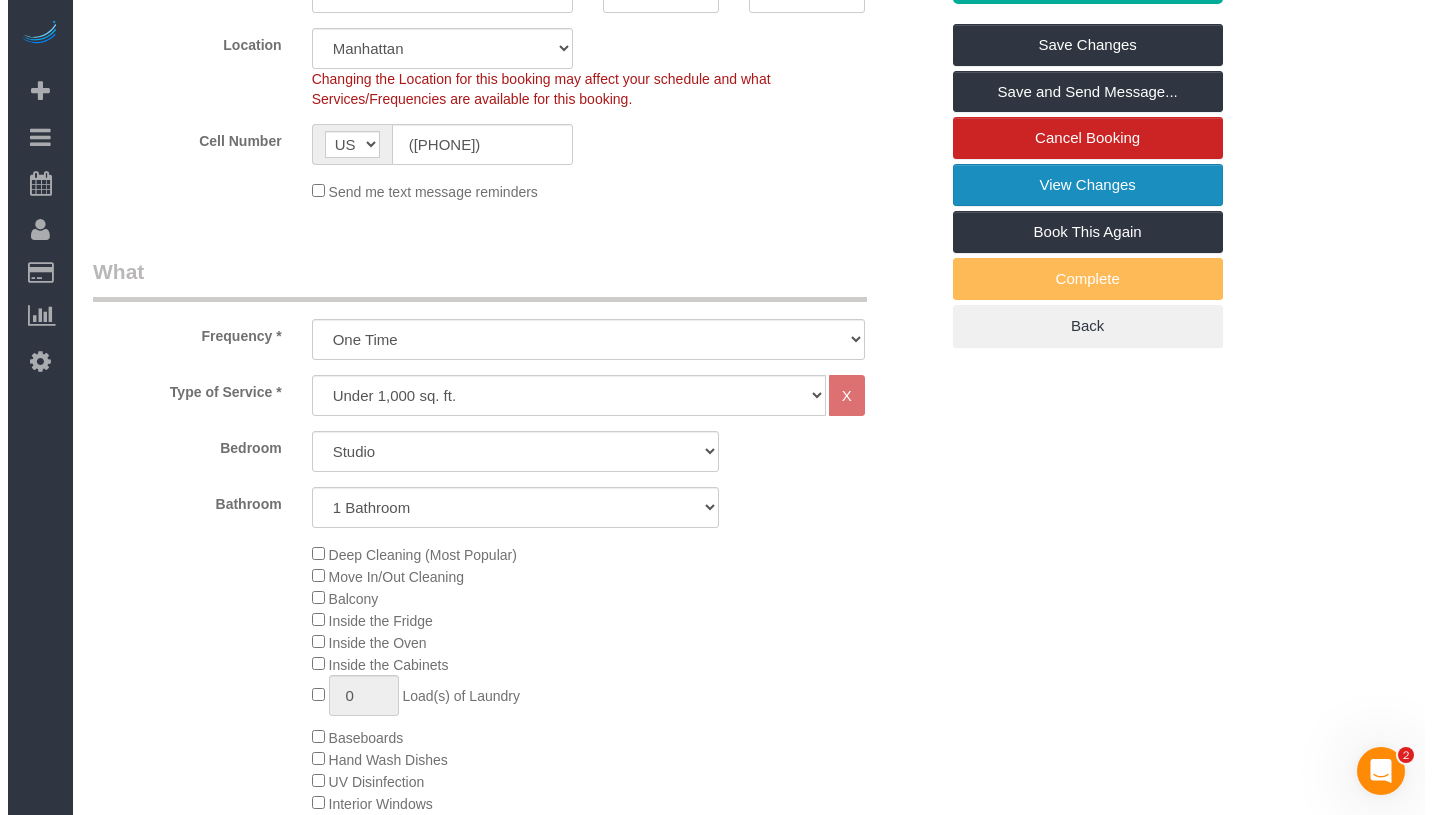 scroll, scrollTop: 335, scrollLeft: 0, axis: vertical 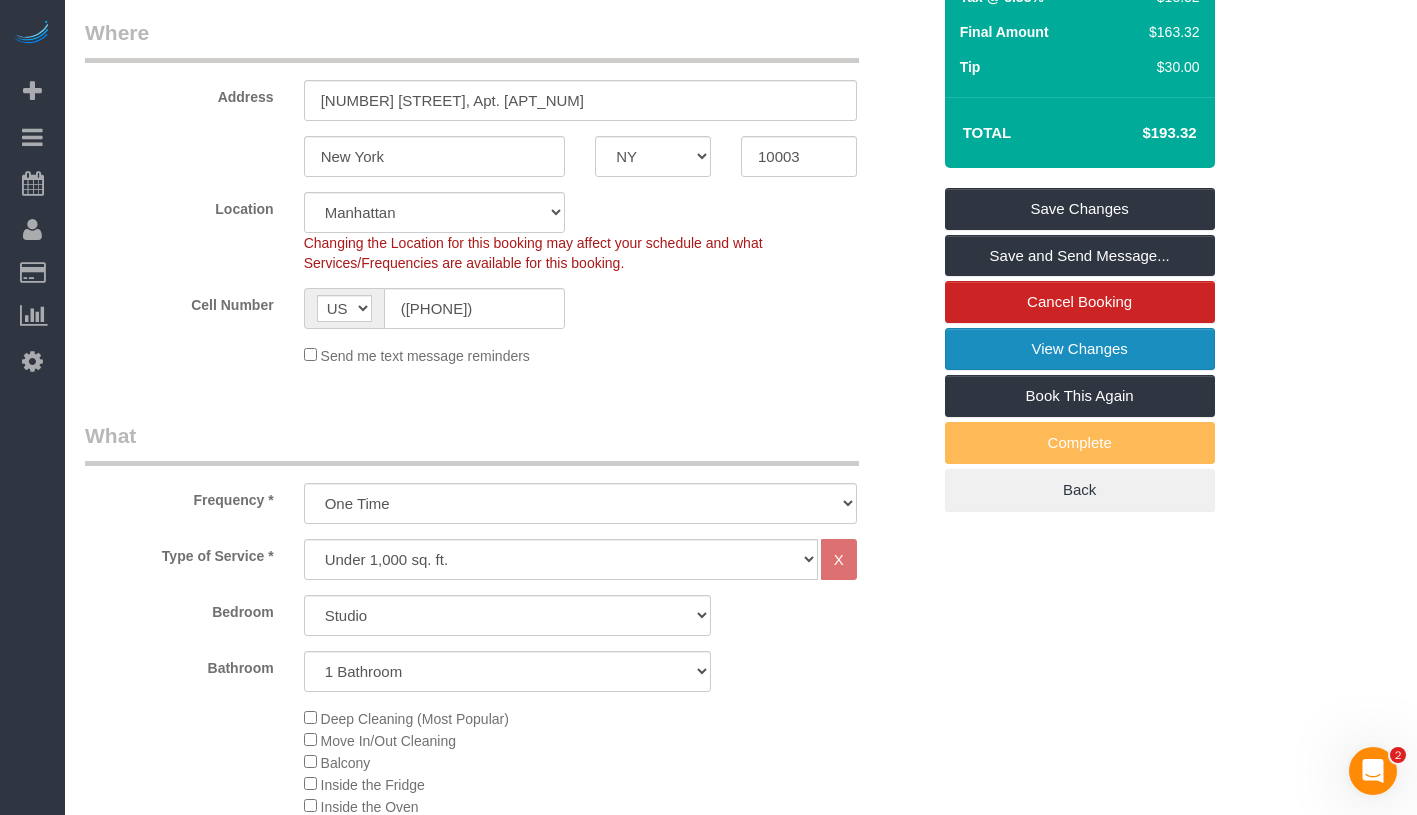 click on "View Changes" at bounding box center (1080, 349) 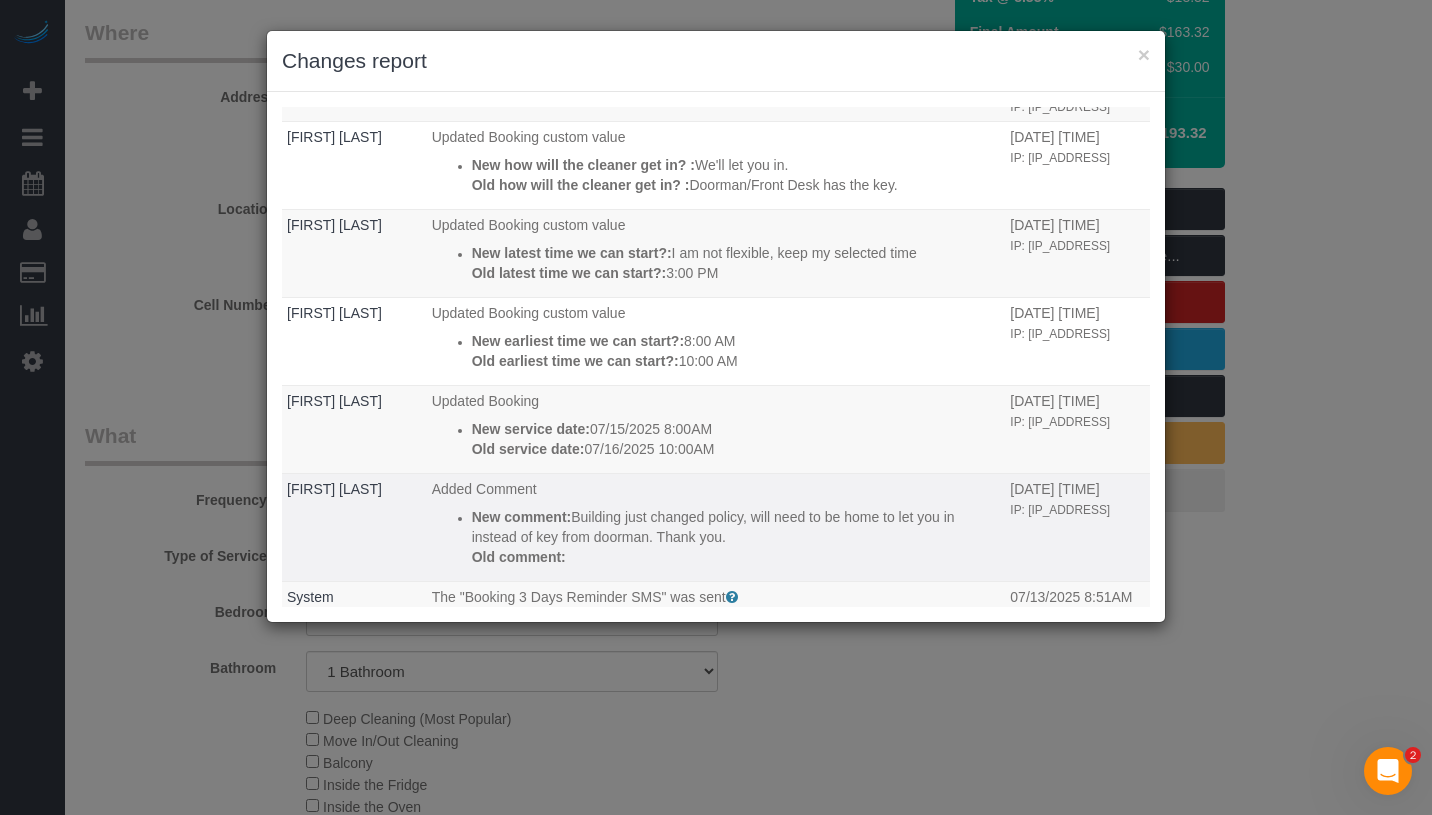 scroll, scrollTop: 208, scrollLeft: 0, axis: vertical 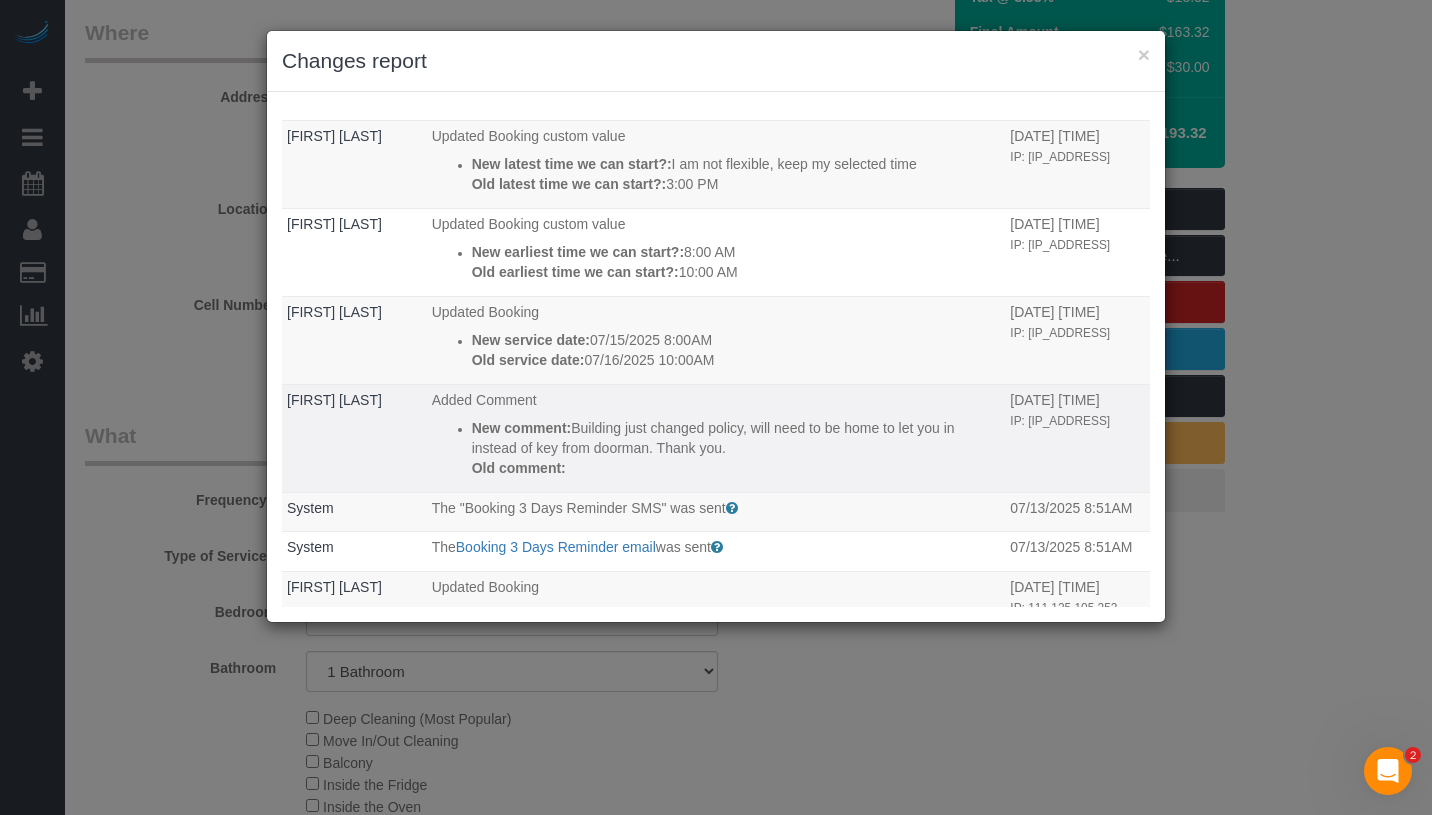 drag, startPoint x: 427, startPoint y: 293, endPoint x: 801, endPoint y: 497, distance: 426.01877 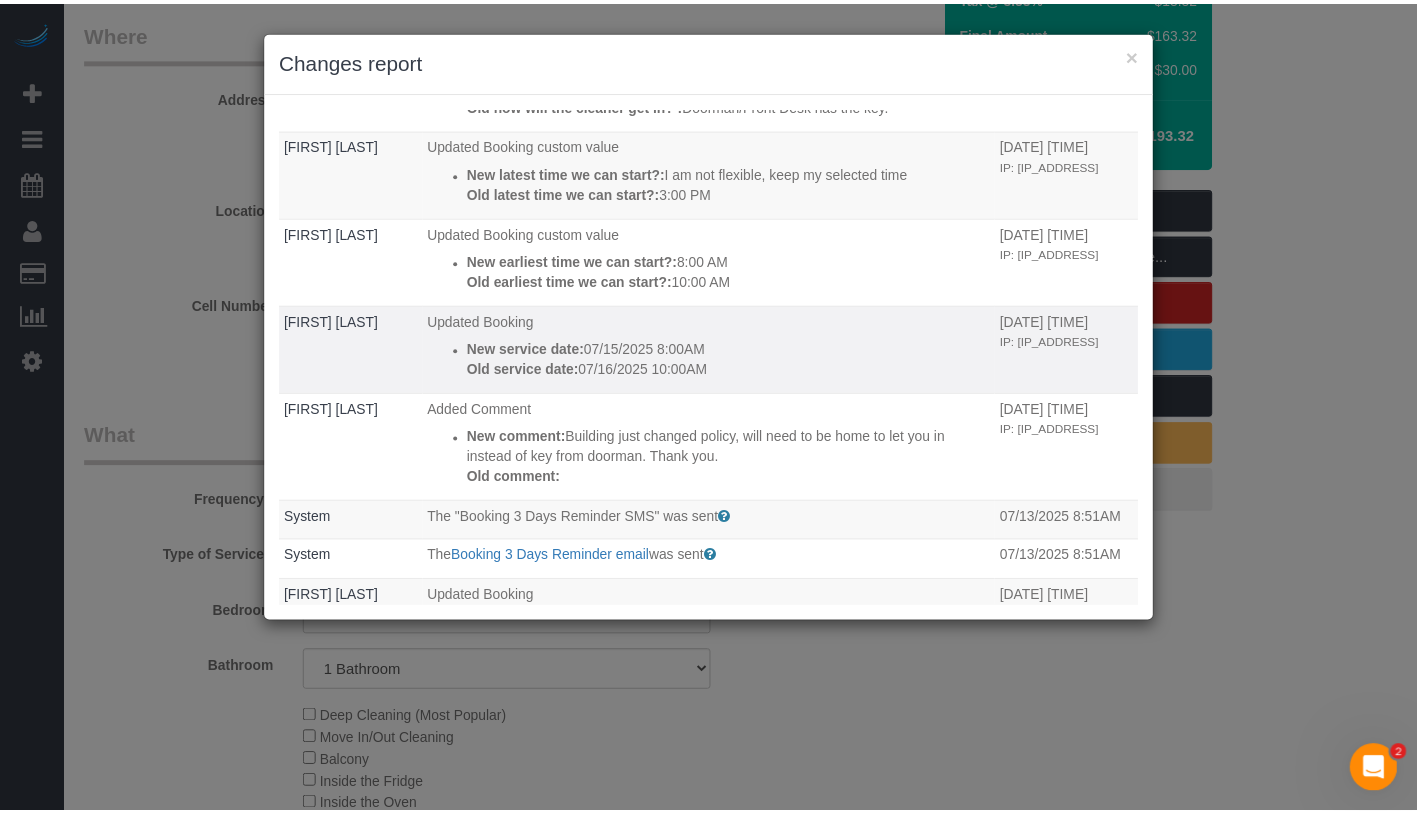 scroll, scrollTop: 232, scrollLeft: 0, axis: vertical 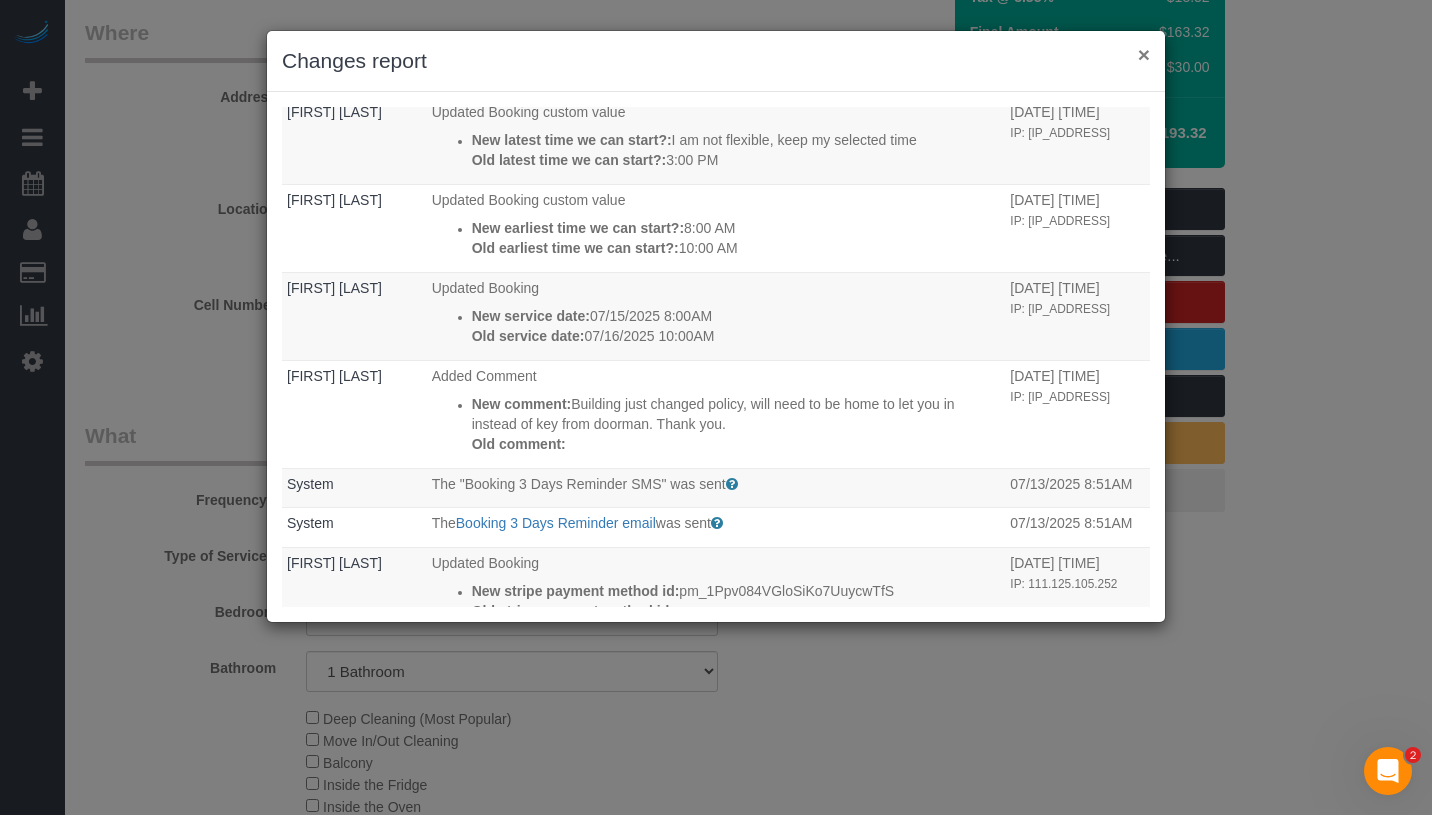 click on "×" at bounding box center (1144, 54) 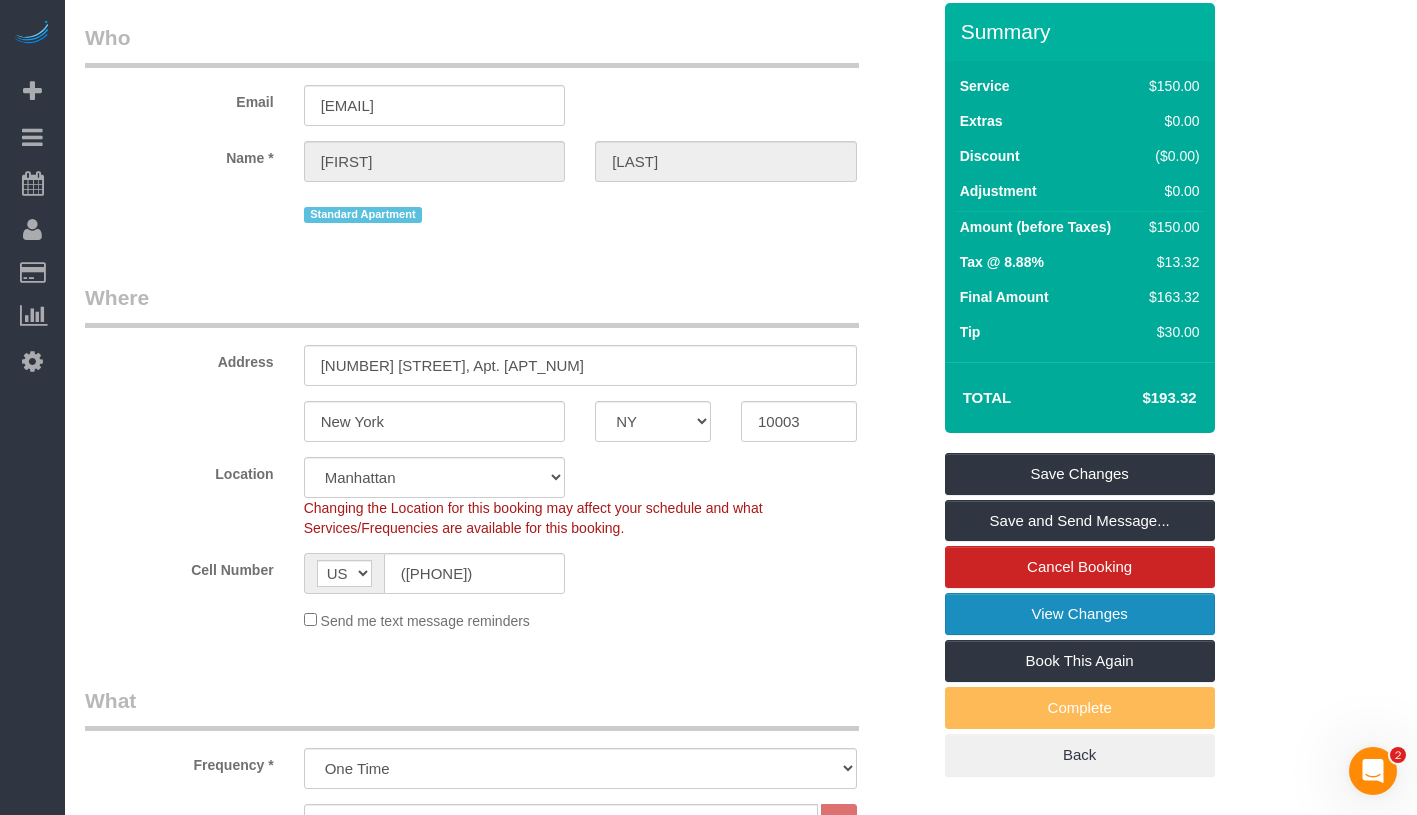 scroll, scrollTop: 0, scrollLeft: 0, axis: both 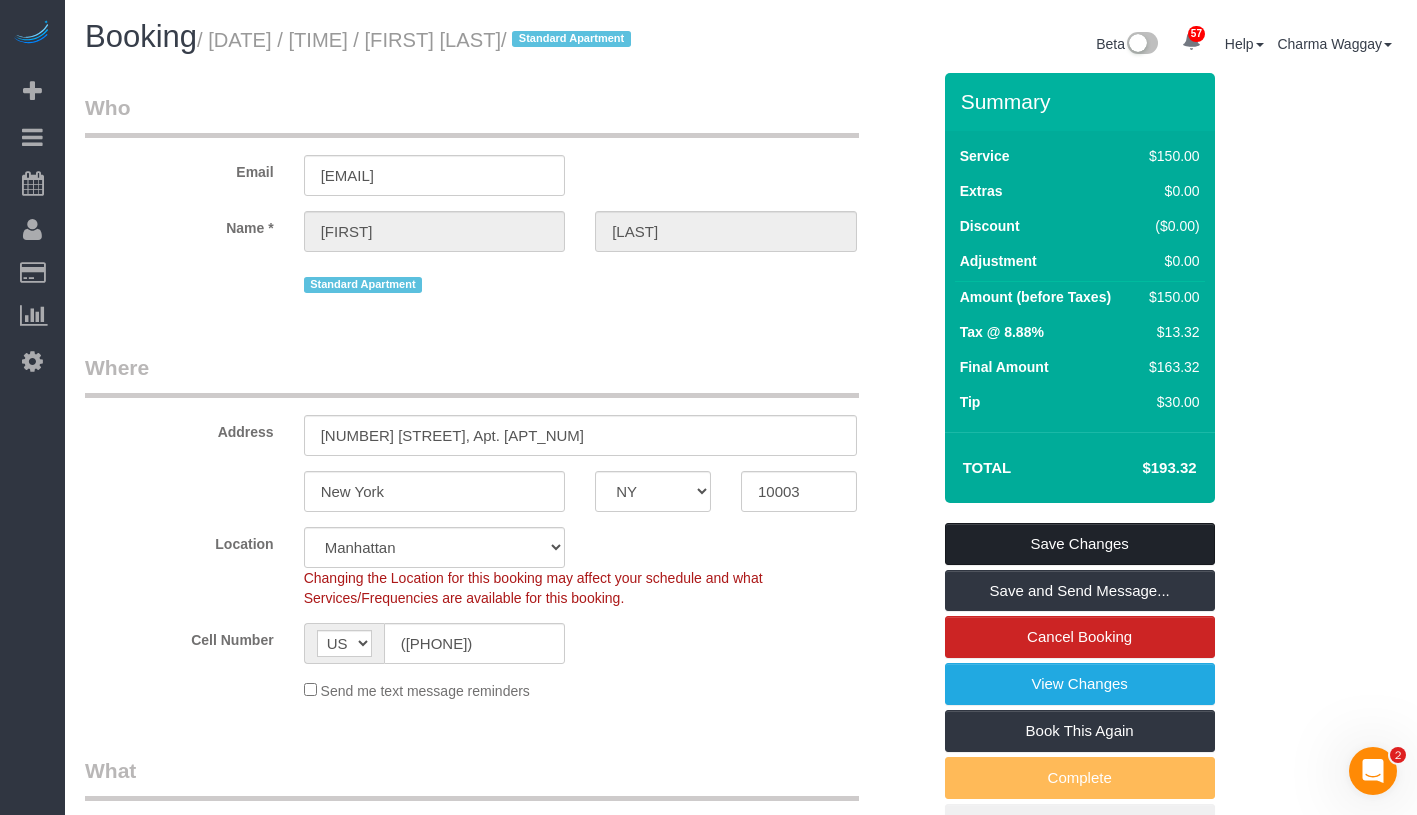 click on "Save Changes" at bounding box center (1080, 544) 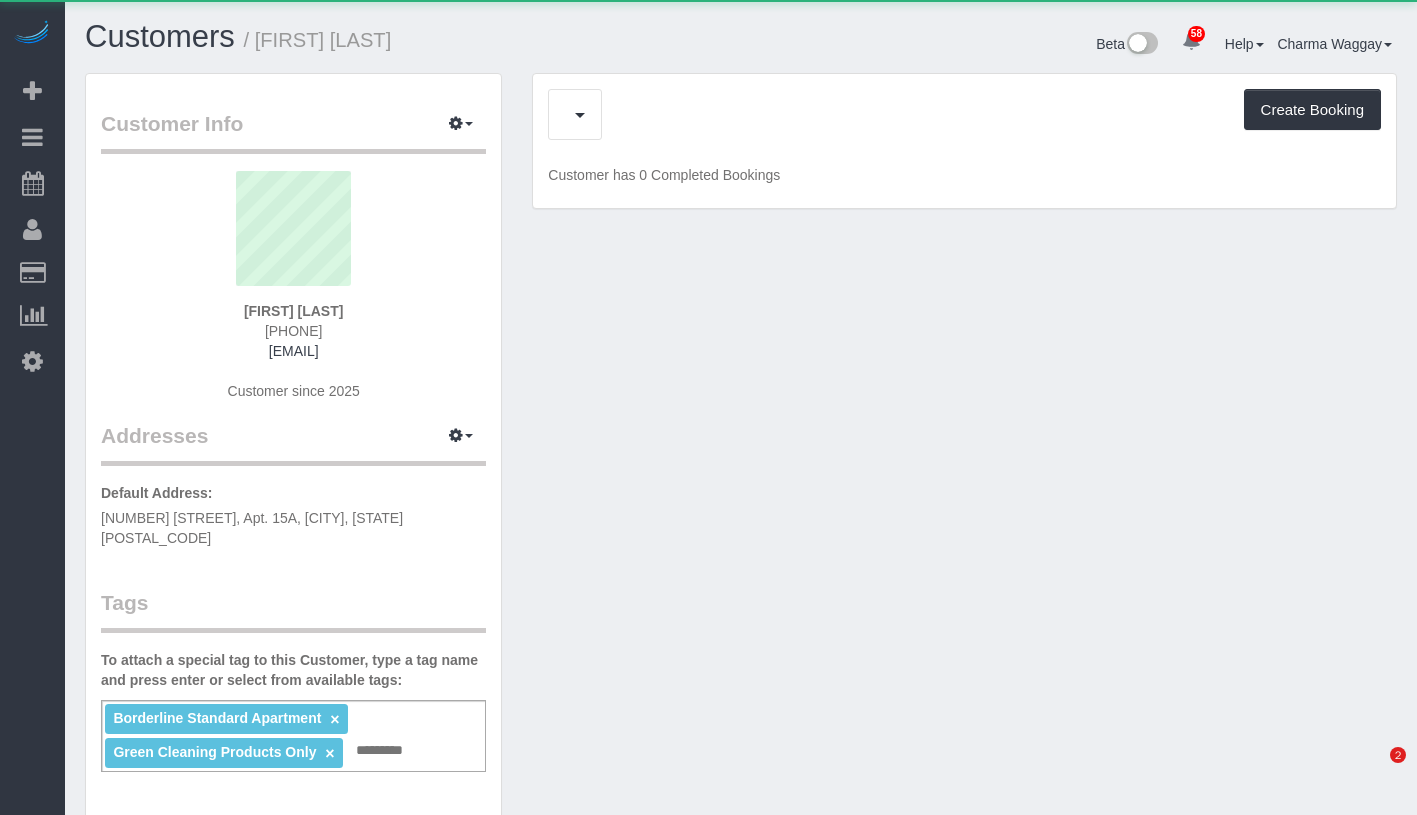 scroll, scrollTop: 0, scrollLeft: 0, axis: both 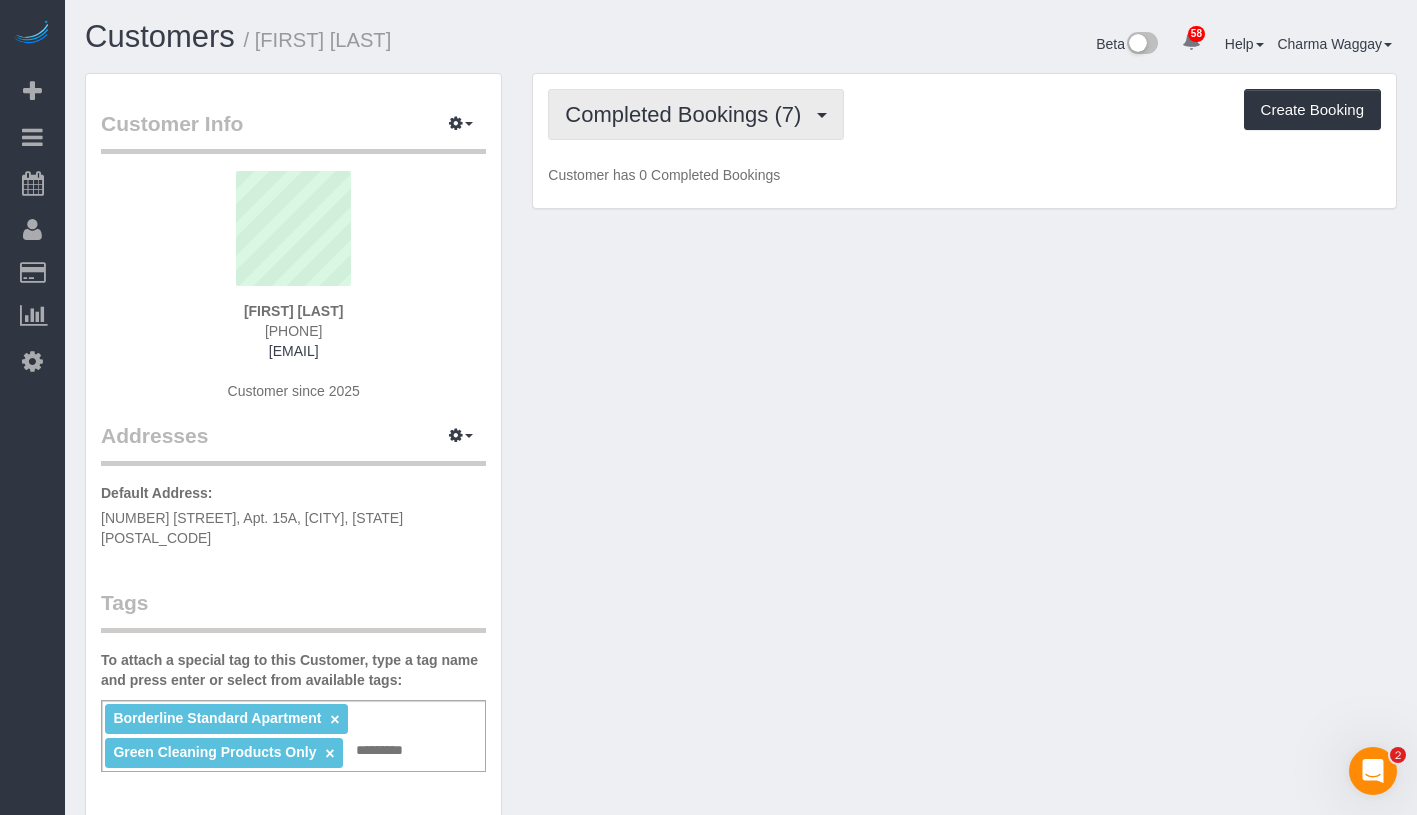 click on "Completed Bookings (7)" at bounding box center (688, 114) 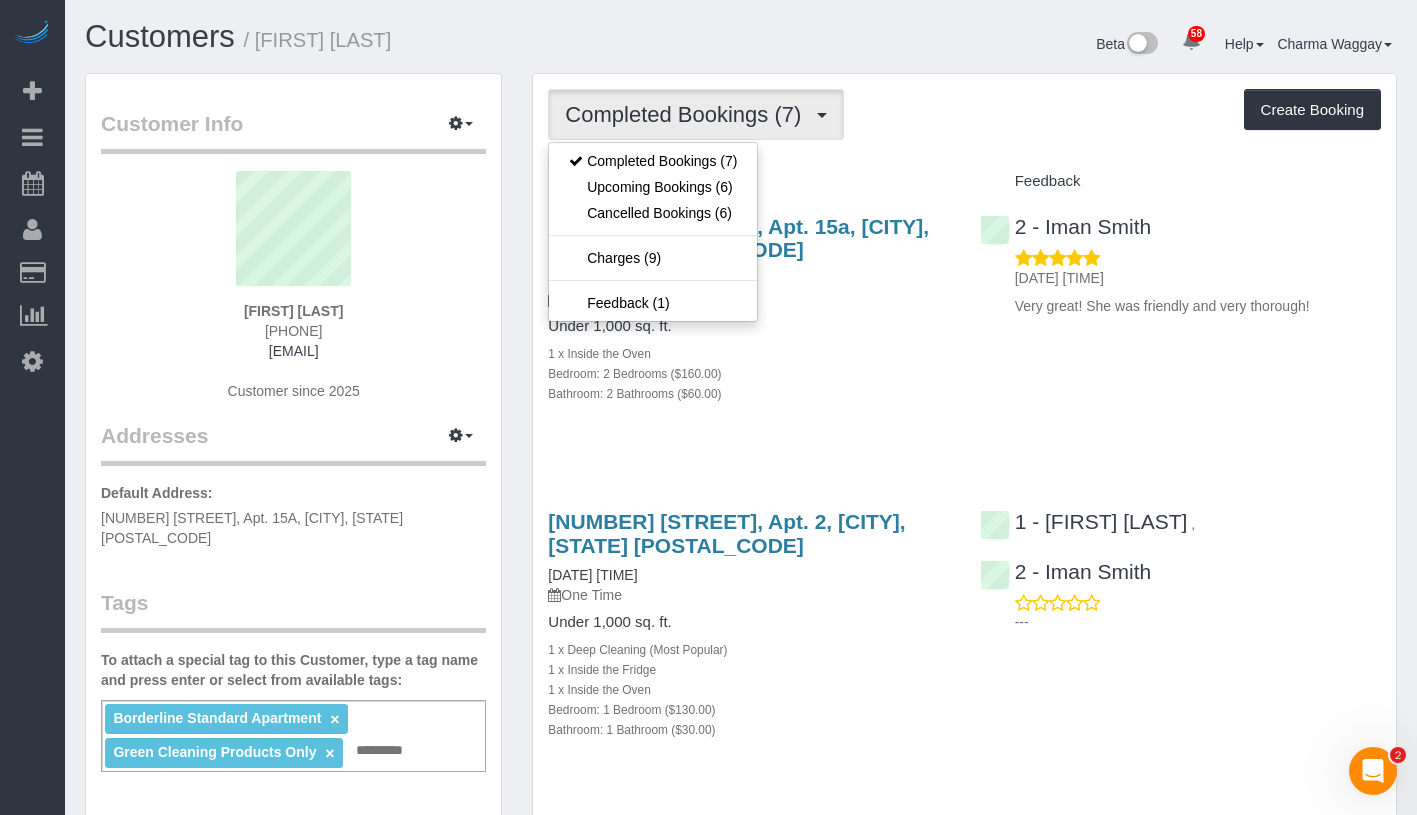 click on "Completed Bookings (7)
Completed Bookings (7)
Upcoming Bookings (6)
Cancelled Bookings (6)
Charges (9)
Feedback (1)
Create Booking" at bounding box center [964, 114] 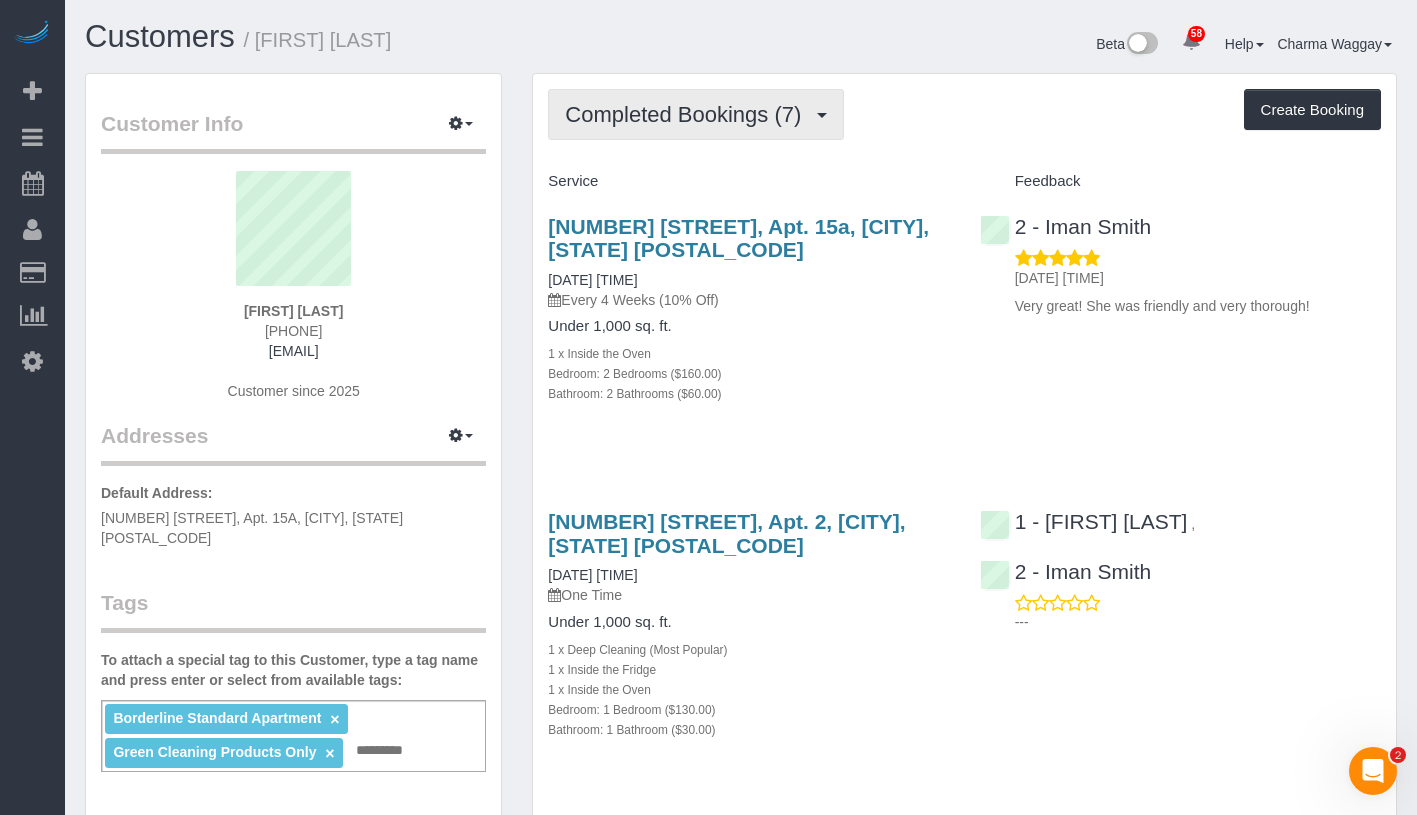 click on "Completed Bookings (7)" at bounding box center (696, 114) 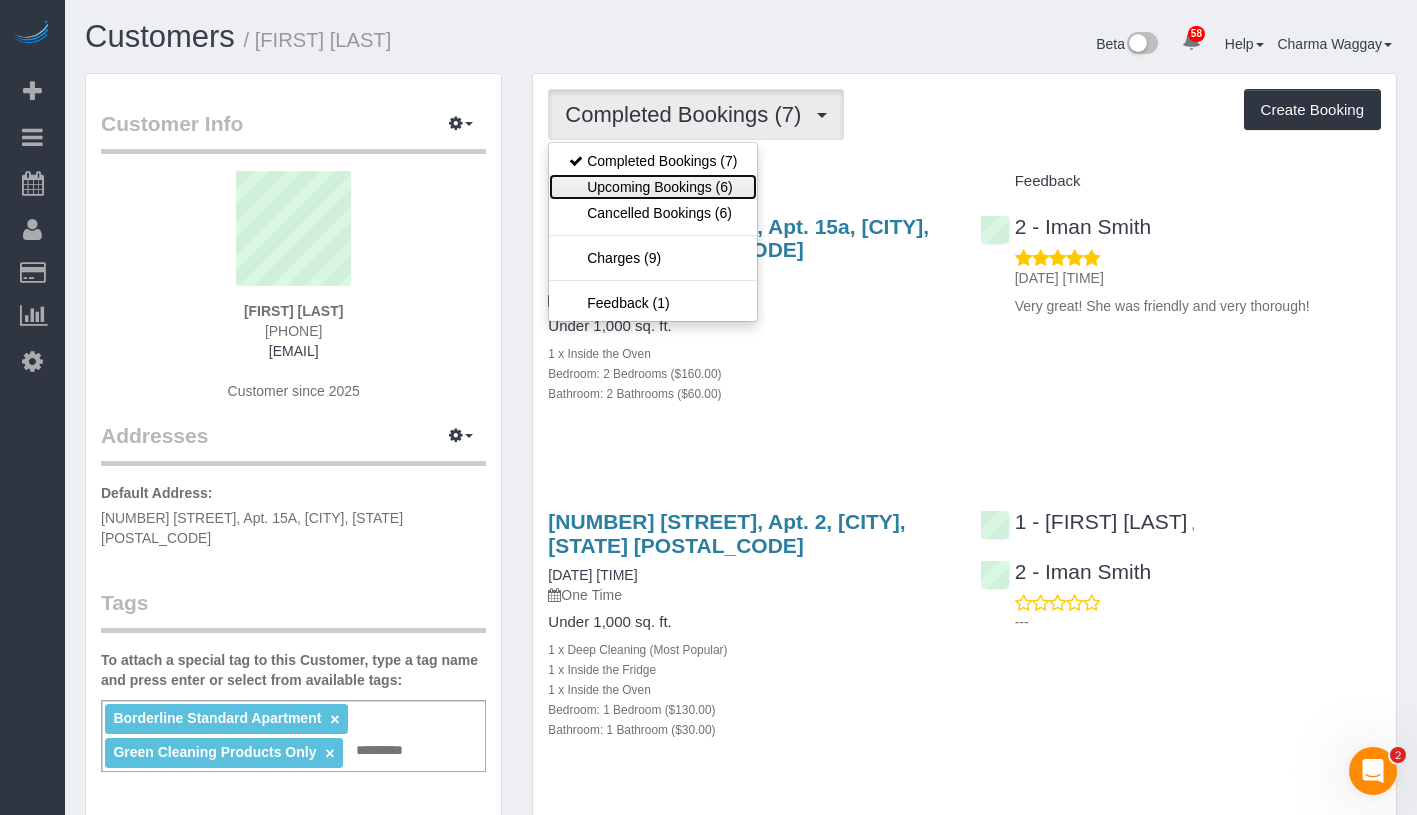 click on "Upcoming Bookings (6)" at bounding box center (653, 187) 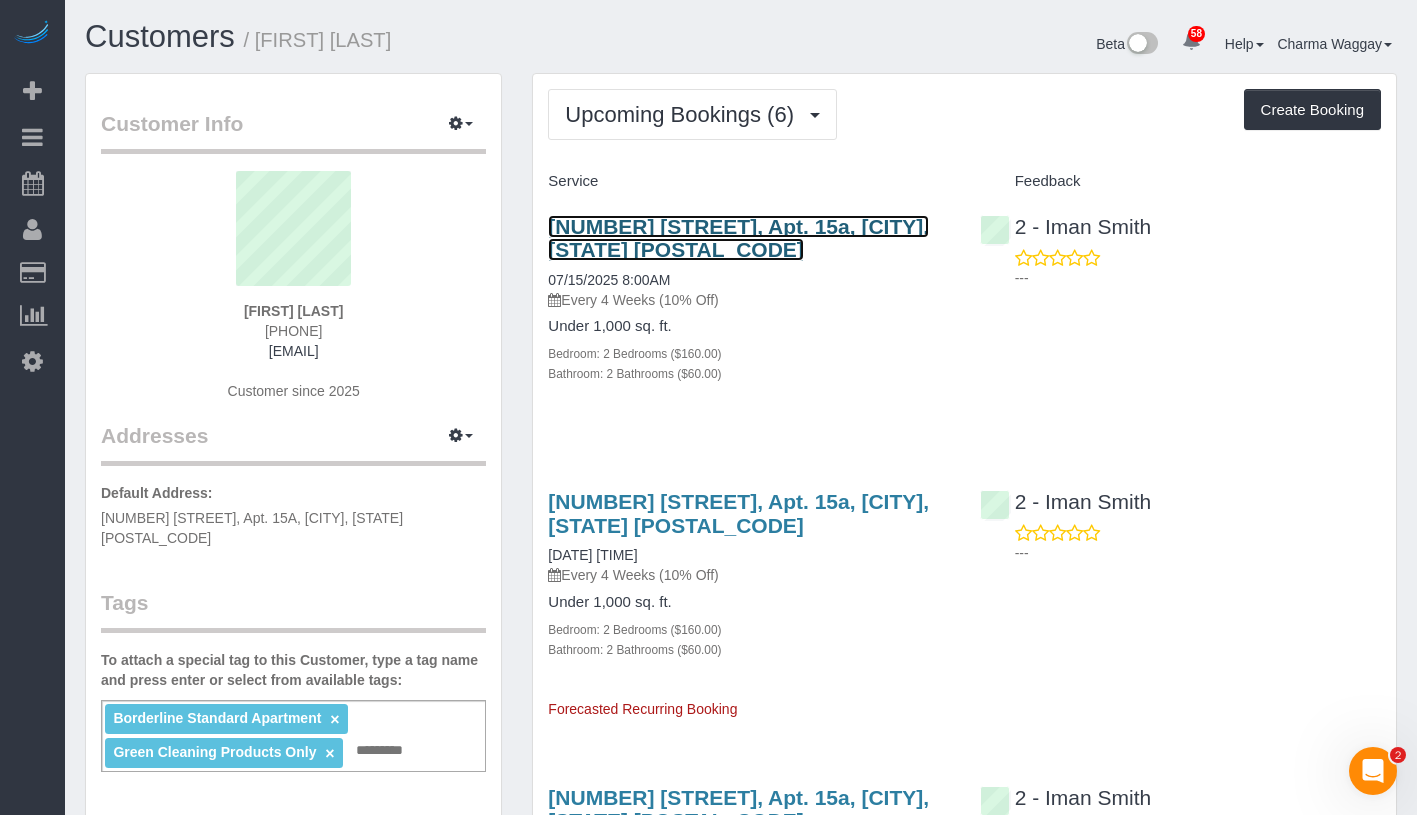 click on "20 River Terrace, Apt. 15a, New York, NY 10282" at bounding box center (738, 238) 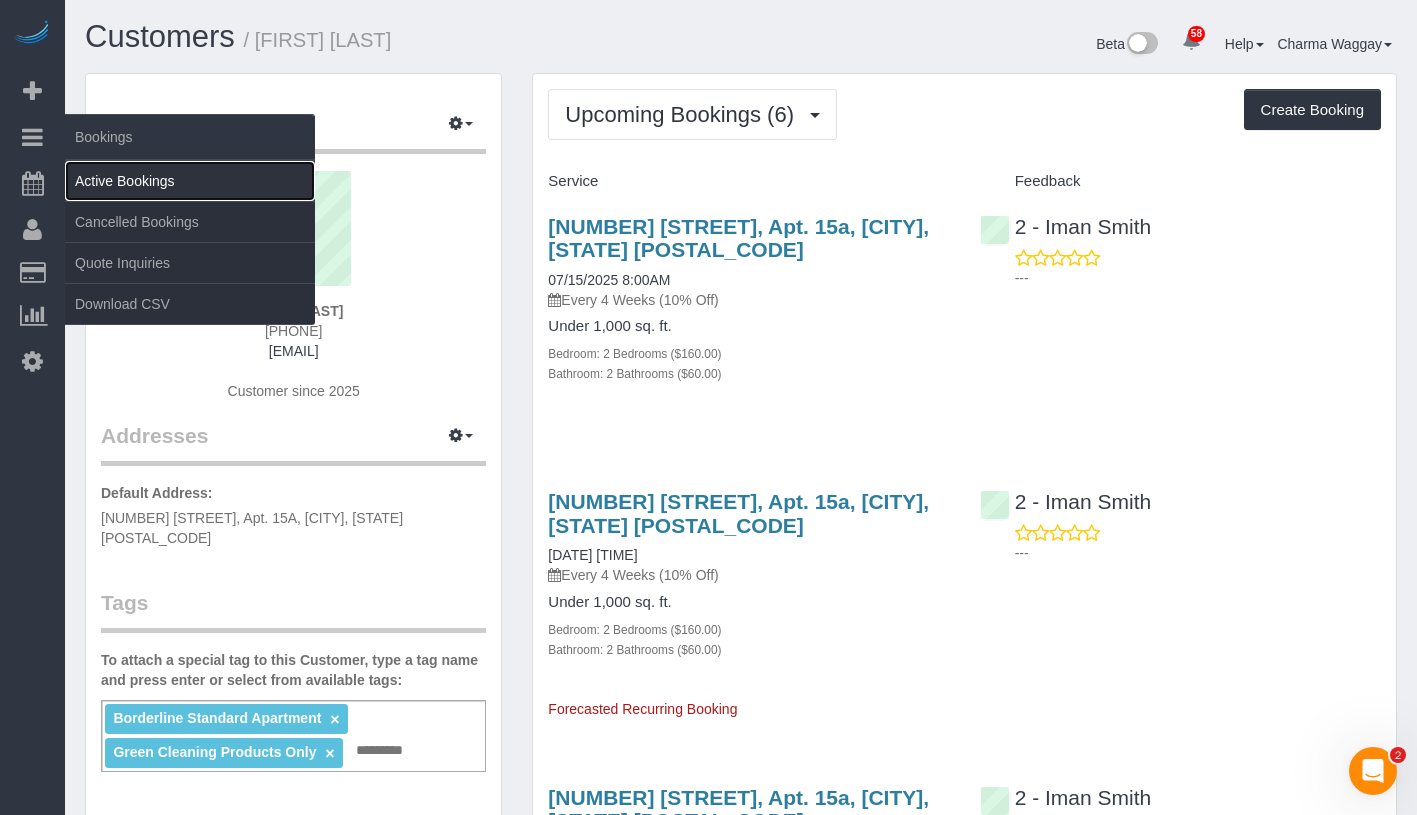 click on "Active Bookings" at bounding box center [190, 181] 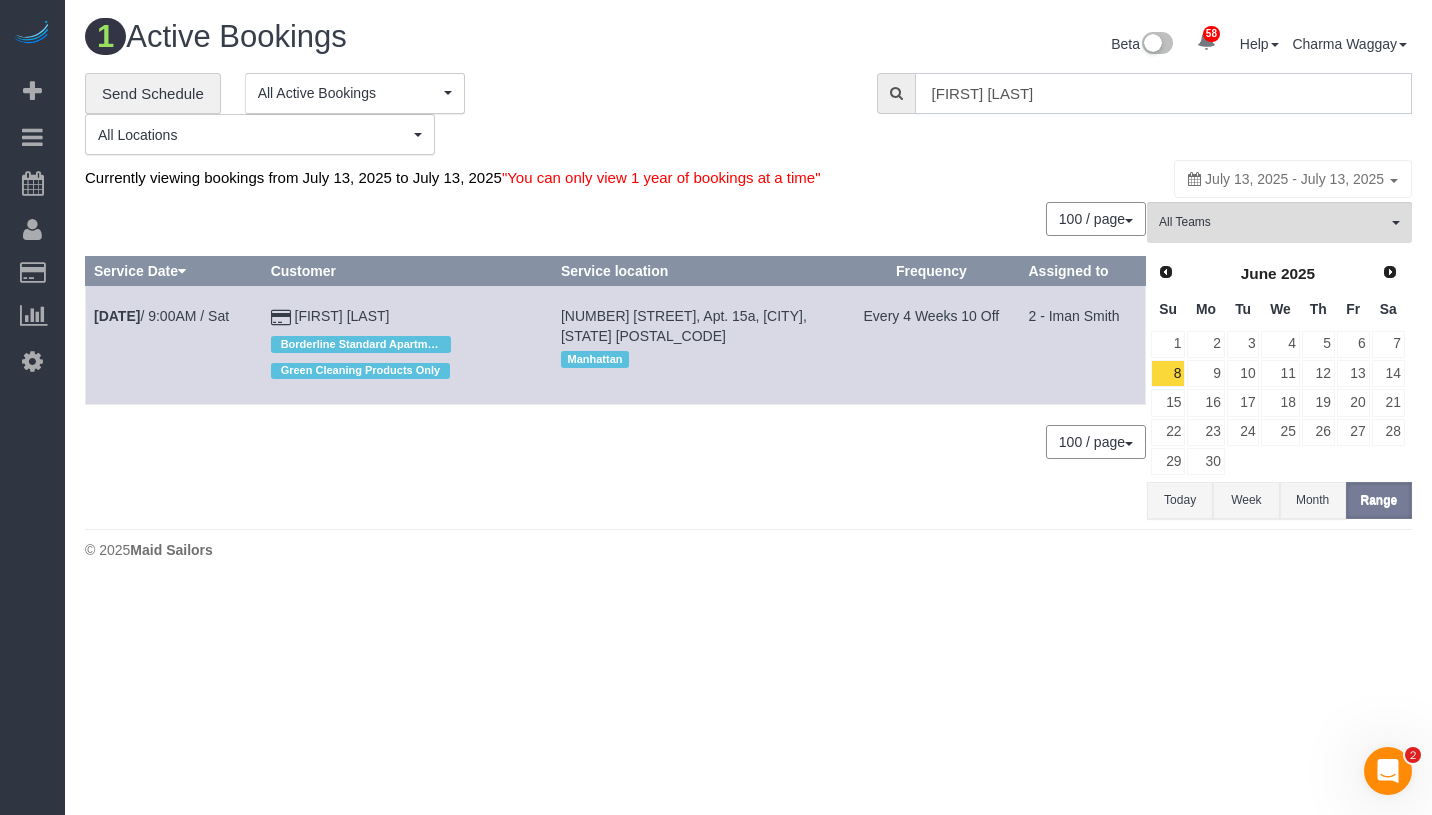 click on "Laura Consalvo" at bounding box center [1163, 93] 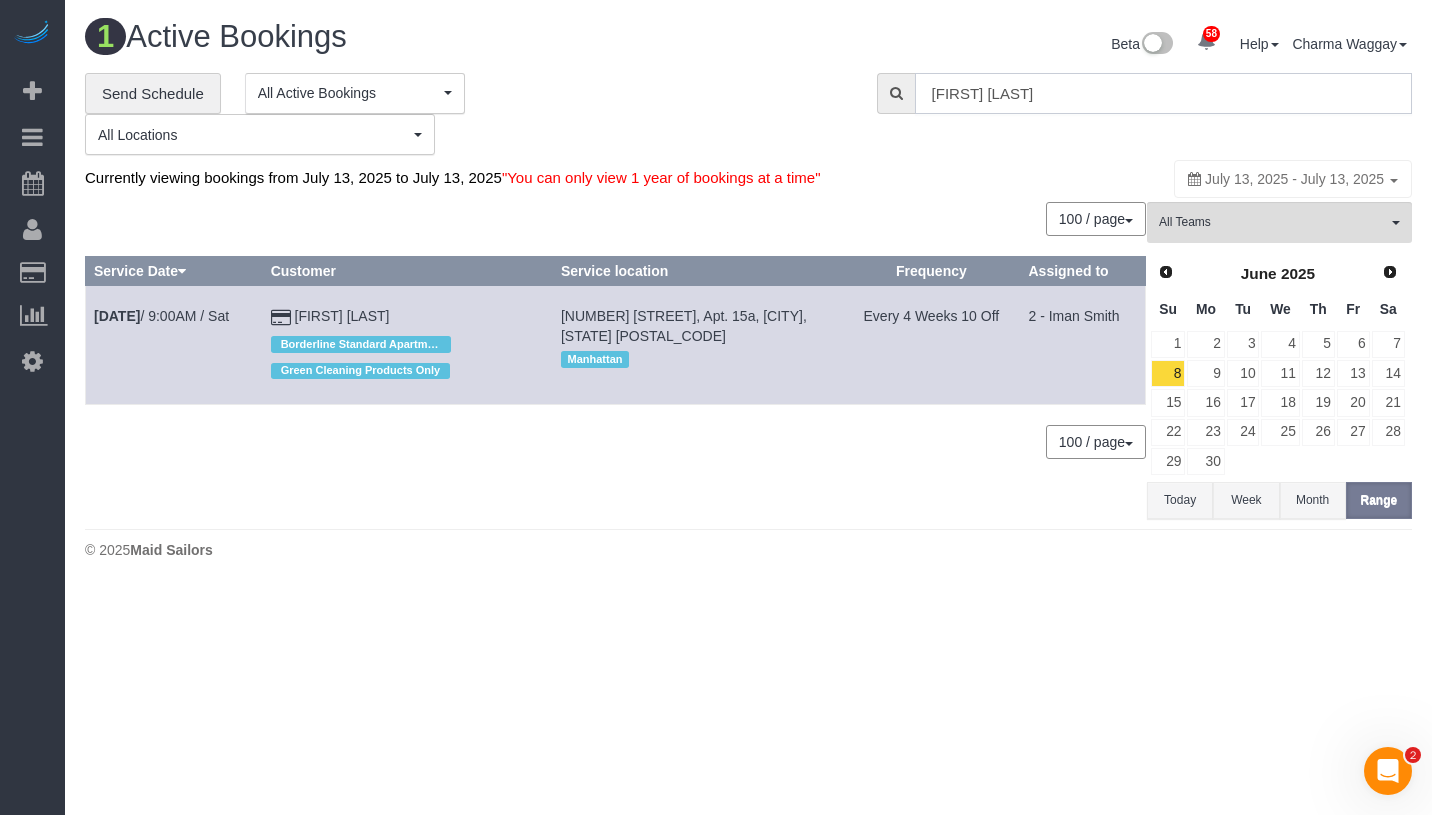 paste on "[FIRST] [LAST]" 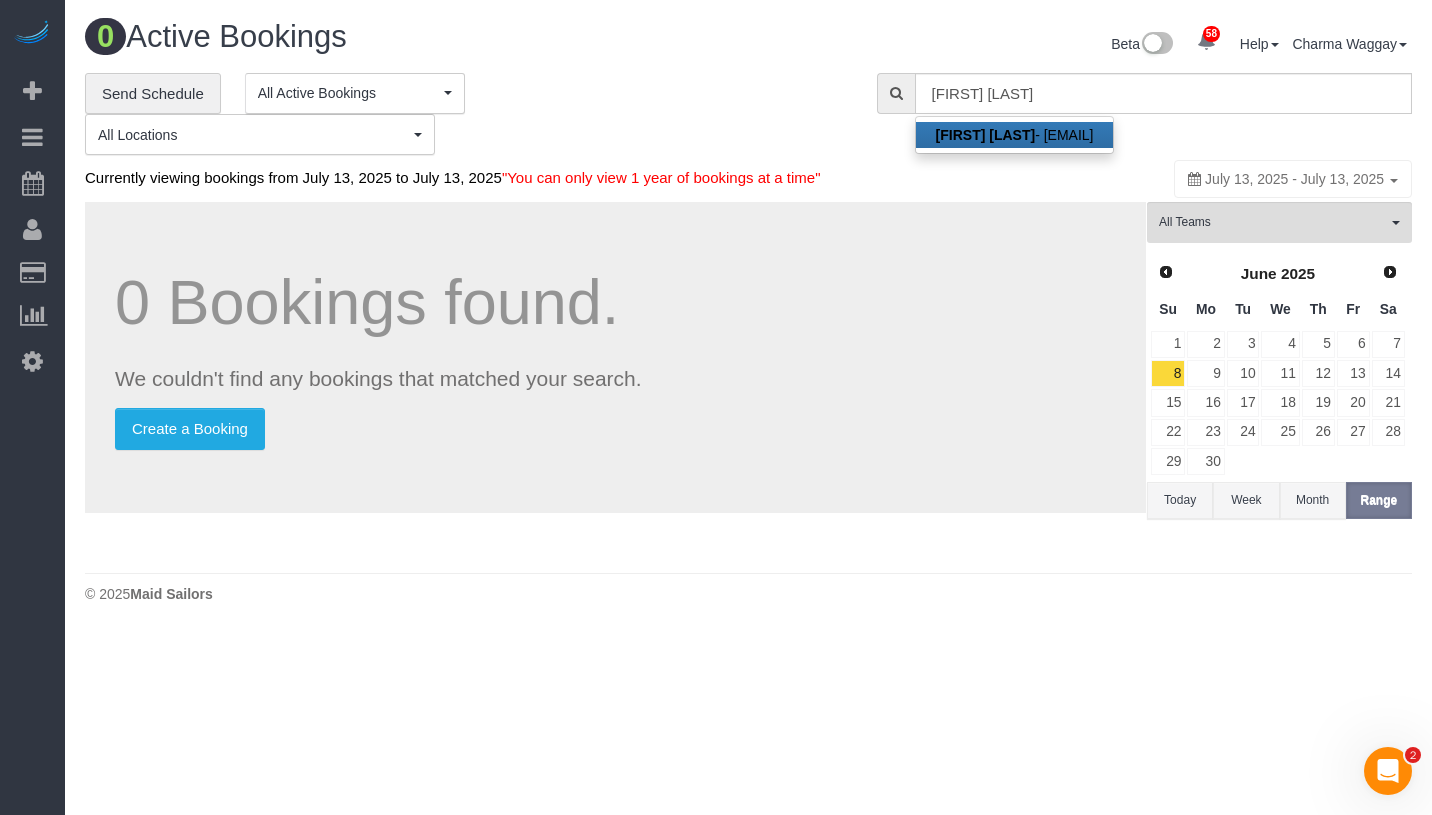 click on "[FIRST] [LAST]" at bounding box center (986, 135) 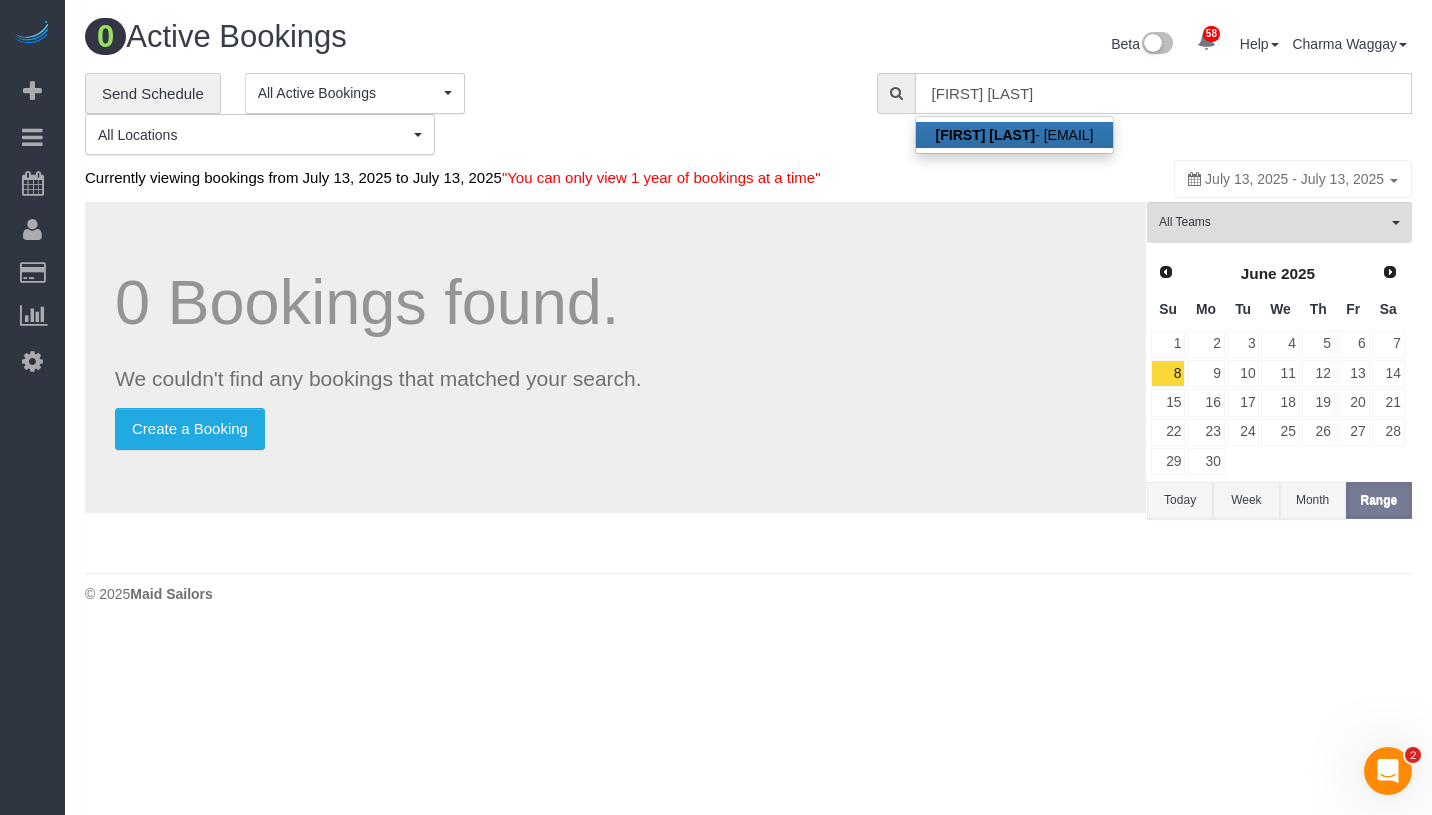 type on "[USERNAME]@example.com" 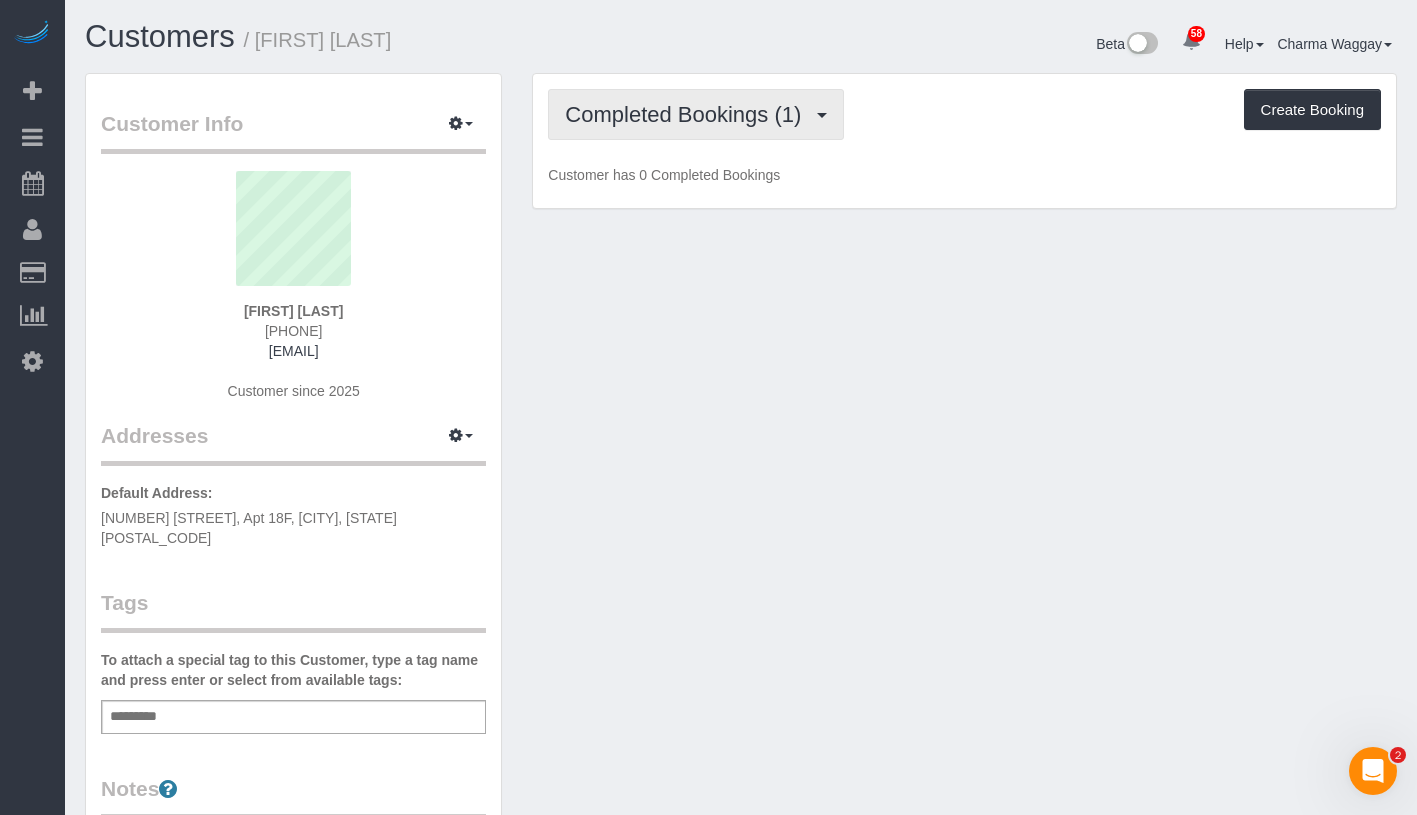 click on "Completed Bookings (1)" at bounding box center [688, 114] 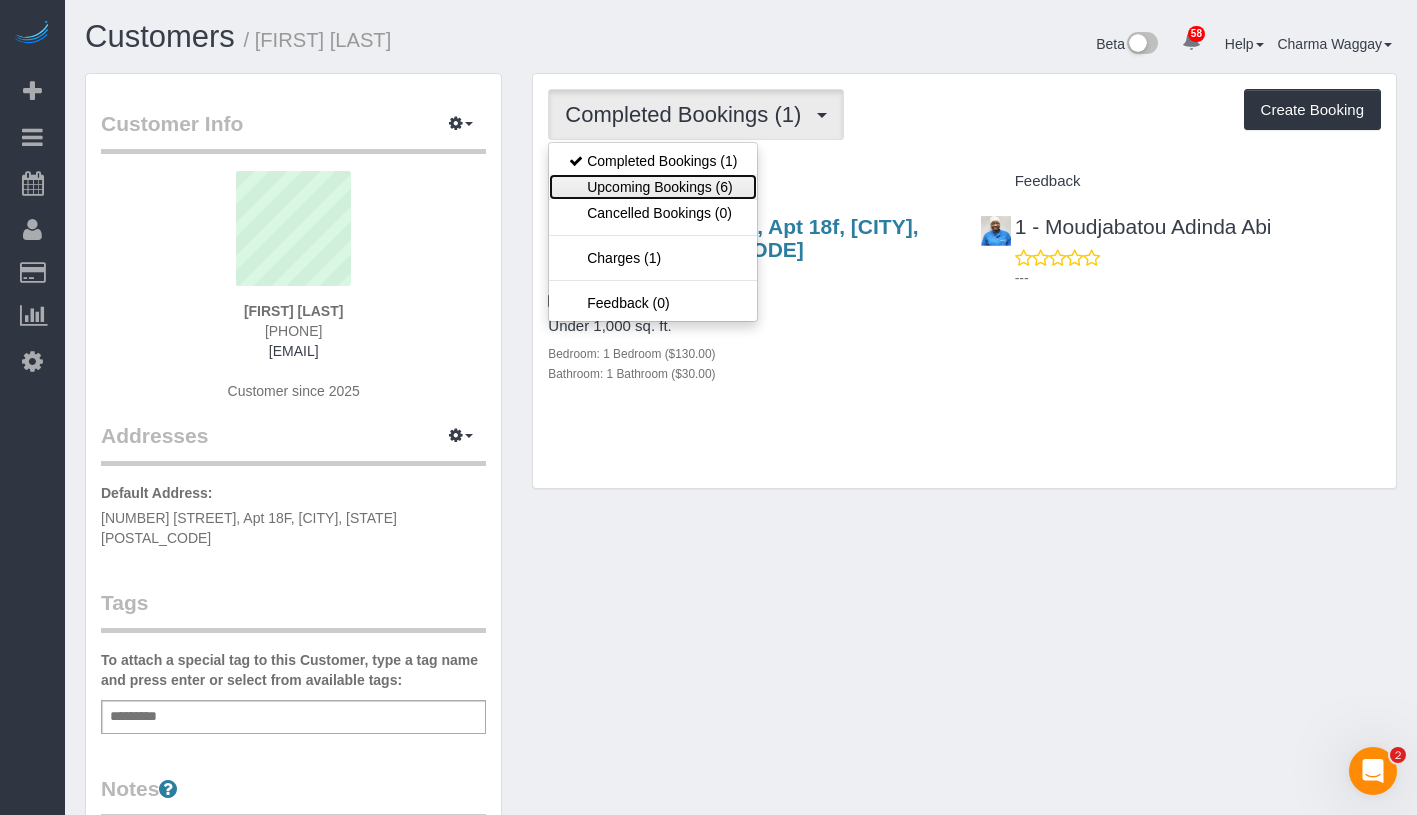 click on "Upcoming Bookings (6)" at bounding box center [653, 187] 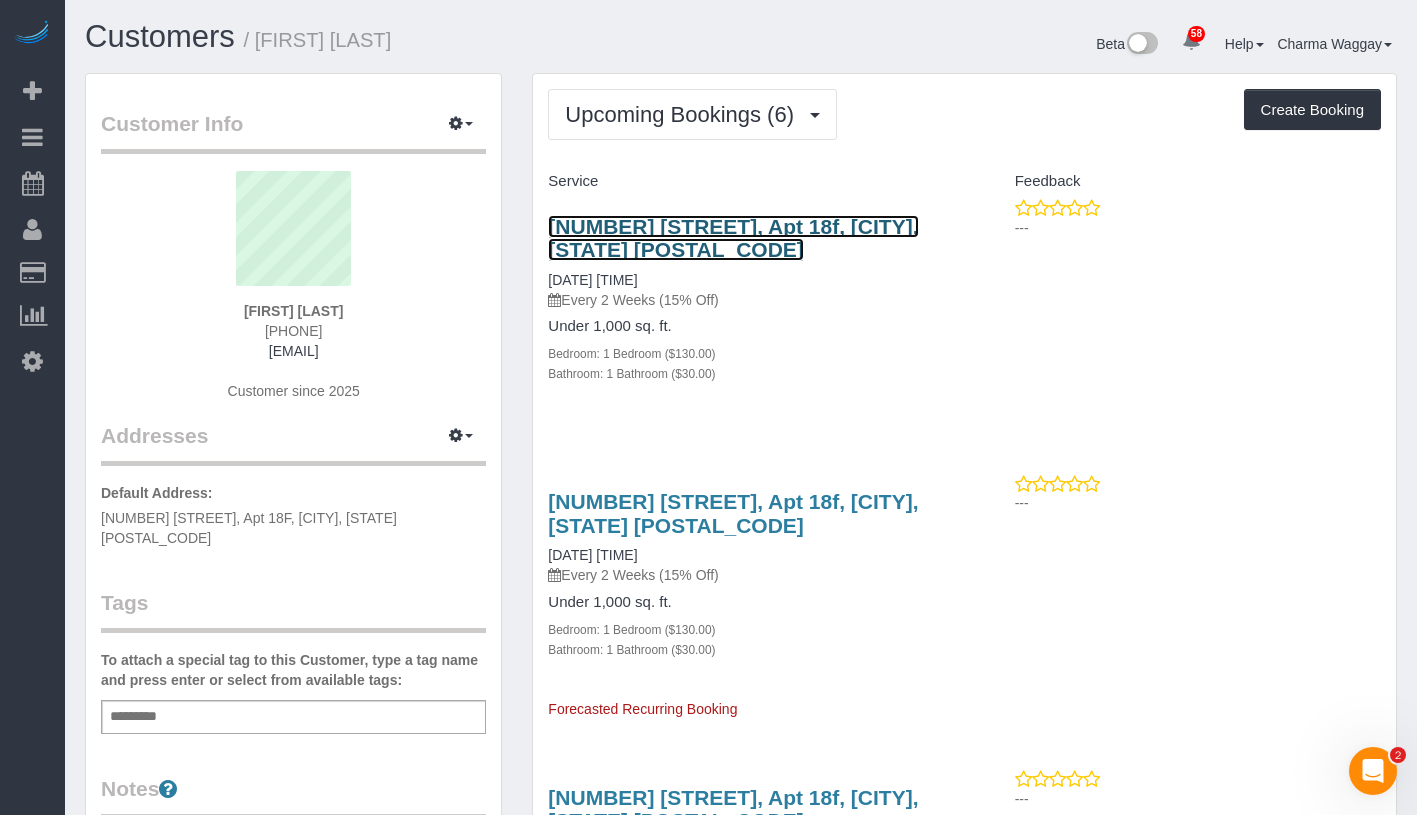 click on "189 West 89th Street, Apt 18f, New York, NY 10024" at bounding box center [733, 238] 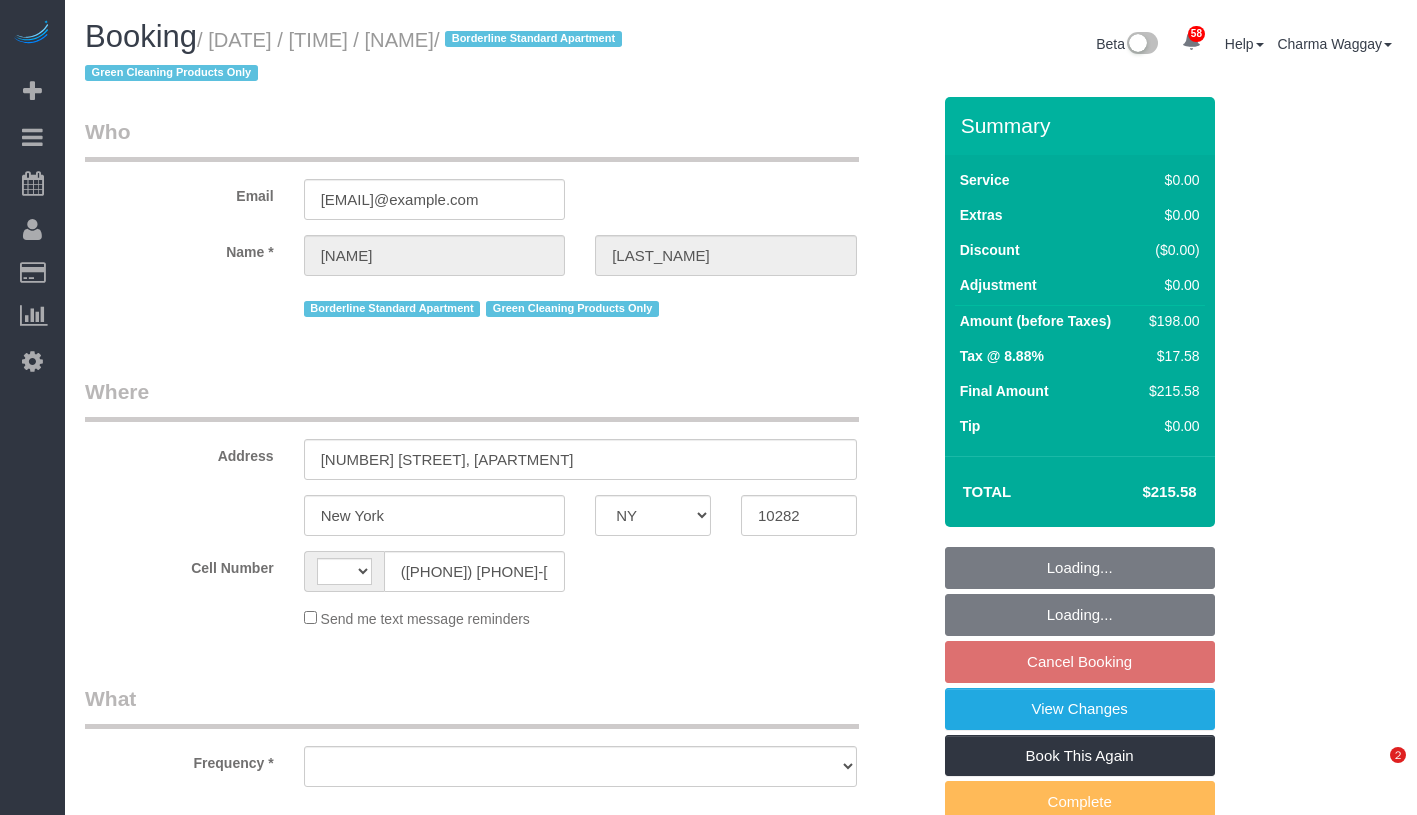 select on "NY" 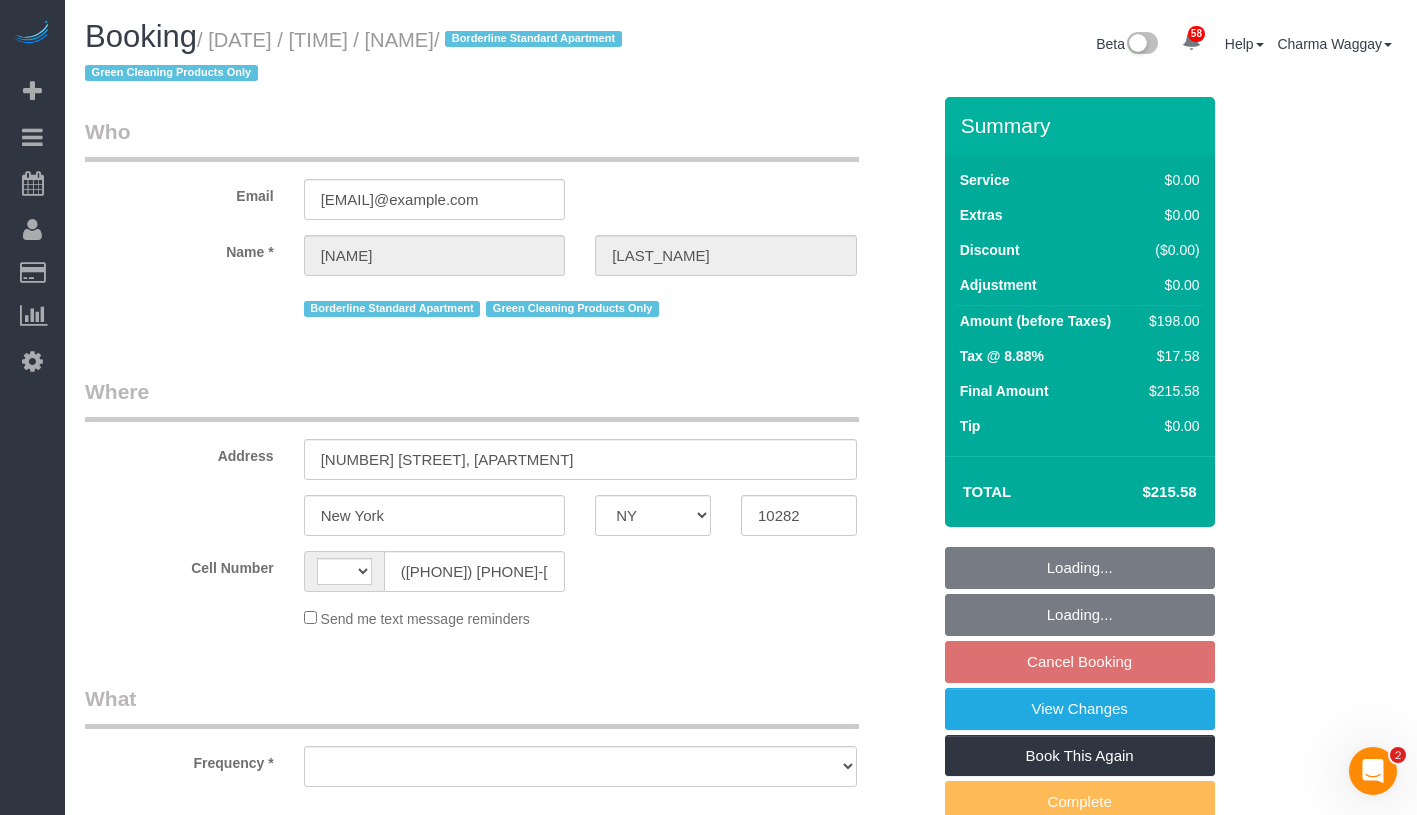 scroll, scrollTop: 0, scrollLeft: 0, axis: both 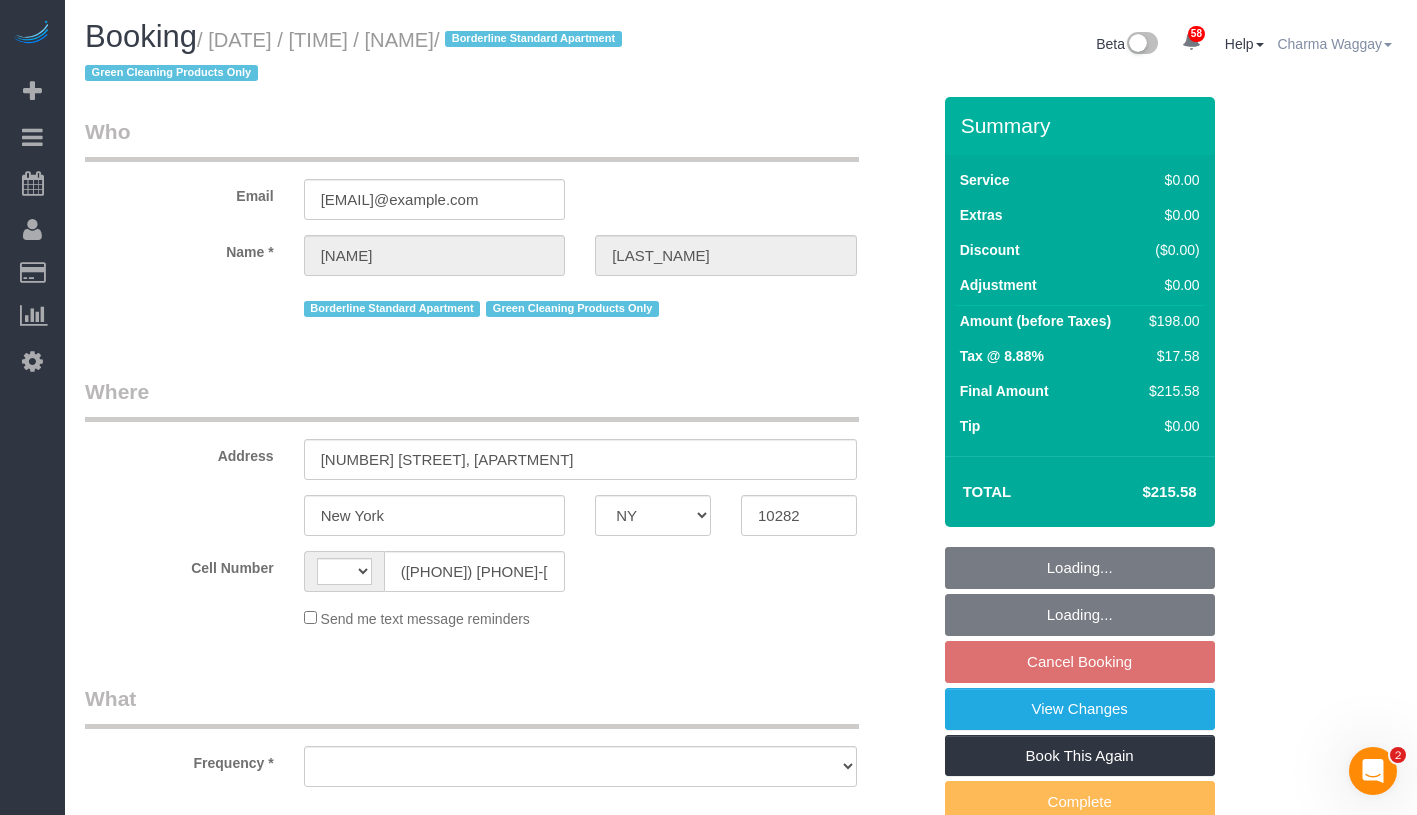 select on "object:572" 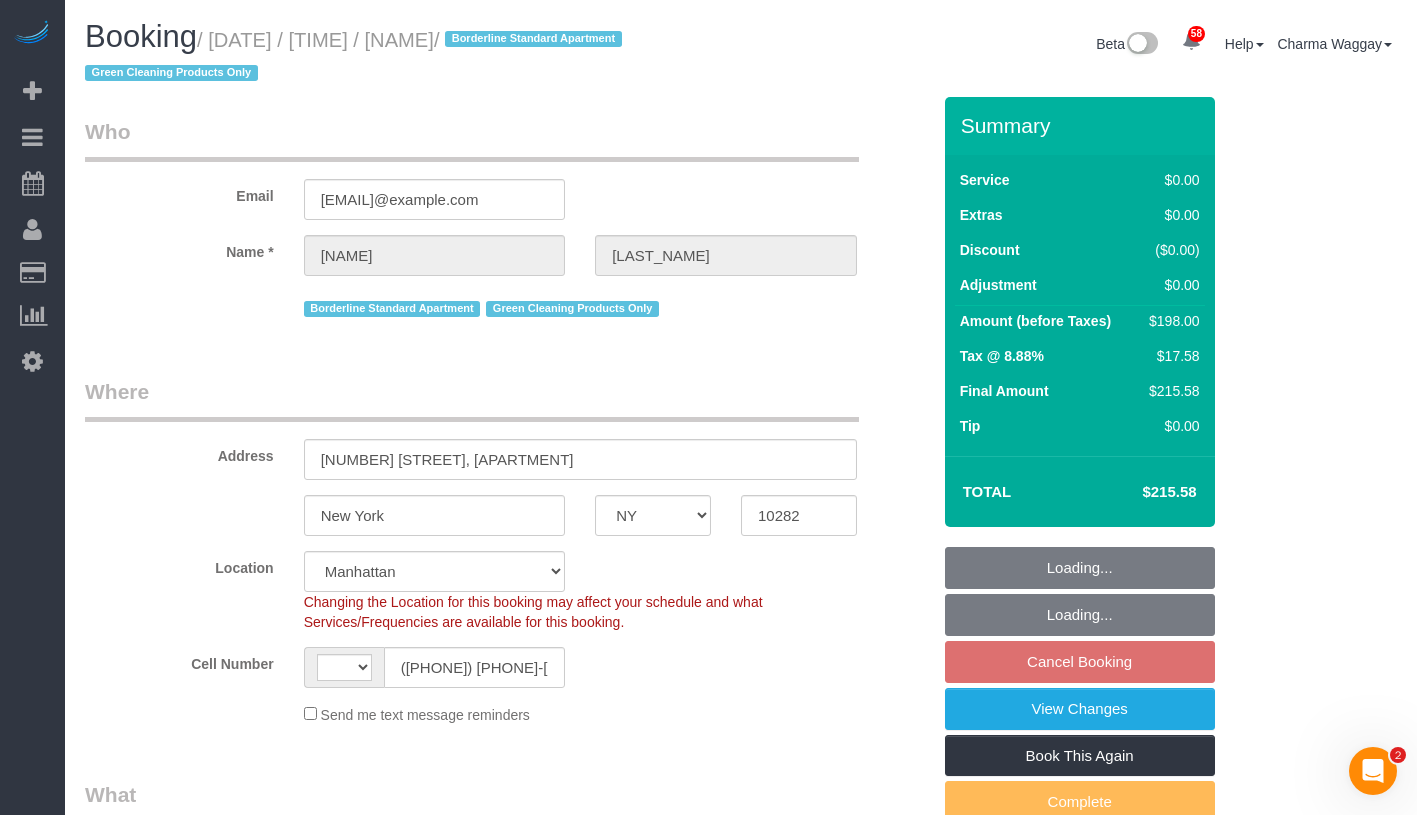 select on "string:stripe-pm_1QqJ3D4VGloSiKo7WVbrohh3" 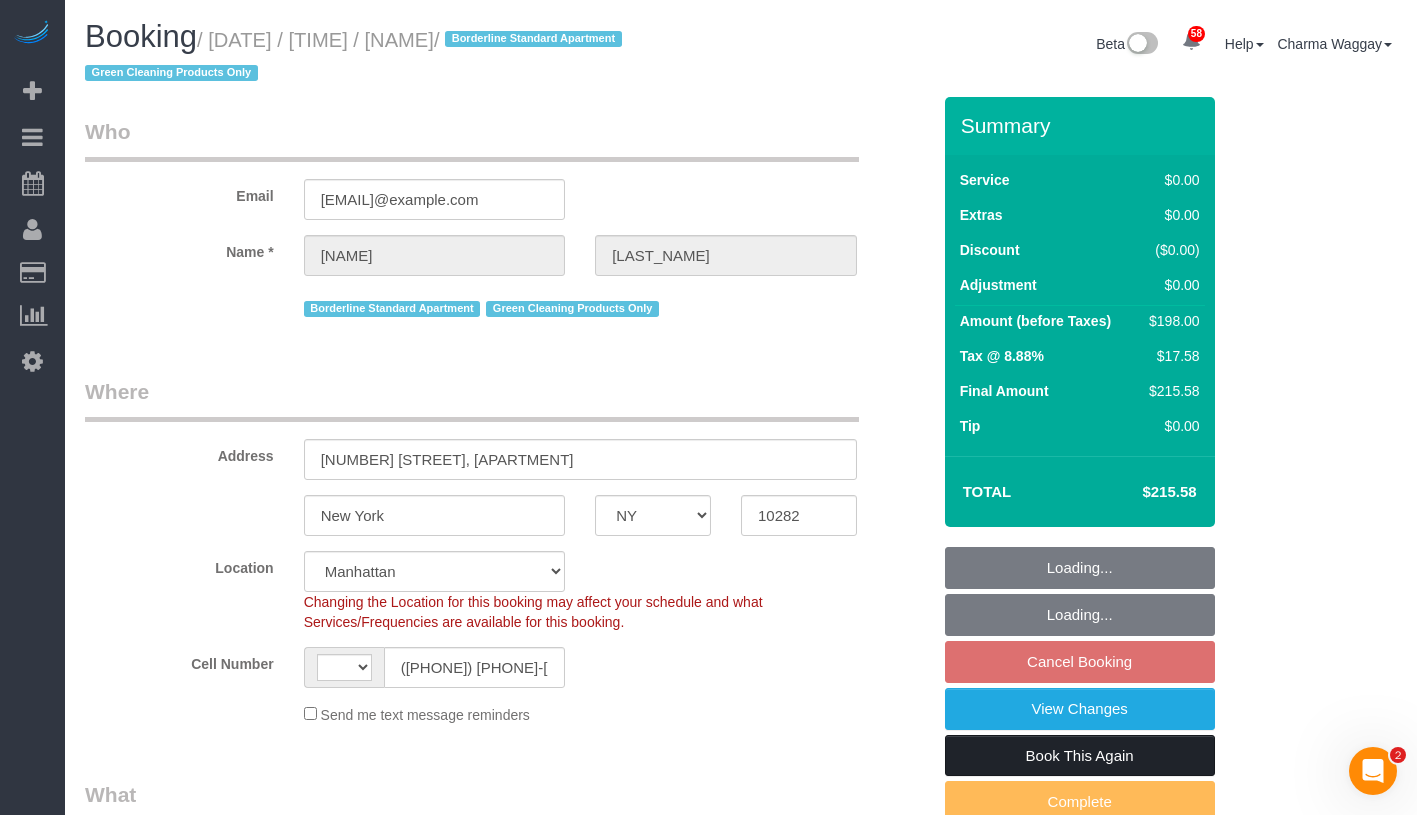 select on "string:US" 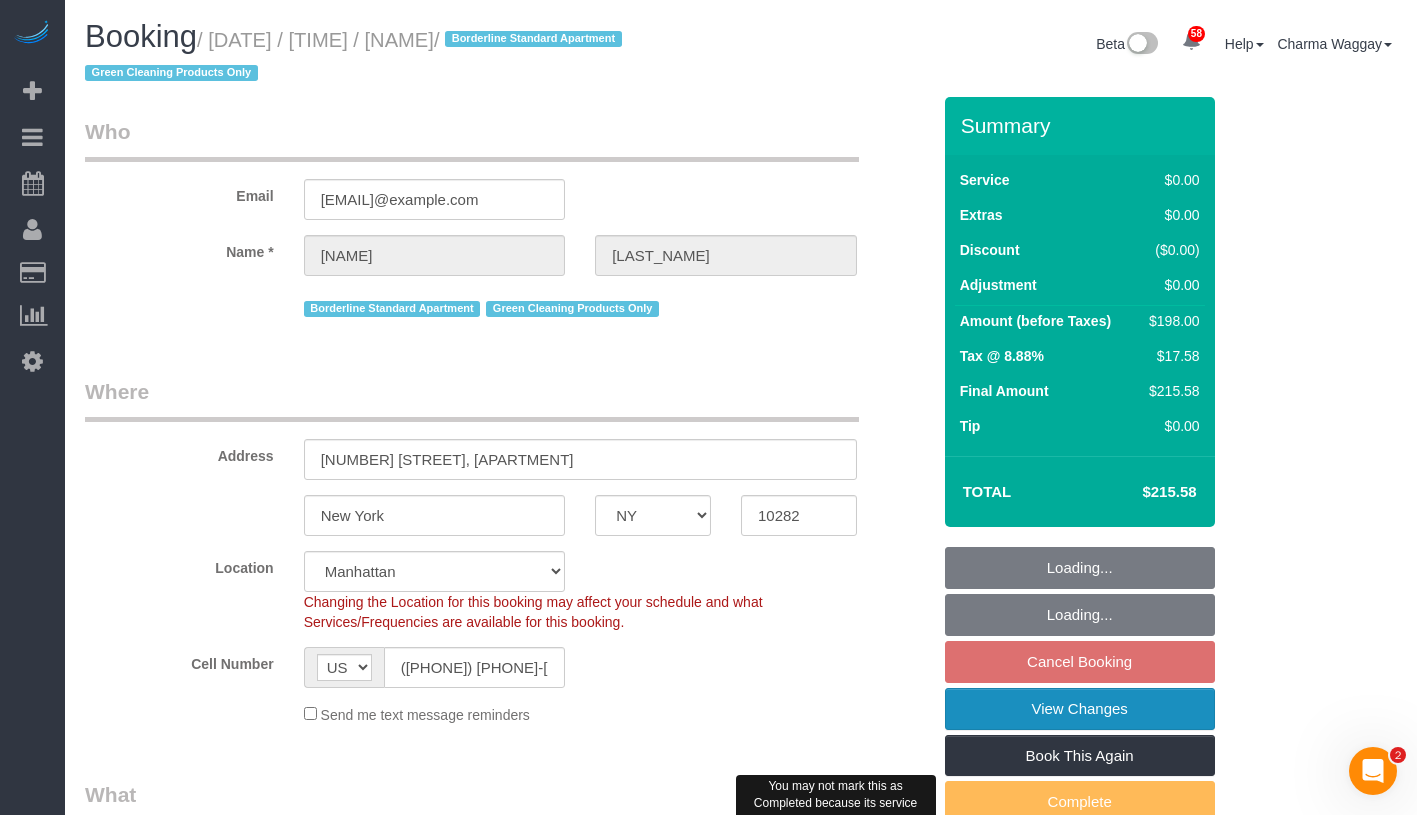 select on "spot1" 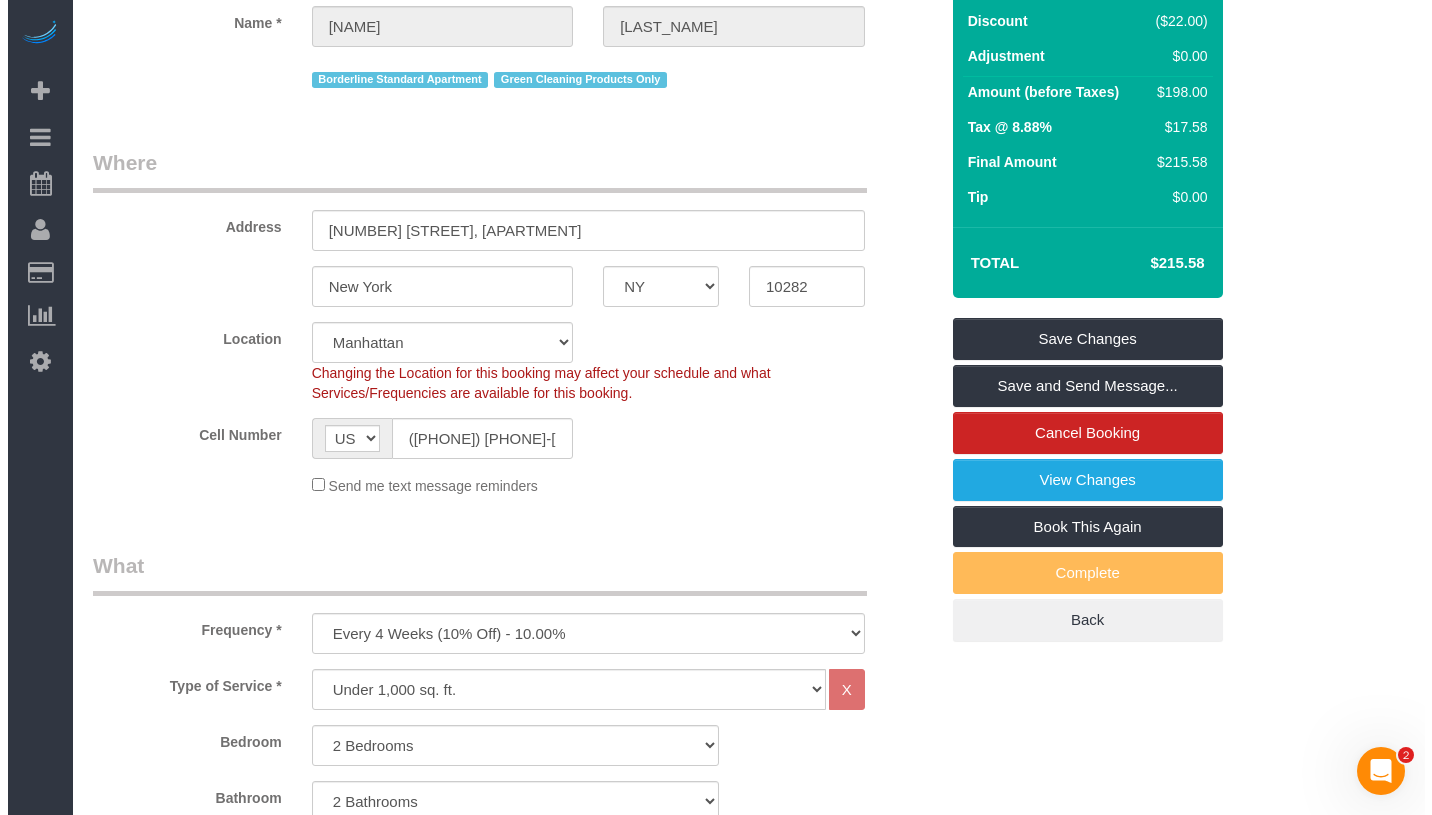 scroll, scrollTop: 0, scrollLeft: 0, axis: both 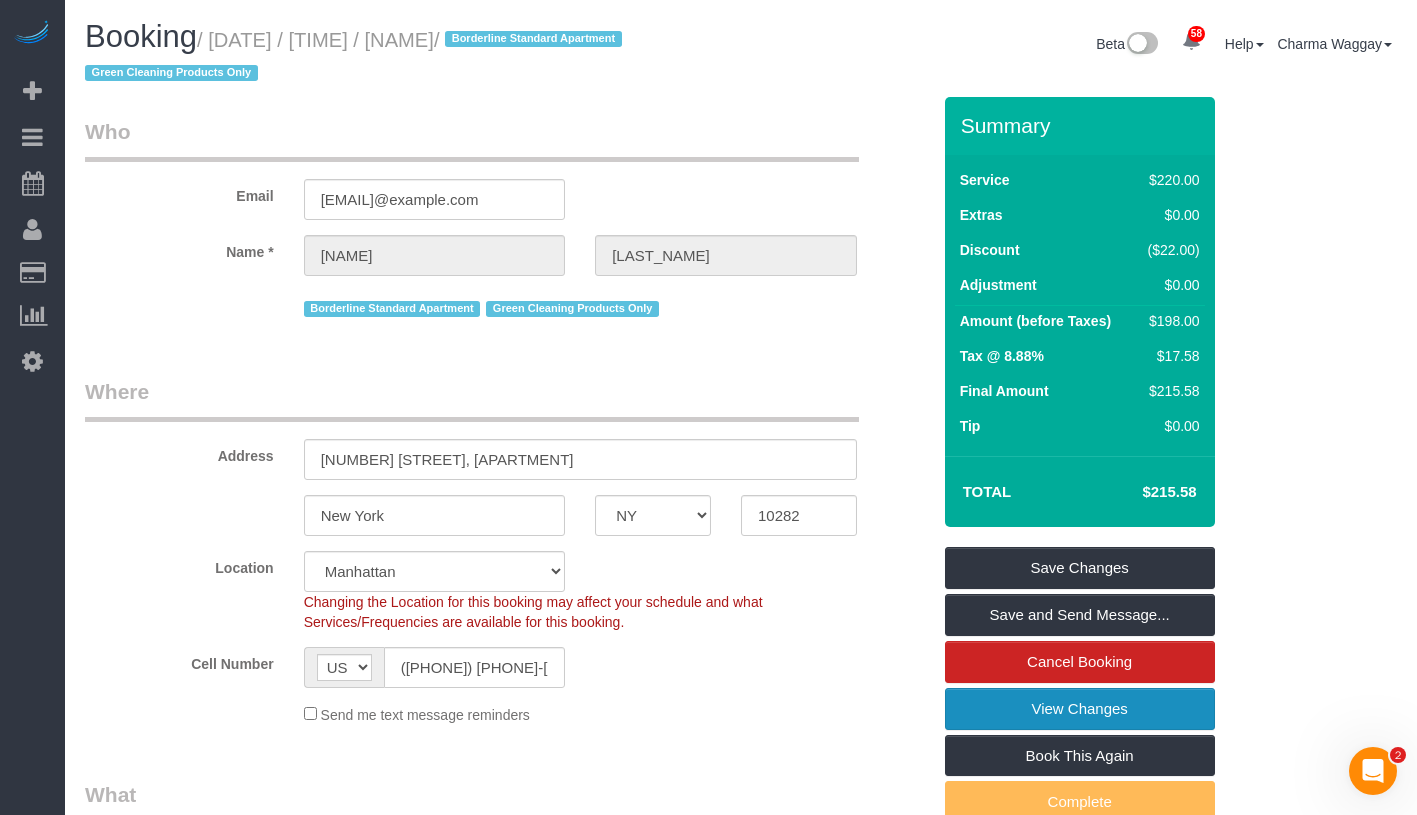 click on "View Changes" at bounding box center (1080, 709) 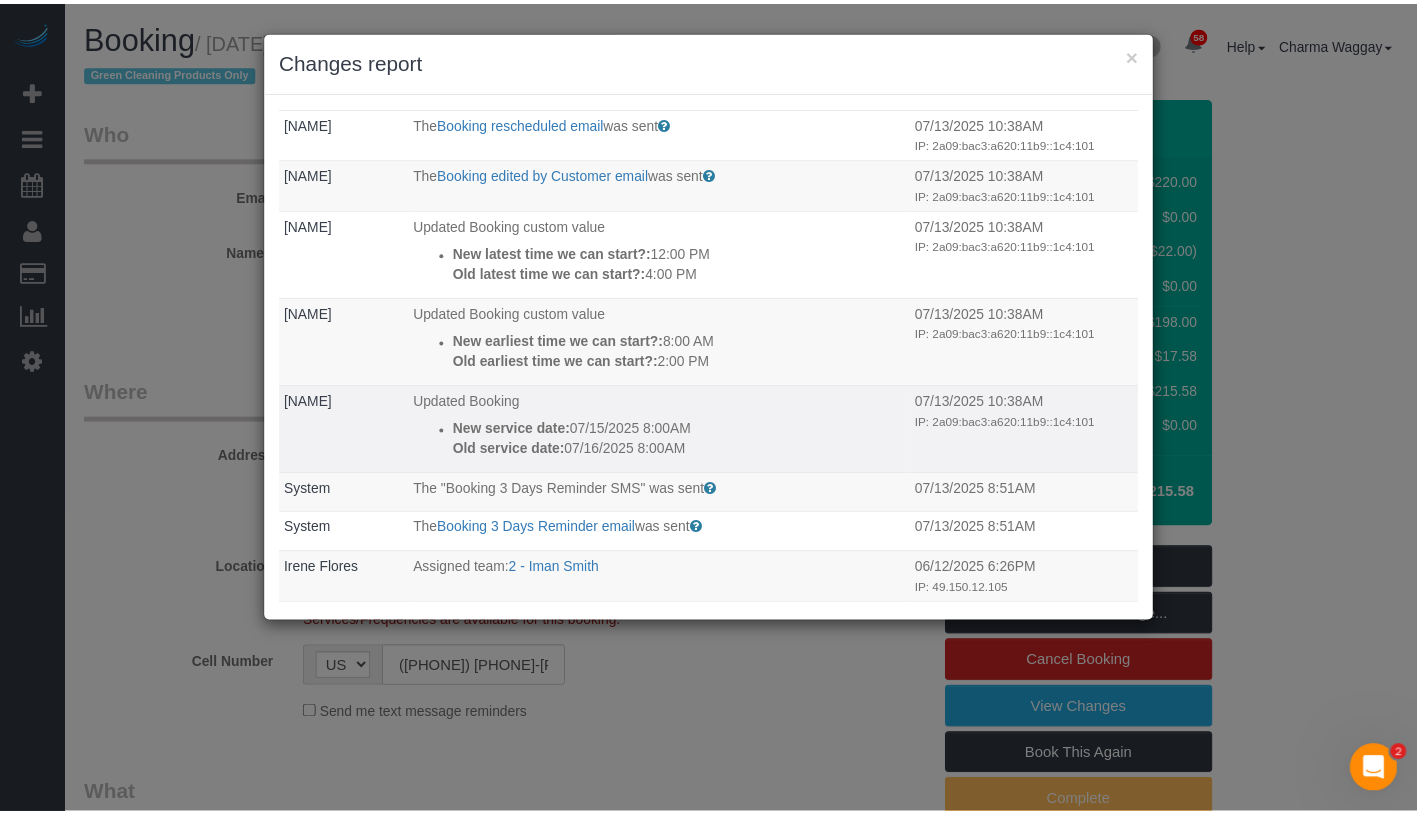 scroll, scrollTop: 32, scrollLeft: 0, axis: vertical 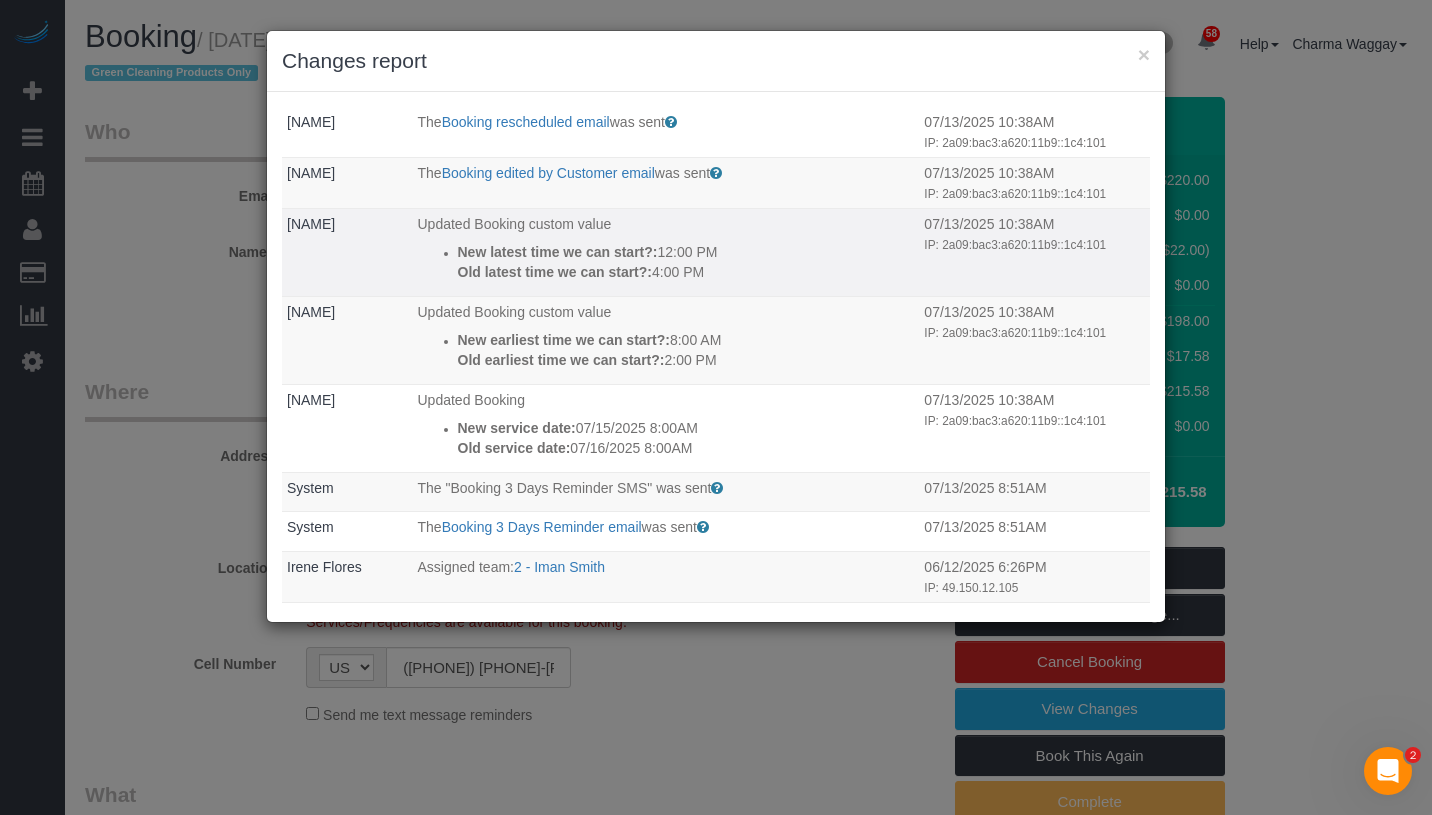 drag, startPoint x: 733, startPoint y: 448, endPoint x: 442, endPoint y: 251, distance: 351.41144 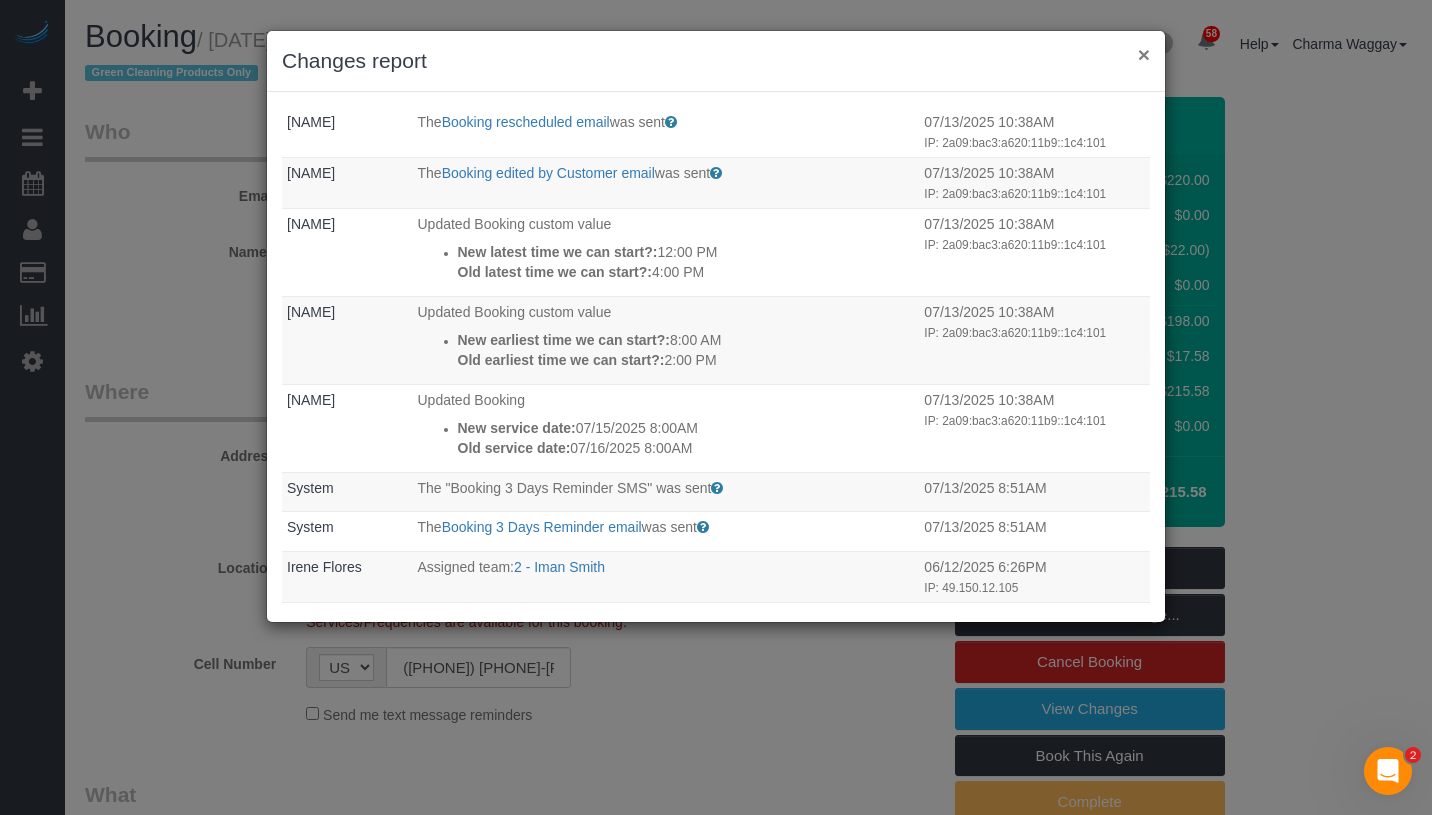 click on "×" at bounding box center [1144, 54] 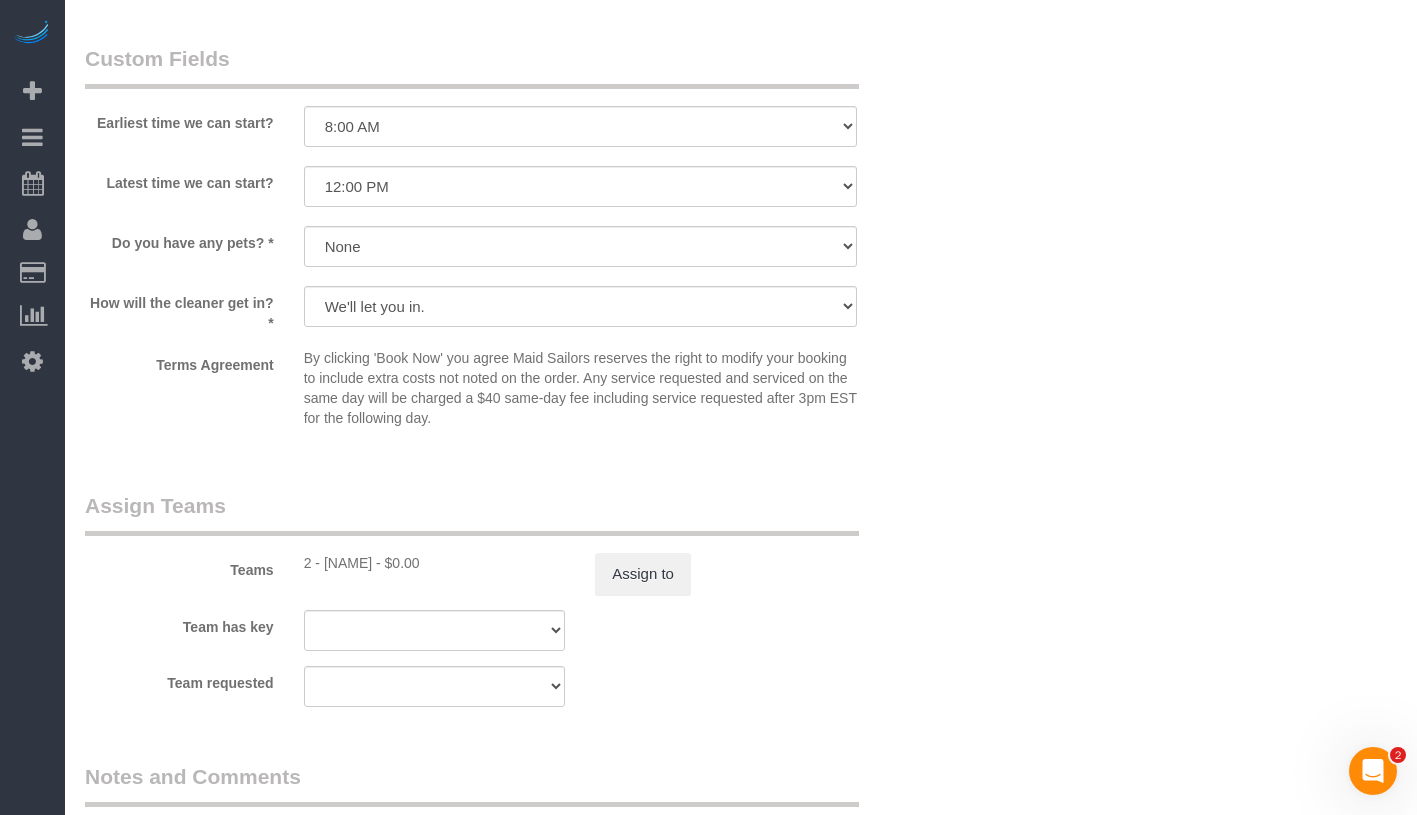 scroll, scrollTop: 2365, scrollLeft: 0, axis: vertical 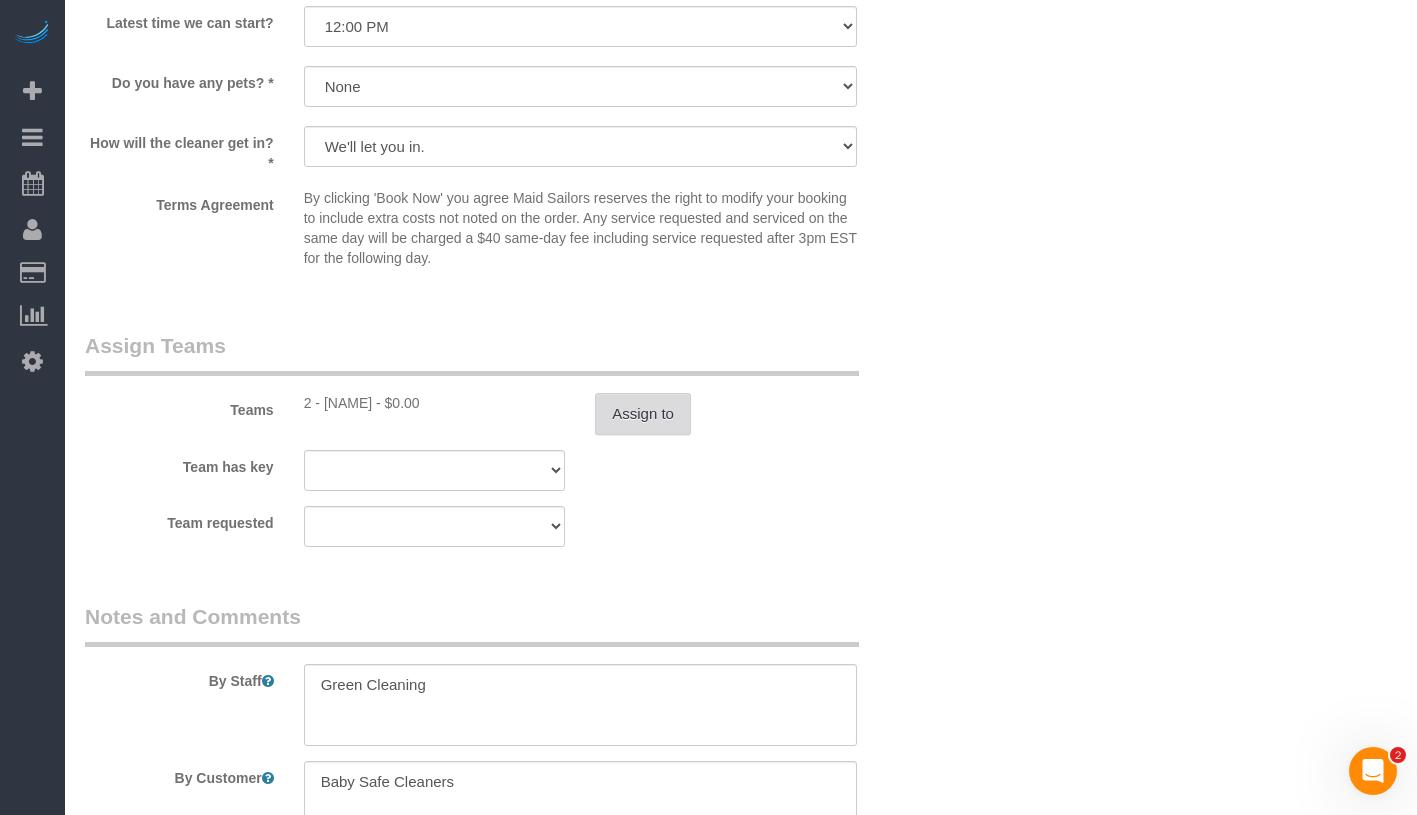 click on "Assign to" at bounding box center (643, 414) 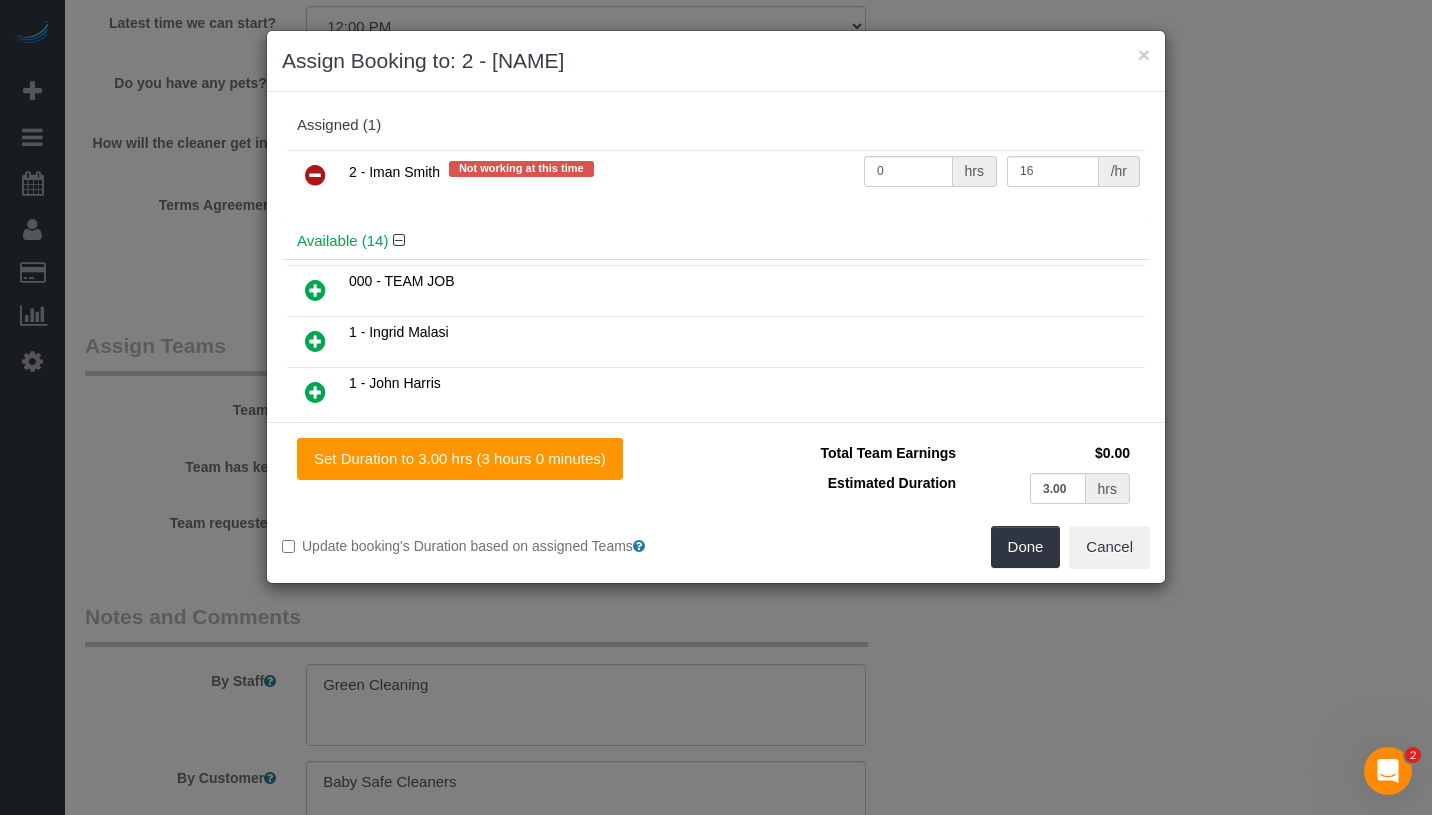 click at bounding box center [315, 176] 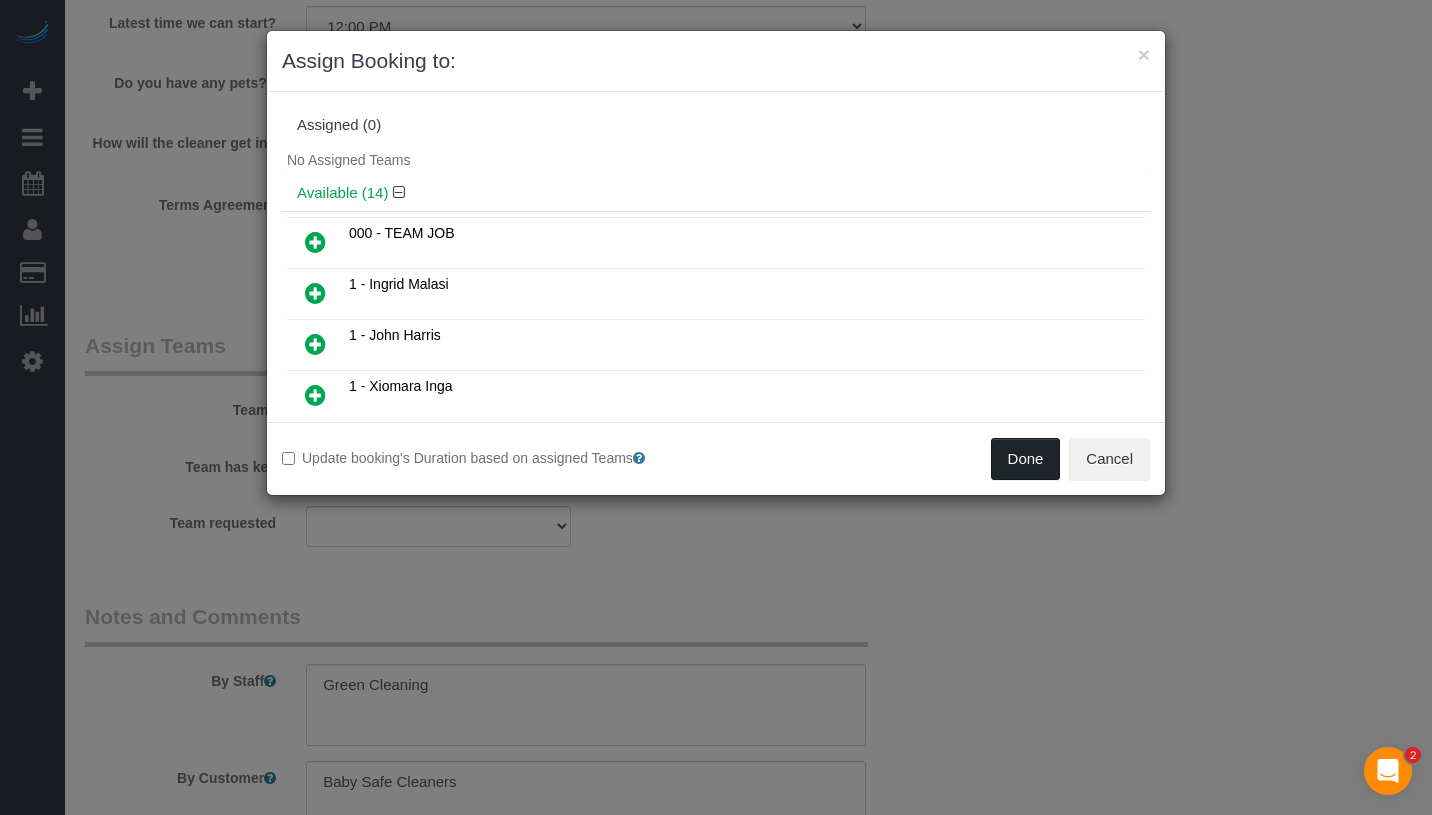click on "Done" at bounding box center [1026, 459] 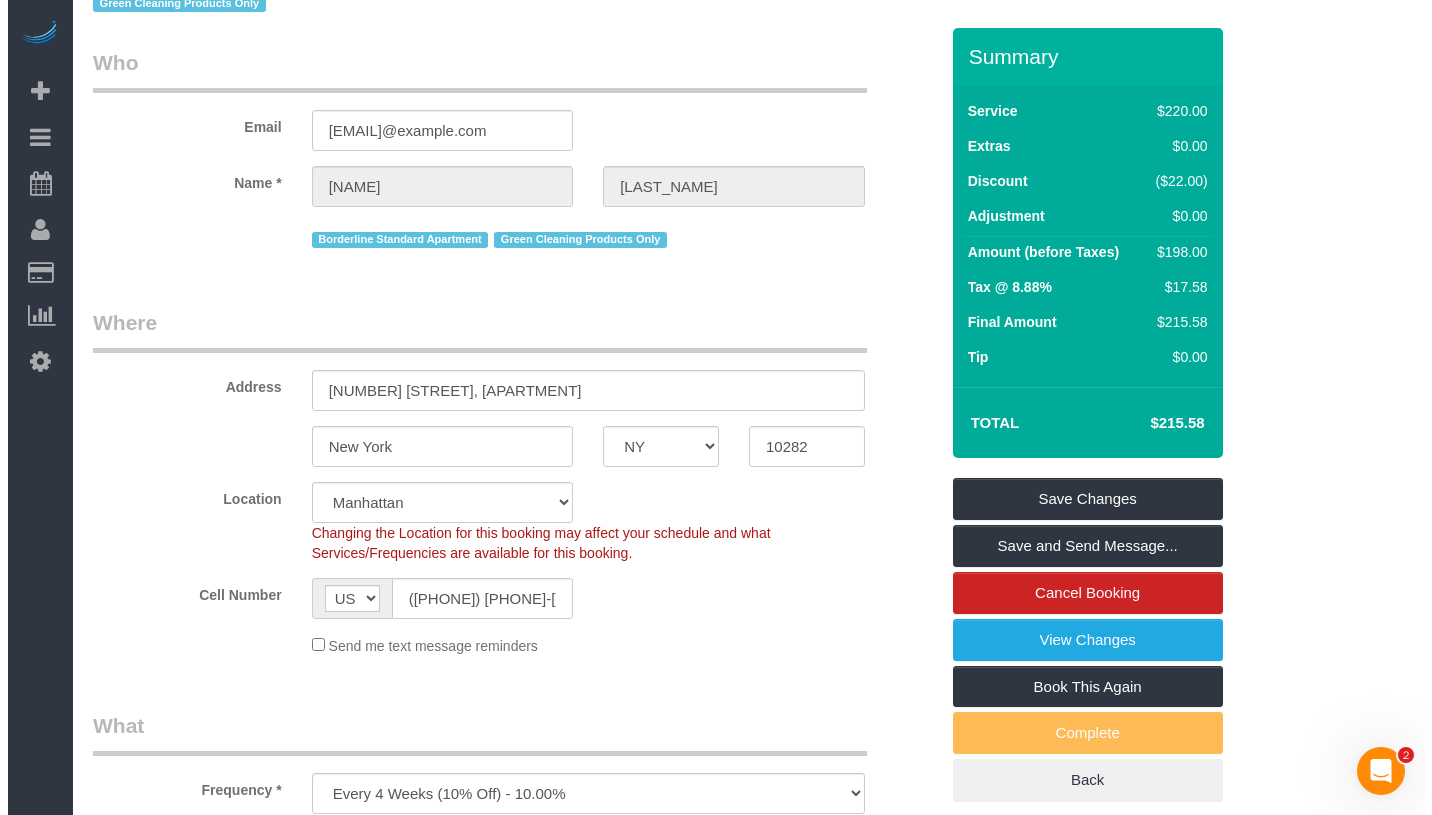 scroll, scrollTop: 0, scrollLeft: 0, axis: both 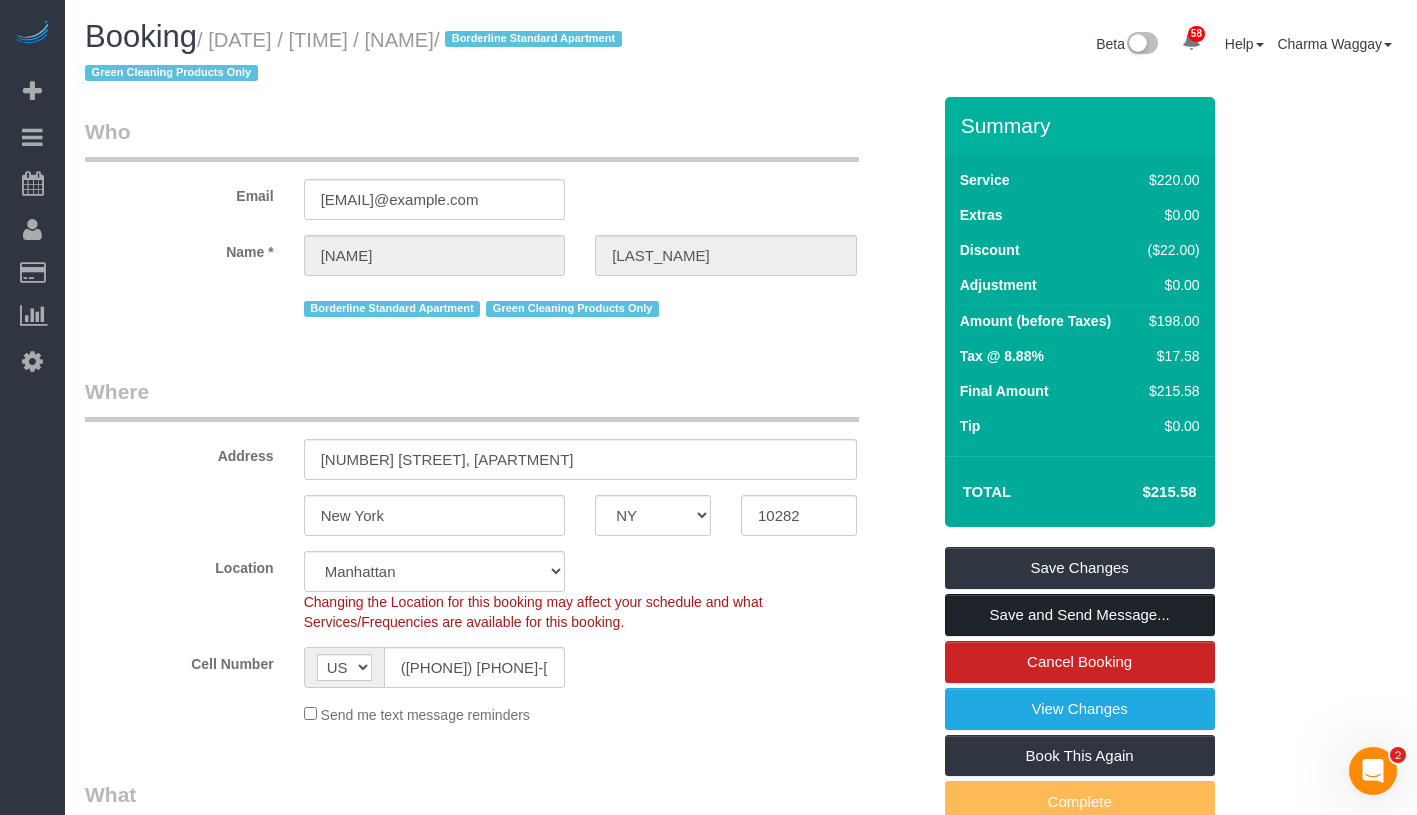 click on "Save and Send Message..." at bounding box center (1080, 615) 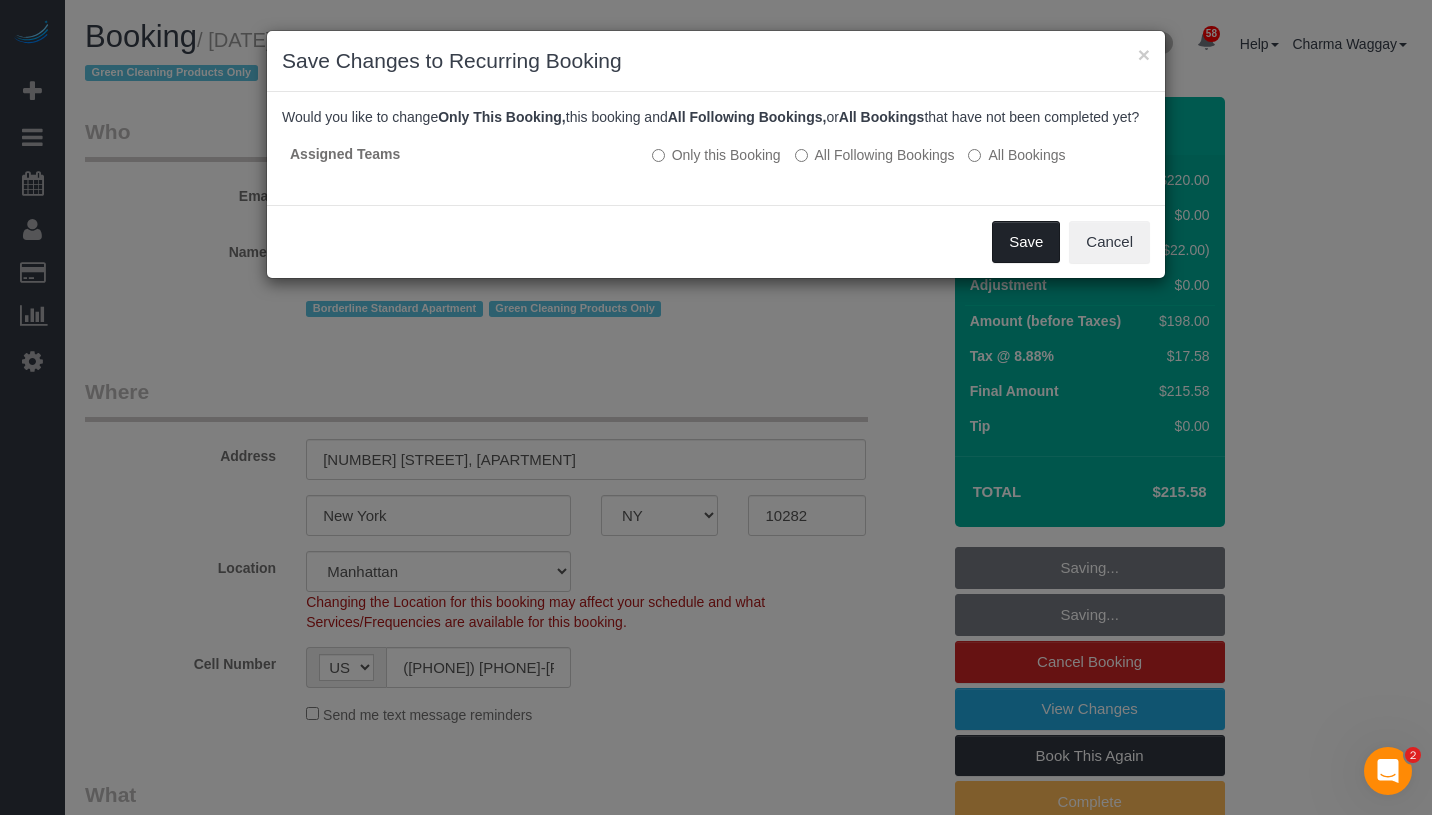 click on "Save" at bounding box center (1026, 242) 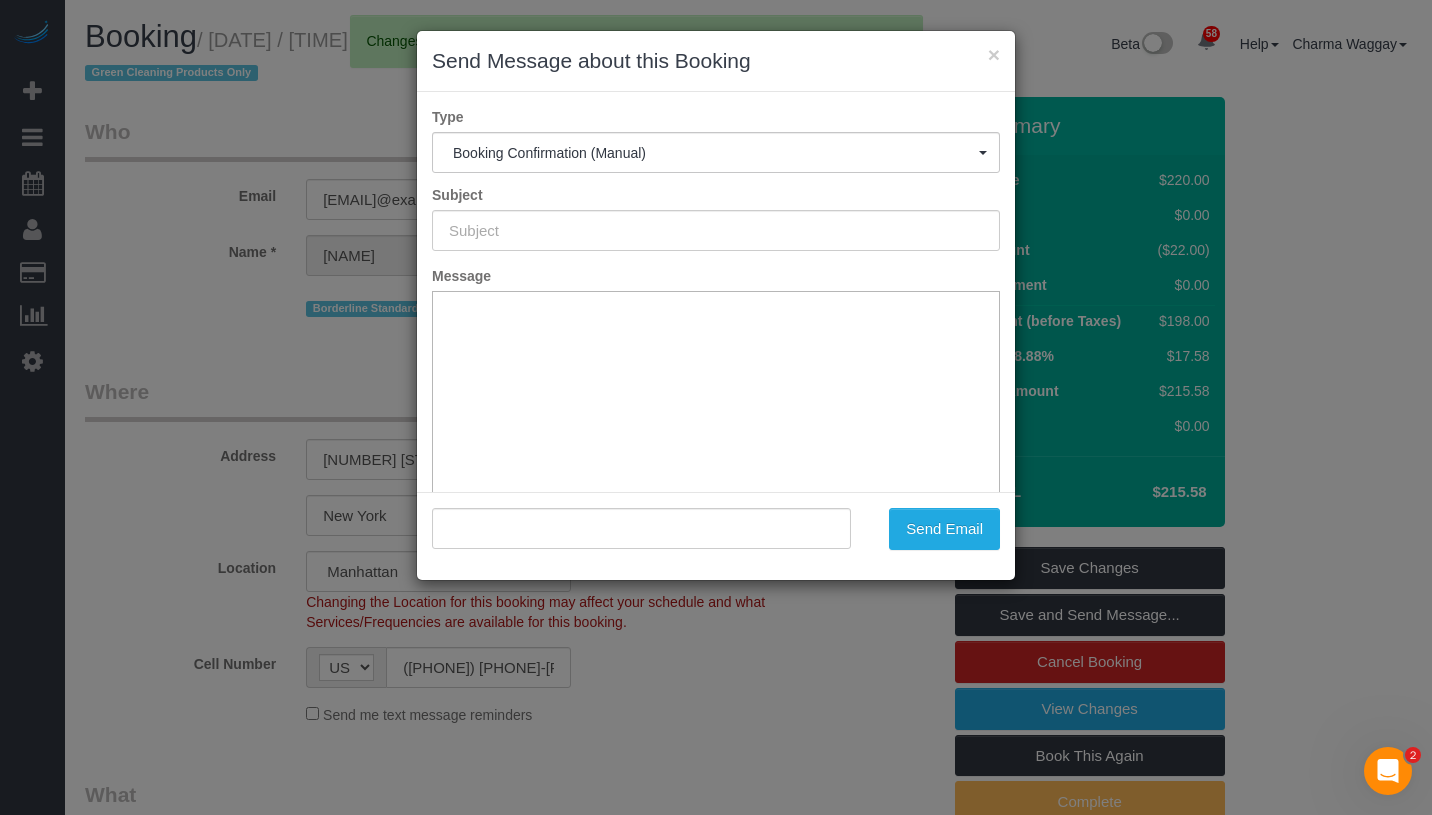 type on "Cleaning Confirmed for 07/15/2025 at 8:00am" 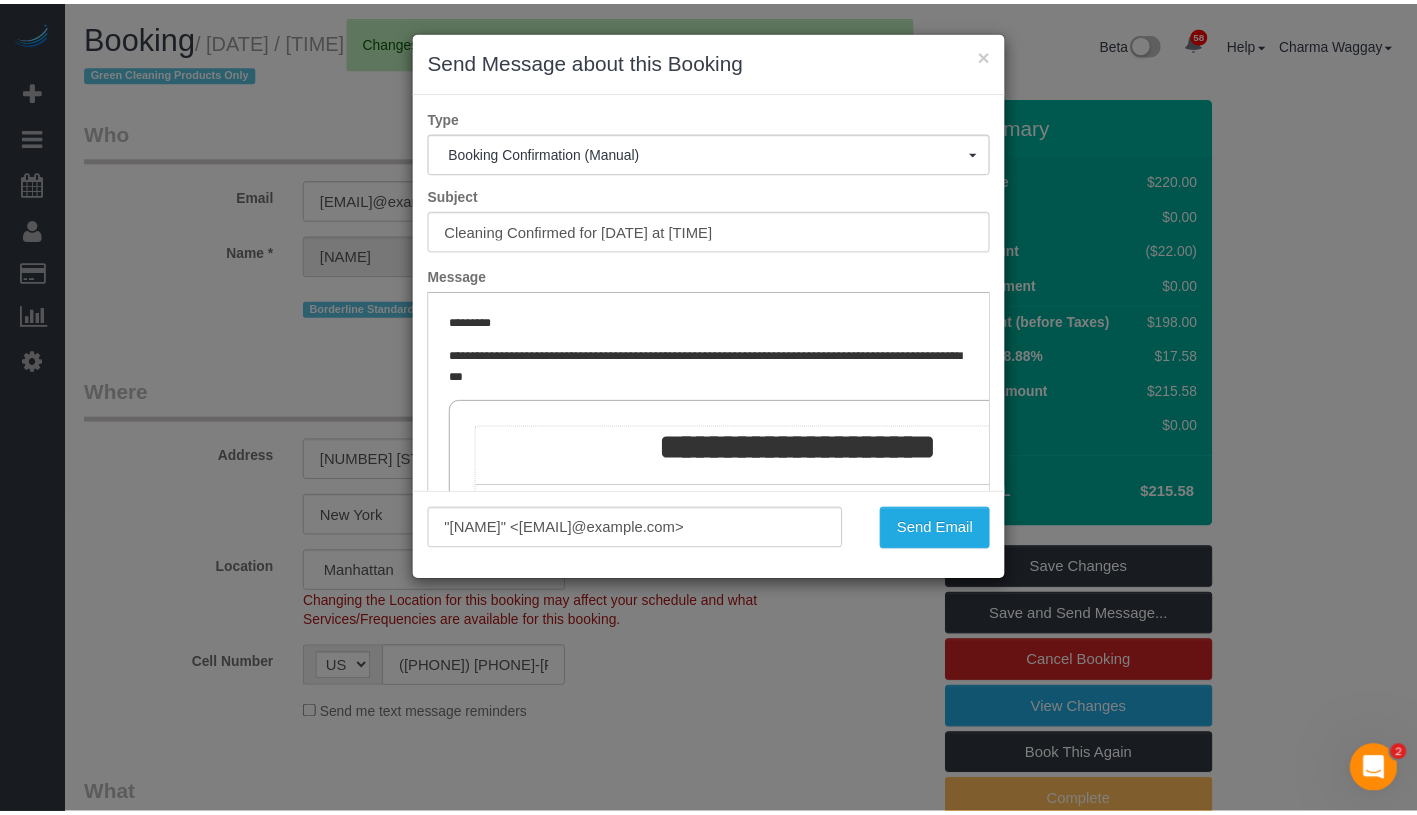 scroll, scrollTop: 0, scrollLeft: 0, axis: both 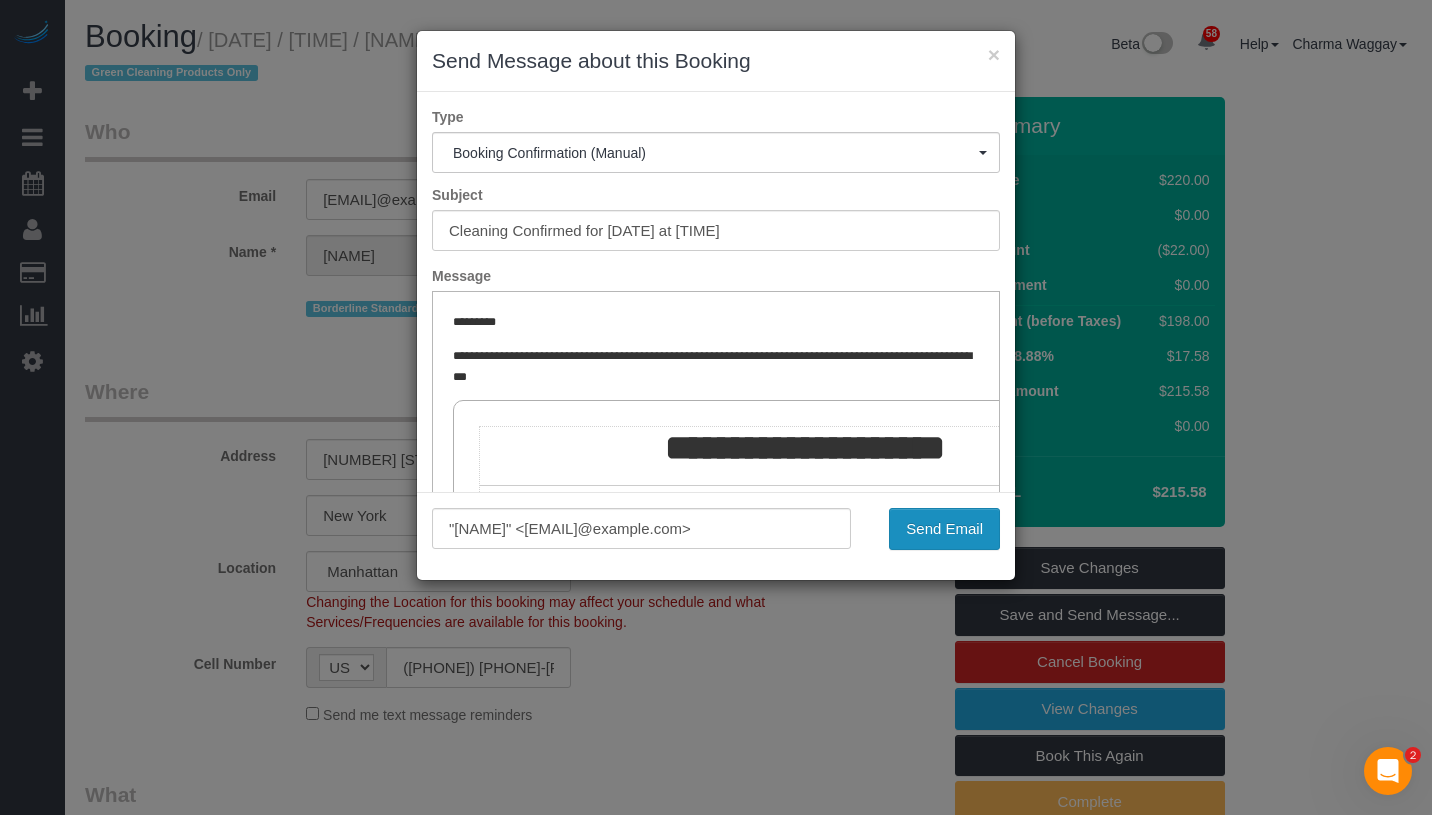 click on "Send Email" at bounding box center [944, 529] 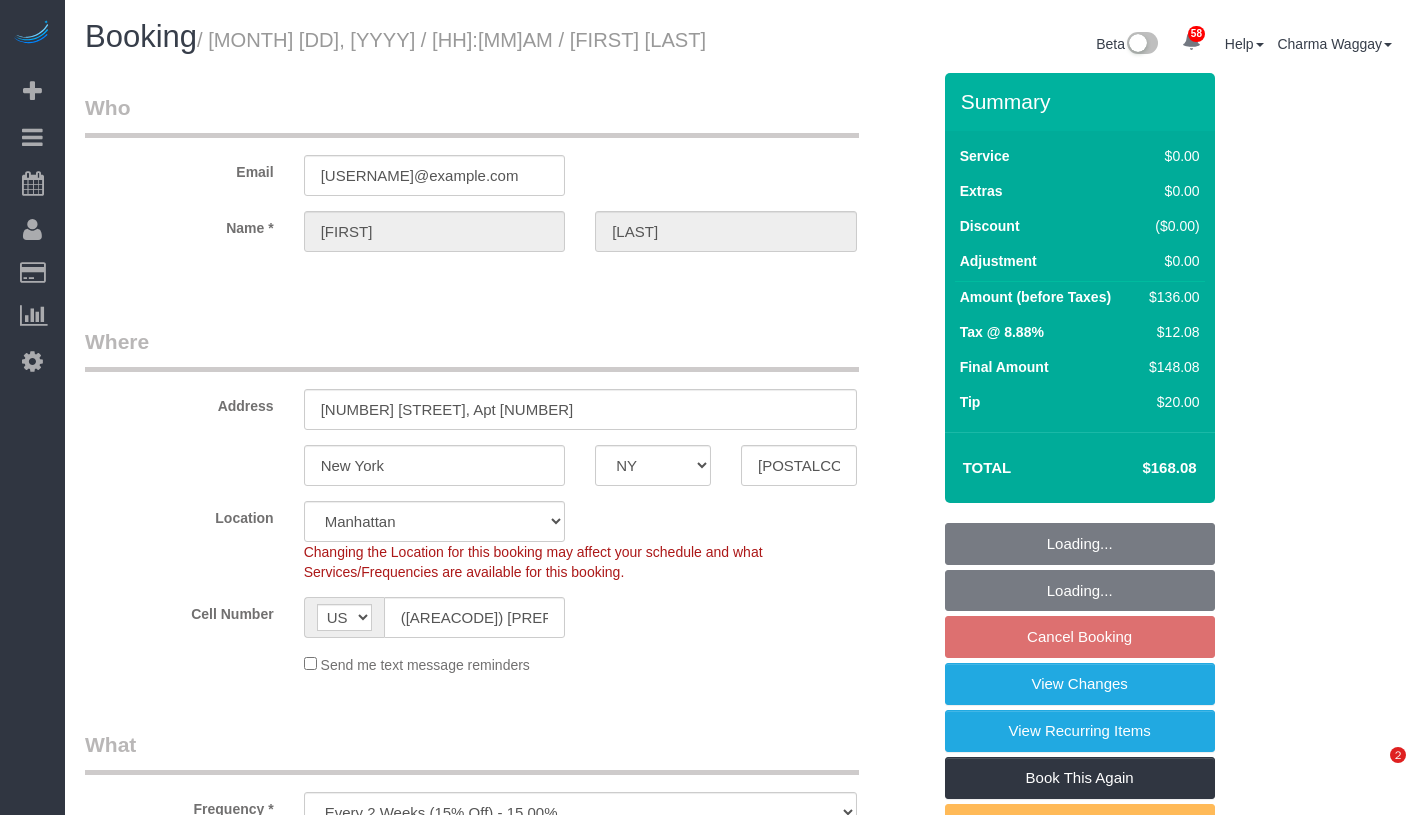 select on "NY" 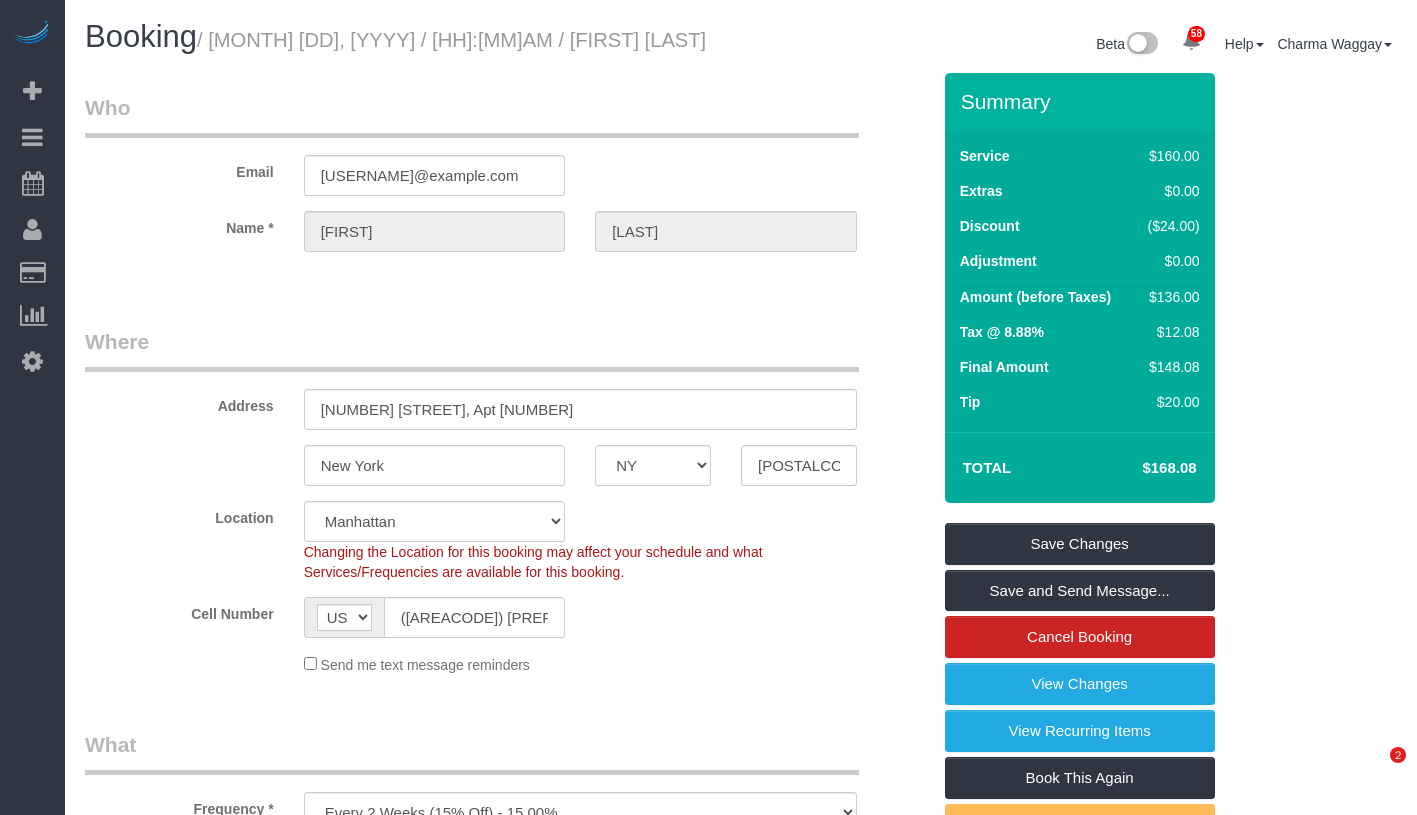 scroll, scrollTop: 0, scrollLeft: 0, axis: both 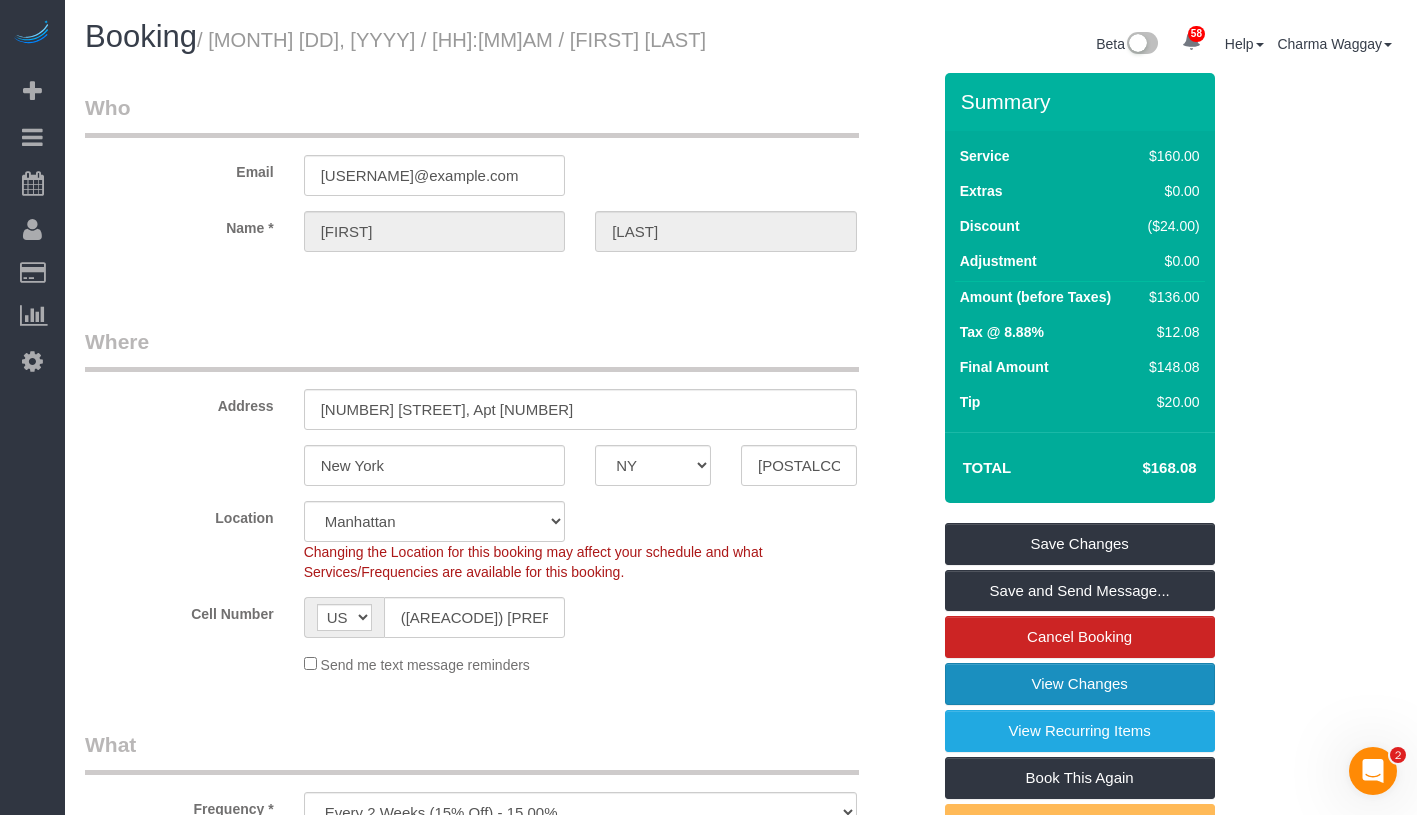 click on "View Changes" at bounding box center (1080, 684) 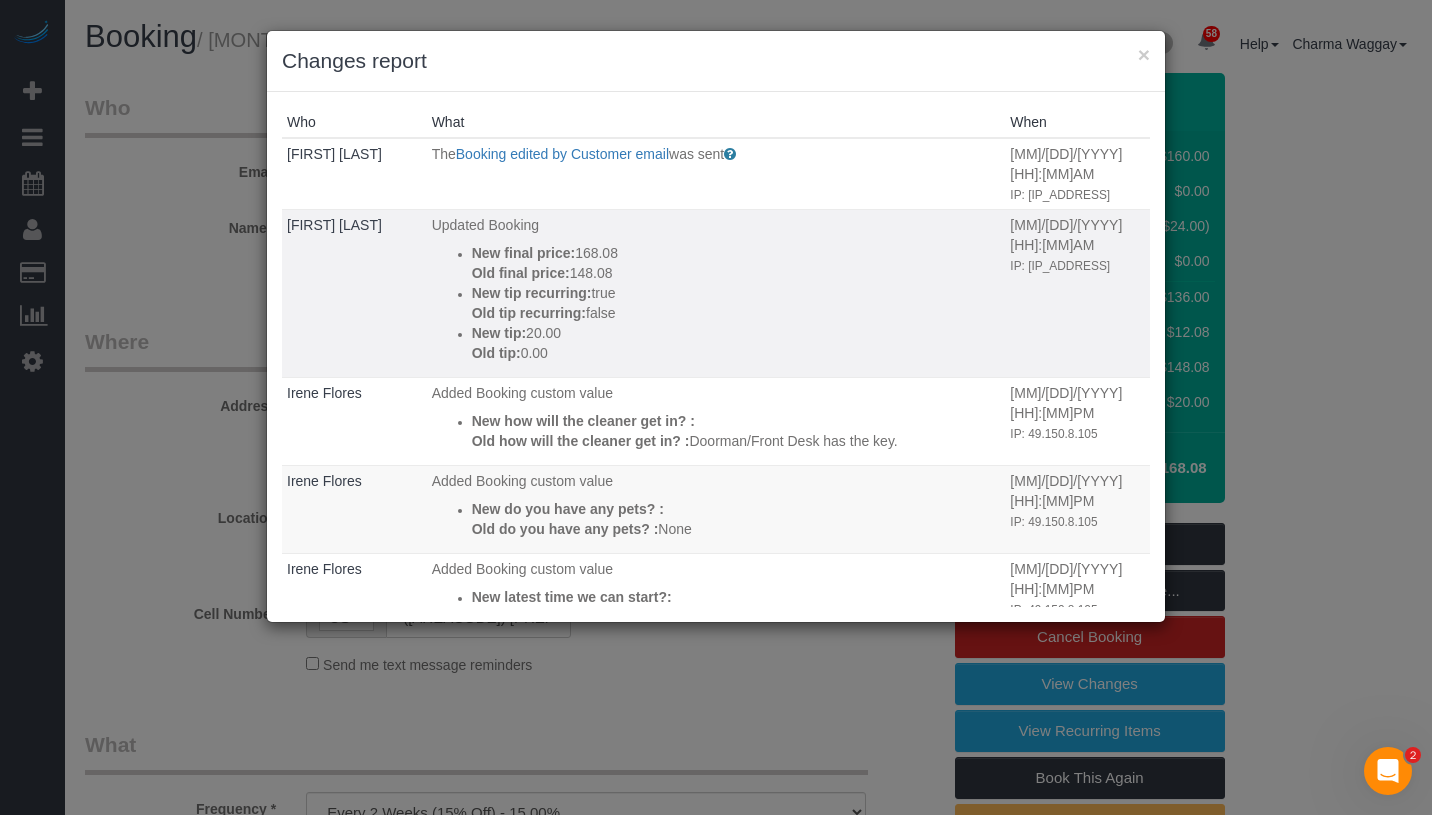 drag, startPoint x: 585, startPoint y: 334, endPoint x: 450, endPoint y: 315, distance: 136.33047 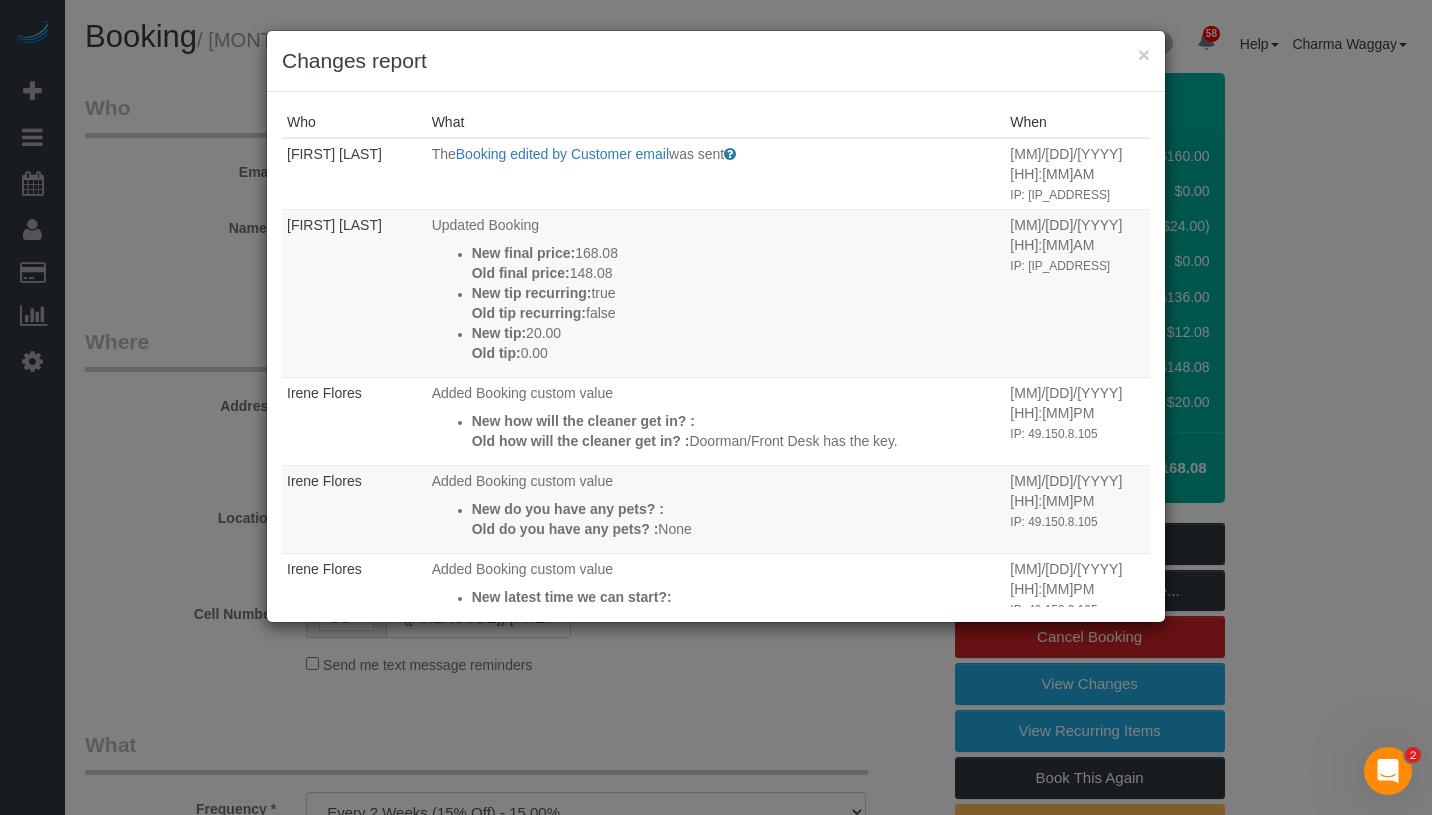 copy on "New tip:
20.00
Old tip:
0.00" 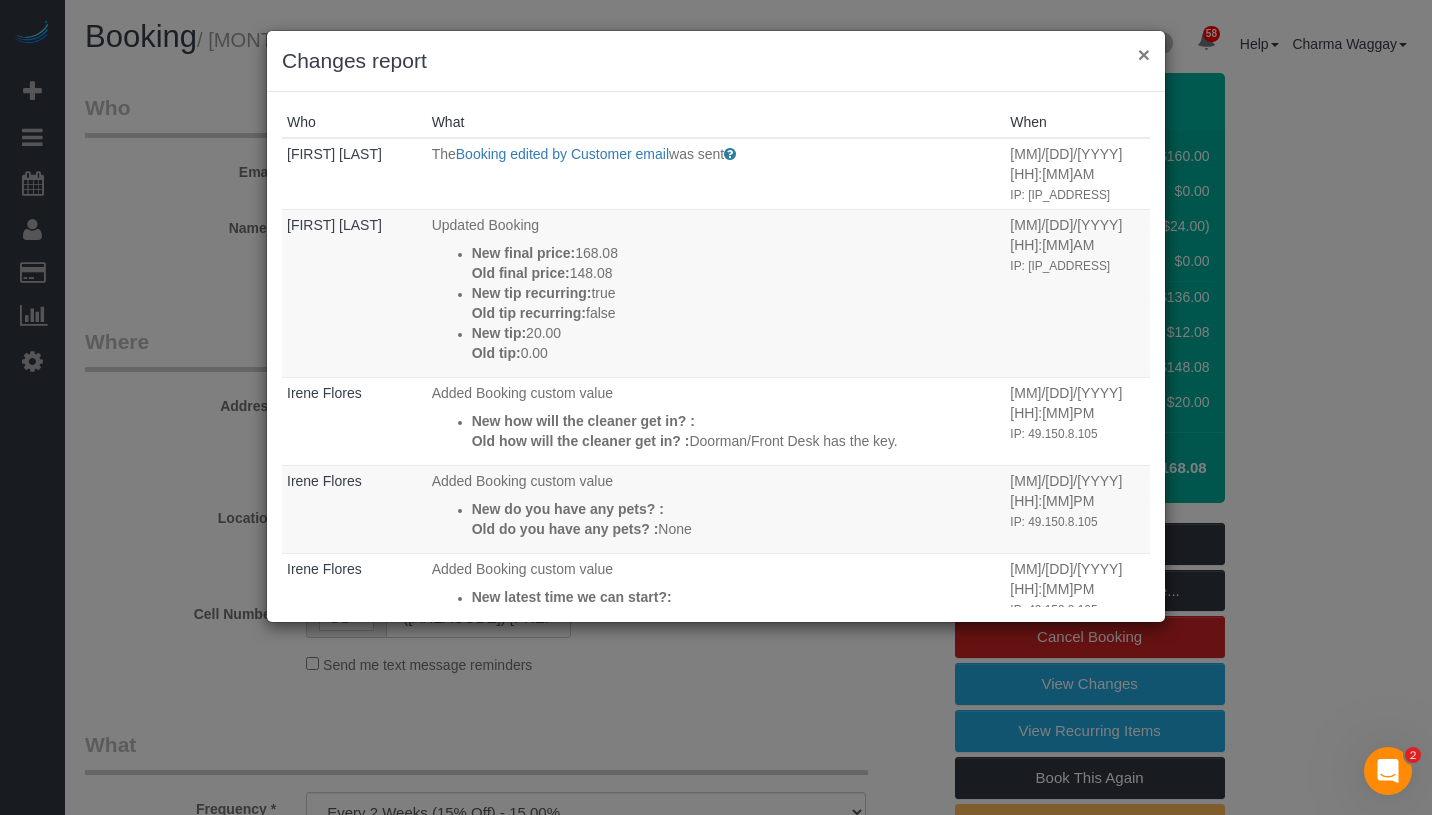 click on "×" at bounding box center [1144, 54] 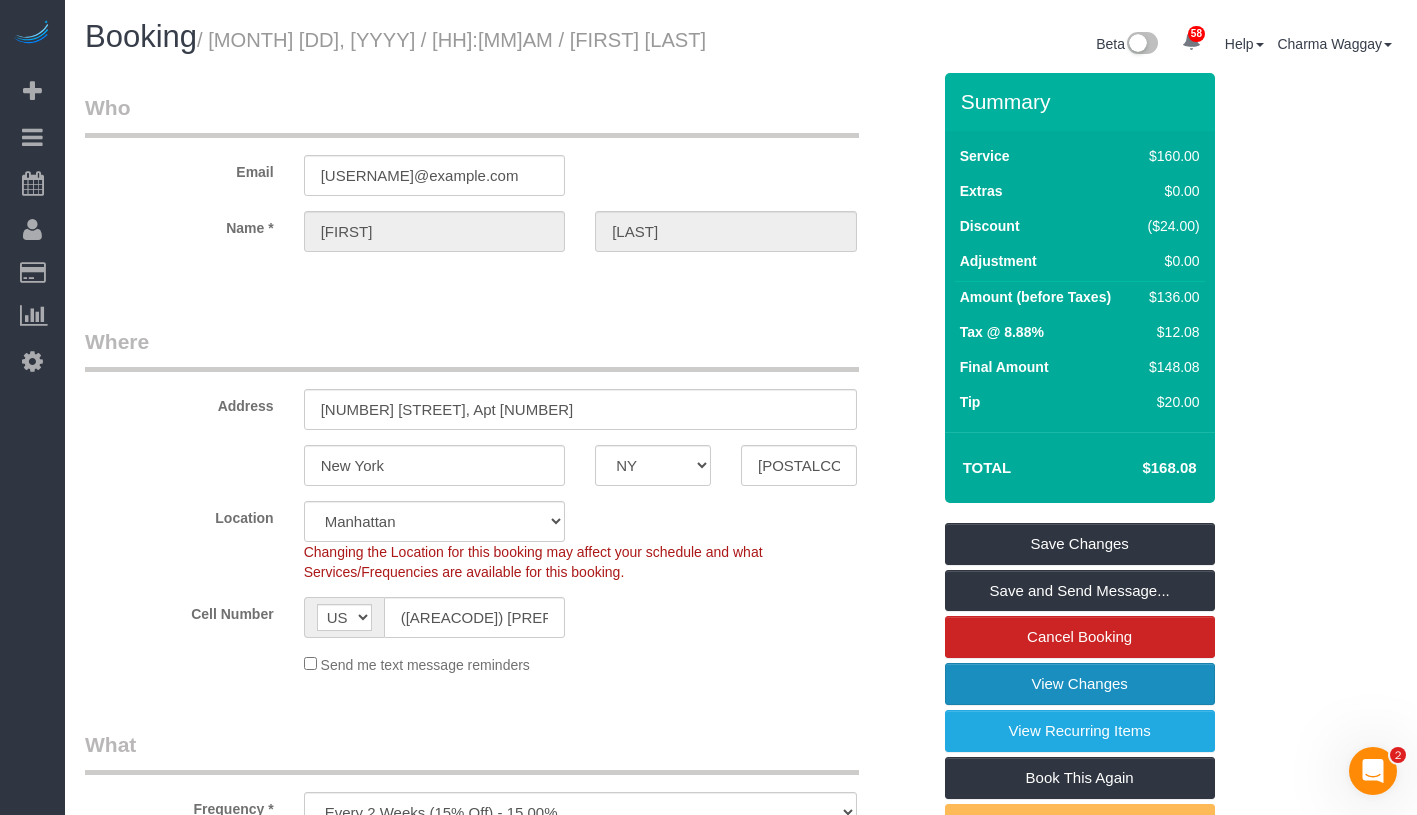 scroll, scrollTop: 0, scrollLeft: 0, axis: both 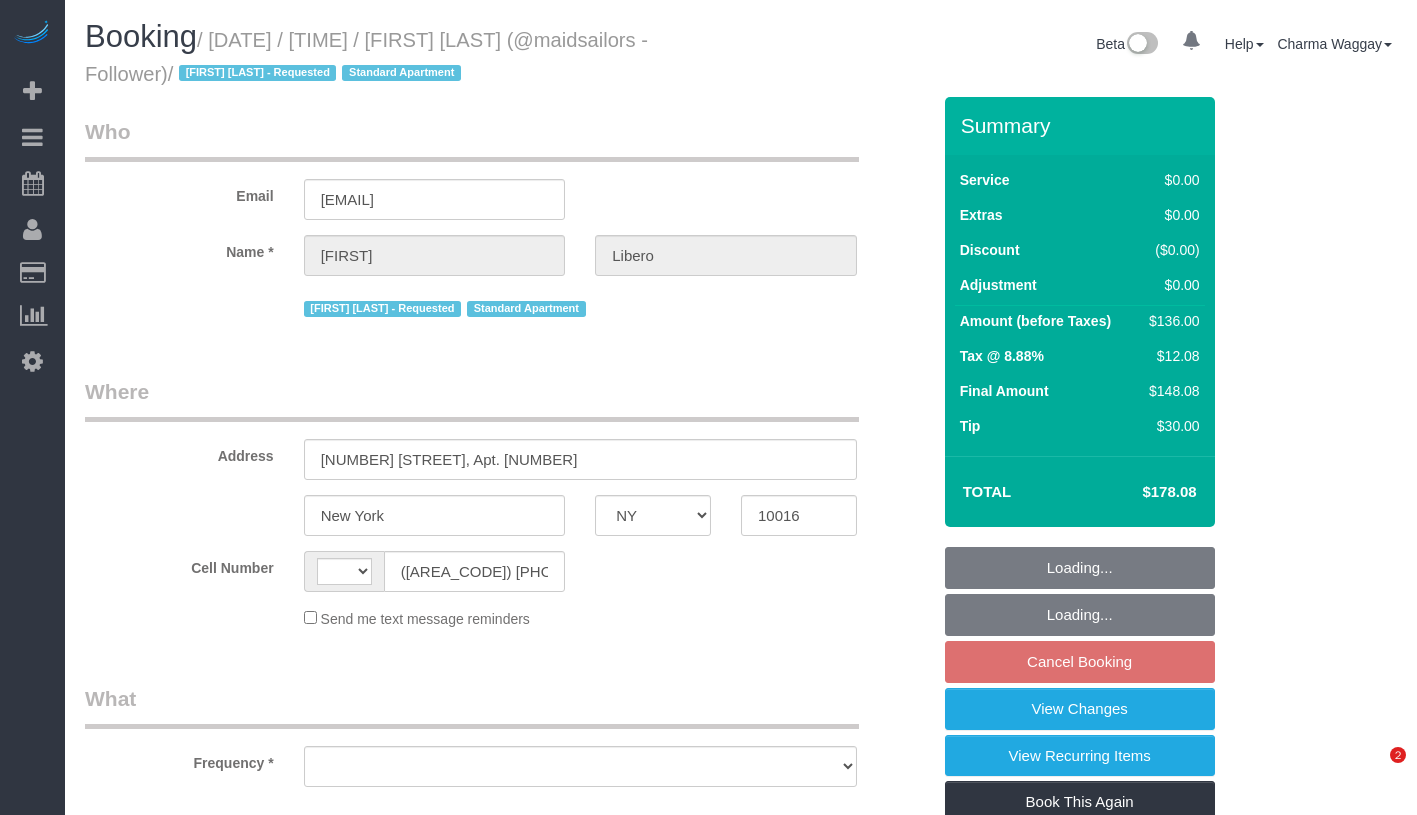 select on "NY" 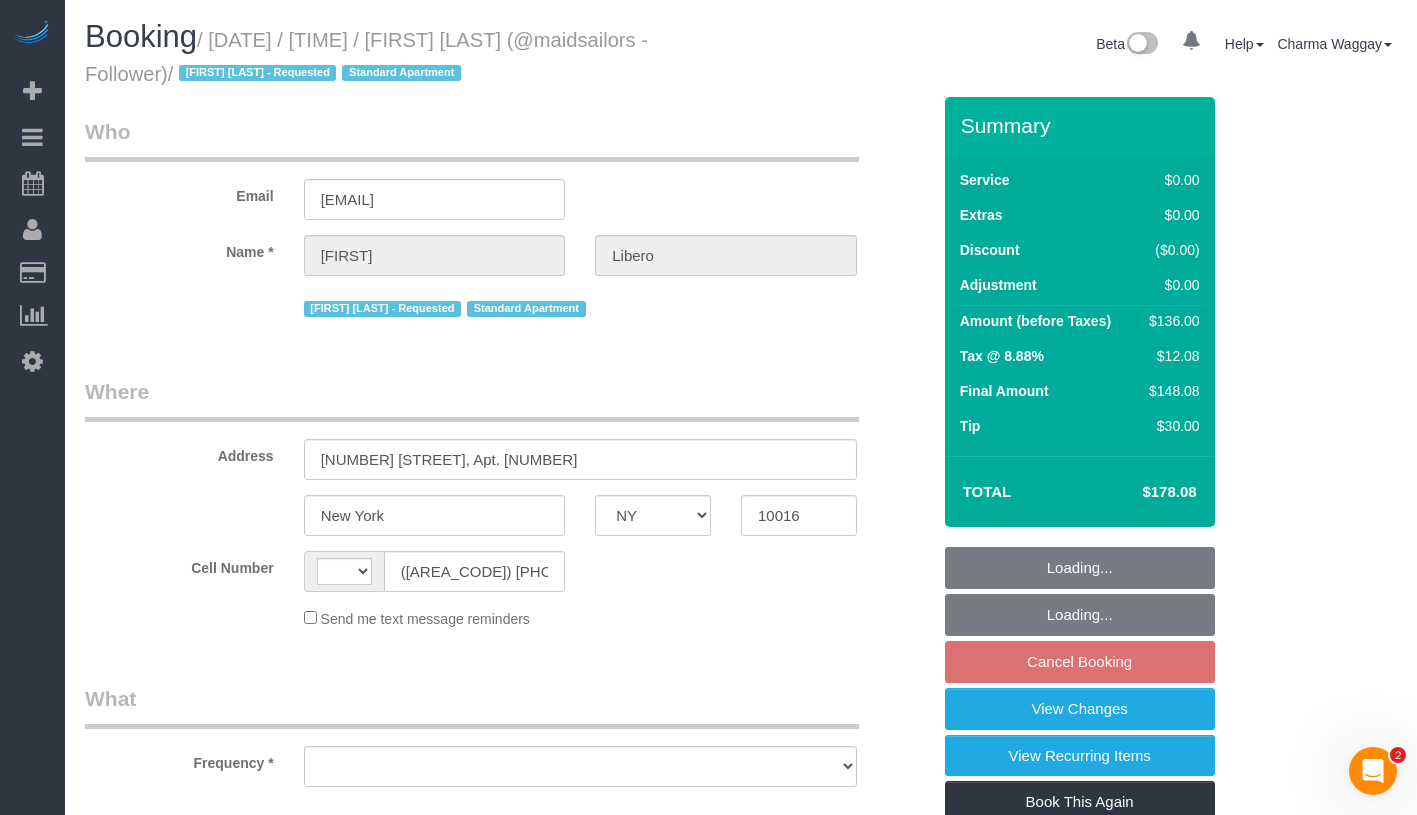 scroll, scrollTop: 0, scrollLeft: 0, axis: both 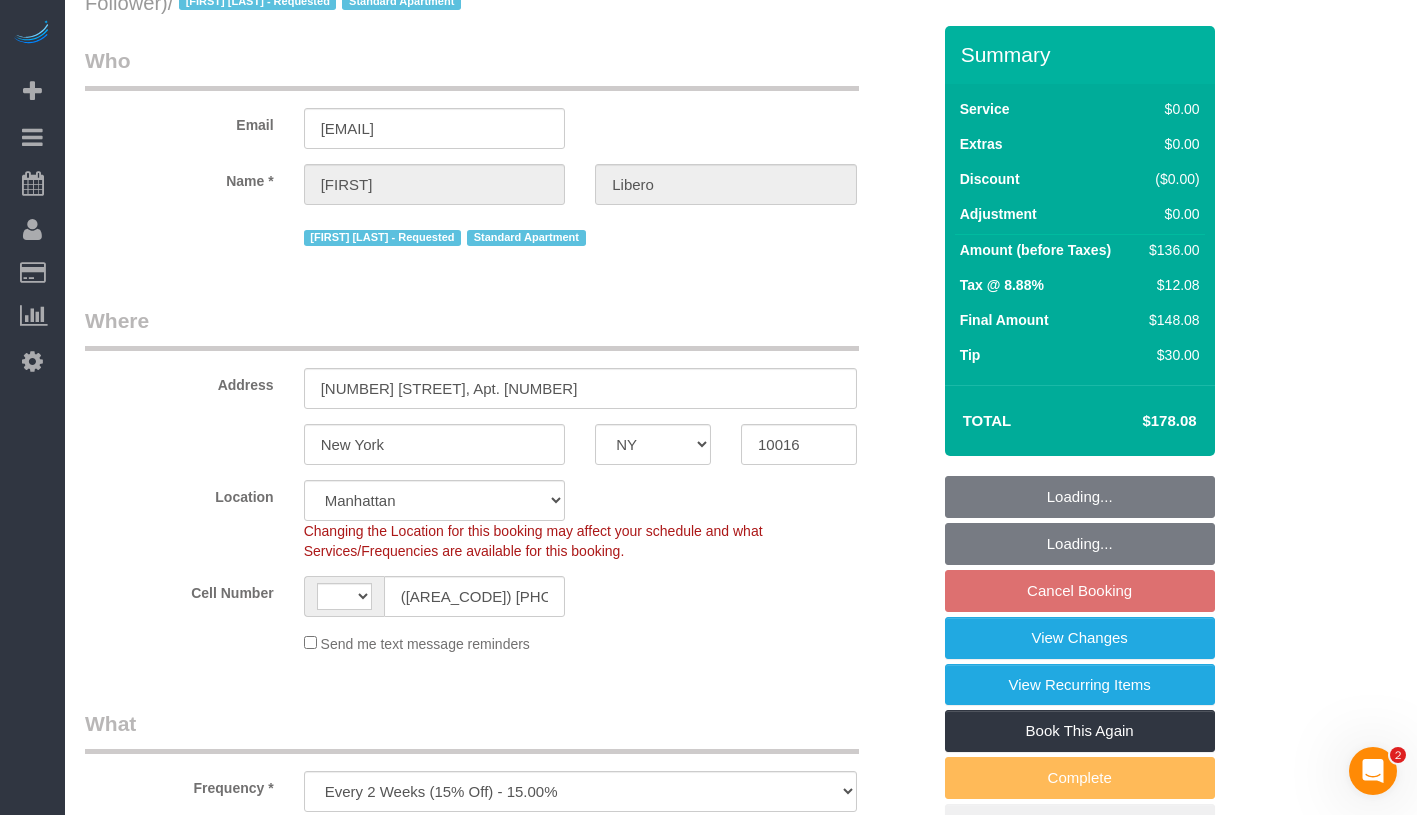 select on "string:US" 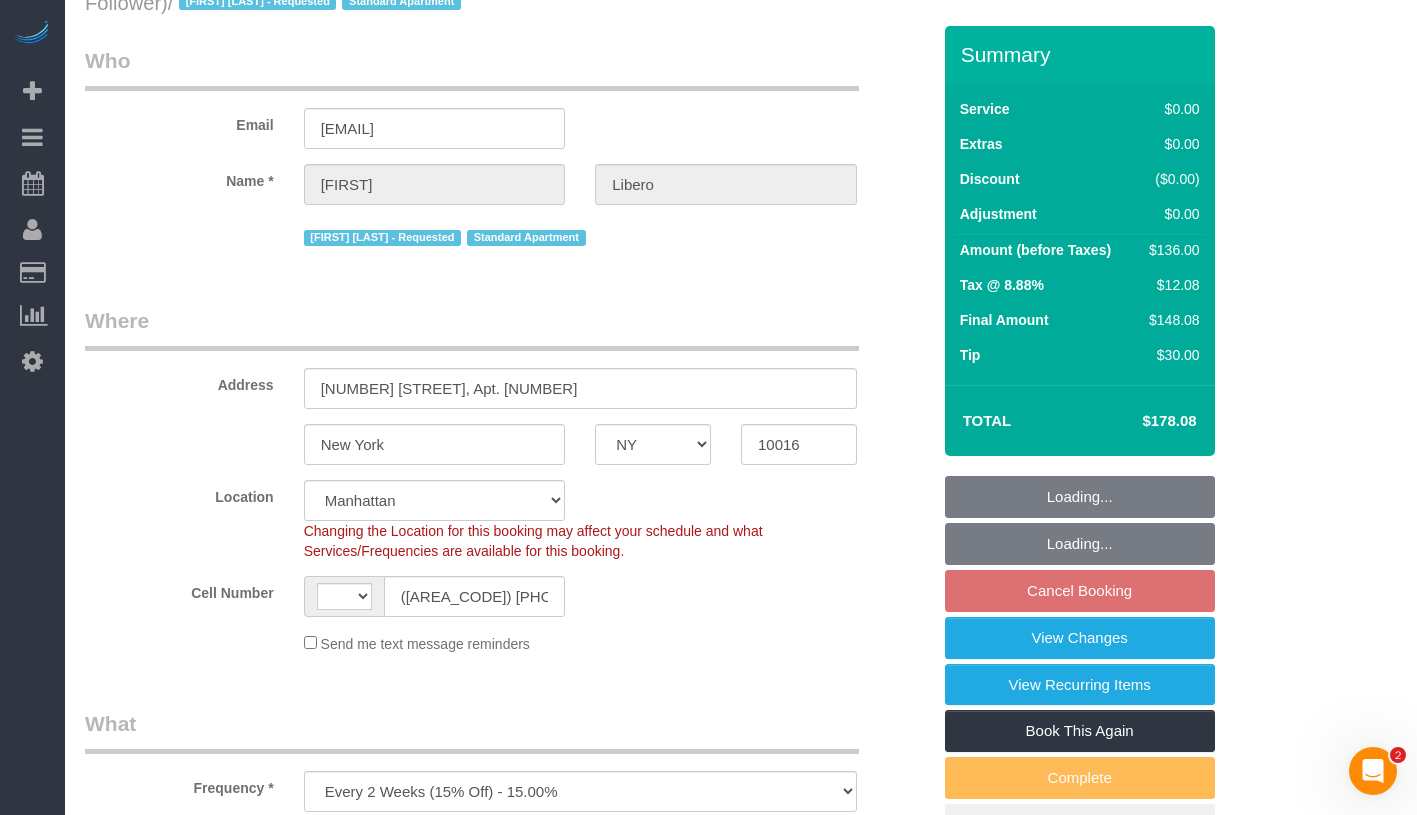 select on "string:stripe-pm_1R58eY4VGloSiKo7myzFn8KE" 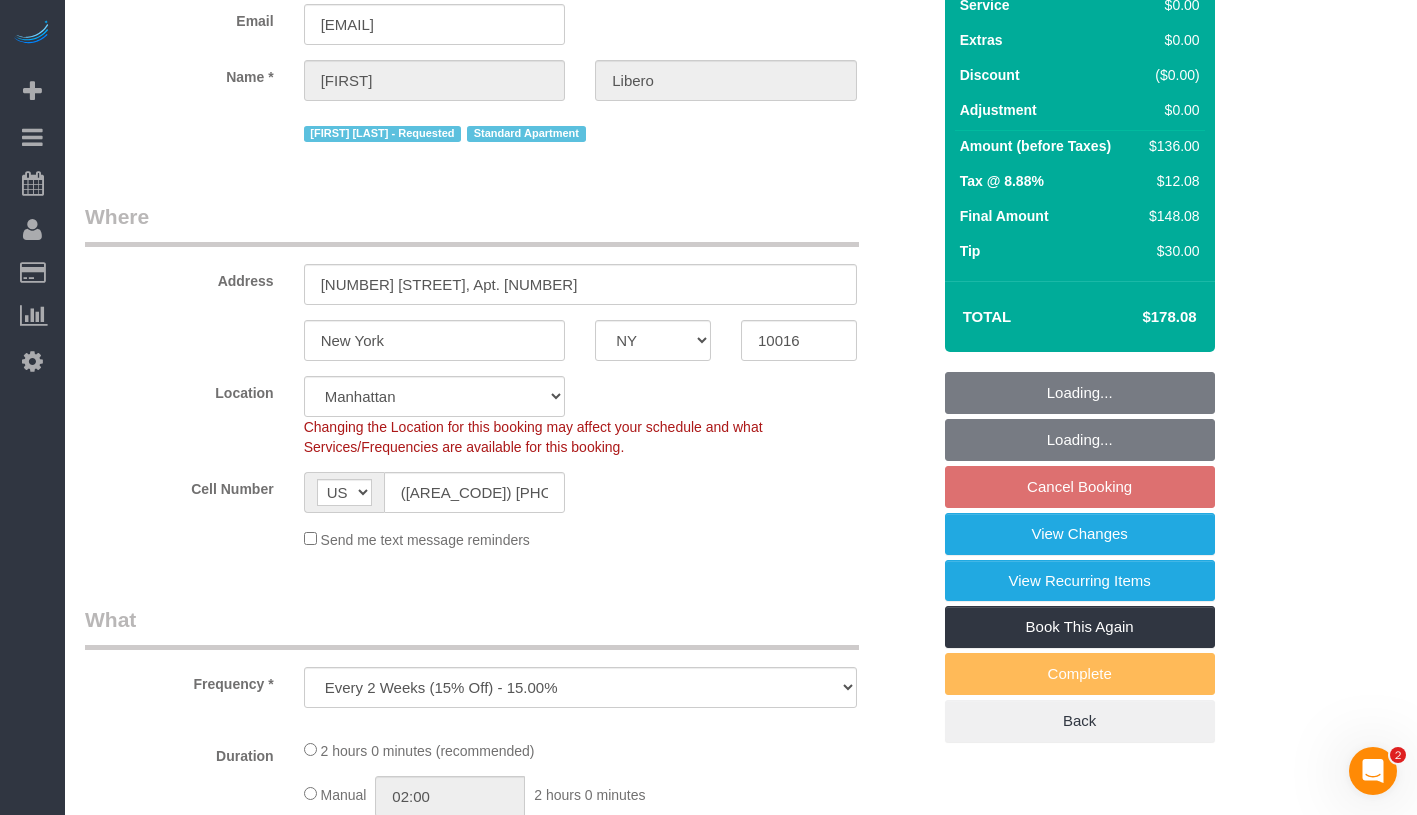select on "object:825" 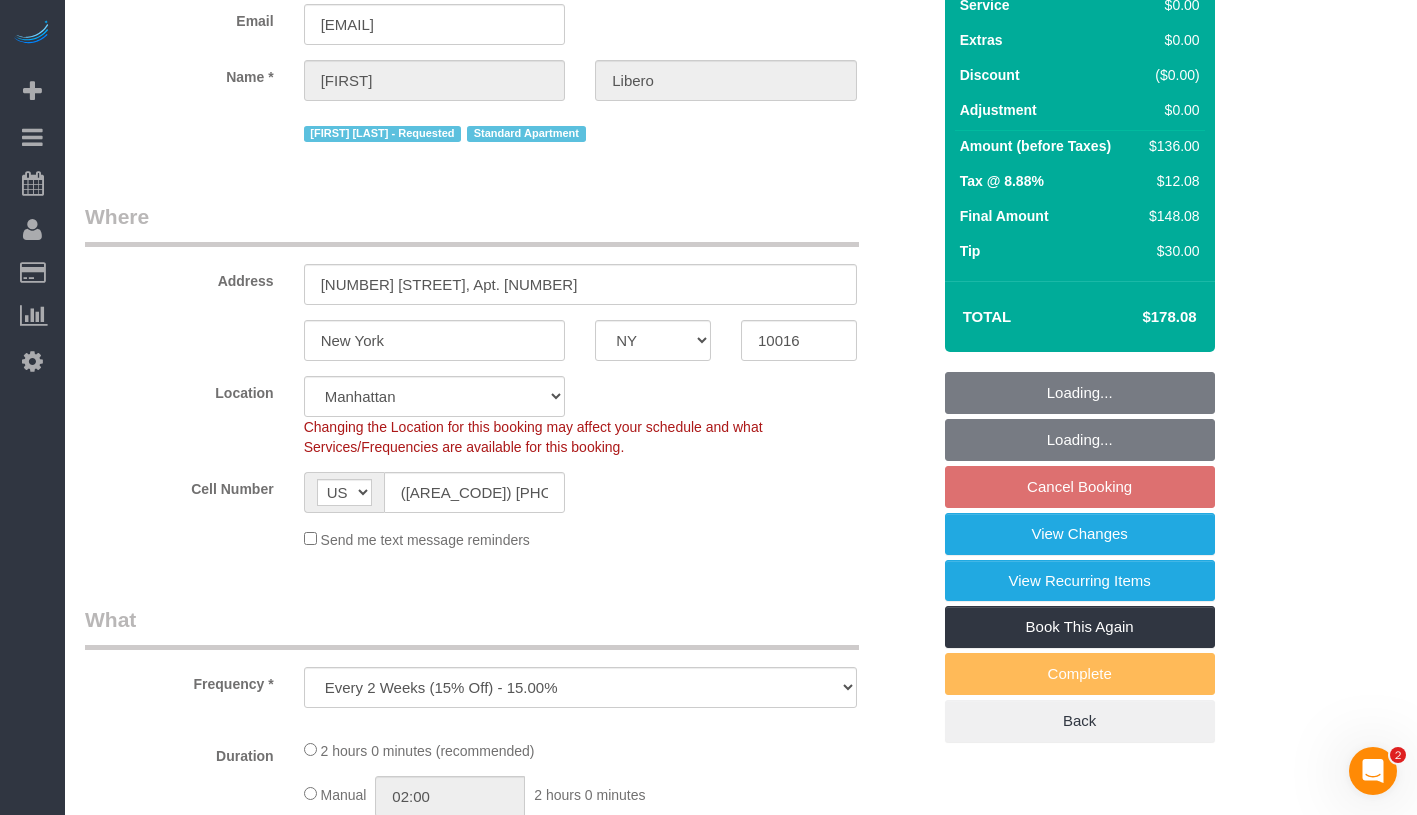select on "spot6" 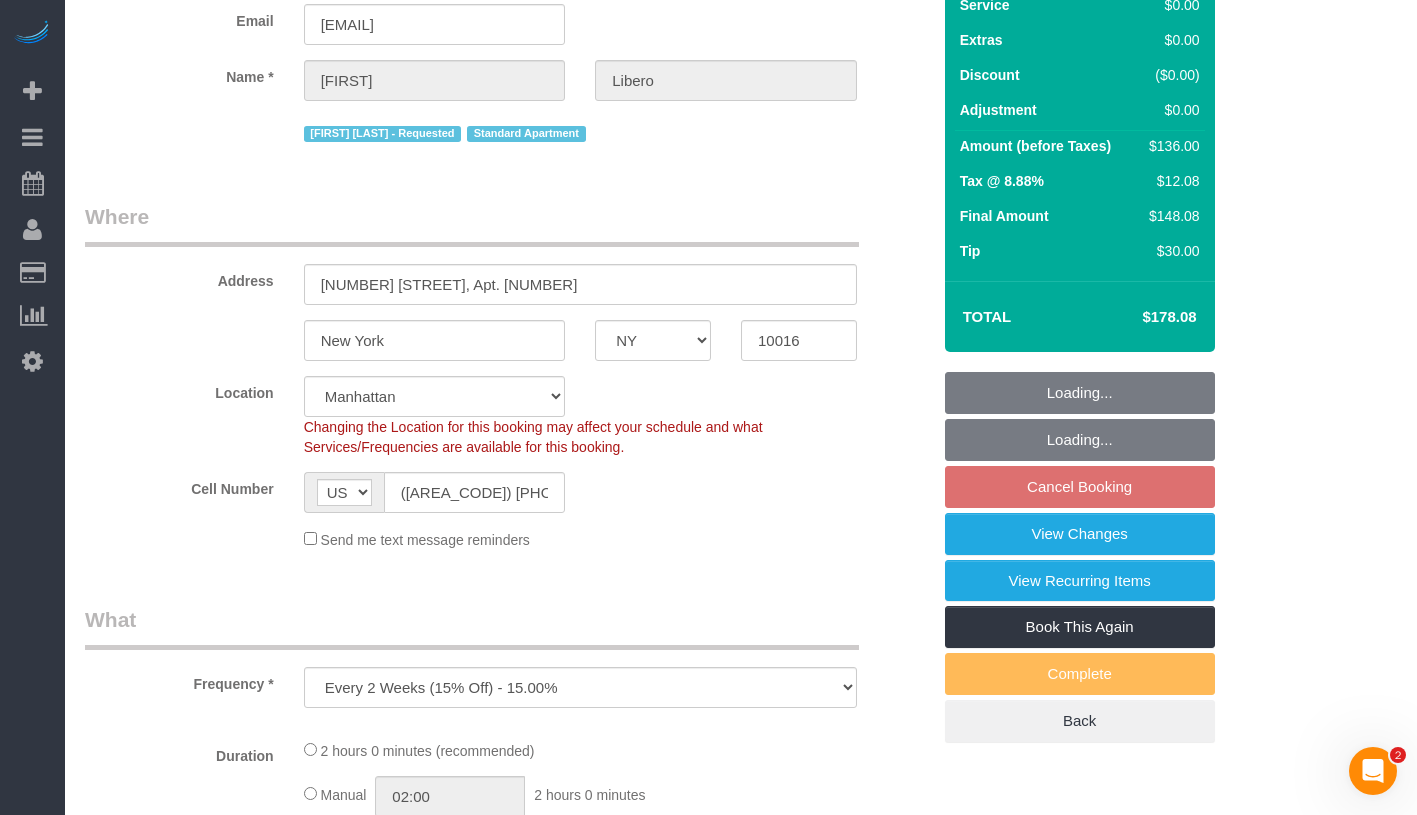 select on "number:6" 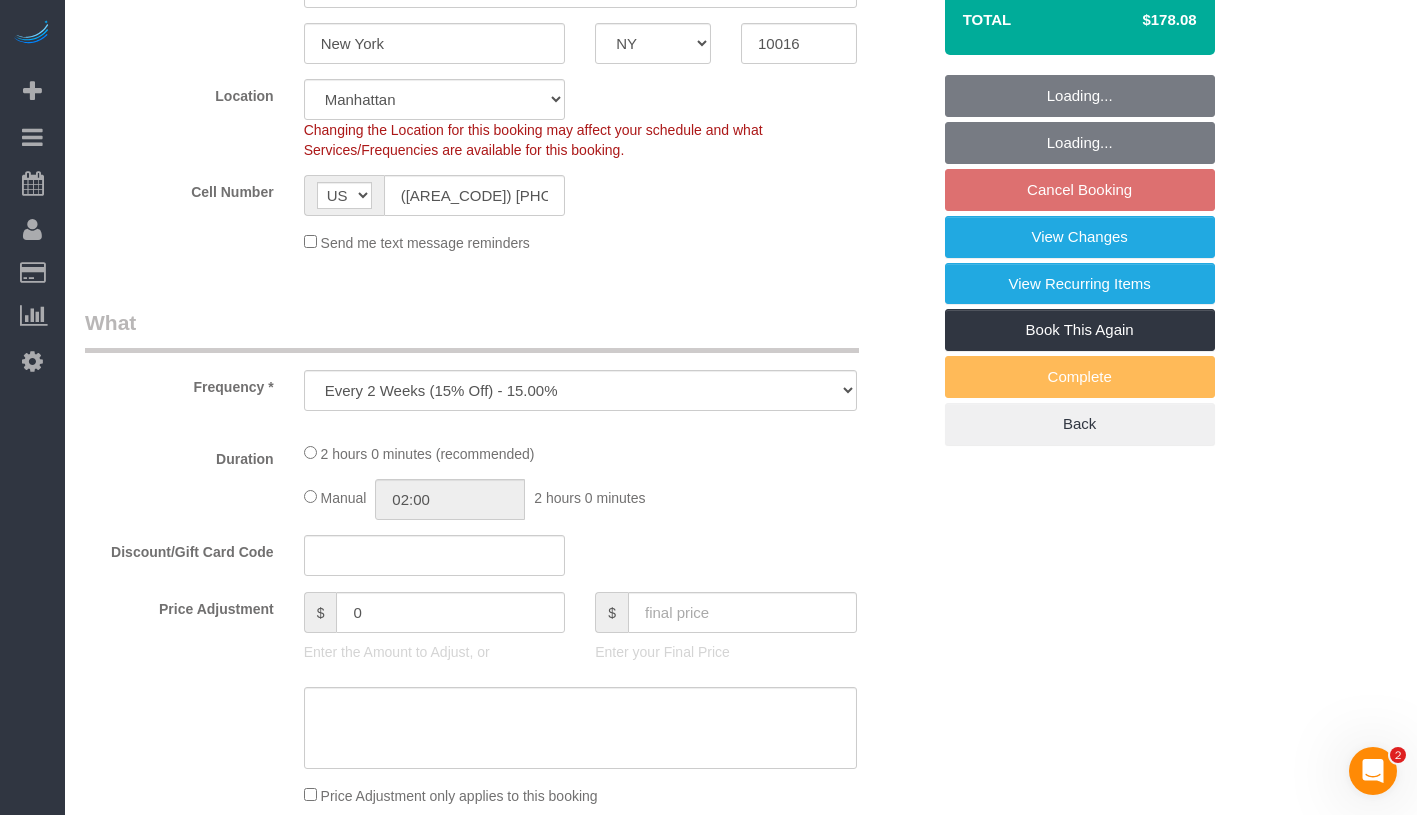 select on "1" 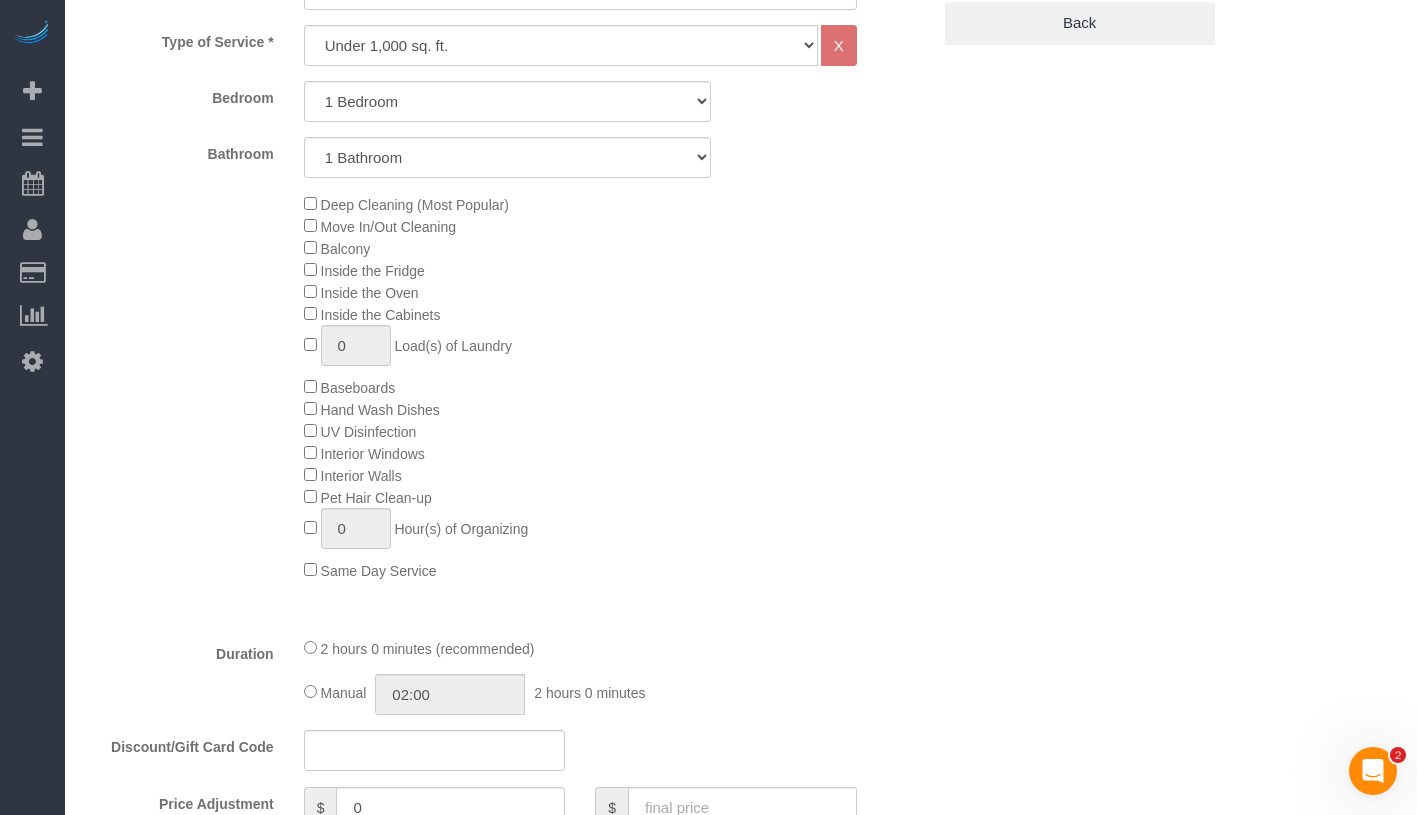 select on "1" 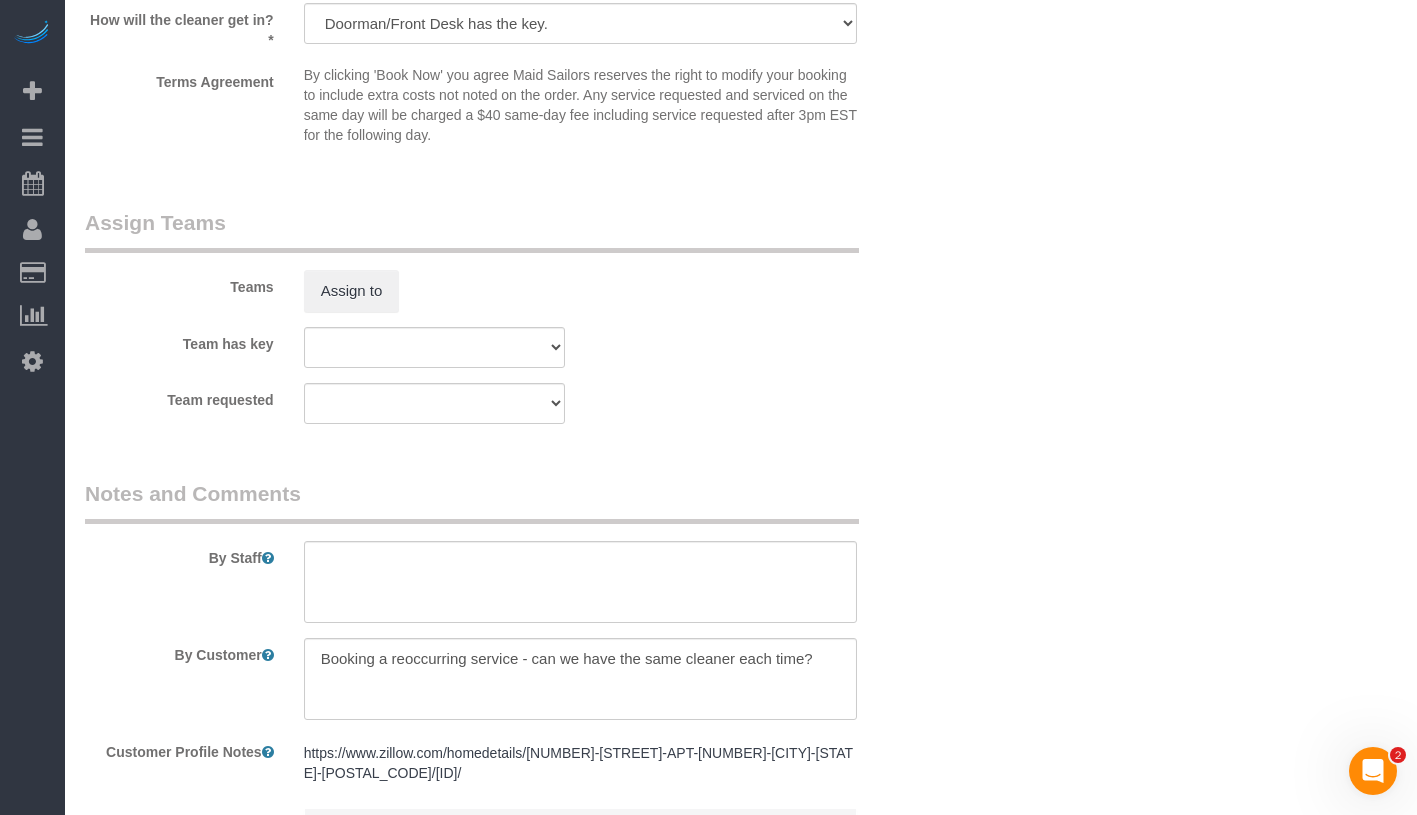 scroll, scrollTop: 2755, scrollLeft: 0, axis: vertical 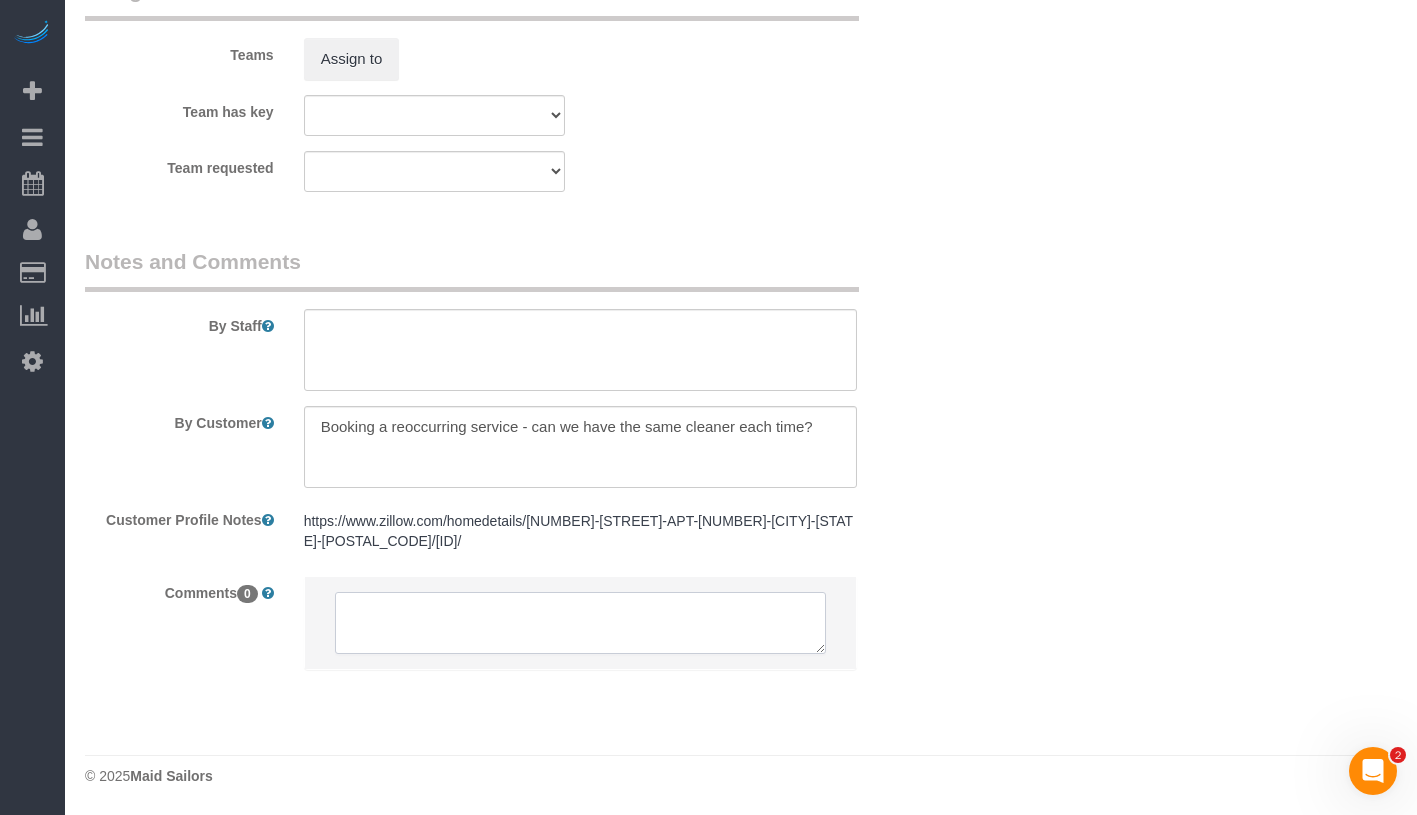 click at bounding box center [580, 623] 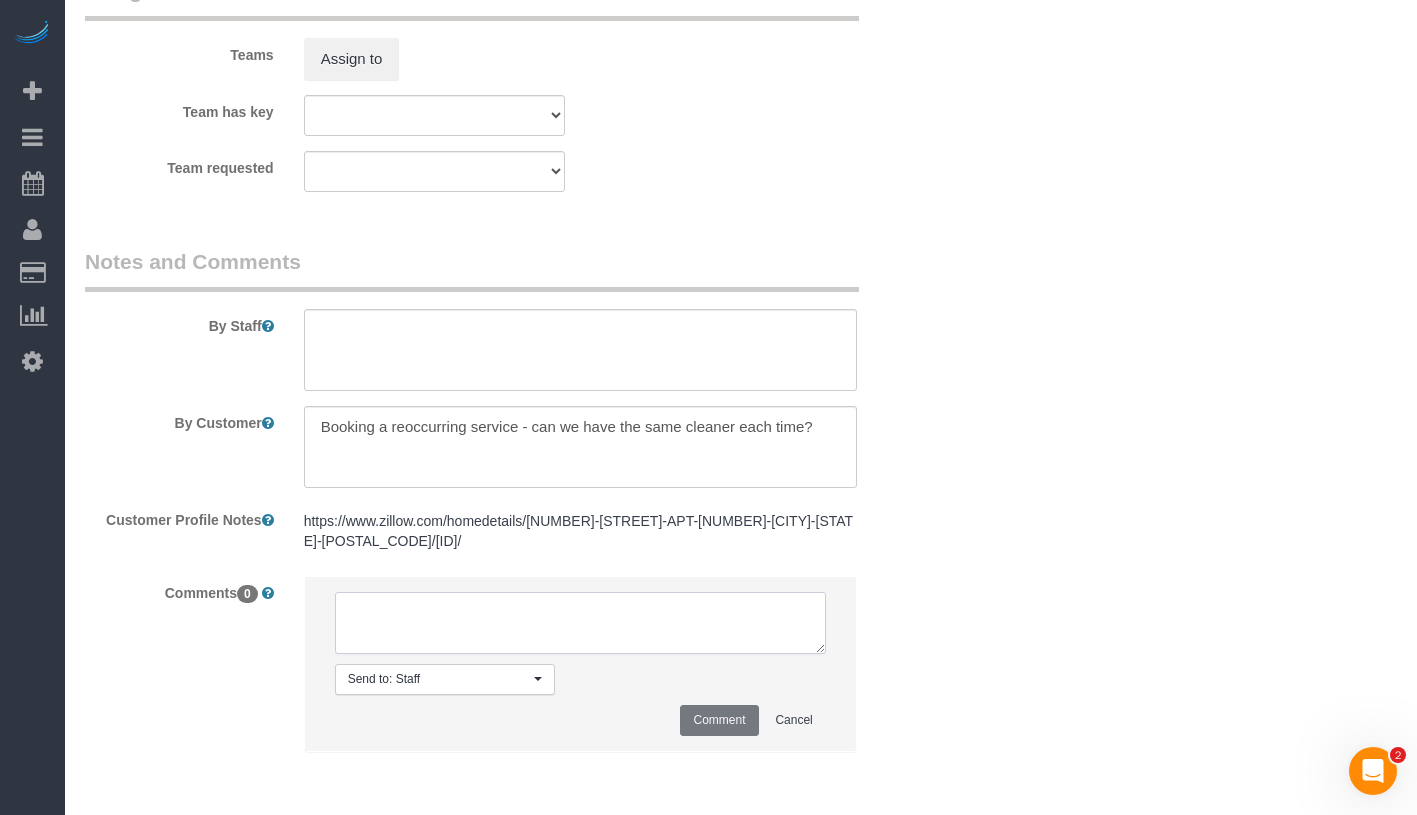 paste on "9am, and 3pm are both times that would work" 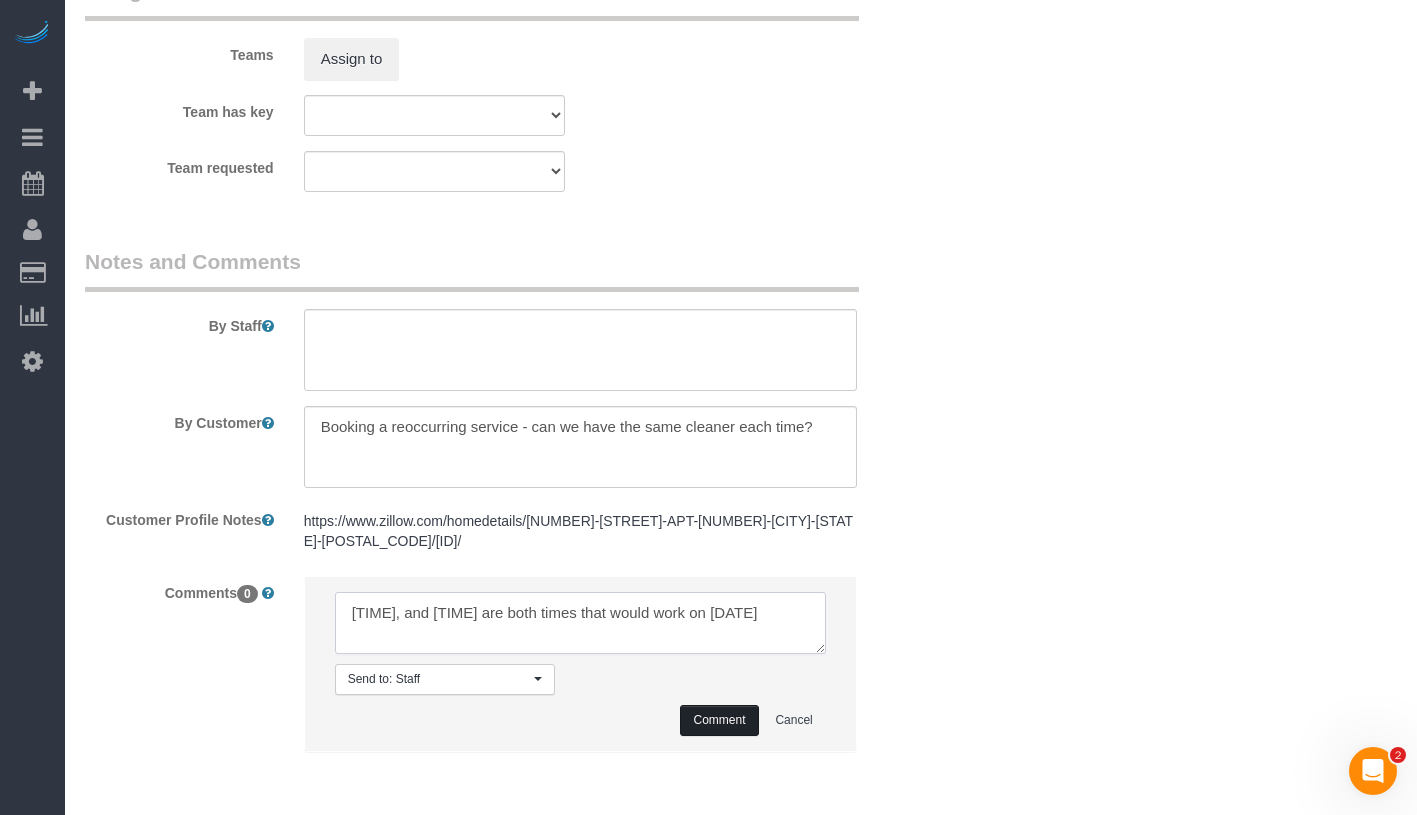 type on "[TIME], and [TIME] are both times that would work on [DATE]" 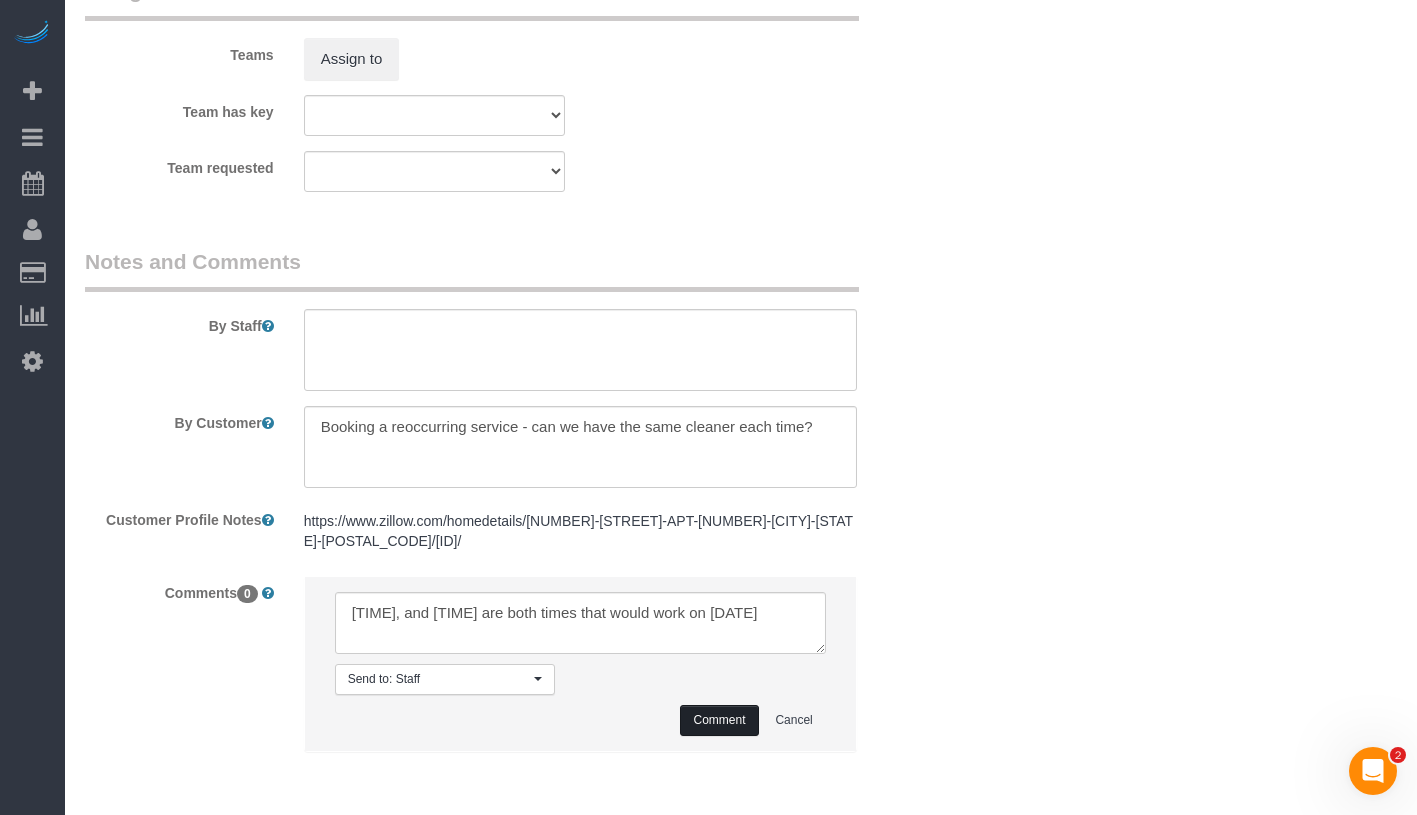 click on "Comment" at bounding box center (719, 720) 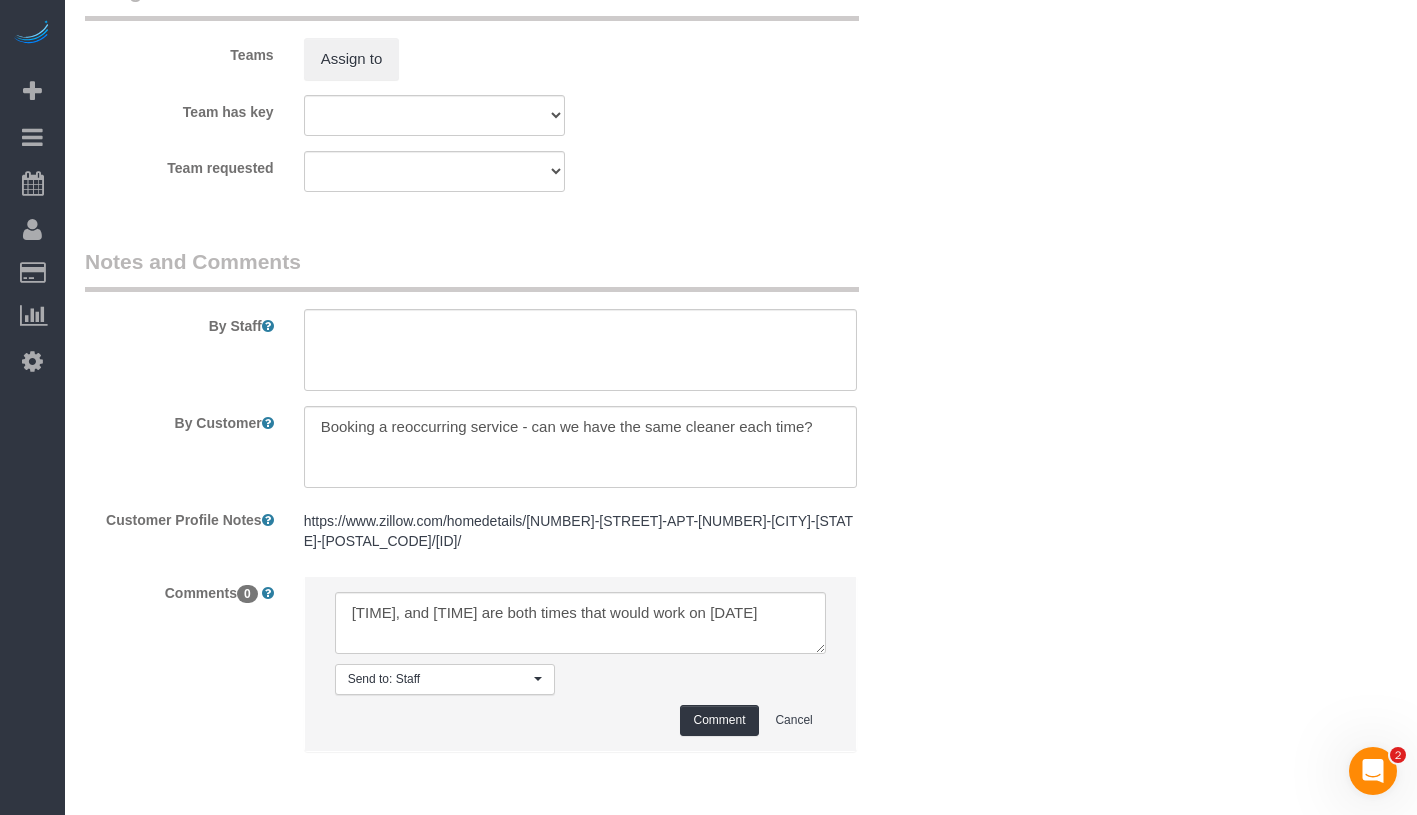 type 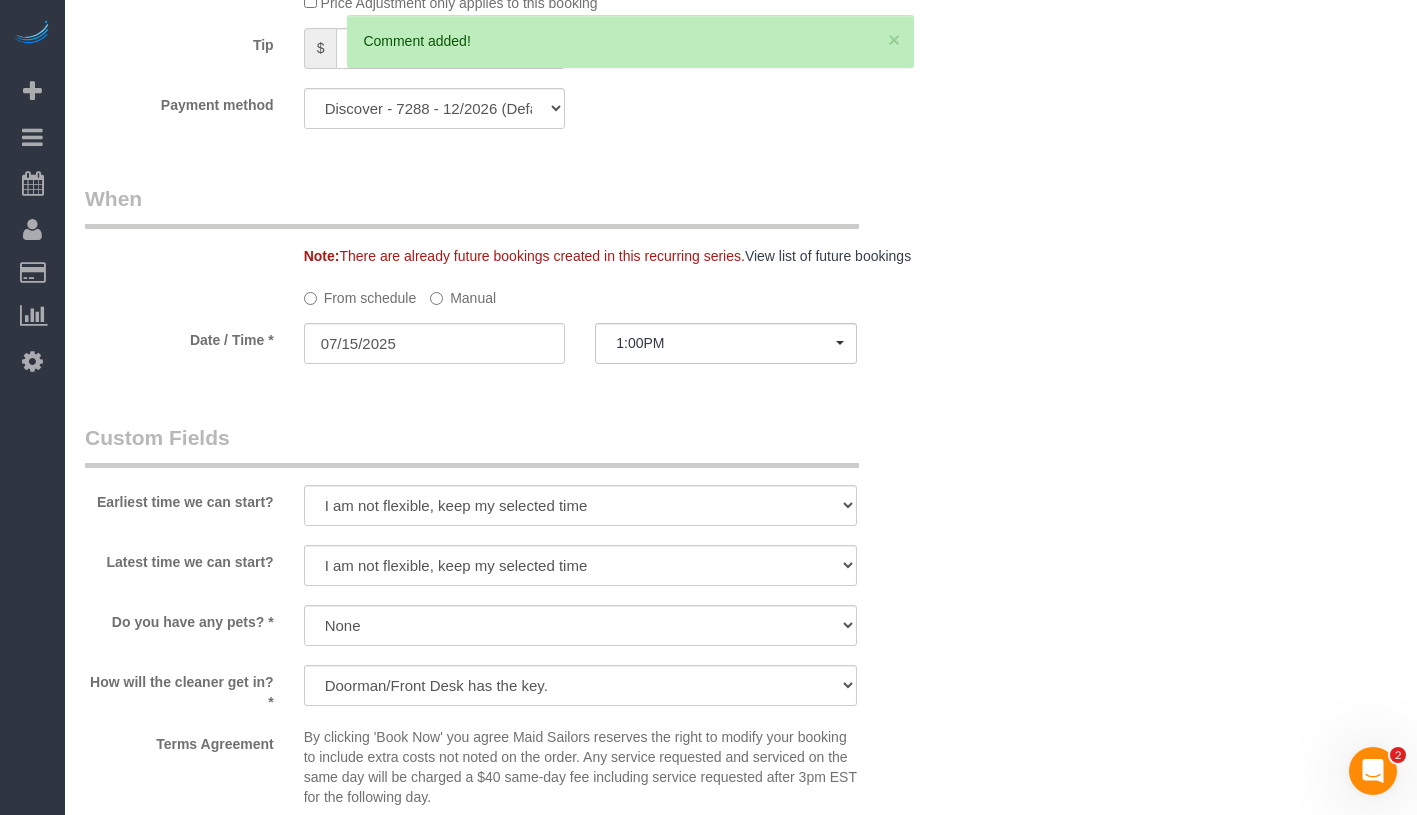 scroll, scrollTop: 1665, scrollLeft: 0, axis: vertical 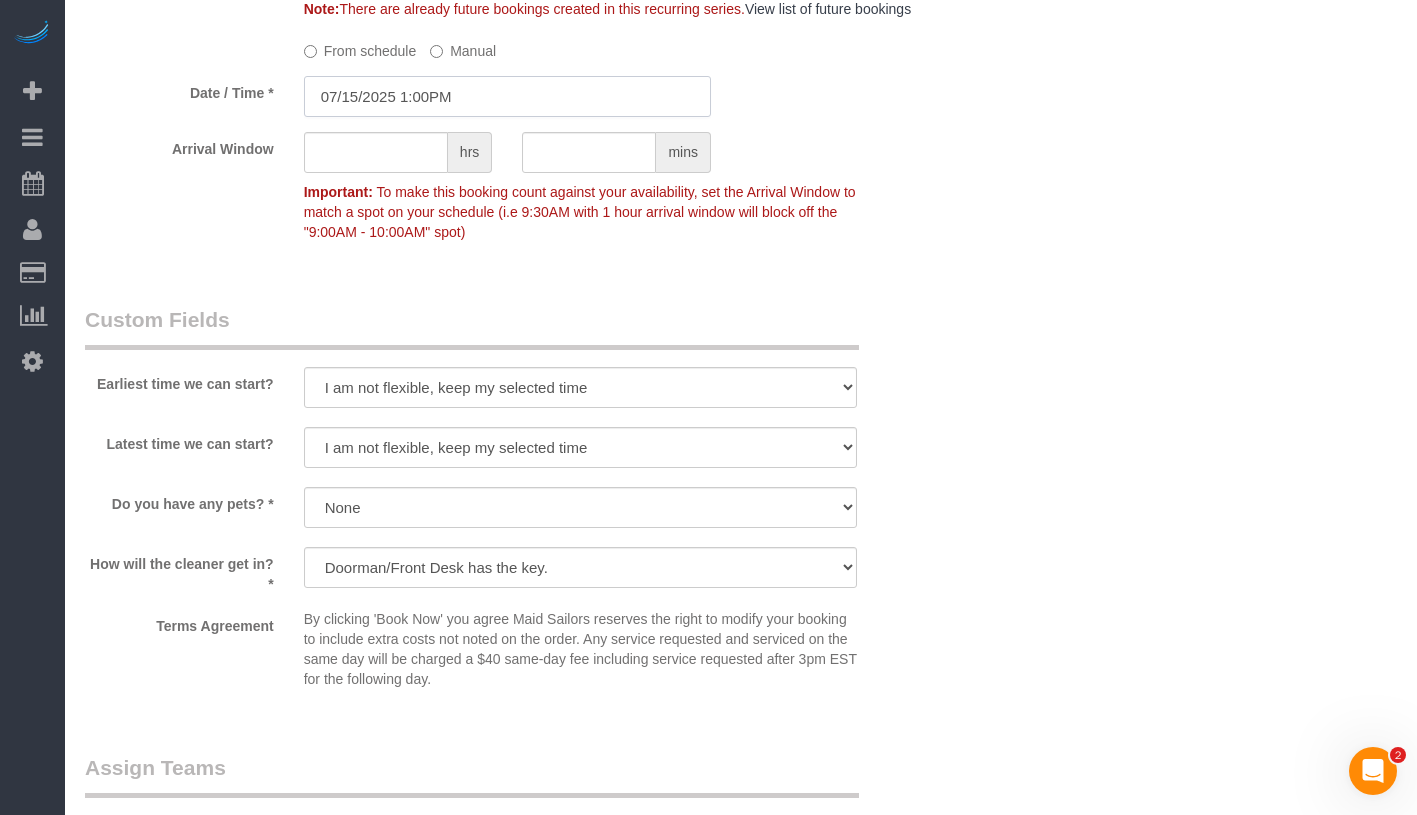 click on "07/15/2025 1:00PM" at bounding box center [507, 96] 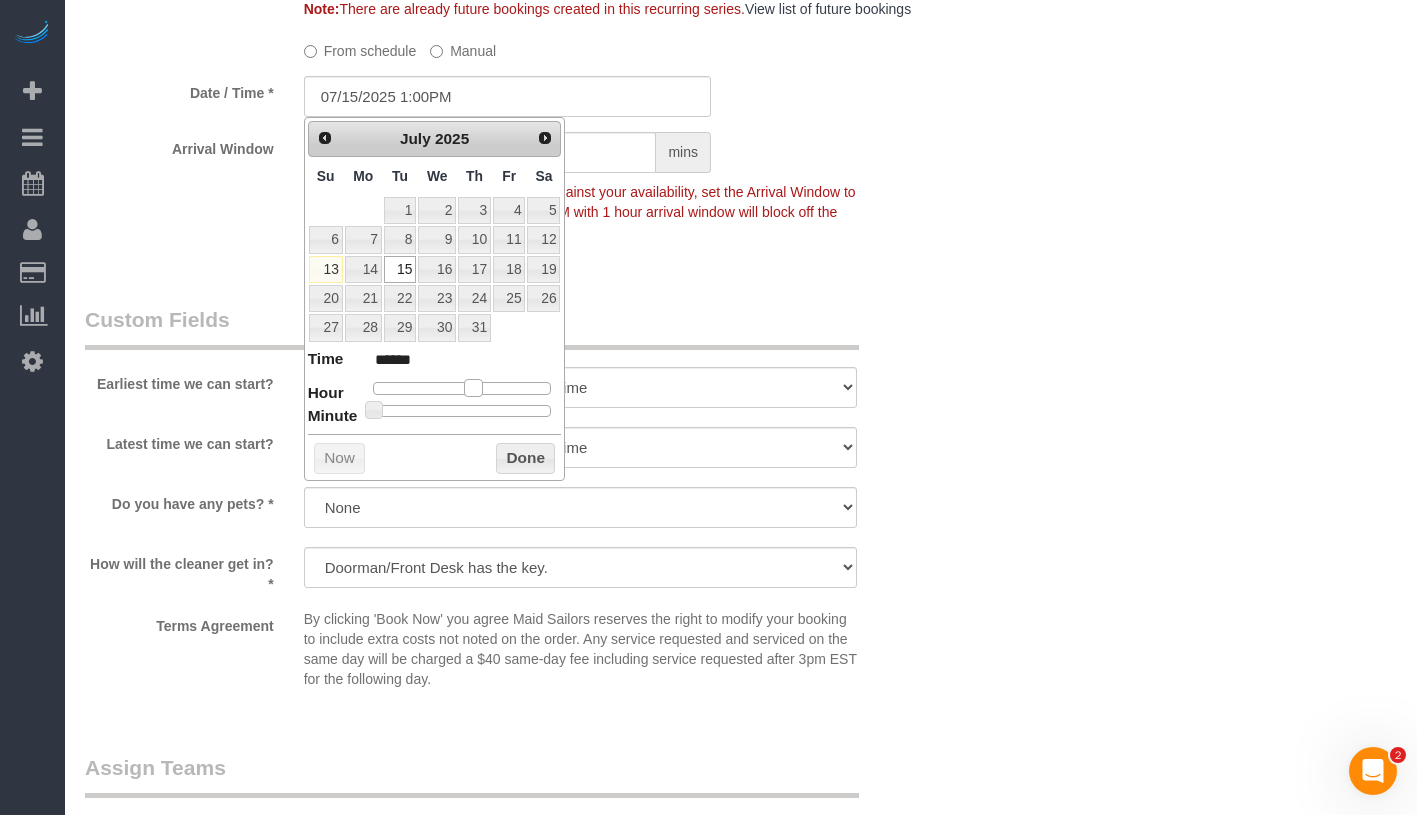 type on "07/15/2025 12:00PM" 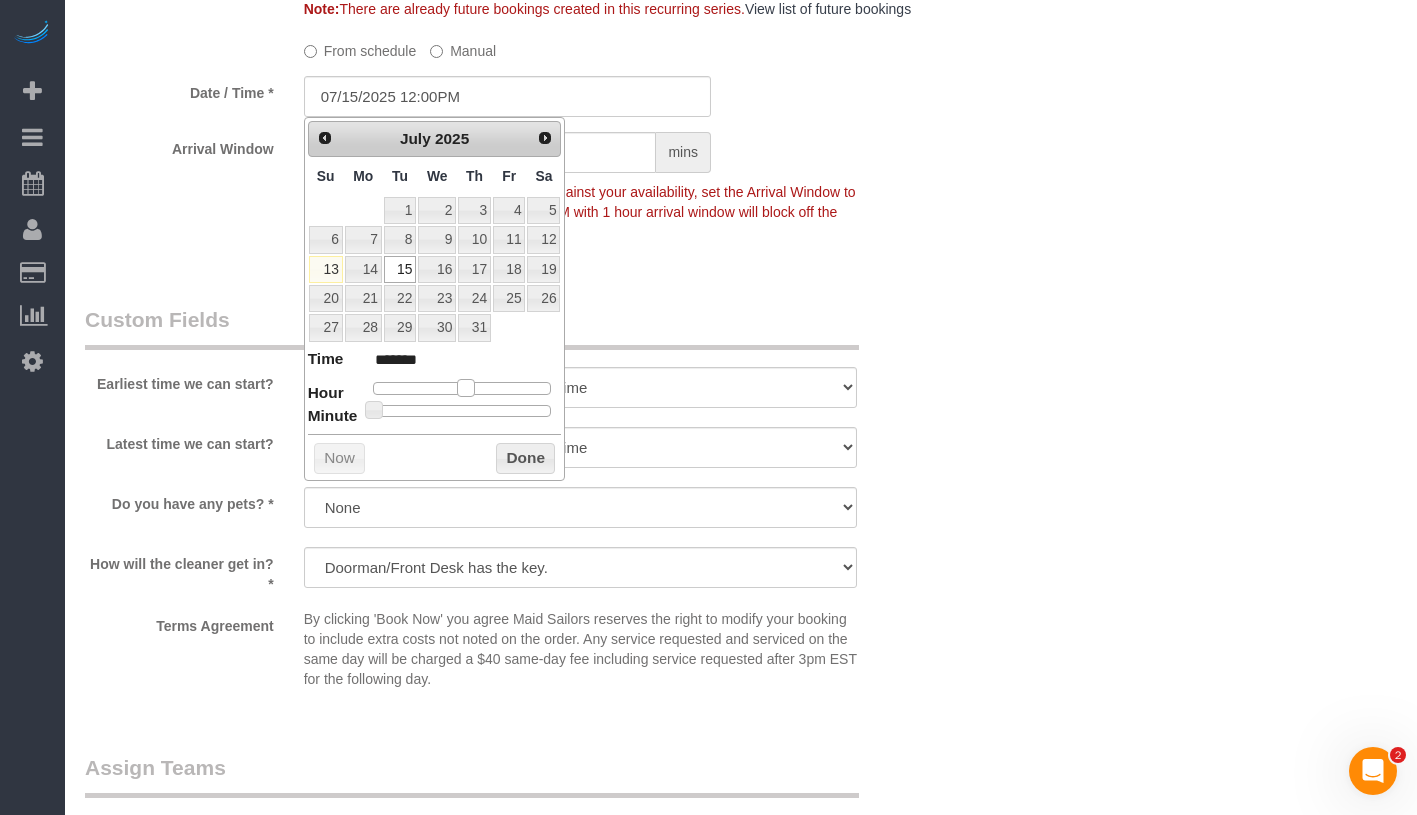 type on "07/15/2025 11:00AM" 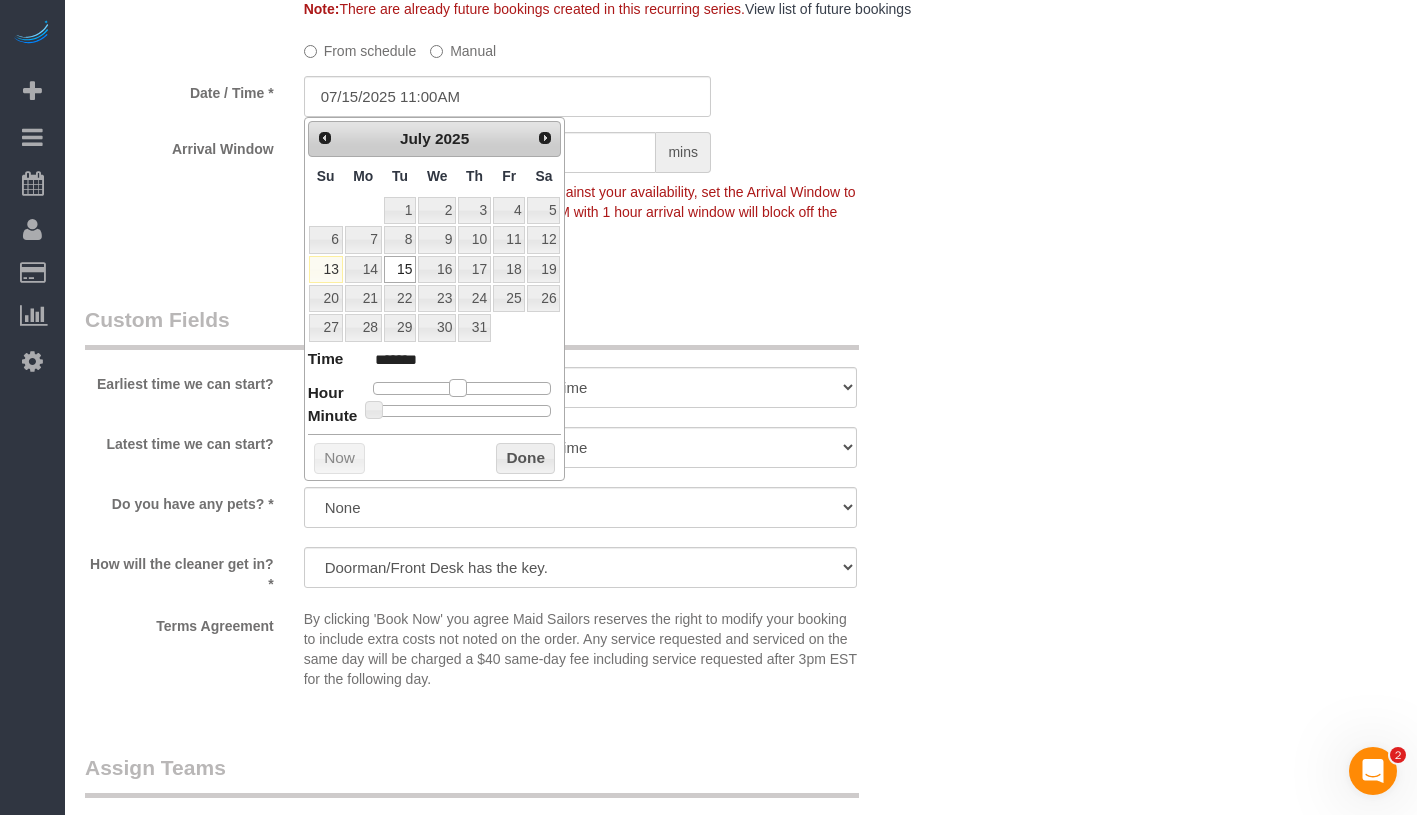 type on "07/15/2025 10:00AM" 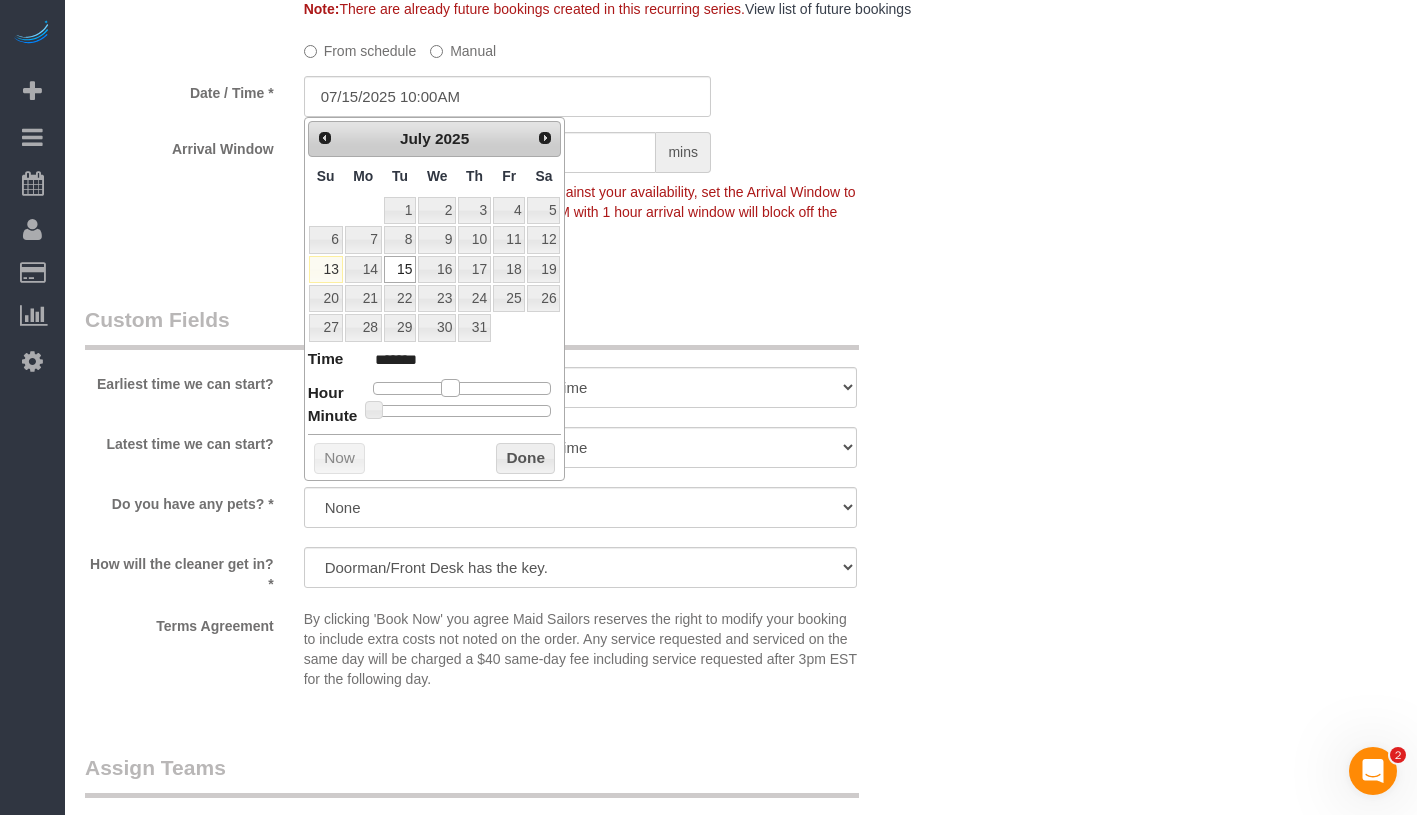 type on "07/15/2025 9:00AM" 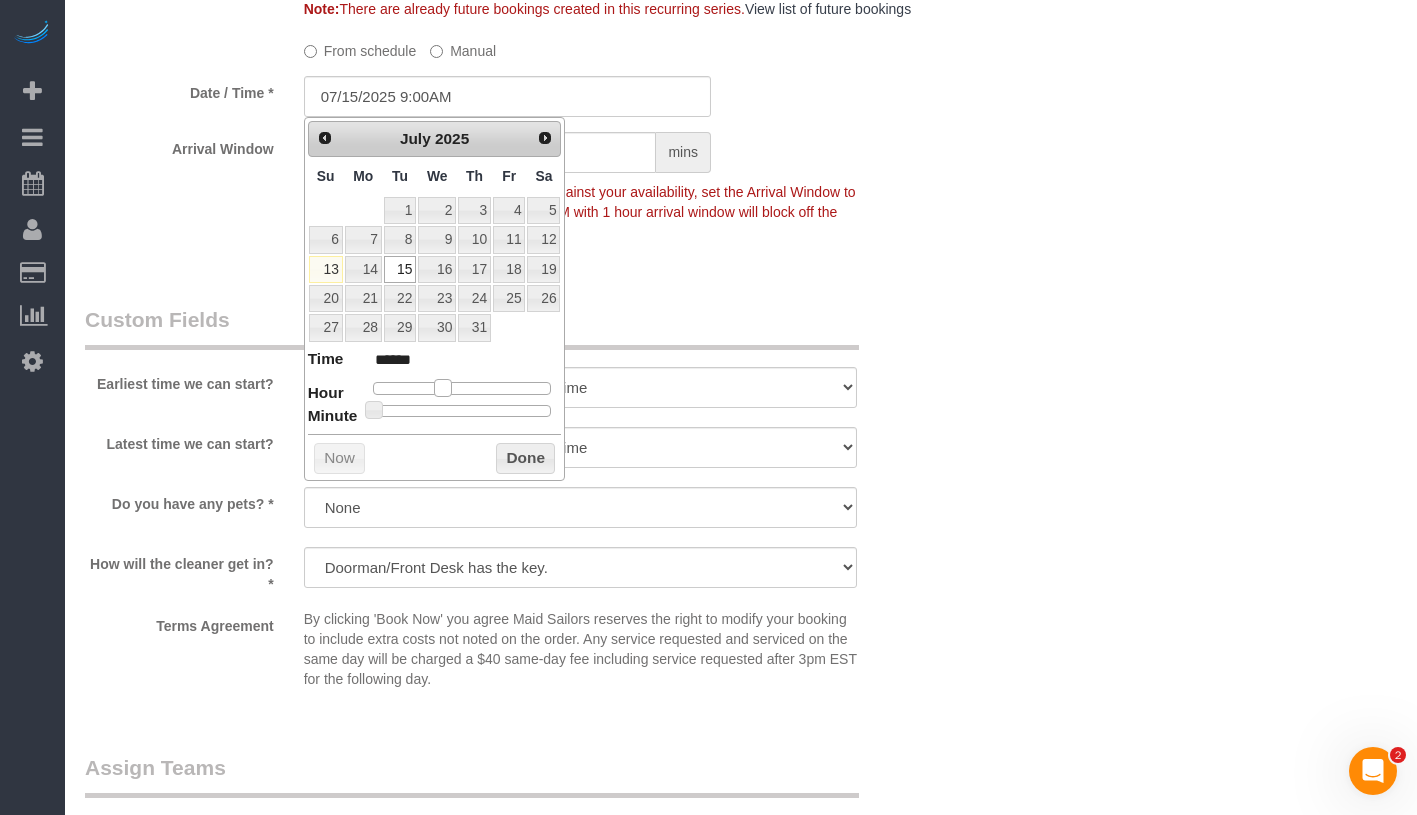 type on "07/15/2025 8:00AM" 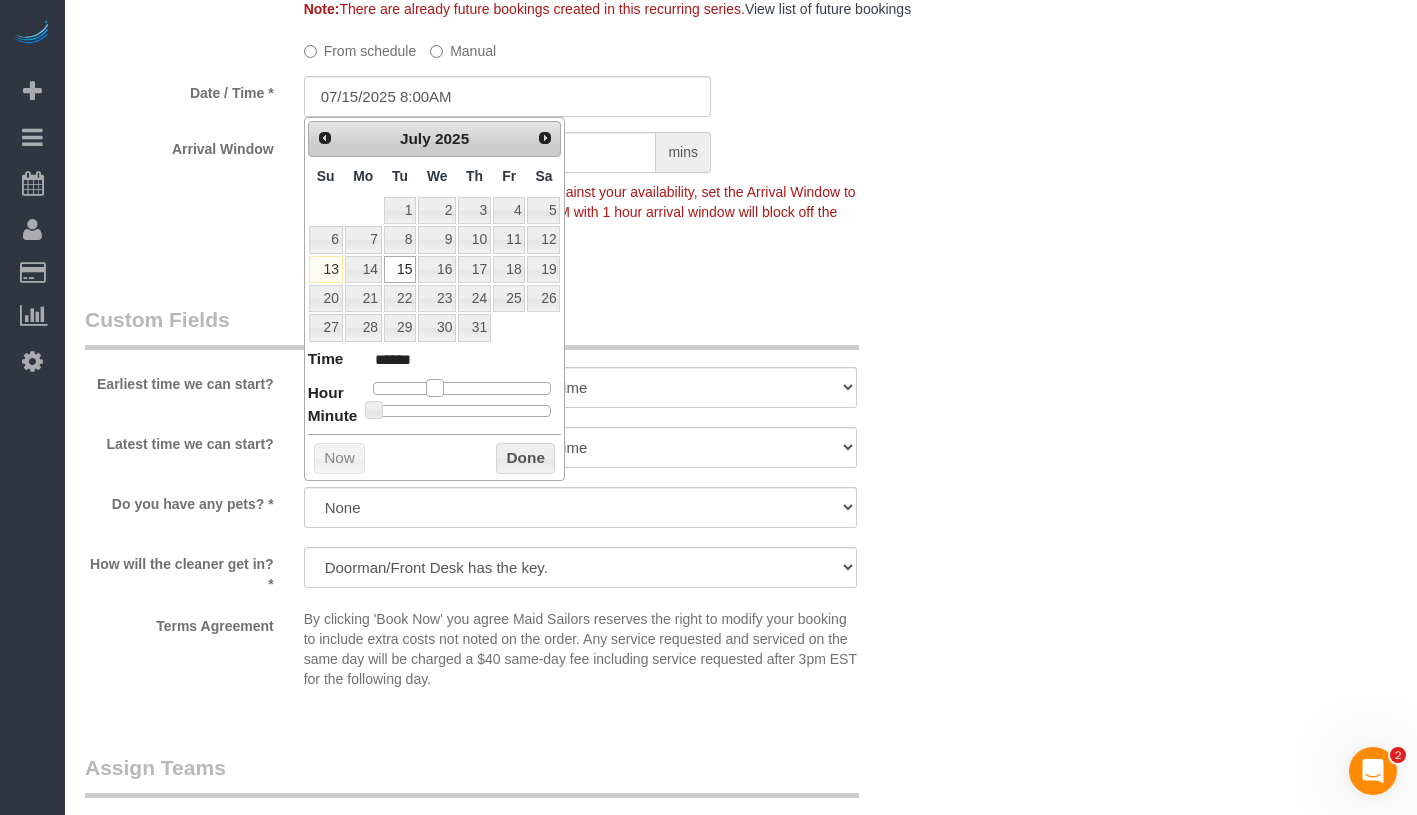 drag, startPoint x: 469, startPoint y: 384, endPoint x: 433, endPoint y: 384, distance: 36 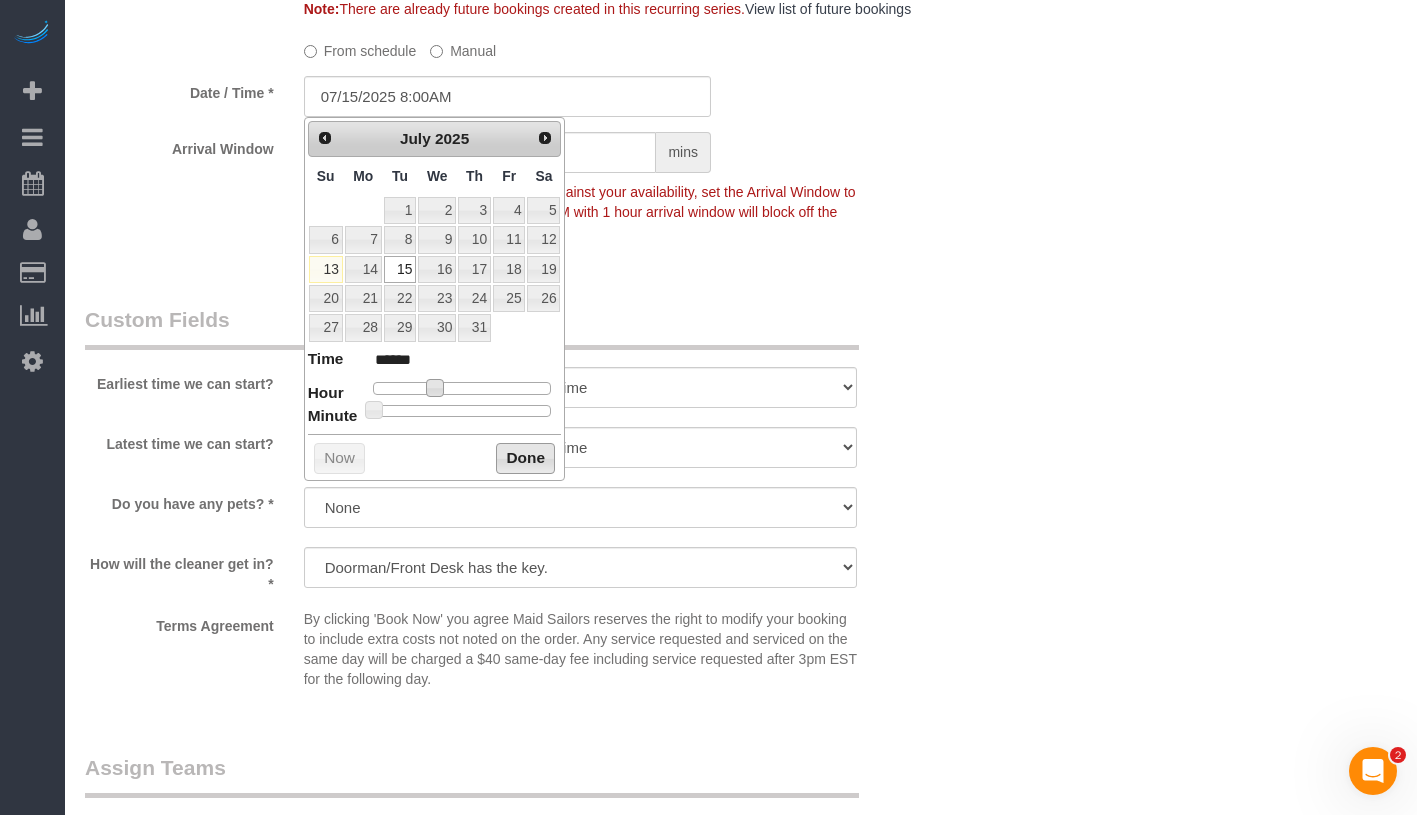 click on "Done" at bounding box center (525, 459) 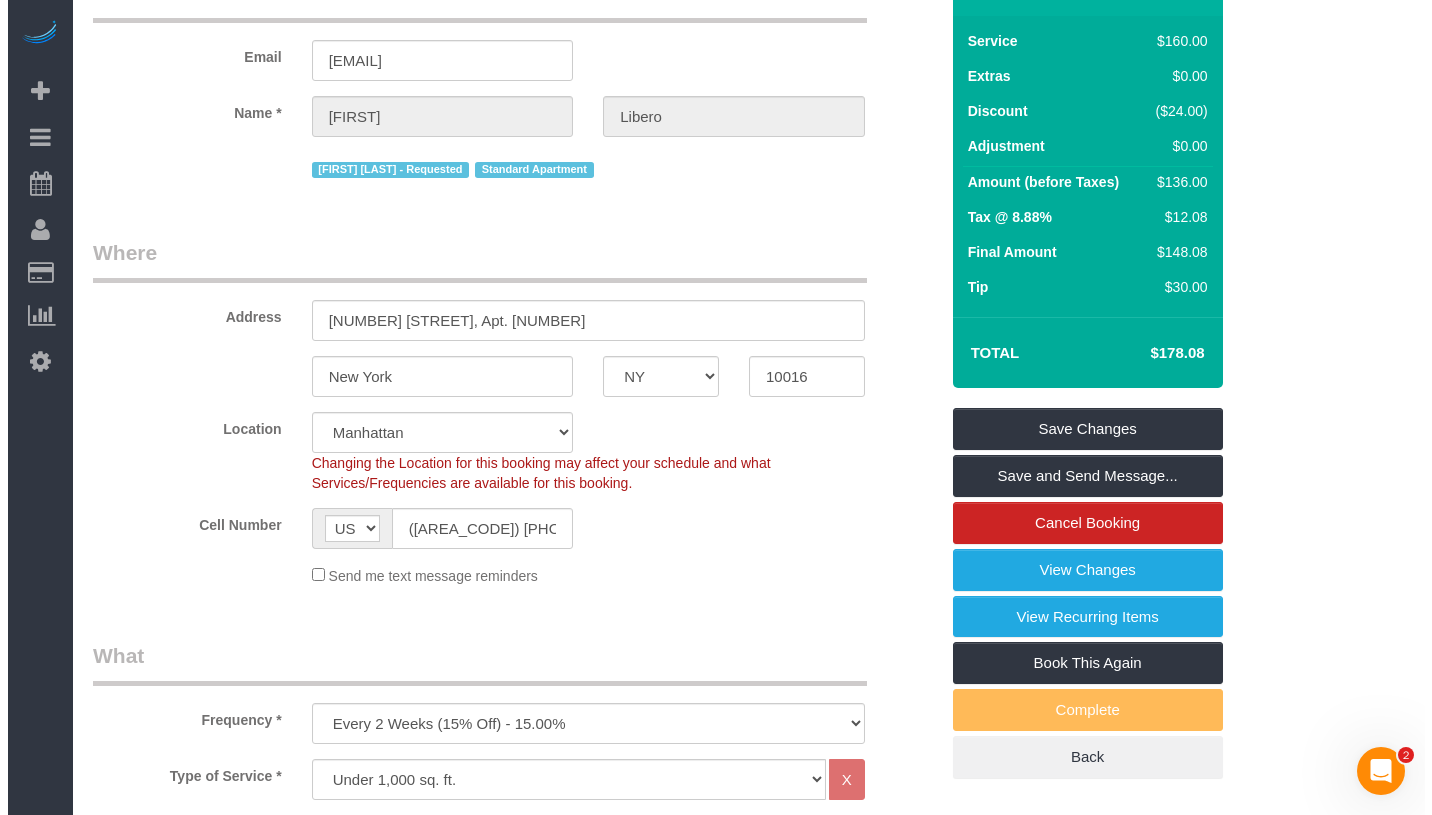scroll, scrollTop: 0, scrollLeft: 0, axis: both 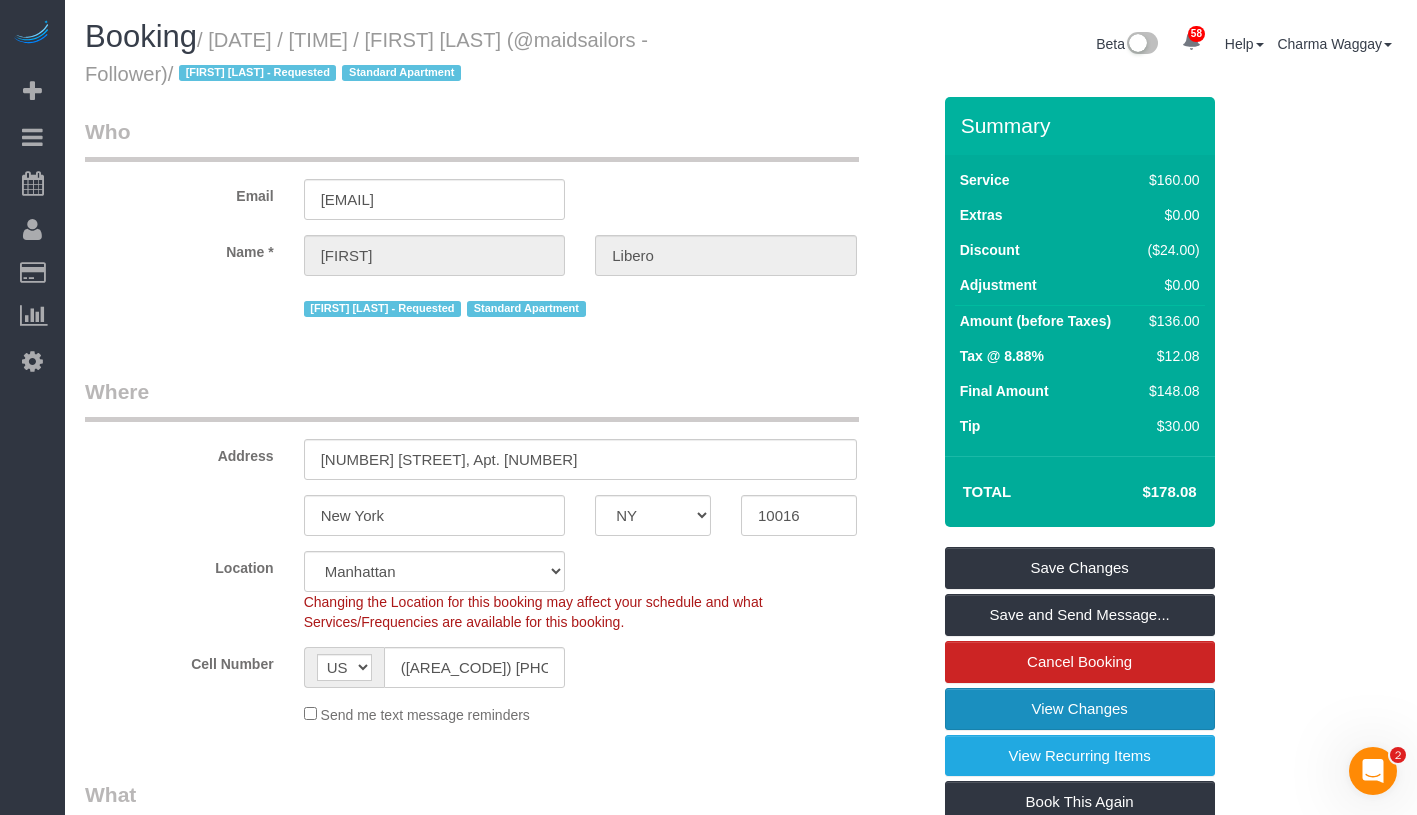 click on "View Changes" at bounding box center (1080, 709) 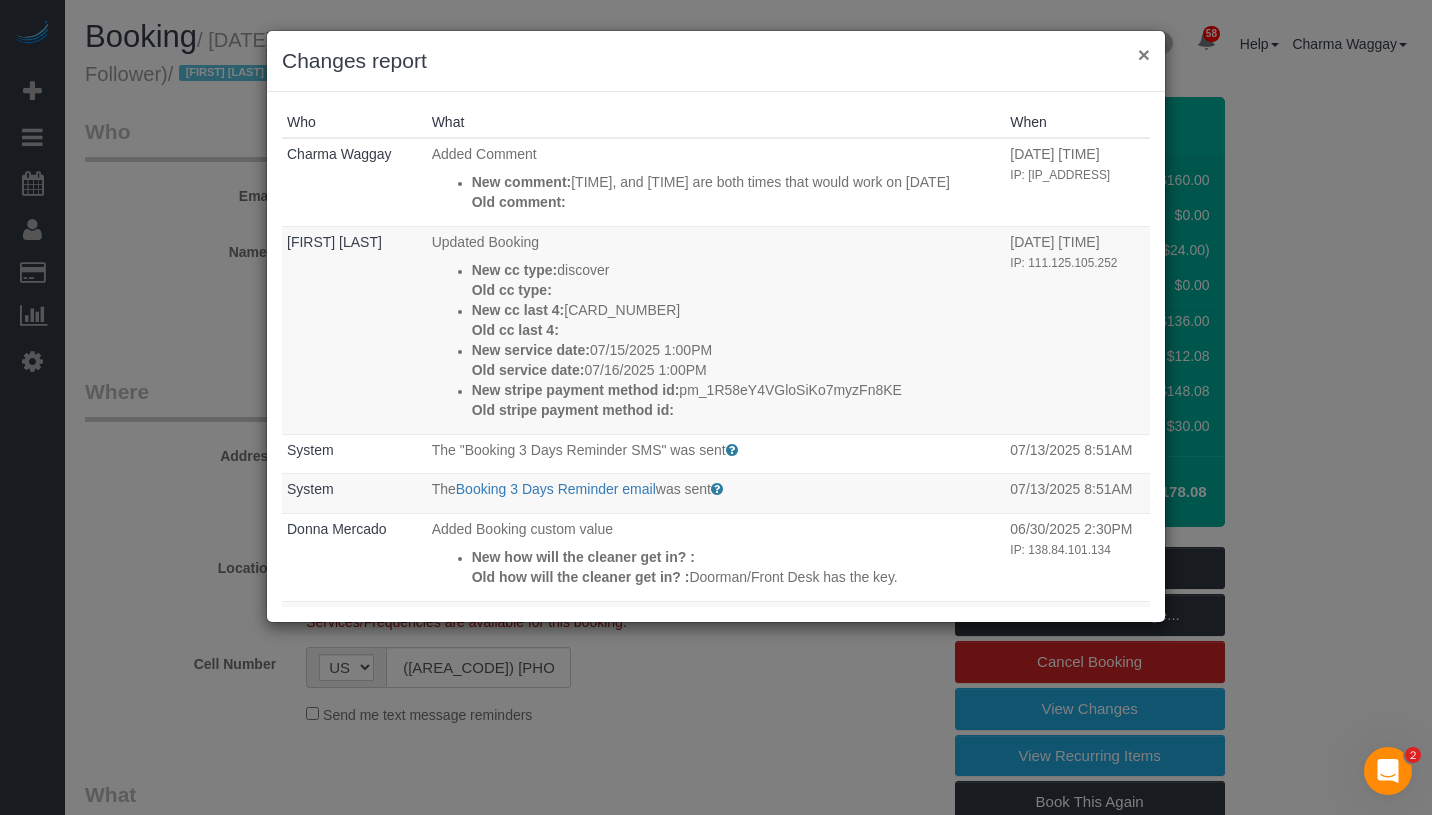 click on "×" at bounding box center [1144, 54] 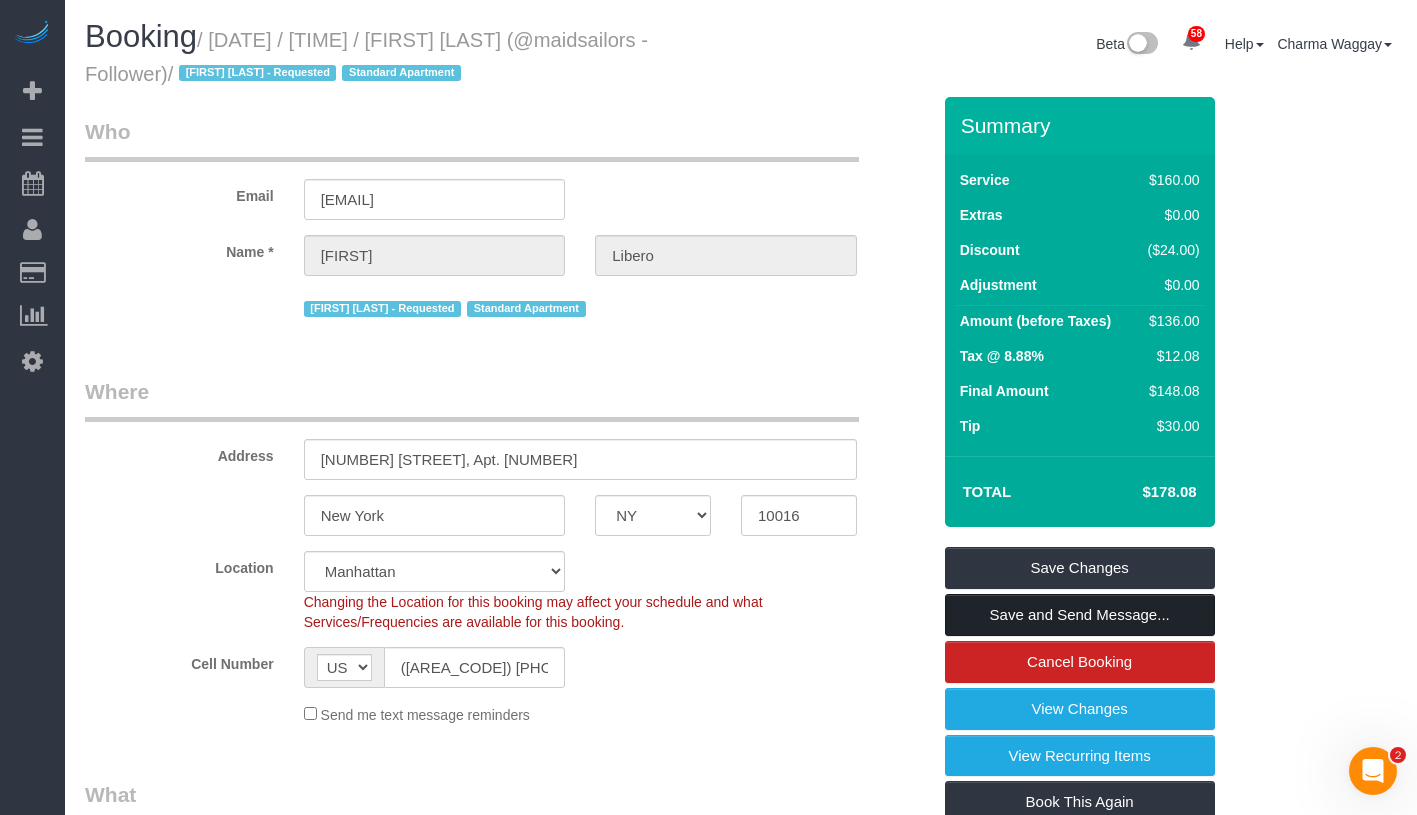 click on "Save and Send Message..." at bounding box center [1080, 615] 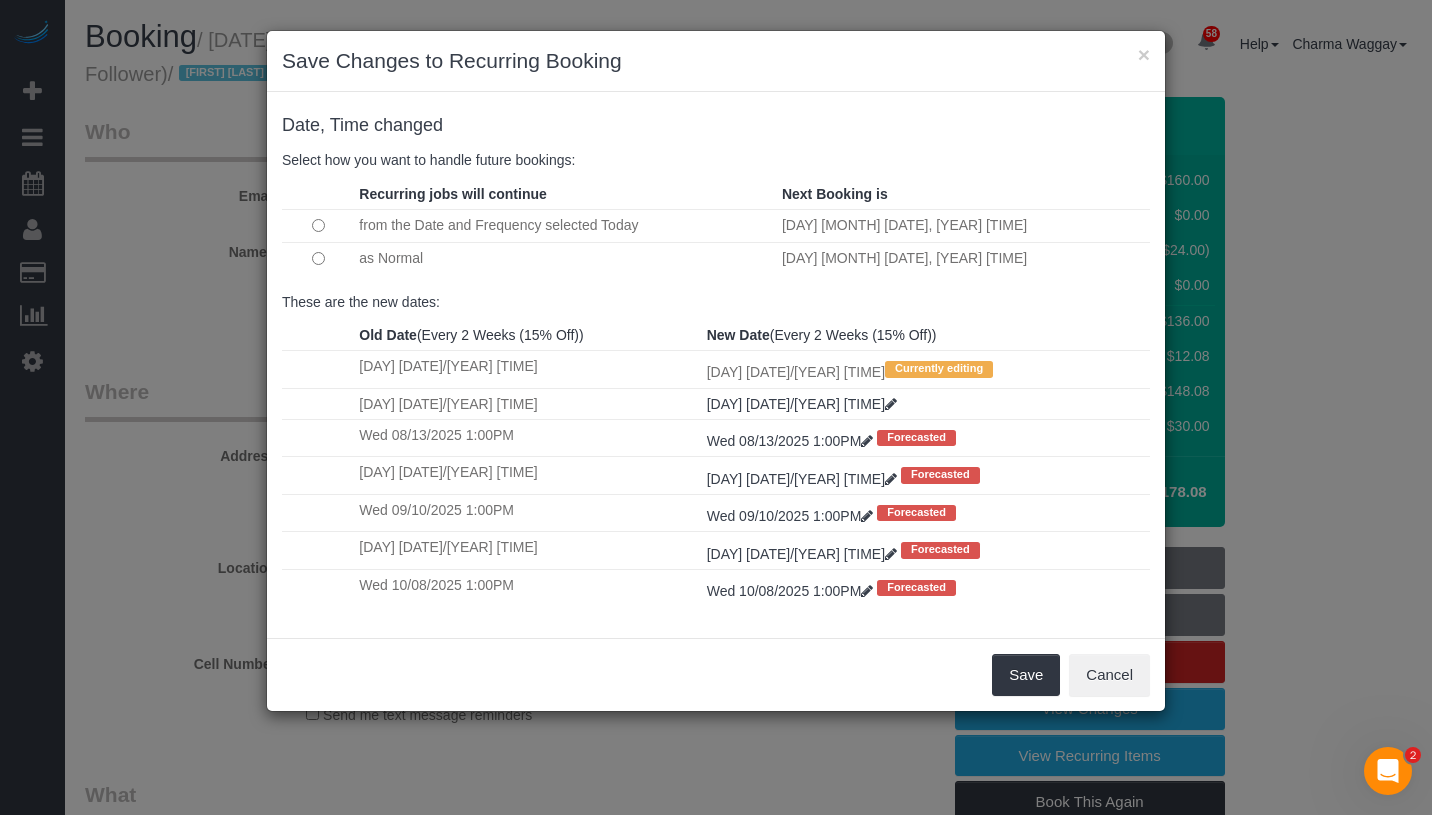 click at bounding box center [318, 258] 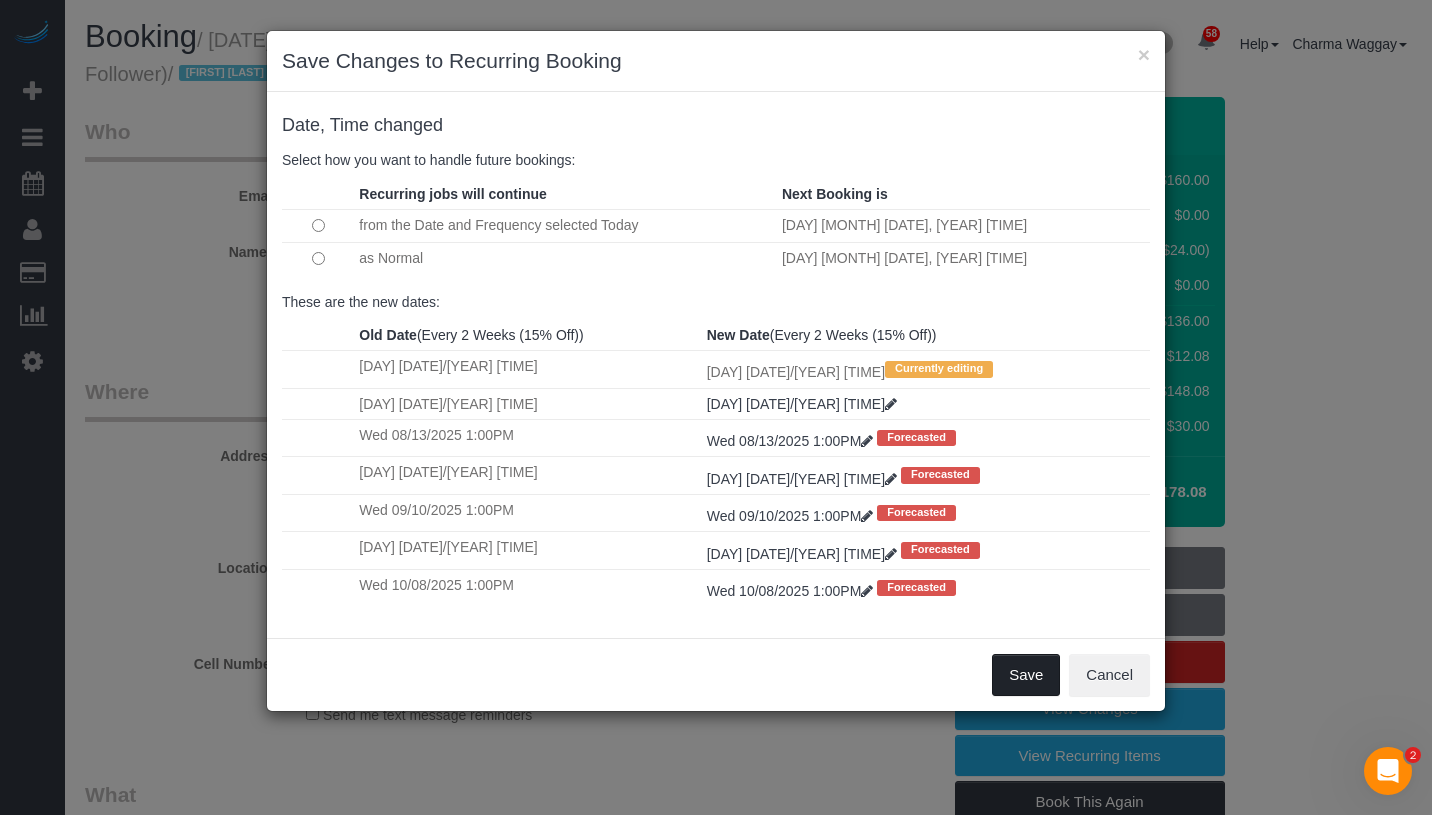 click on "Save" at bounding box center [1026, 675] 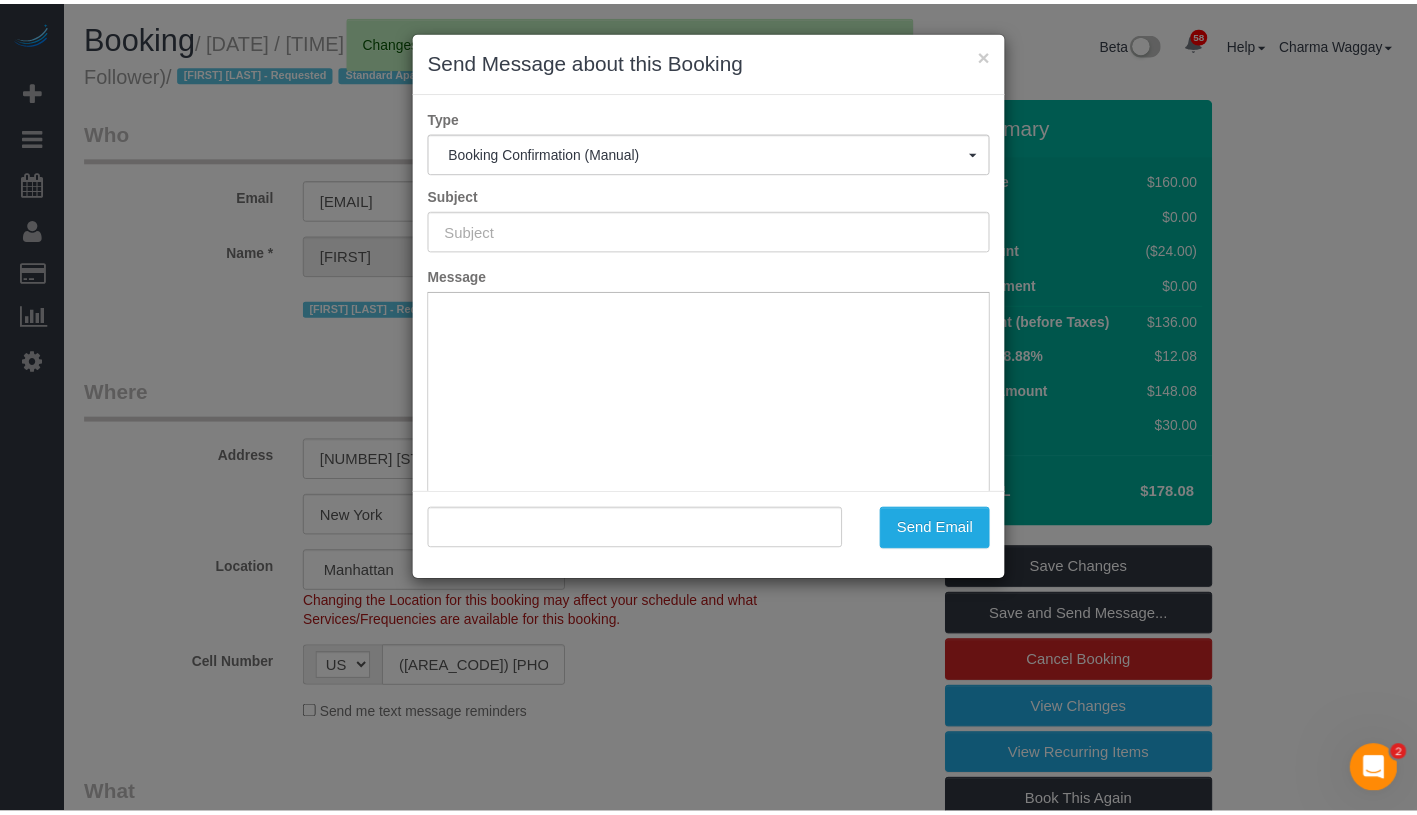 scroll, scrollTop: 0, scrollLeft: 0, axis: both 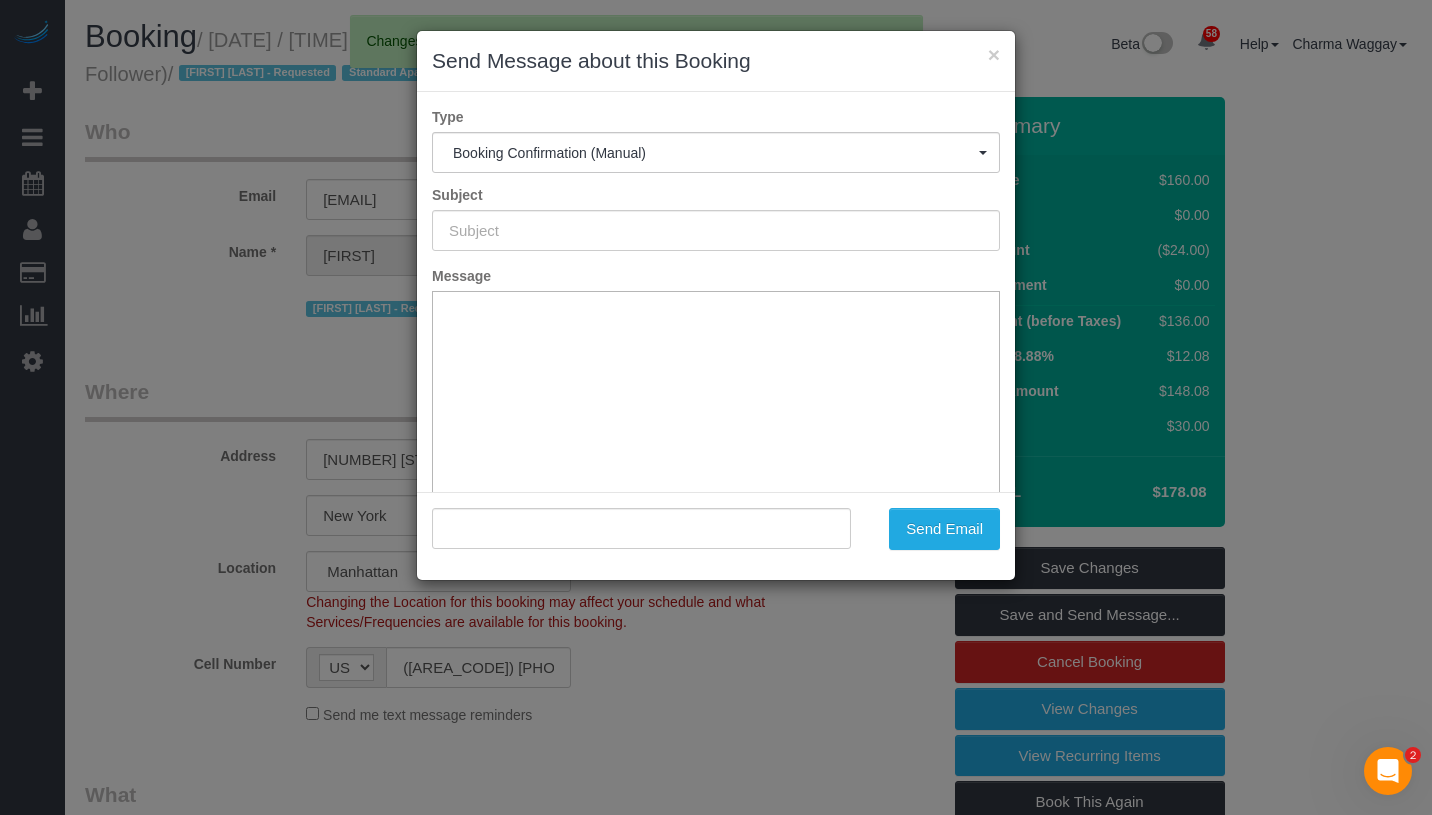 type on "Cleaning Confirmed for 07/15/2025 at 8:00am" 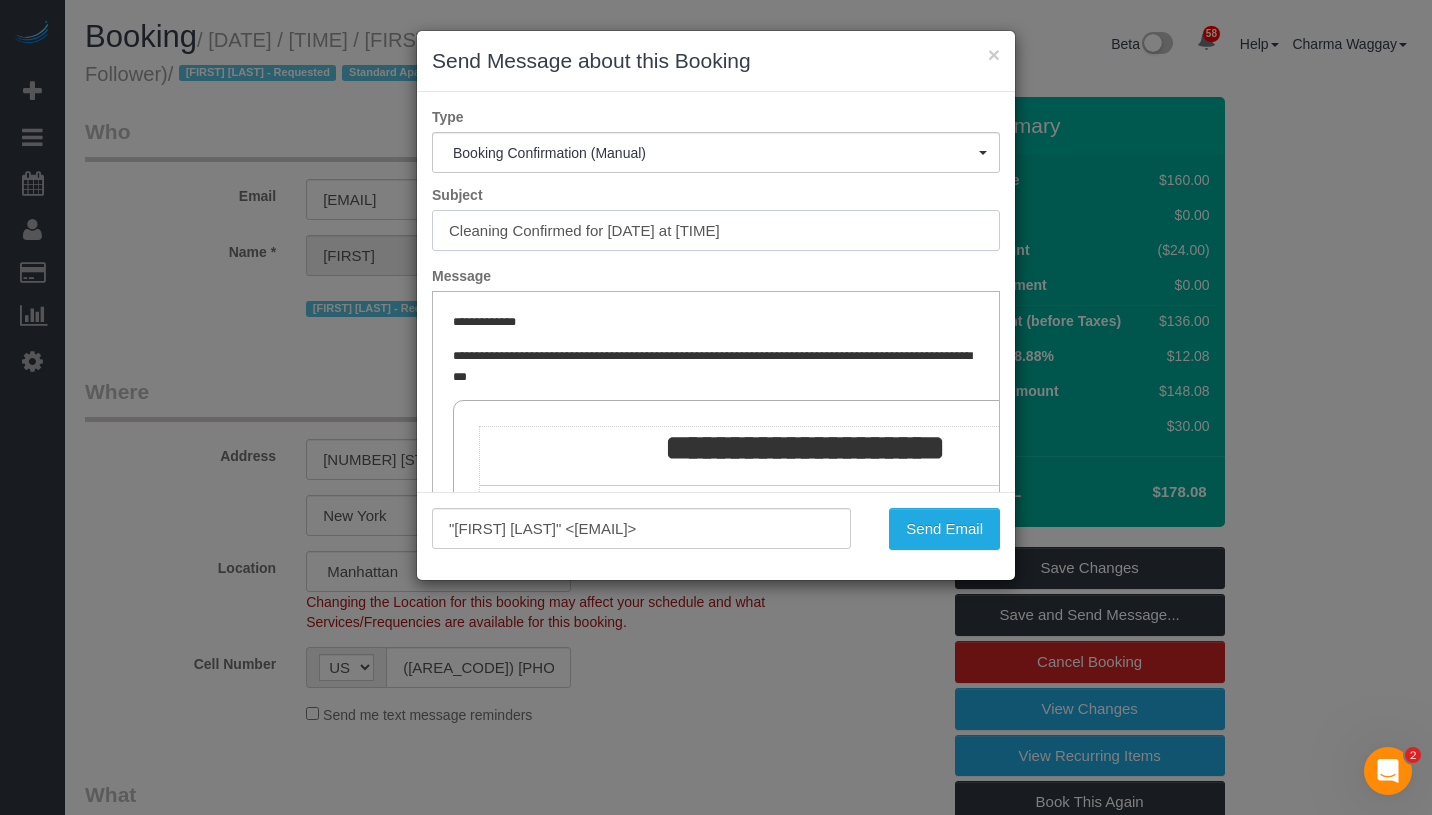 drag, startPoint x: 606, startPoint y: 227, endPoint x: 871, endPoint y: 230, distance: 265.01697 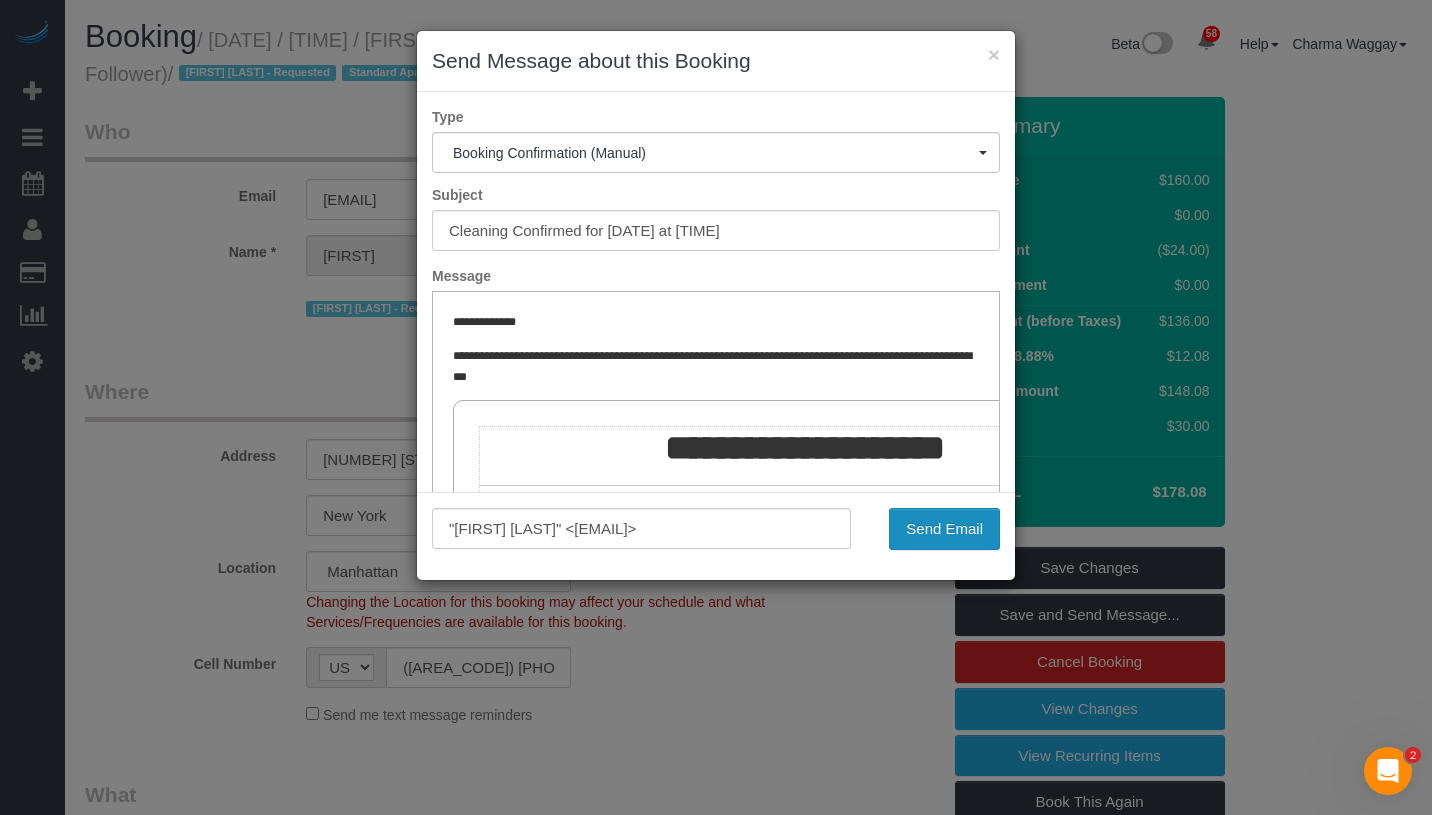 click on "Send Email" at bounding box center [944, 529] 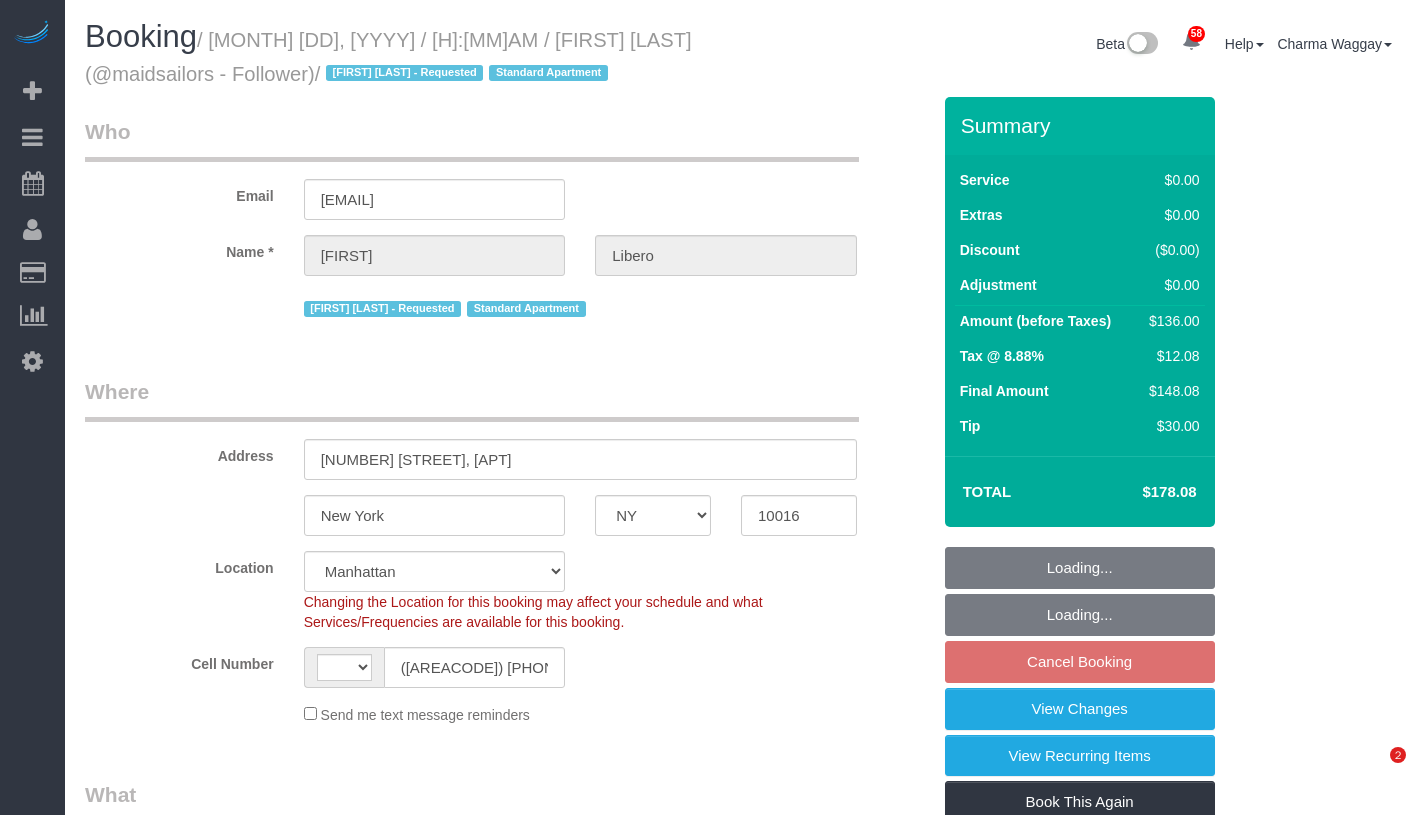 select on "NY" 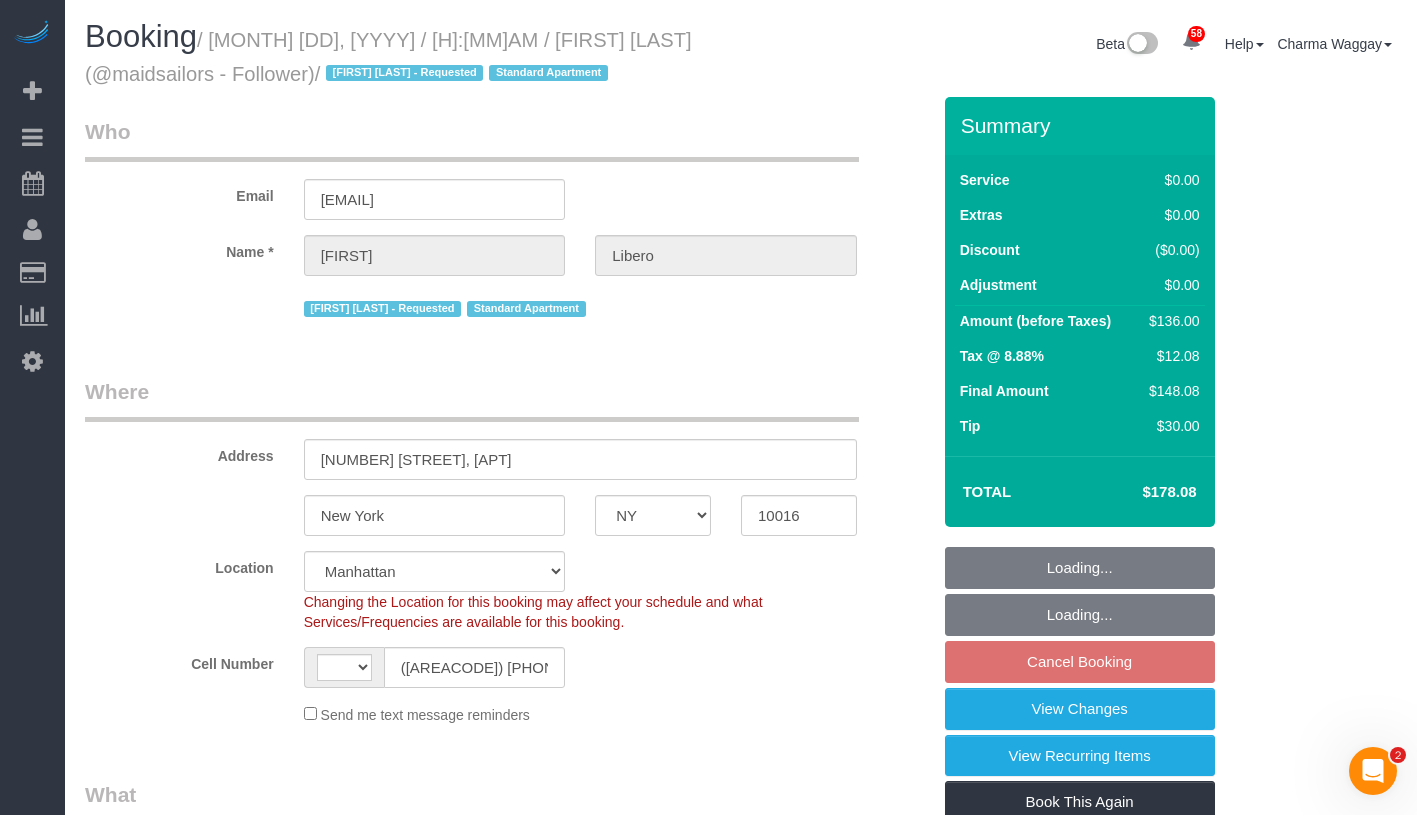 scroll, scrollTop: 0, scrollLeft: 0, axis: both 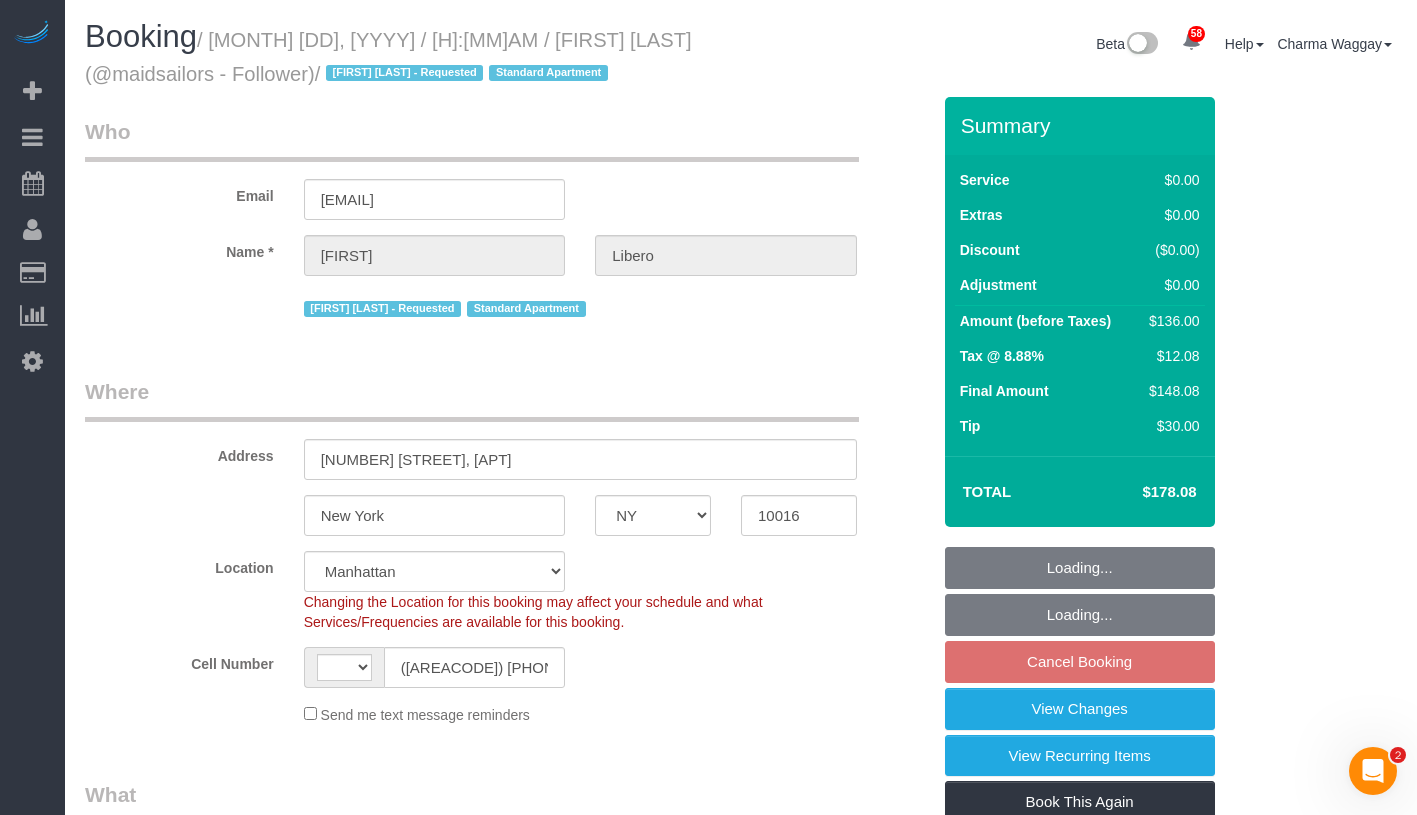 select on "string:US" 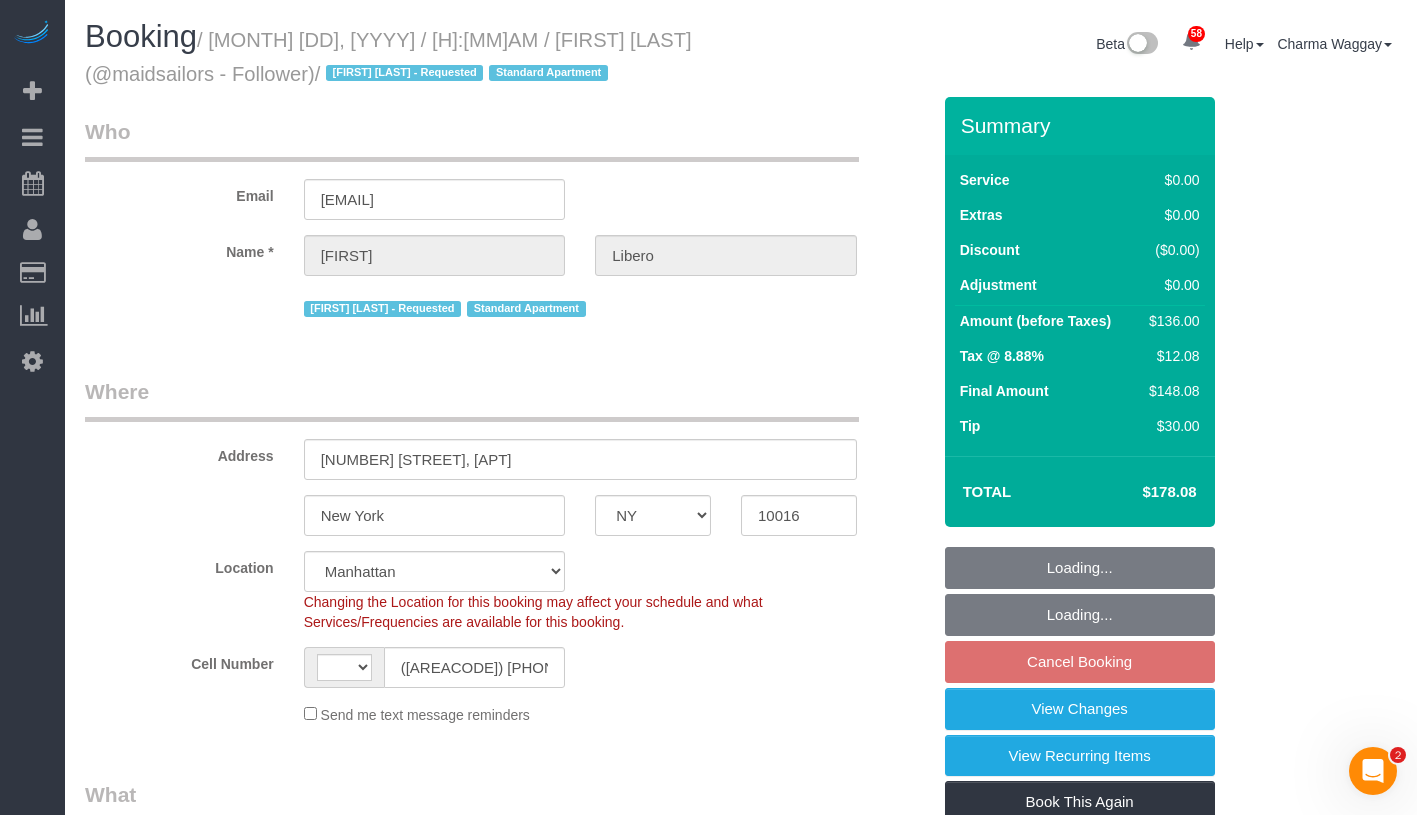 select on "object:945" 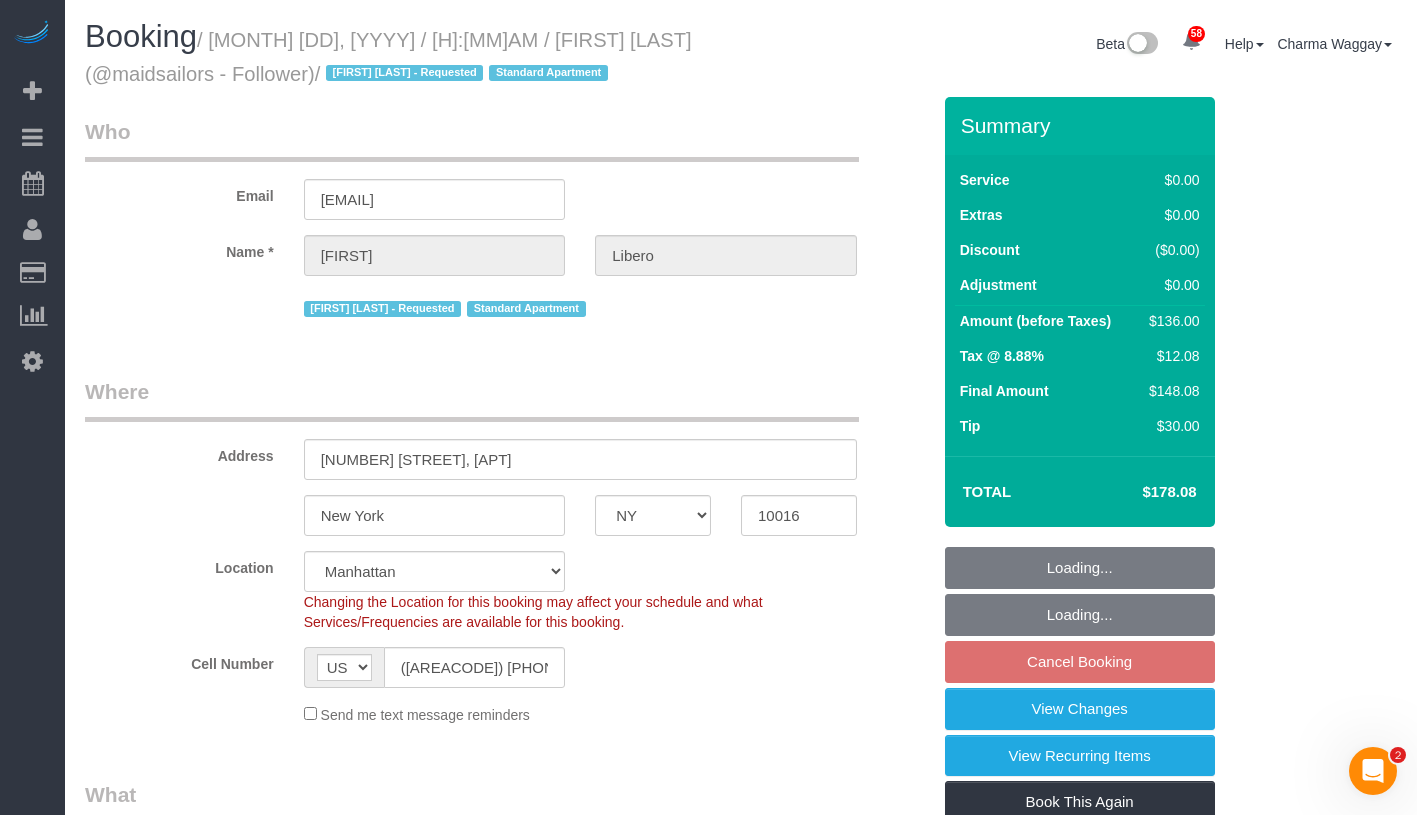 select on "object:1460" 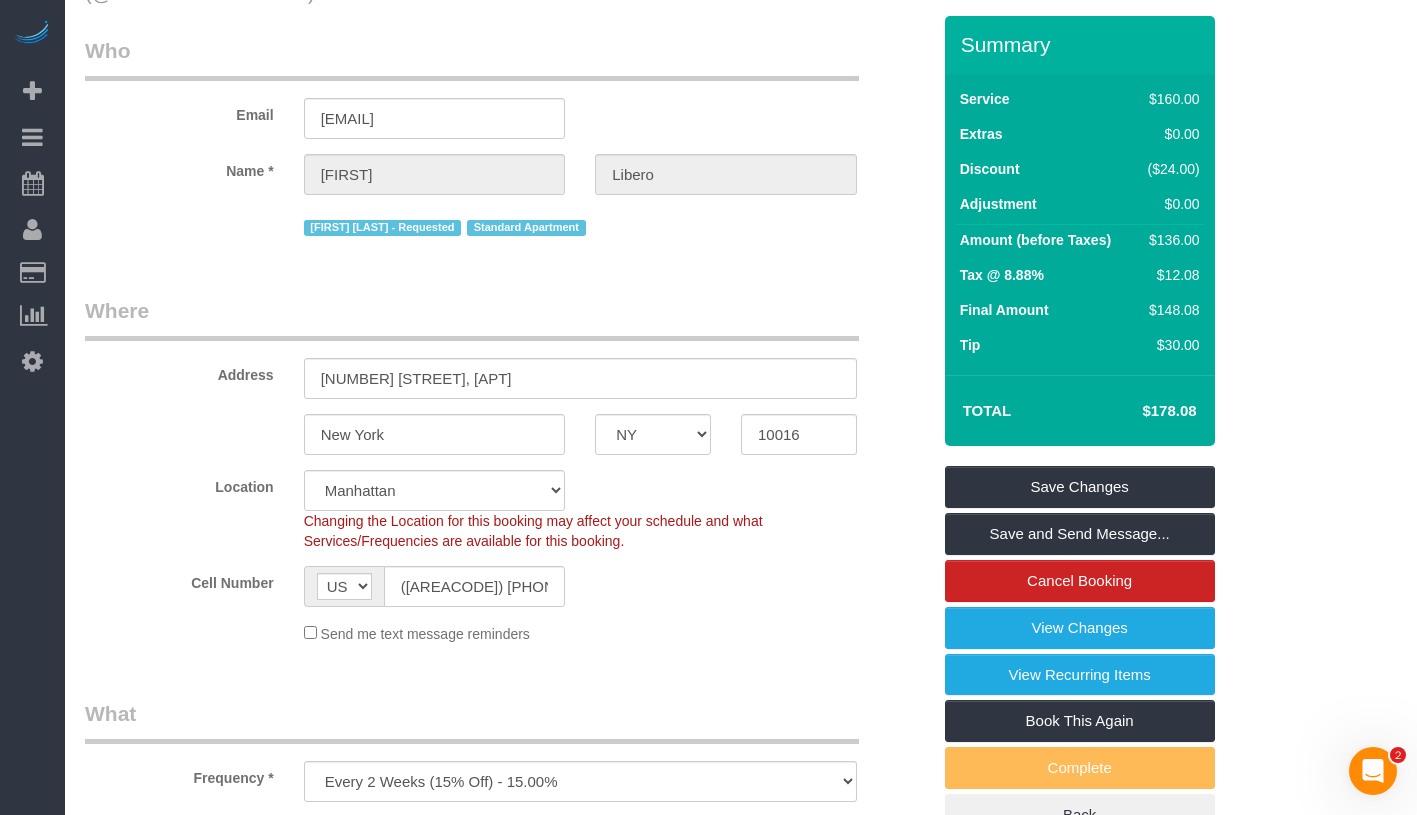 scroll, scrollTop: 0, scrollLeft: 0, axis: both 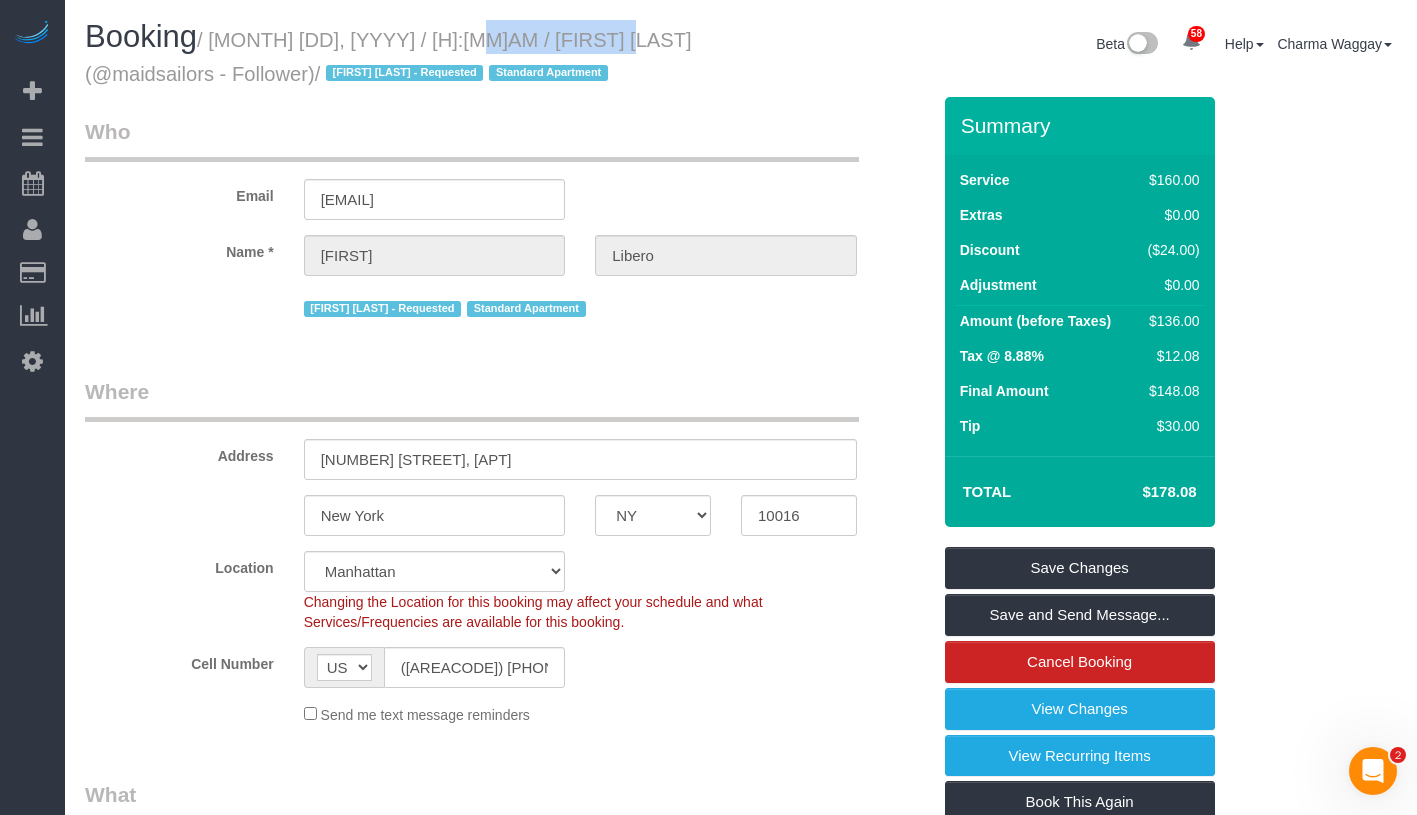 drag, startPoint x: 451, startPoint y: 51, endPoint x: 626, endPoint y: 49, distance: 175.01143 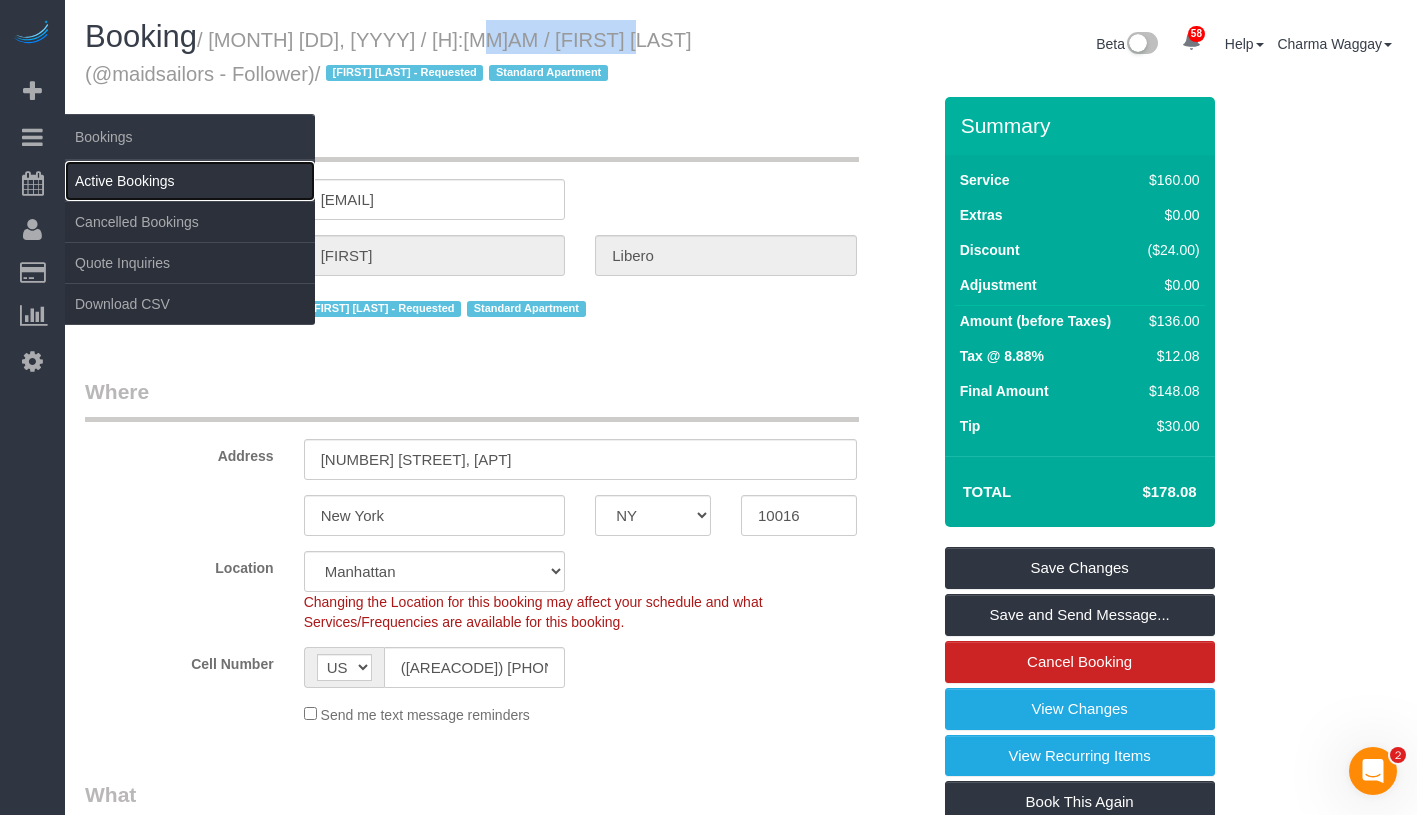 click on "Active Bookings" at bounding box center (190, 181) 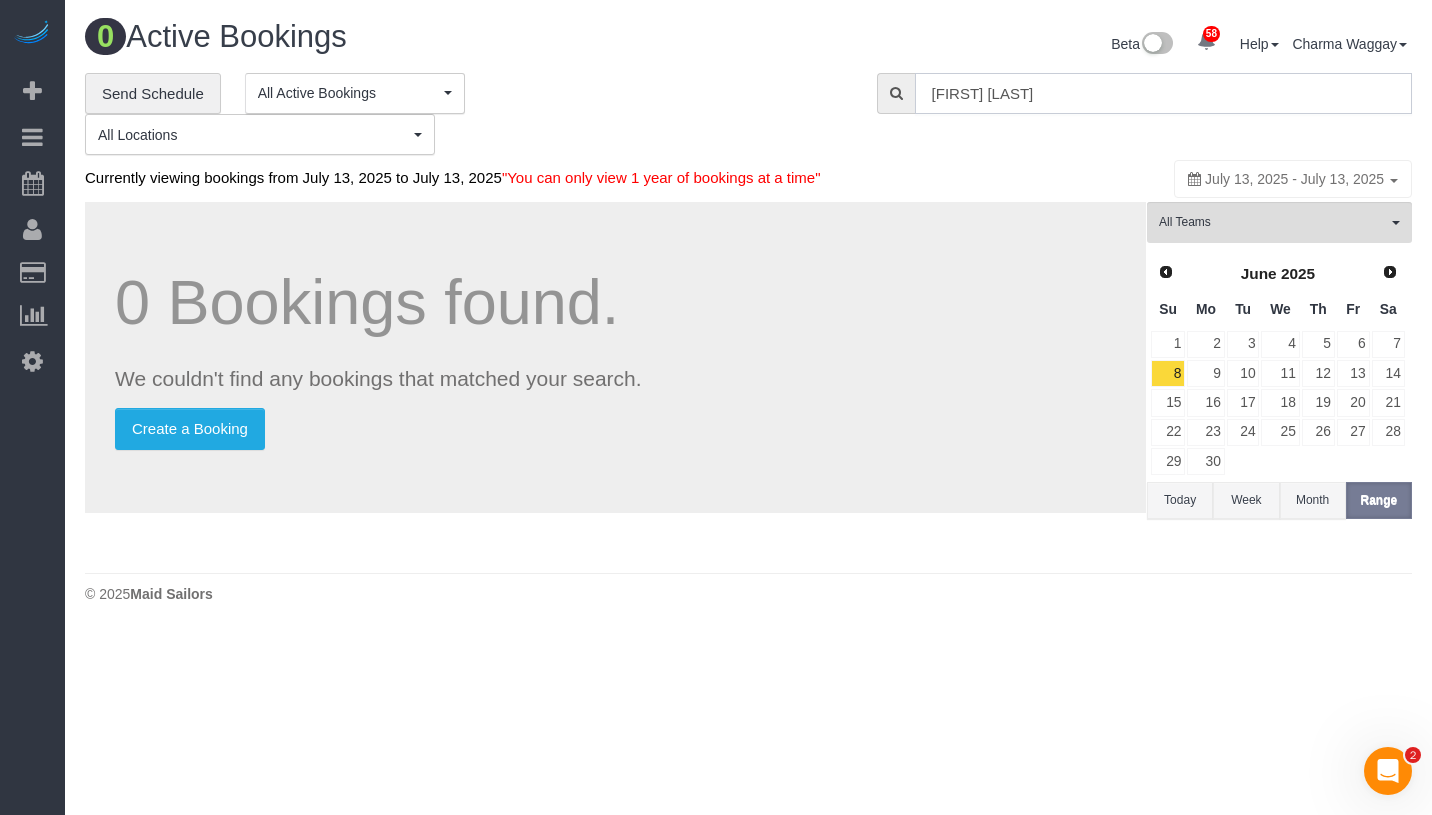 click on "[FIRST] [LAST]" at bounding box center (1163, 93) 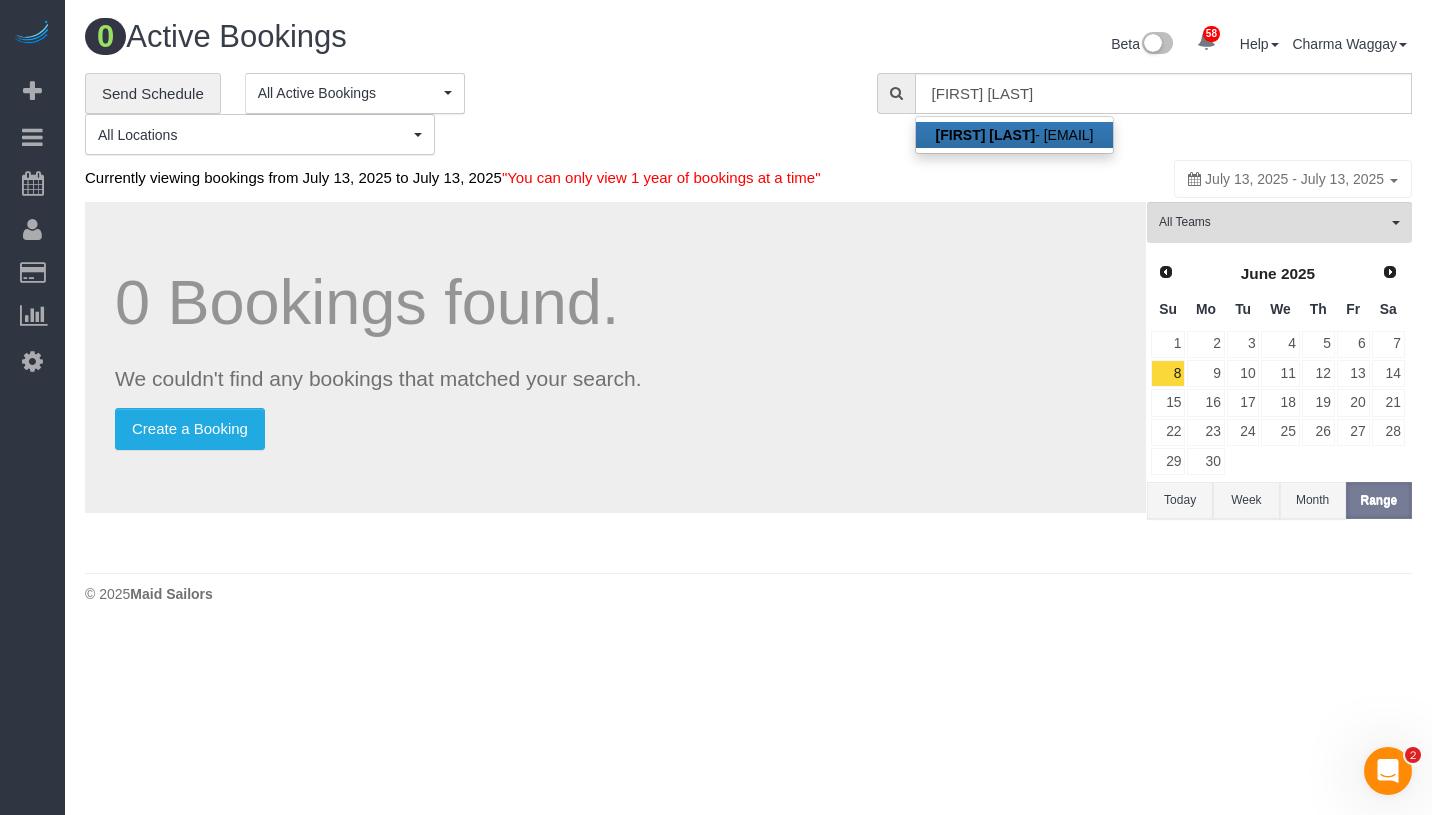 click on "[FIRST] [LAST]  - [EMAIL]" at bounding box center [1015, 135] 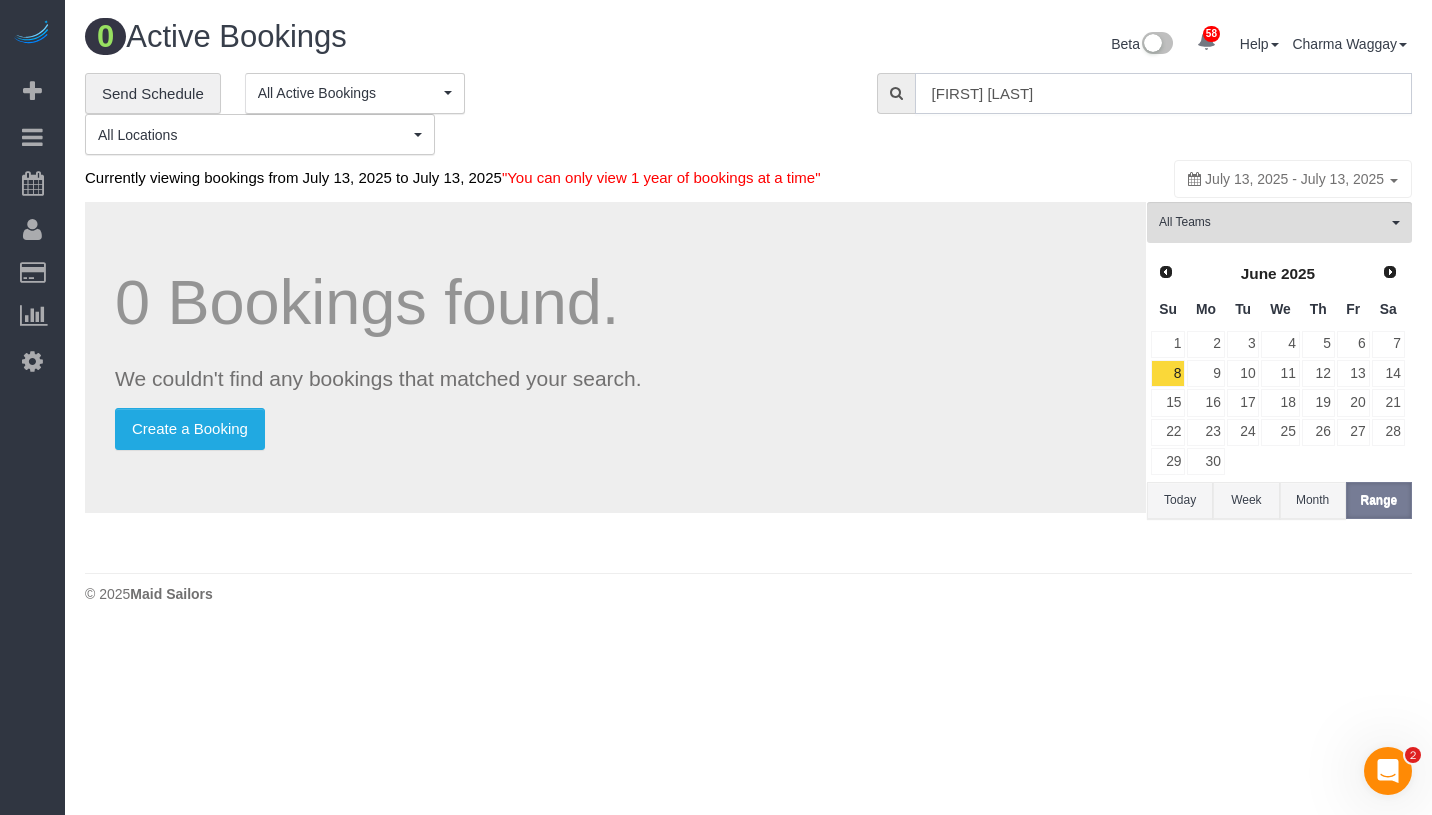 click on "[FIRST] [LAST]" at bounding box center (1163, 93) 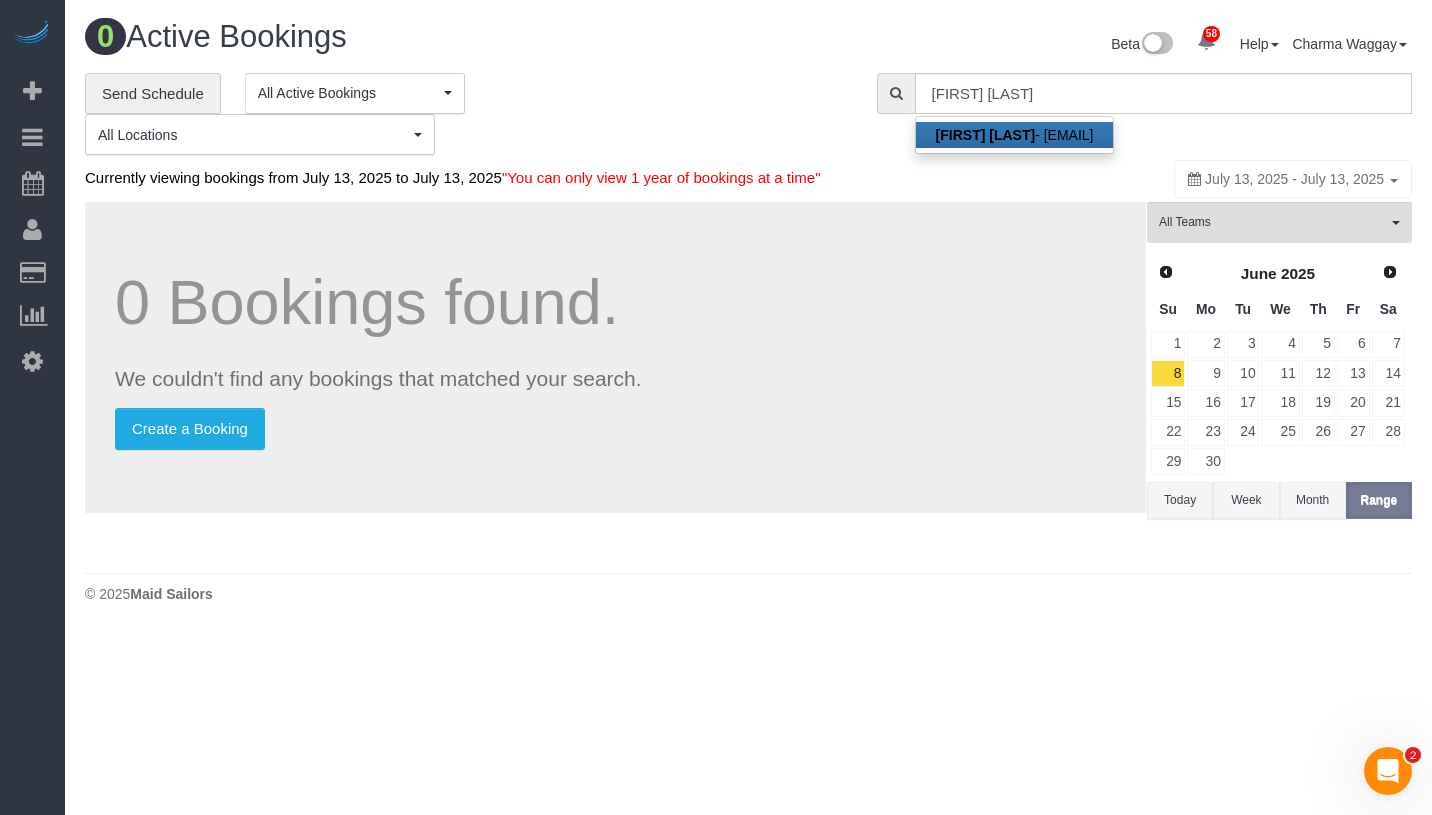 click on "[FIRST] [LAST]  - [EMAIL]" at bounding box center (1015, 135) 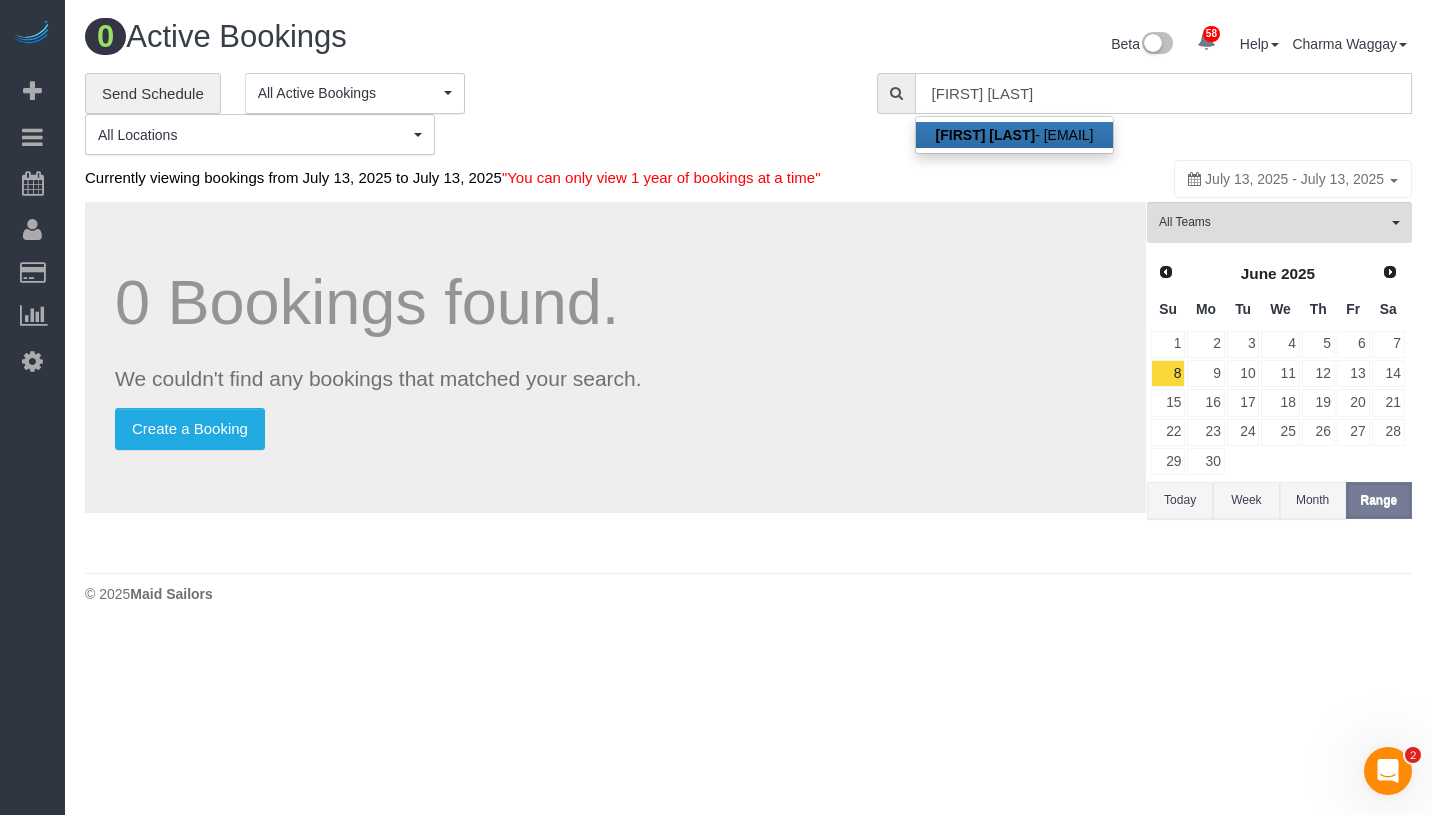 type on "[EMAIL]" 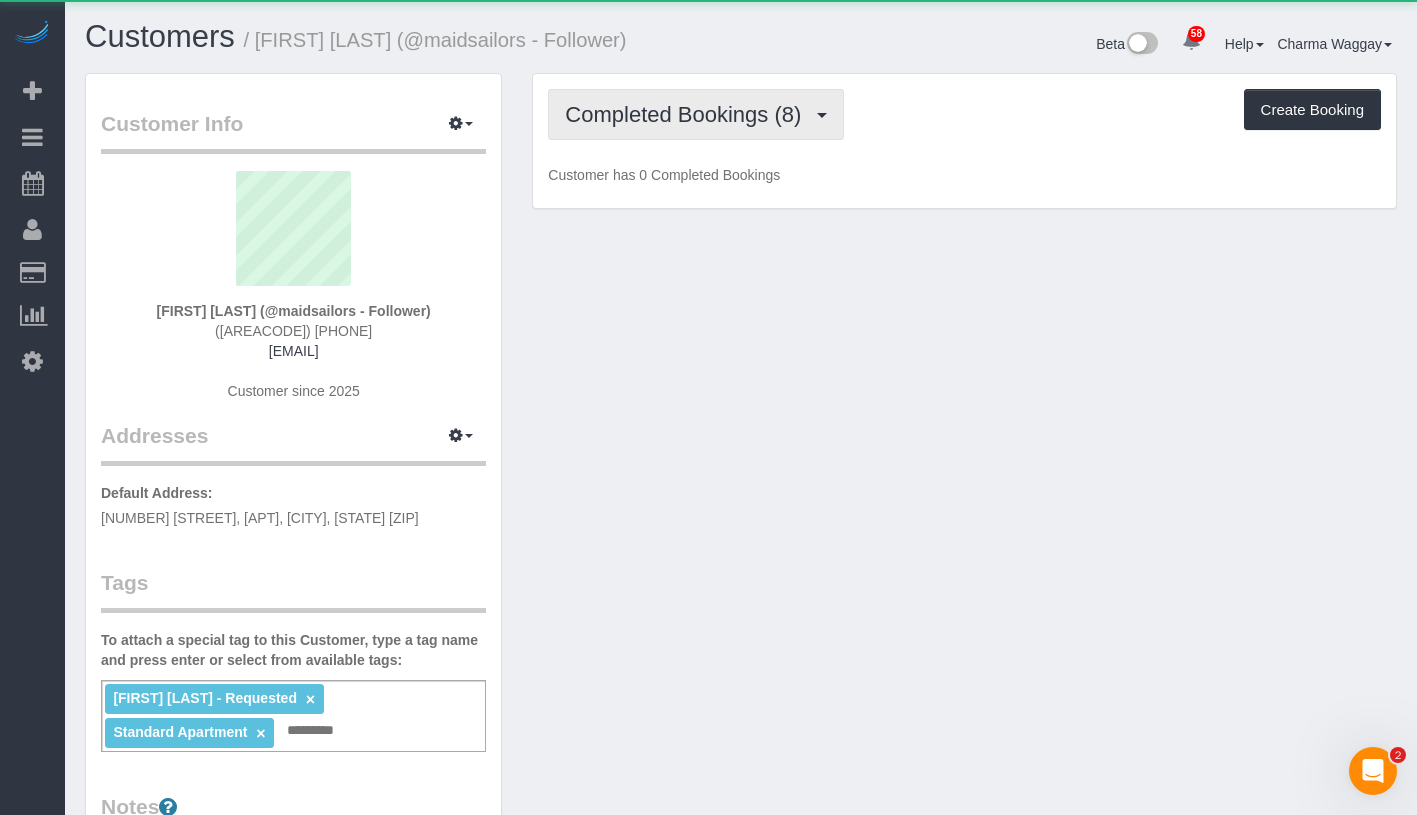 click on "Completed Bookings (8)" at bounding box center [688, 114] 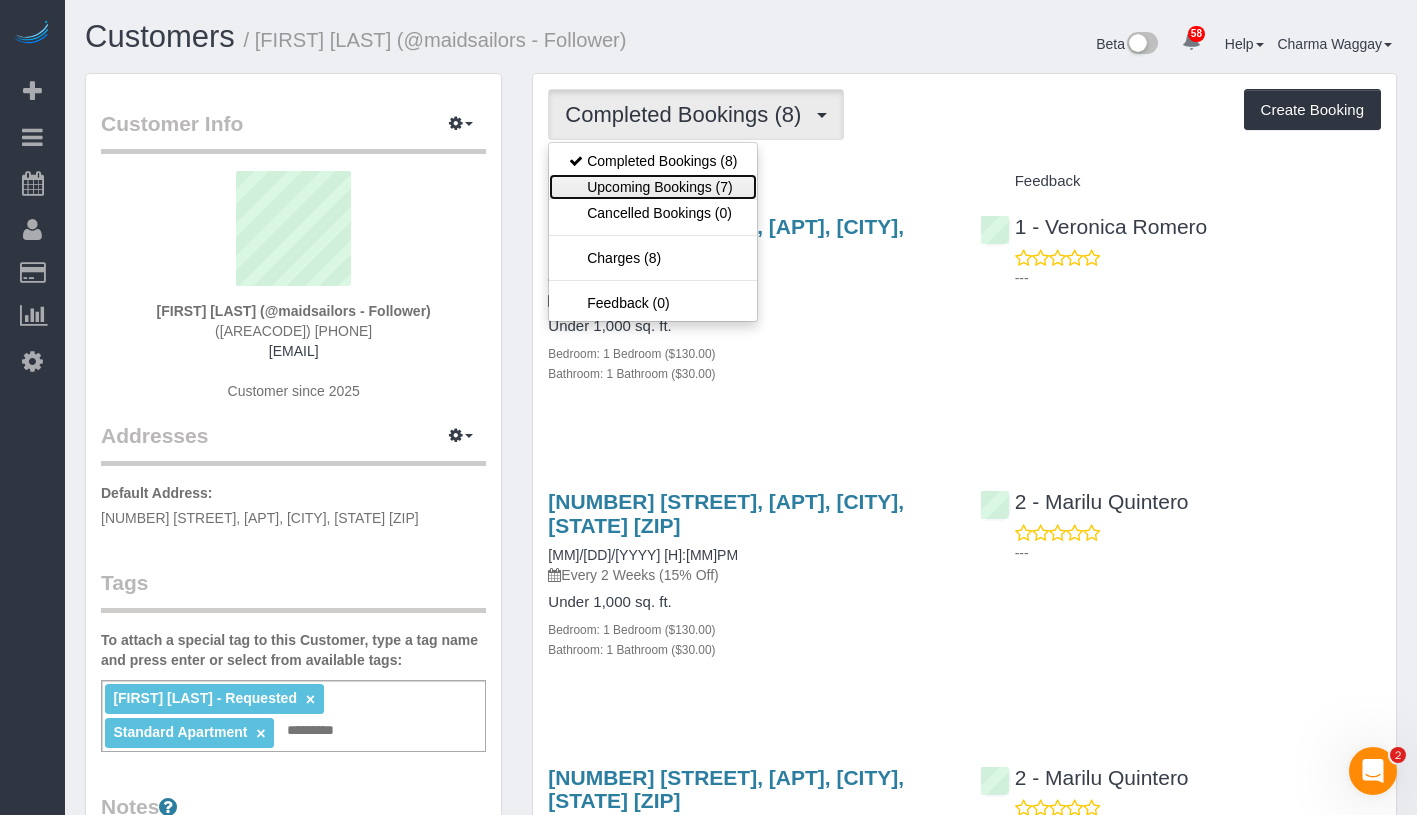 click on "Upcoming Bookings (7)" at bounding box center [653, 187] 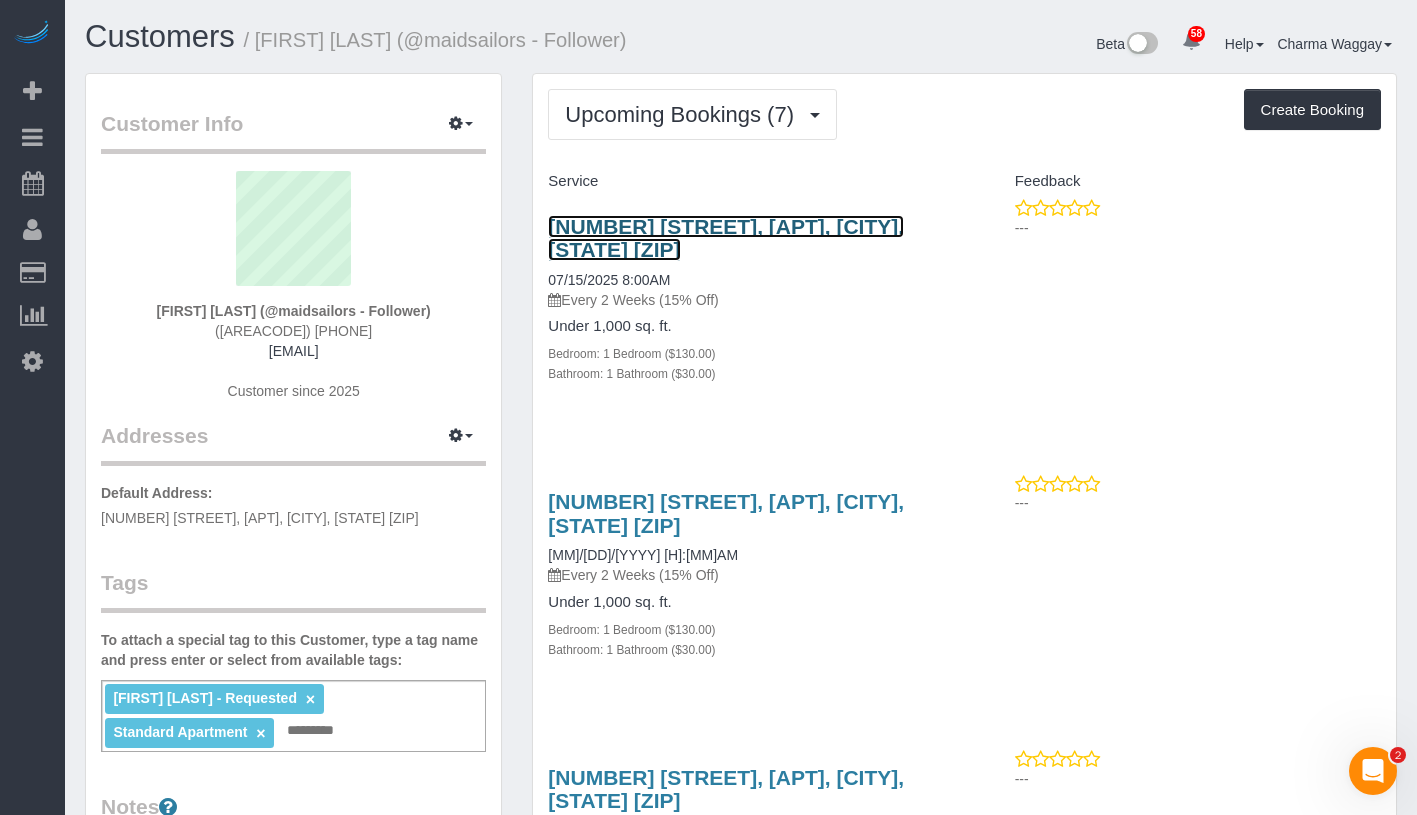 click on "[NUMBER] [STREET], [APT], [CITY], [STATE] [ZIP]" at bounding box center [726, 238] 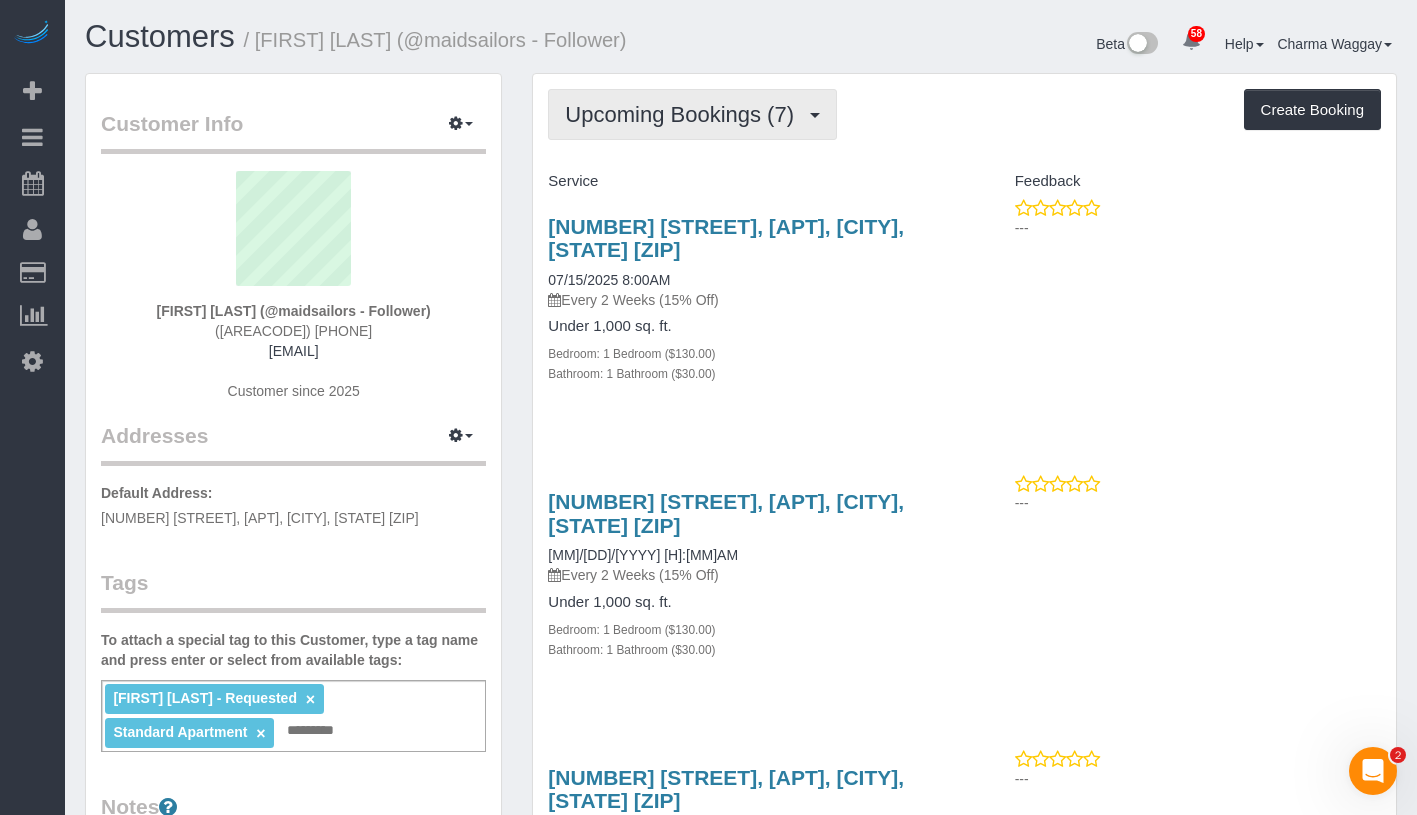 click on "Upcoming Bookings (7)" at bounding box center (684, 114) 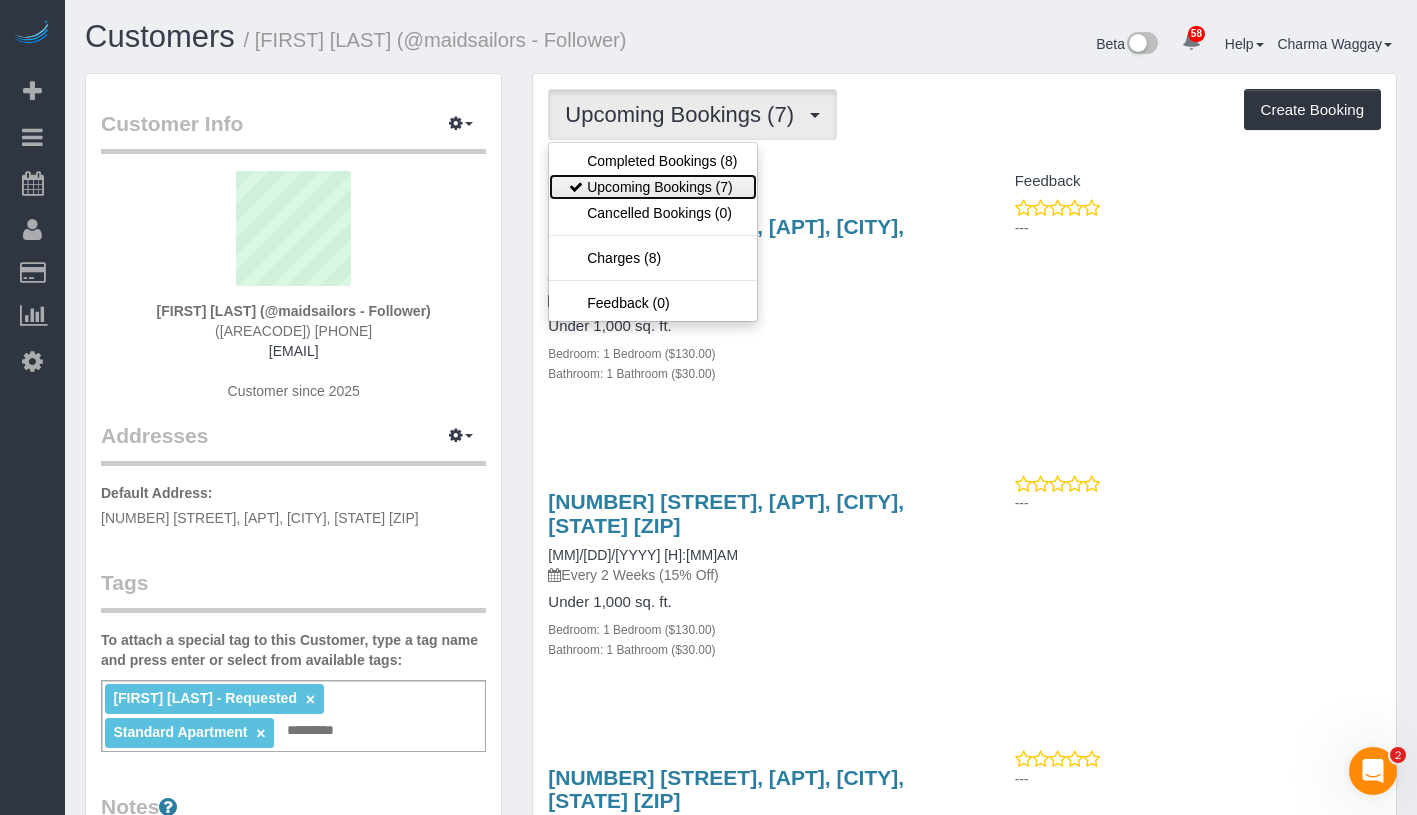 click on "Upcoming Bookings (7)" at bounding box center [653, 187] 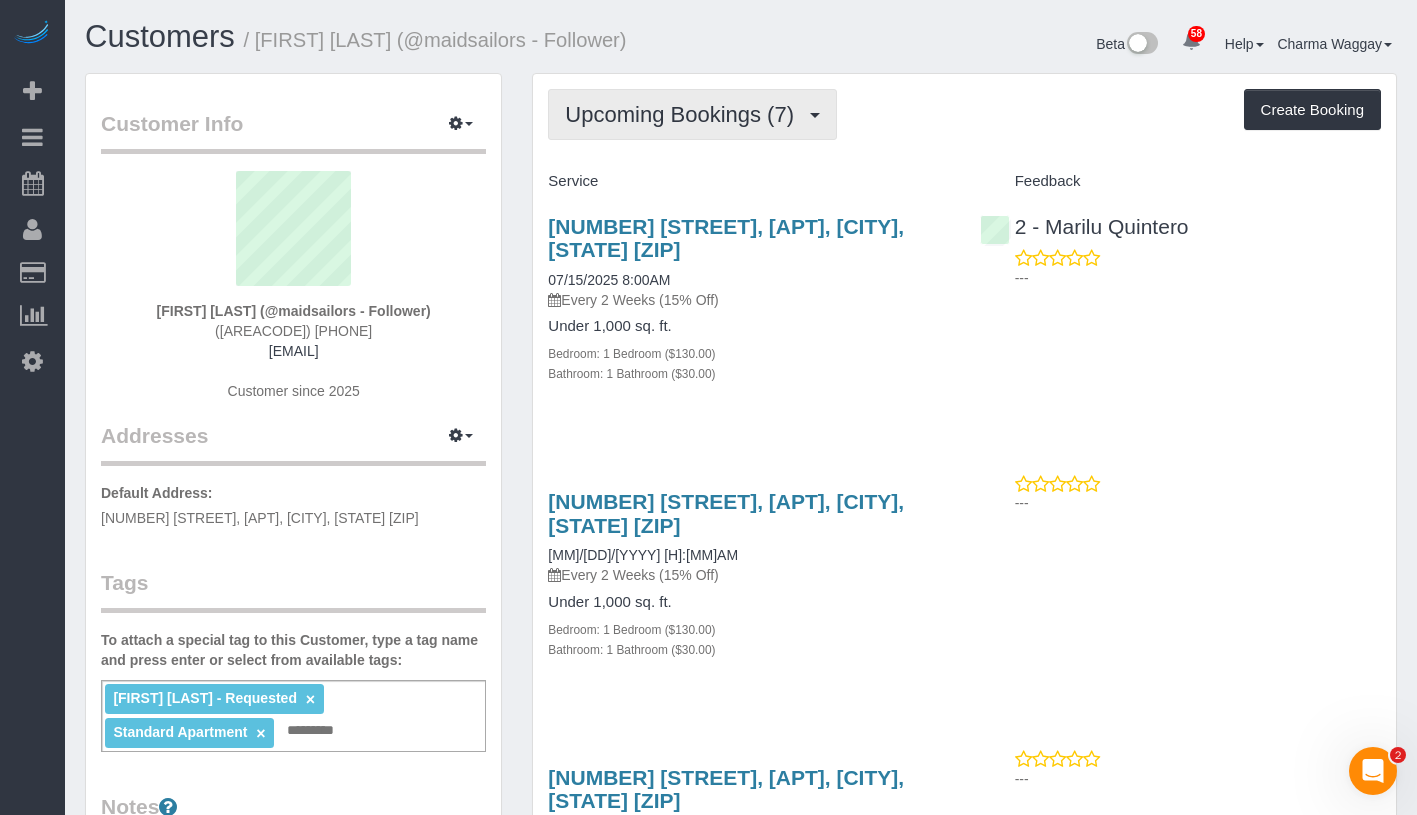 click on "Upcoming Bookings (7)" at bounding box center (692, 114) 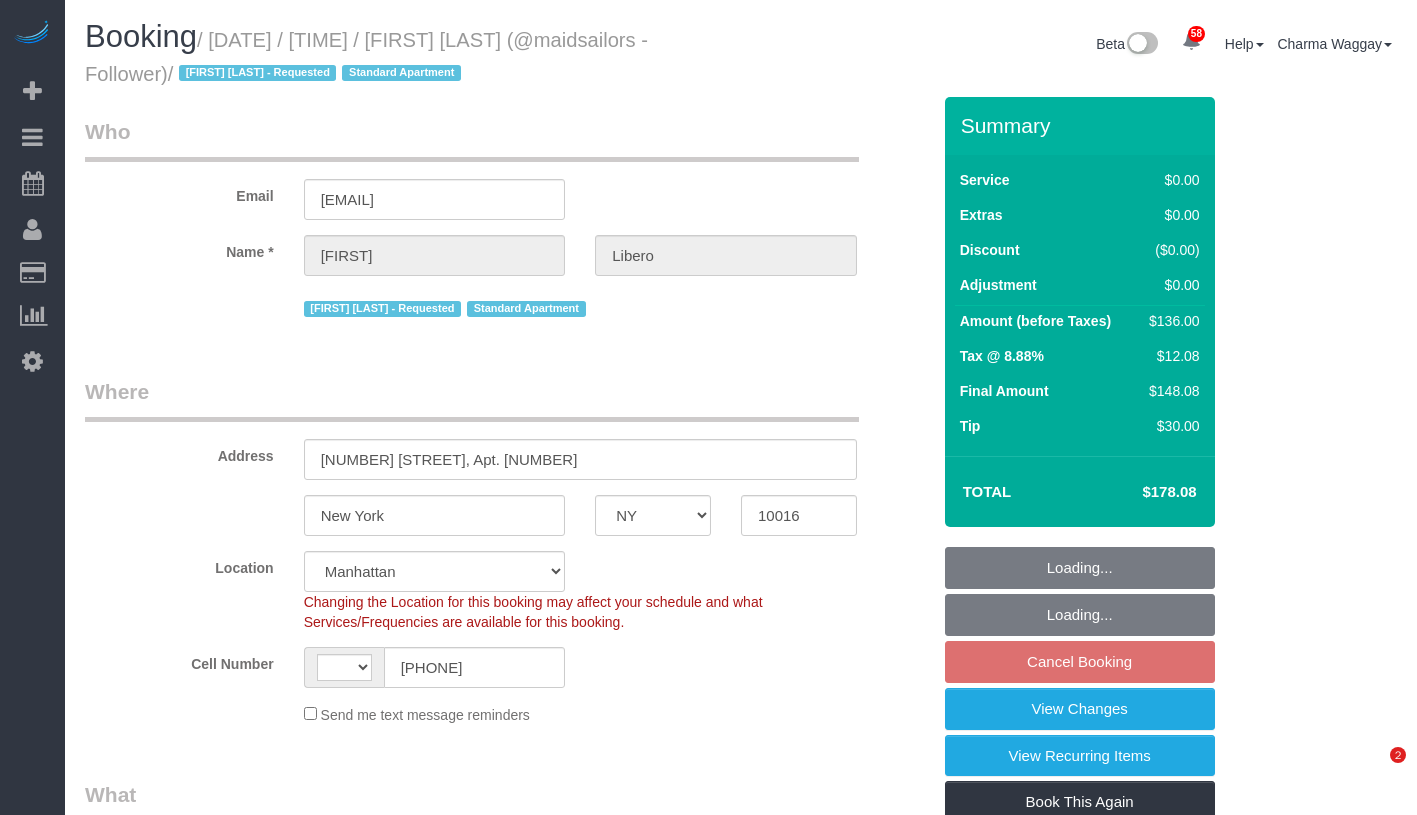 select on "NY" 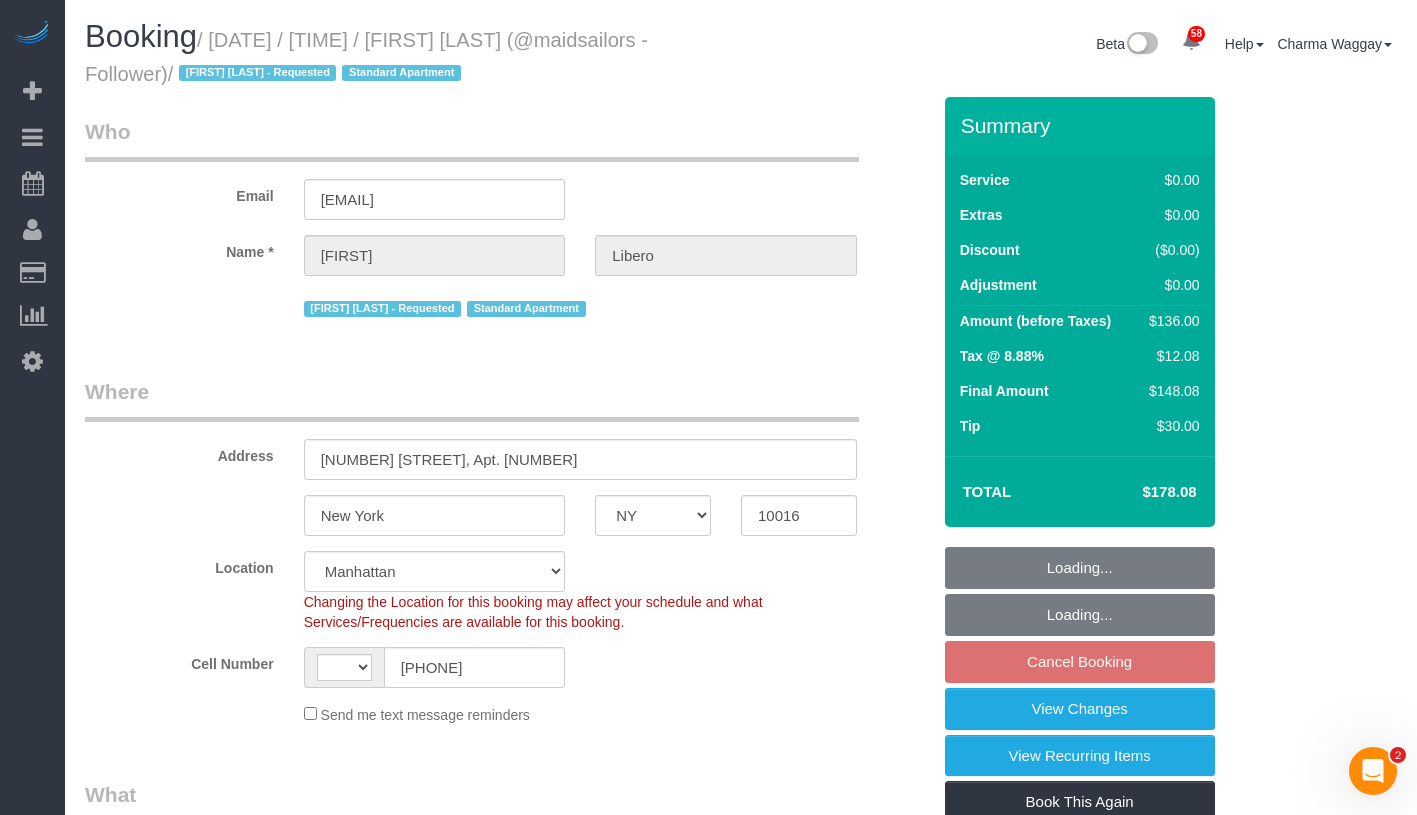 scroll, scrollTop: 0, scrollLeft: 0, axis: both 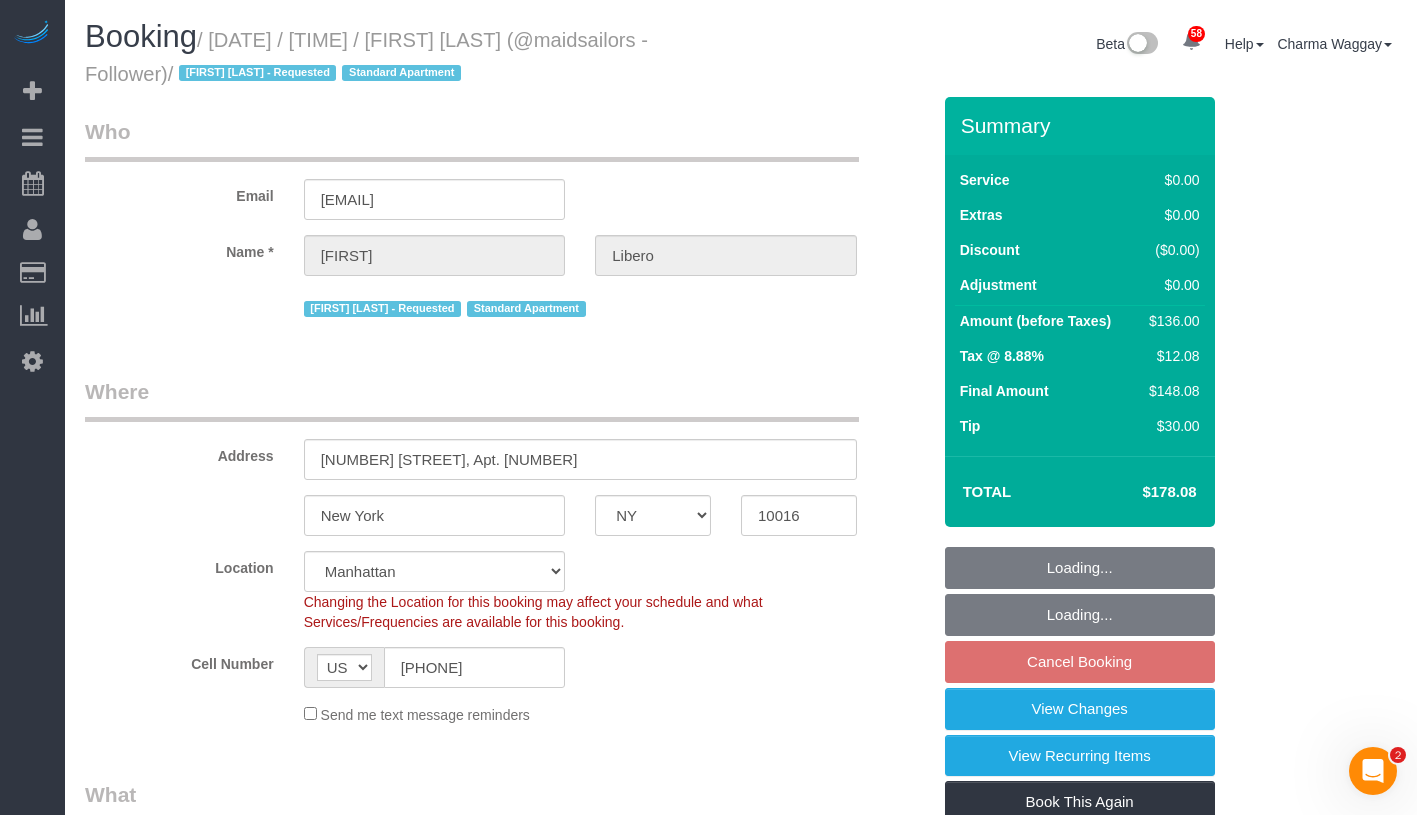 select on "1" 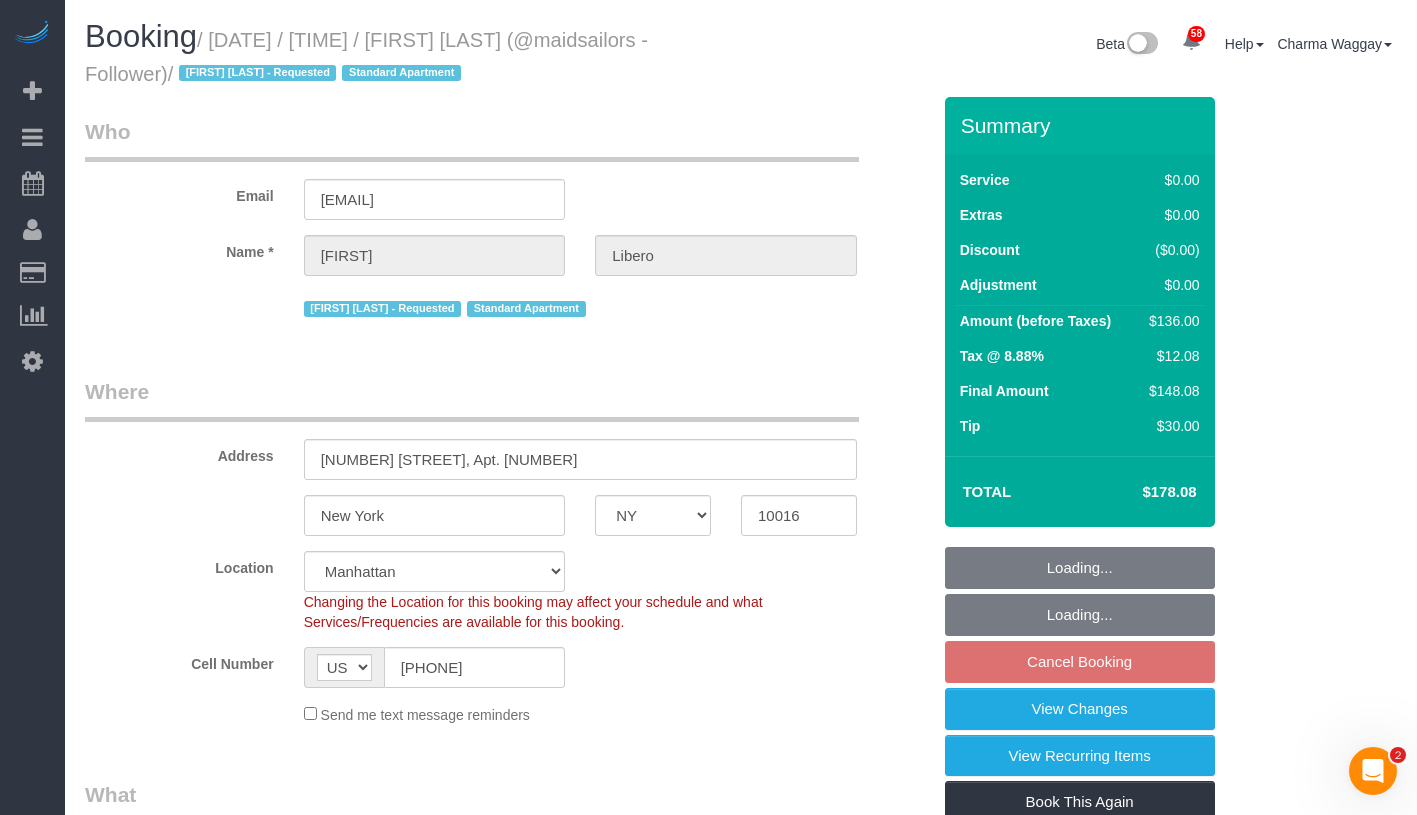 select on "spot1" 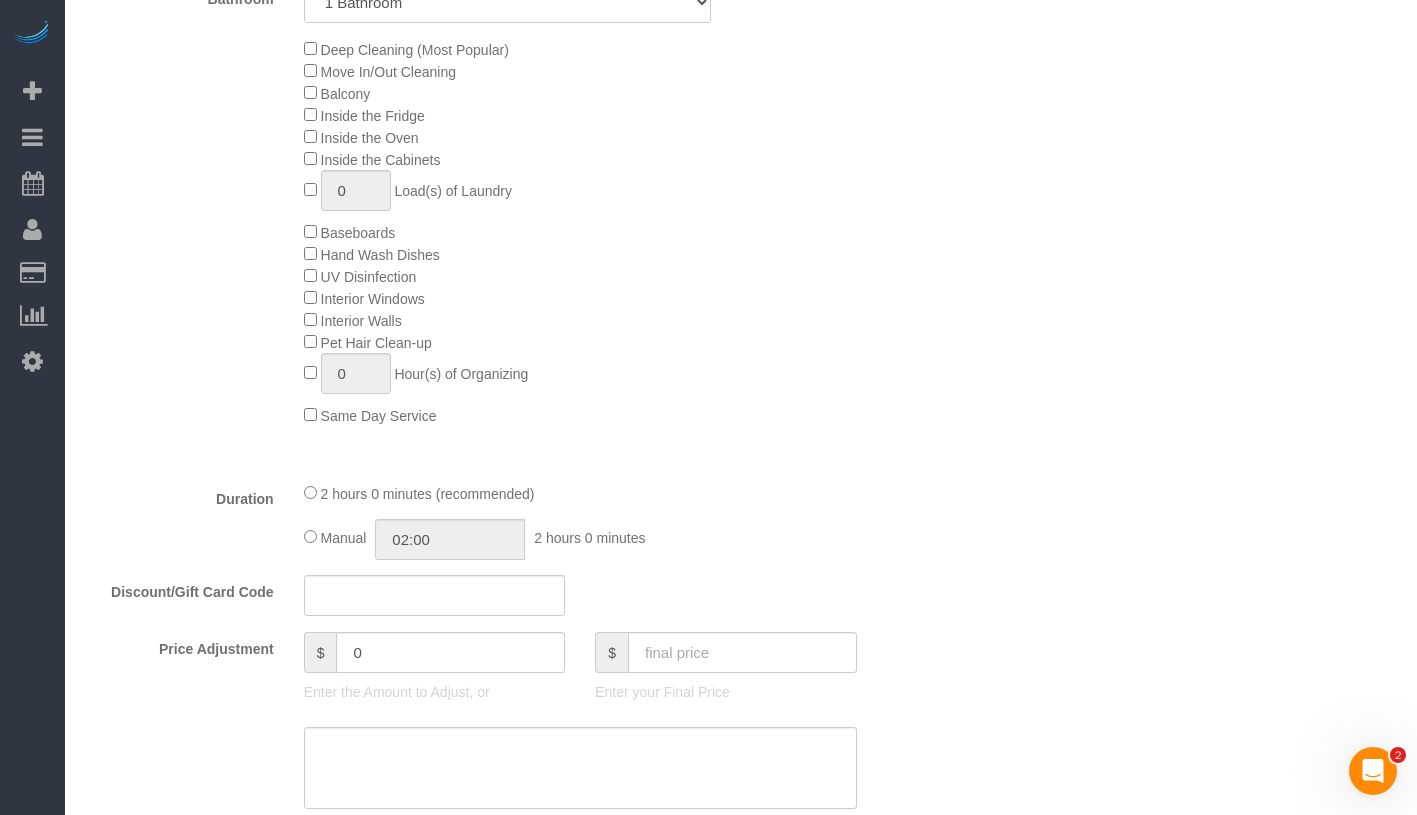 select on "1" 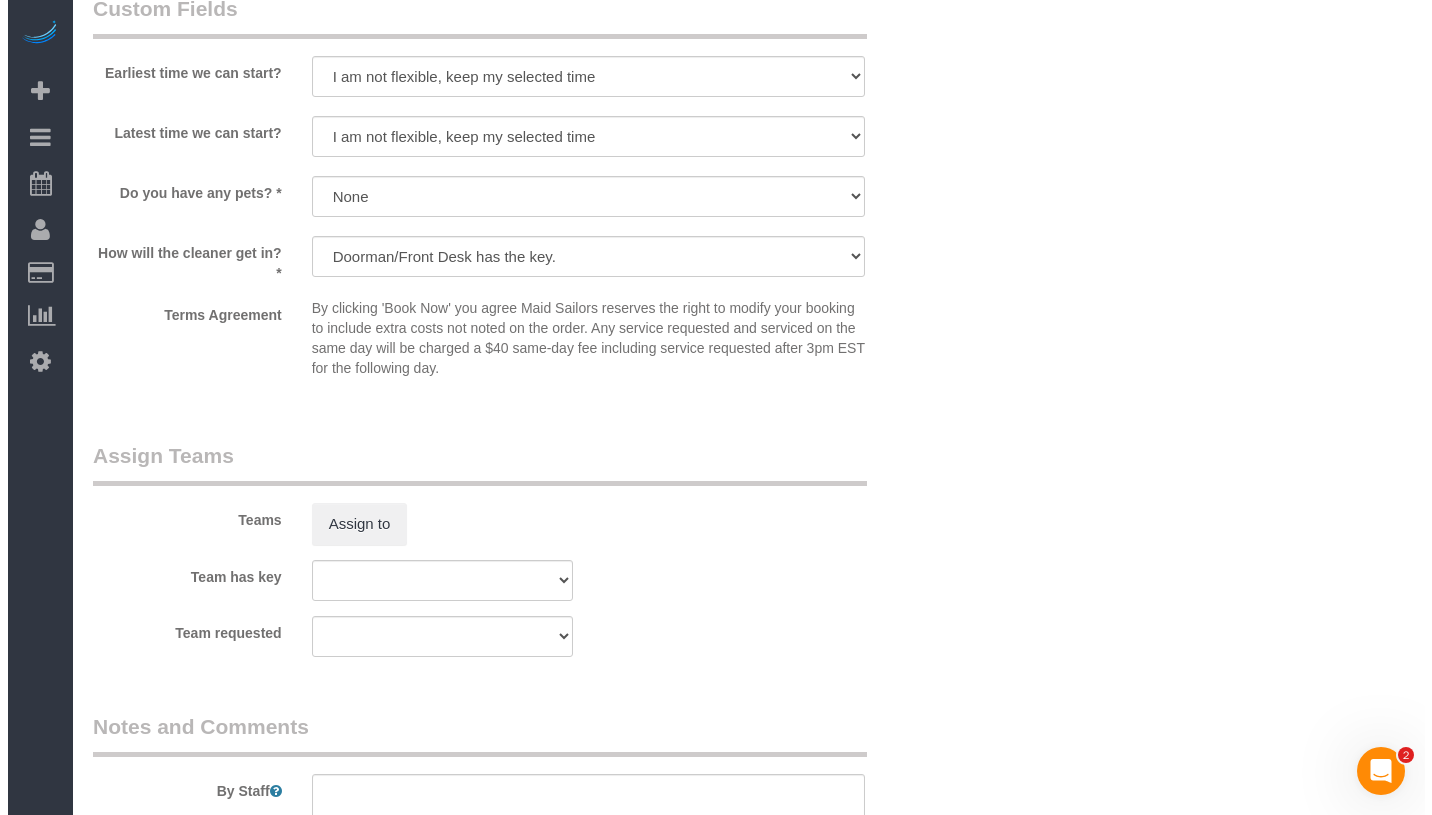 scroll, scrollTop: 2373, scrollLeft: 0, axis: vertical 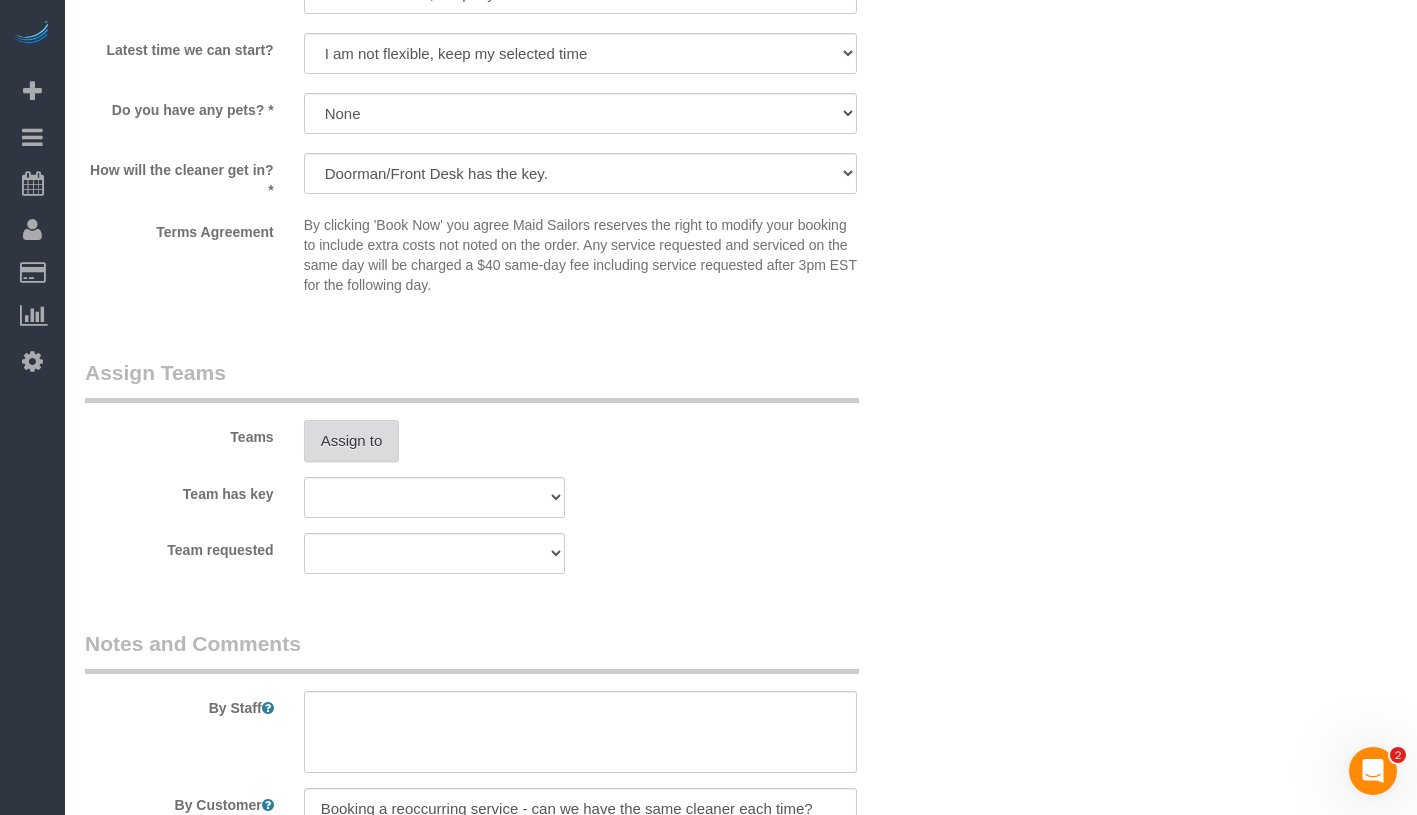 click on "Assign to" at bounding box center [352, 441] 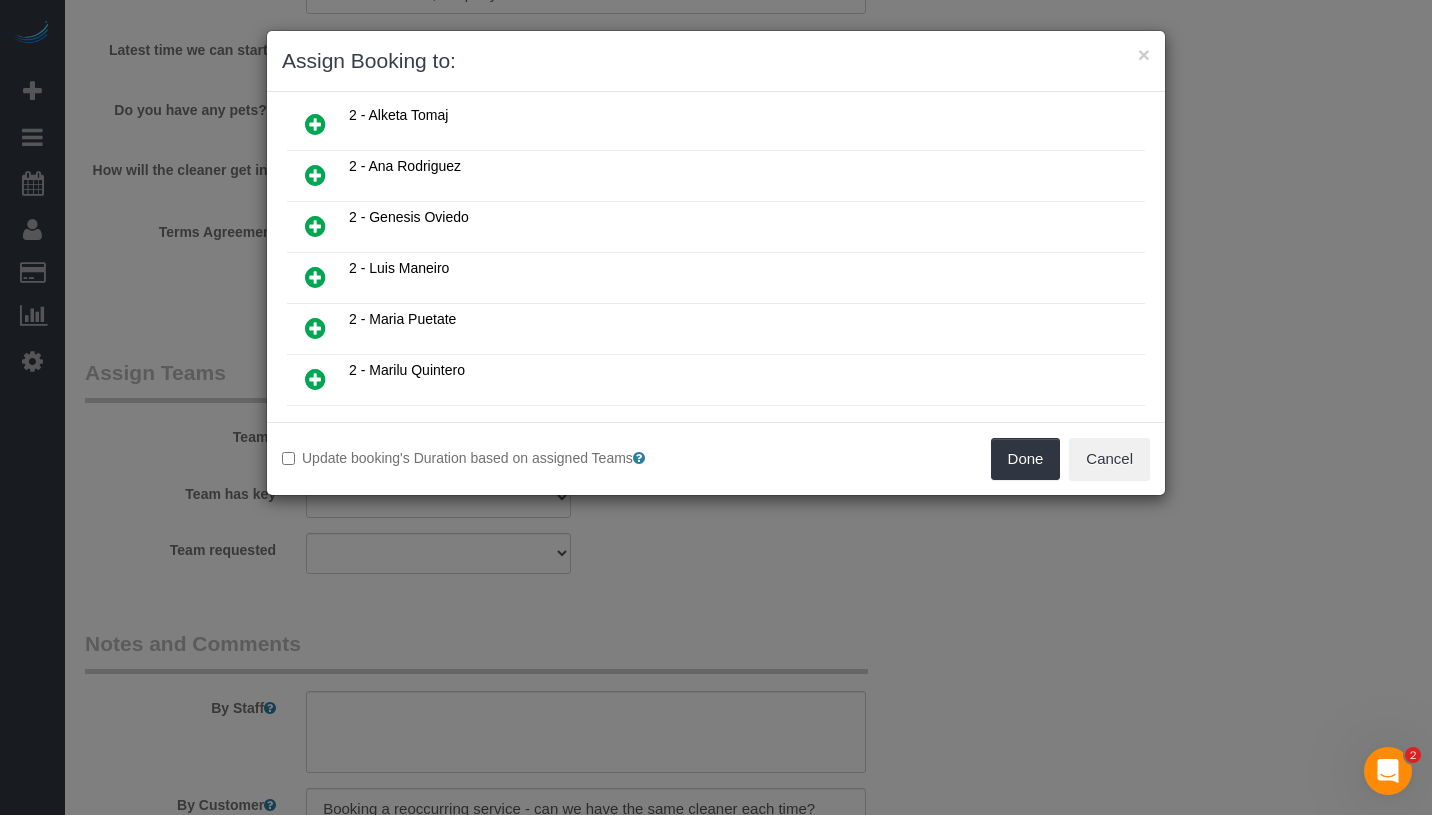 scroll, scrollTop: 515, scrollLeft: 0, axis: vertical 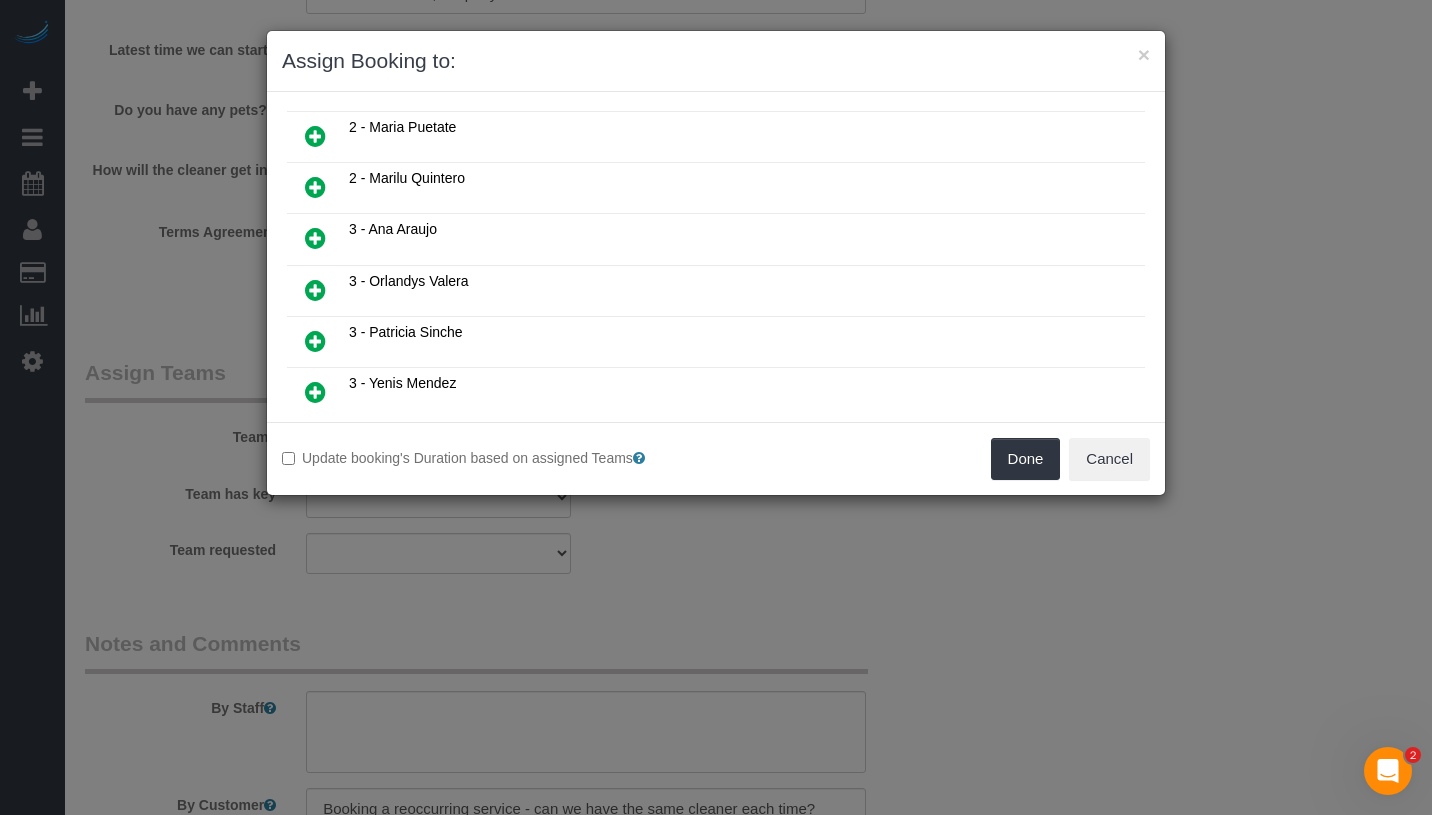 click at bounding box center [315, 187] 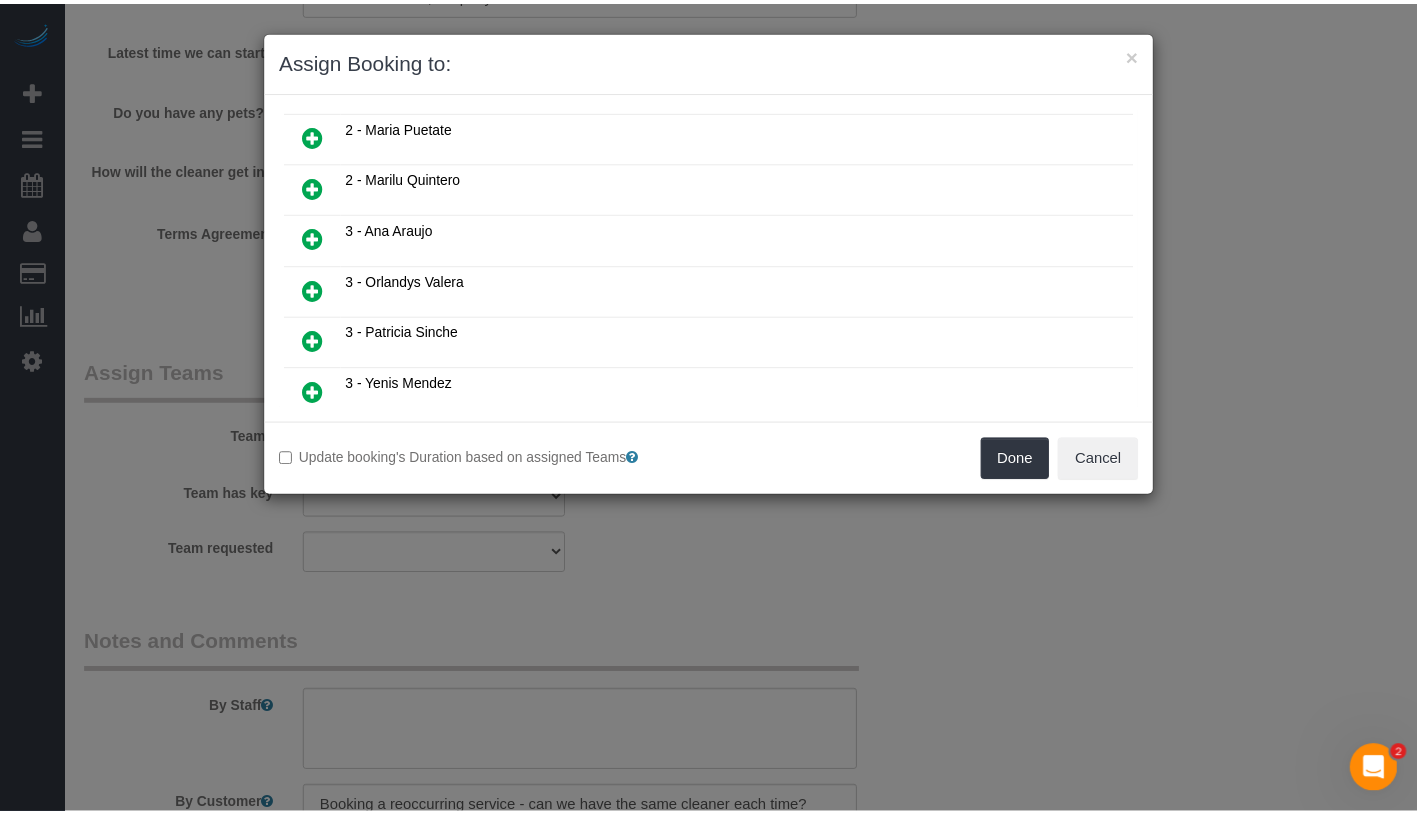 scroll, scrollTop: 562, scrollLeft: 0, axis: vertical 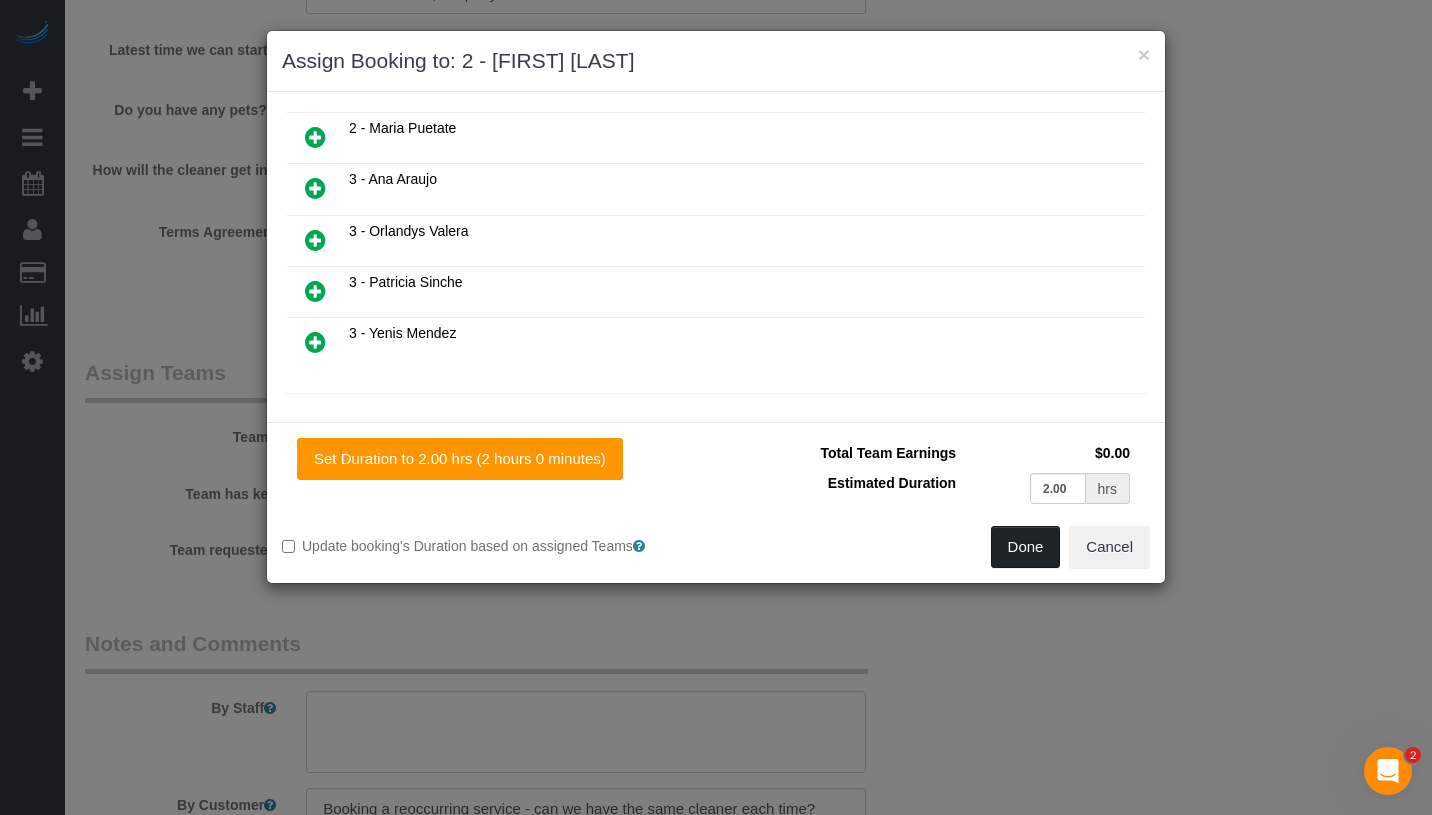 click on "Done" at bounding box center [1026, 547] 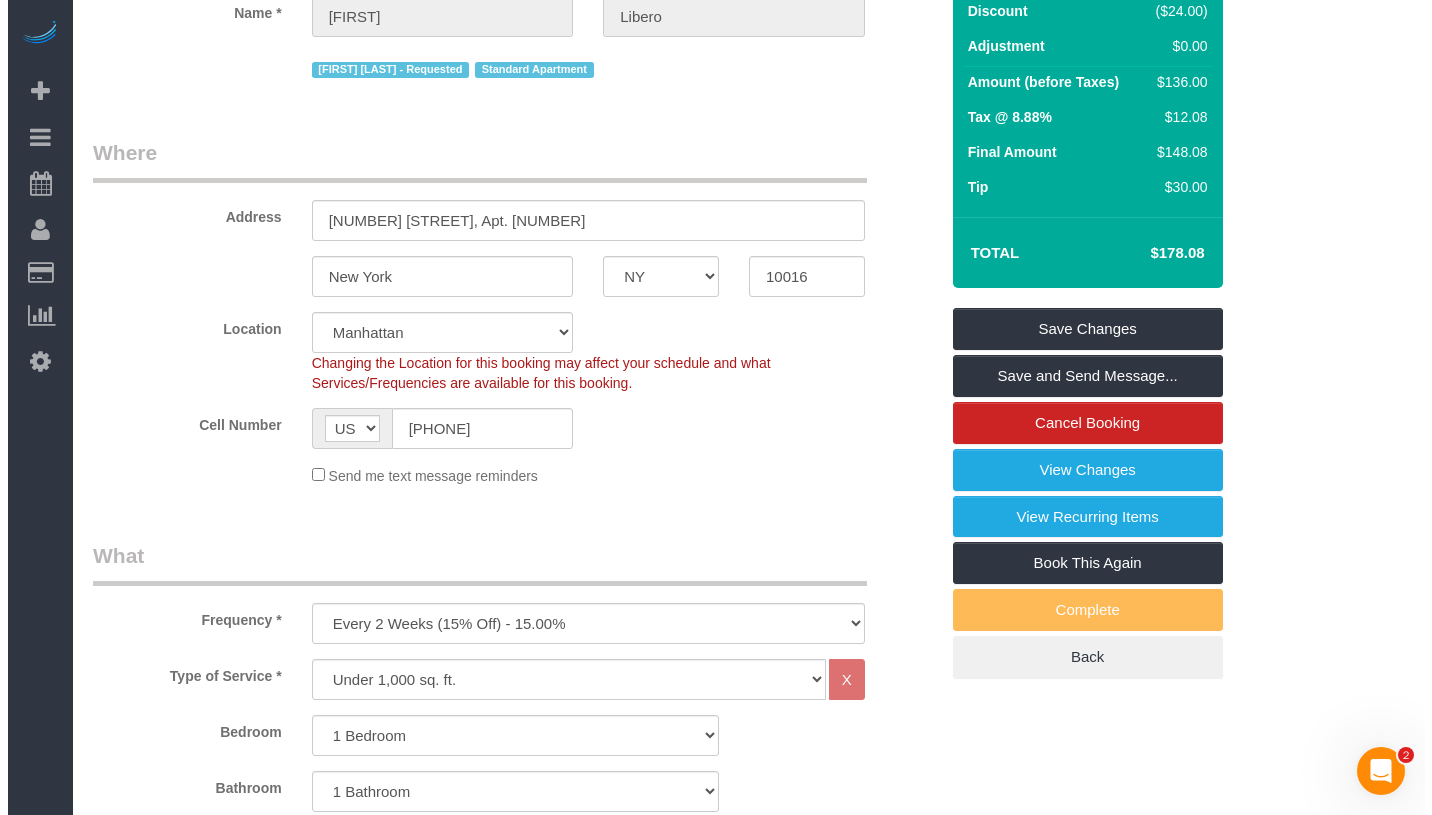 scroll, scrollTop: 0, scrollLeft: 0, axis: both 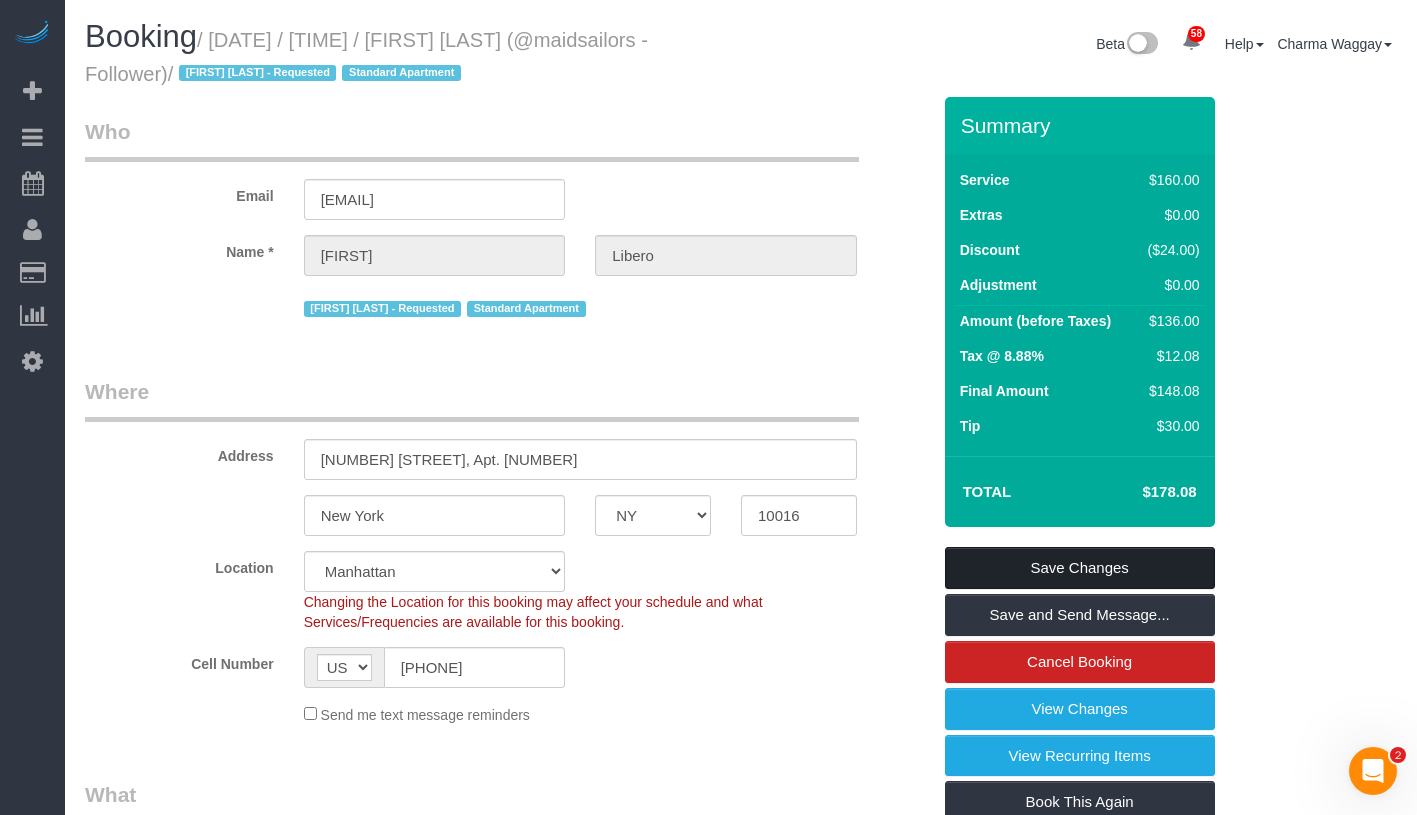 click on "Save Changes" at bounding box center [1080, 568] 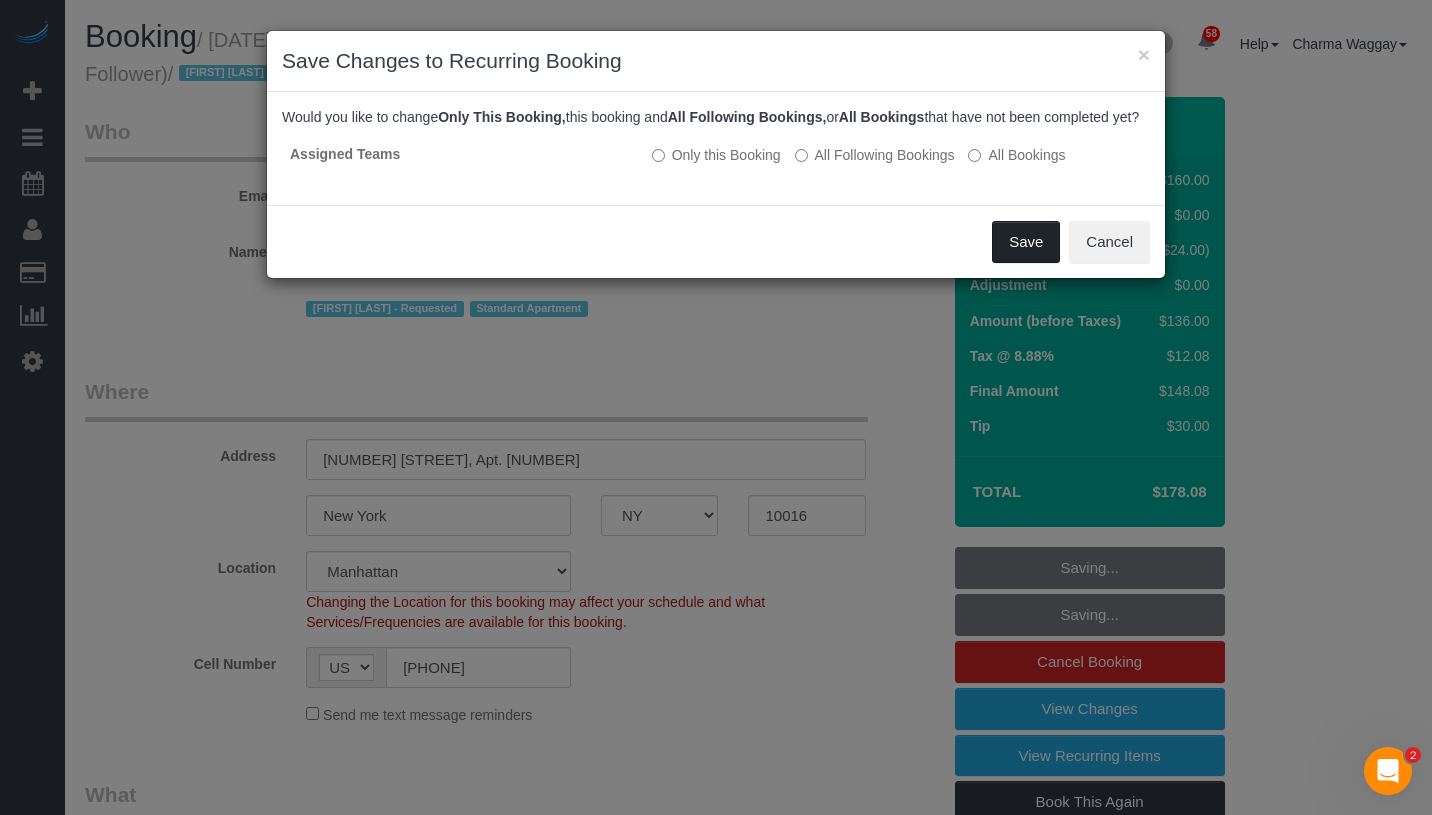 click on "Save" at bounding box center (1026, 242) 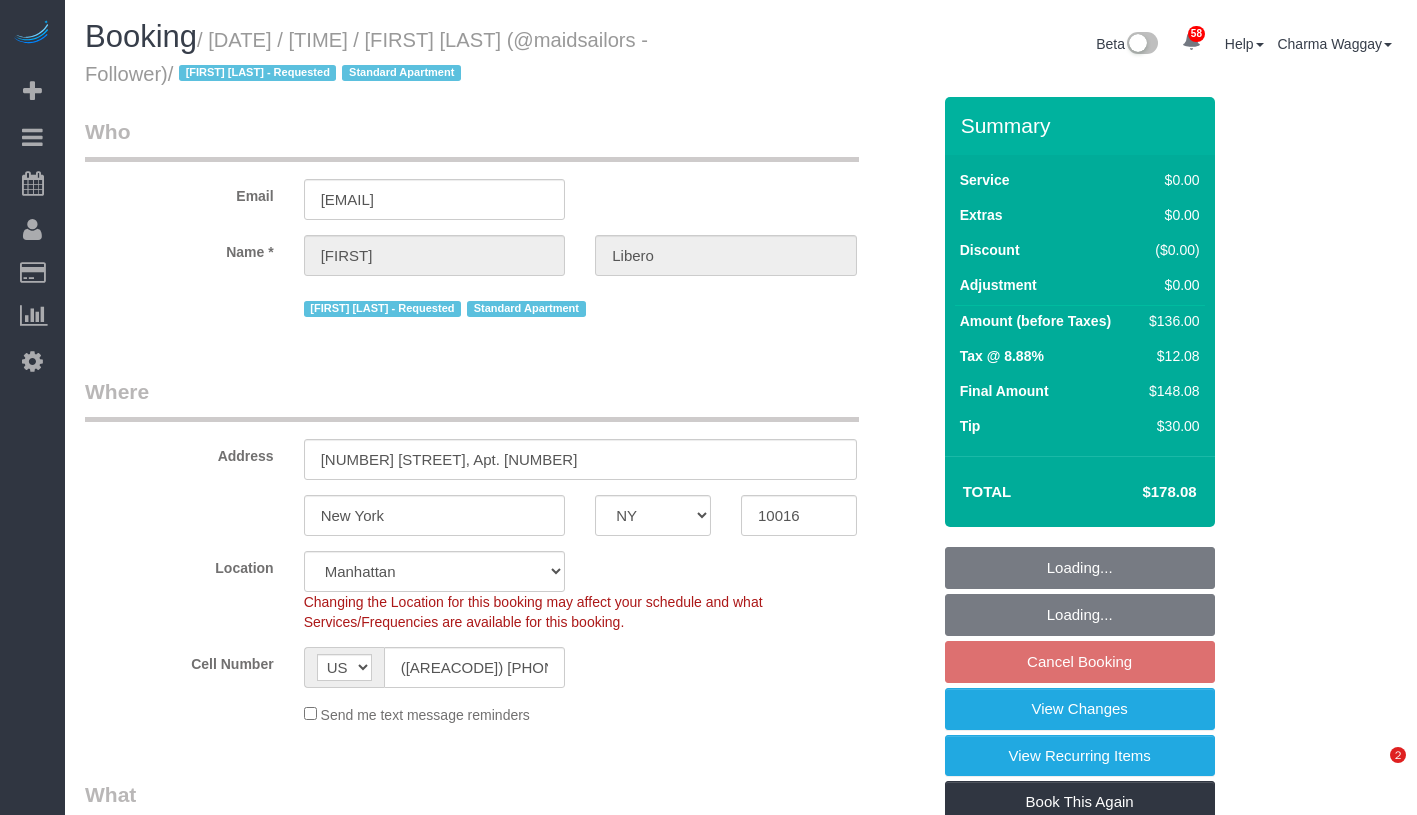 select on "NY" 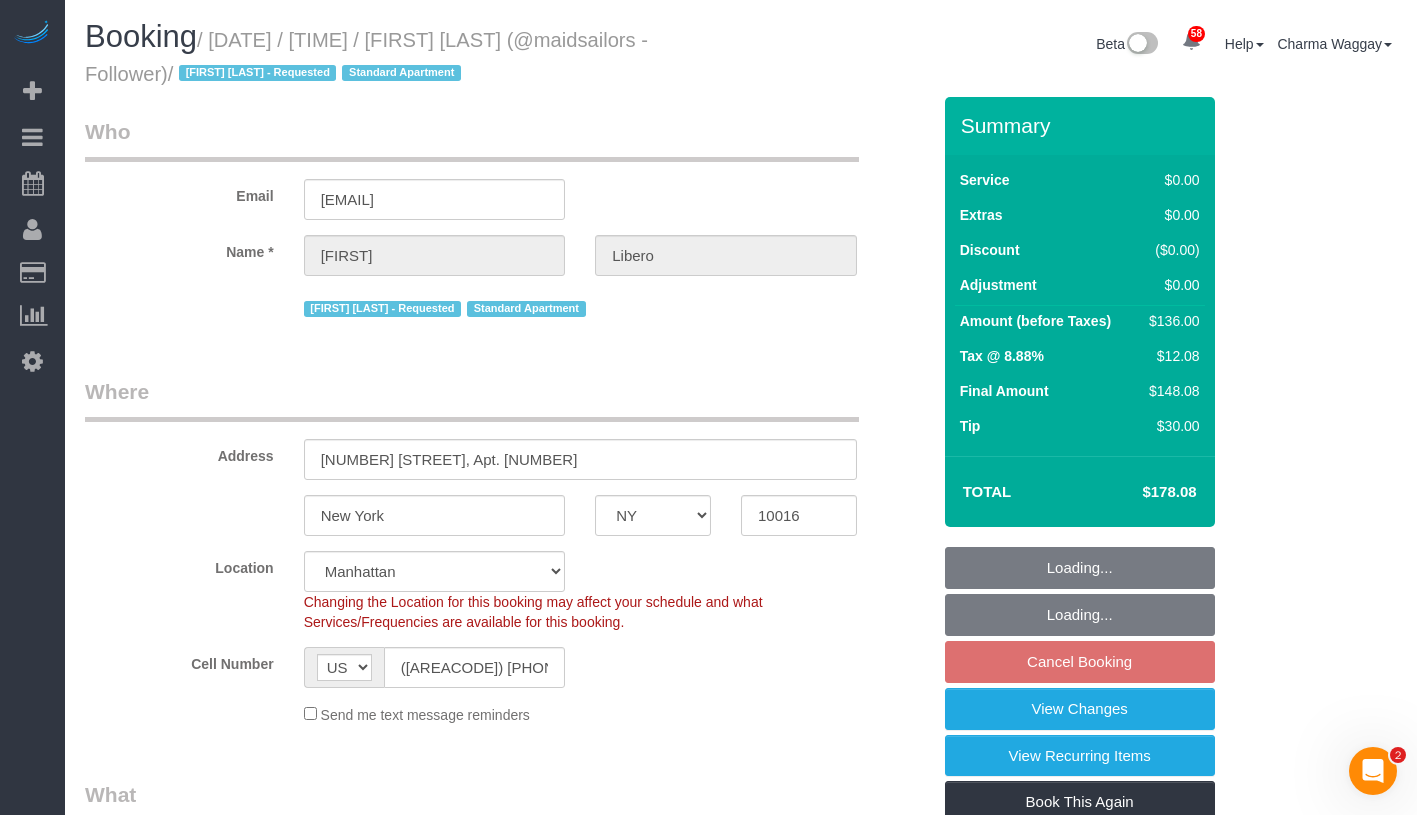 scroll, scrollTop: 0, scrollLeft: 0, axis: both 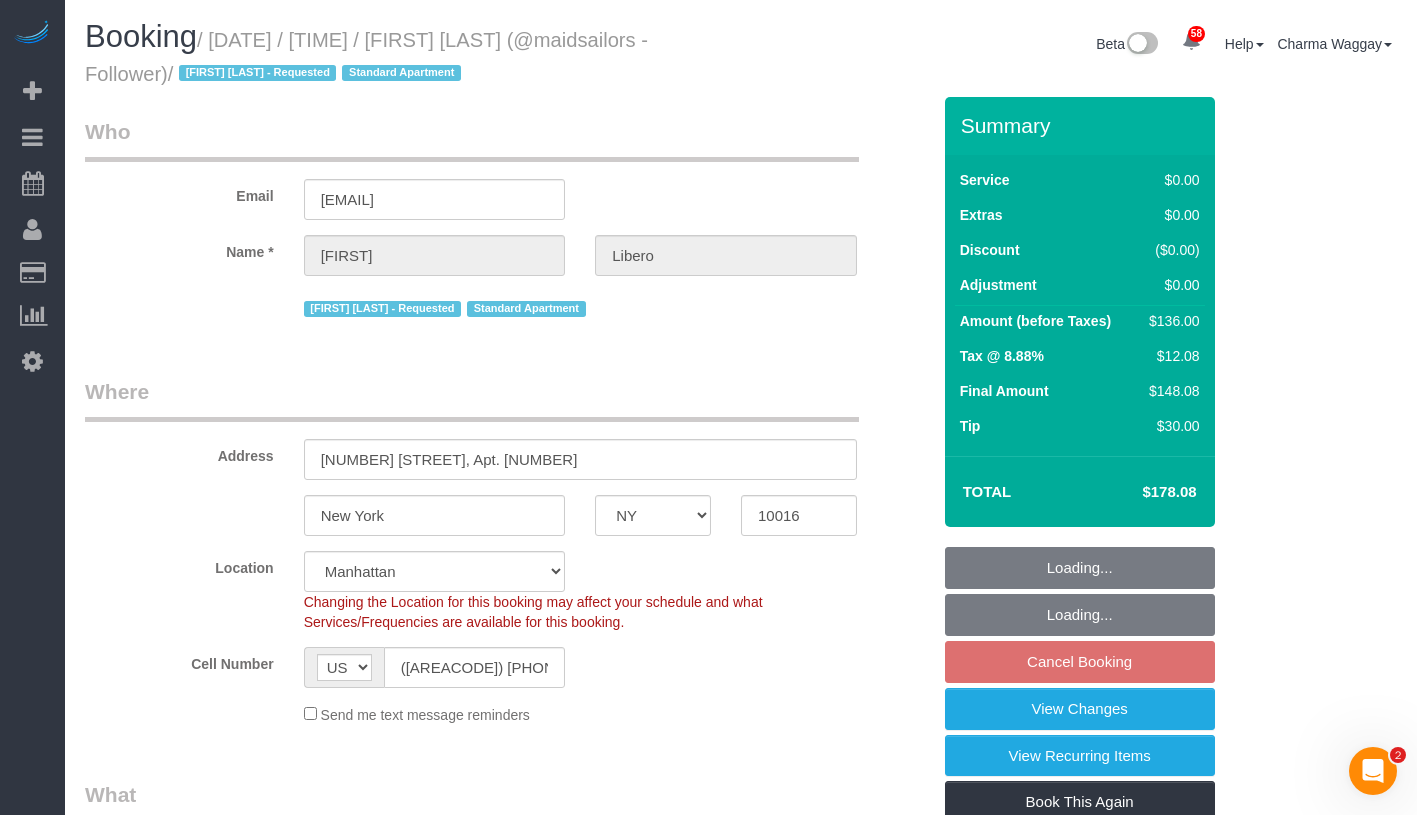 select on "1" 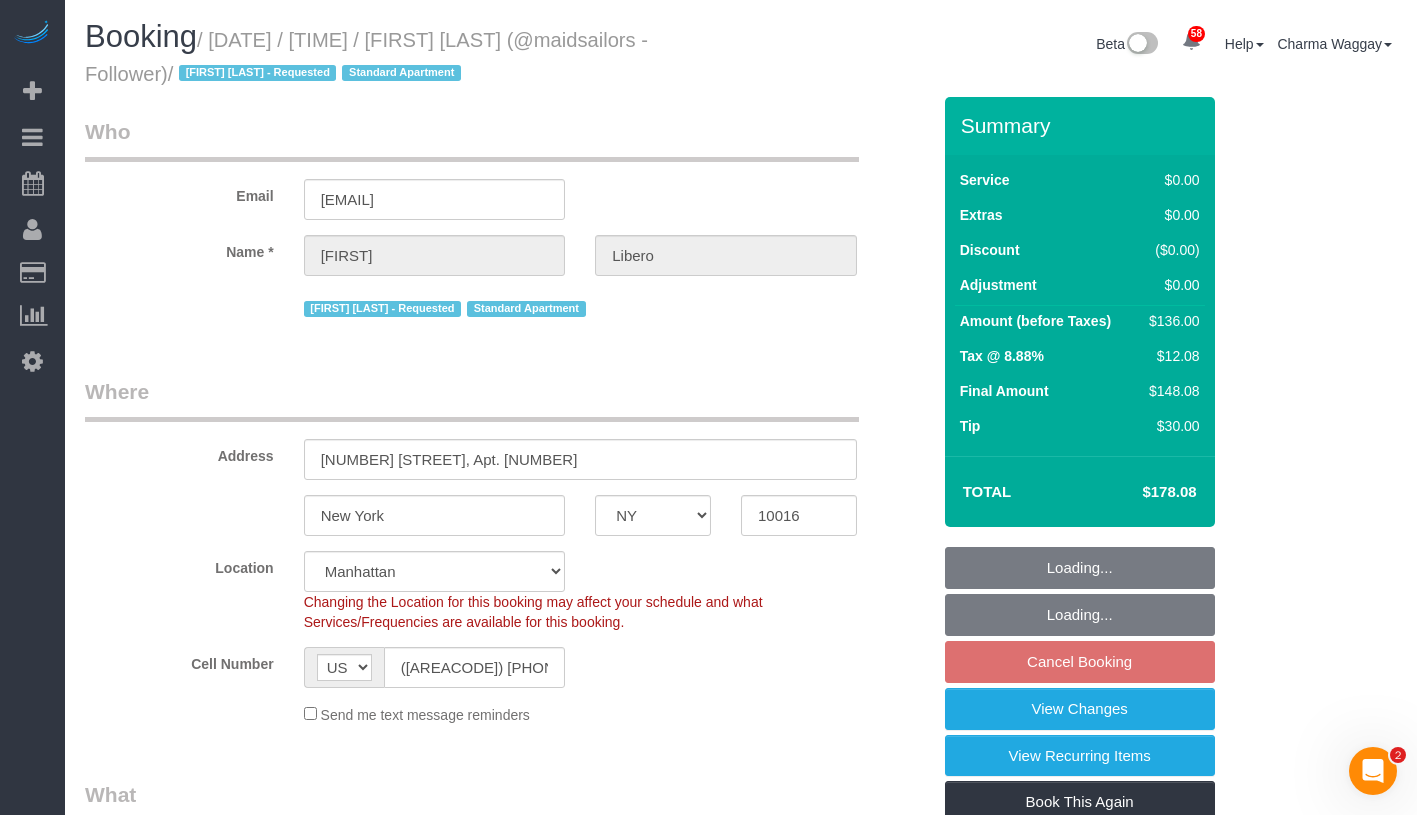select on "spot1" 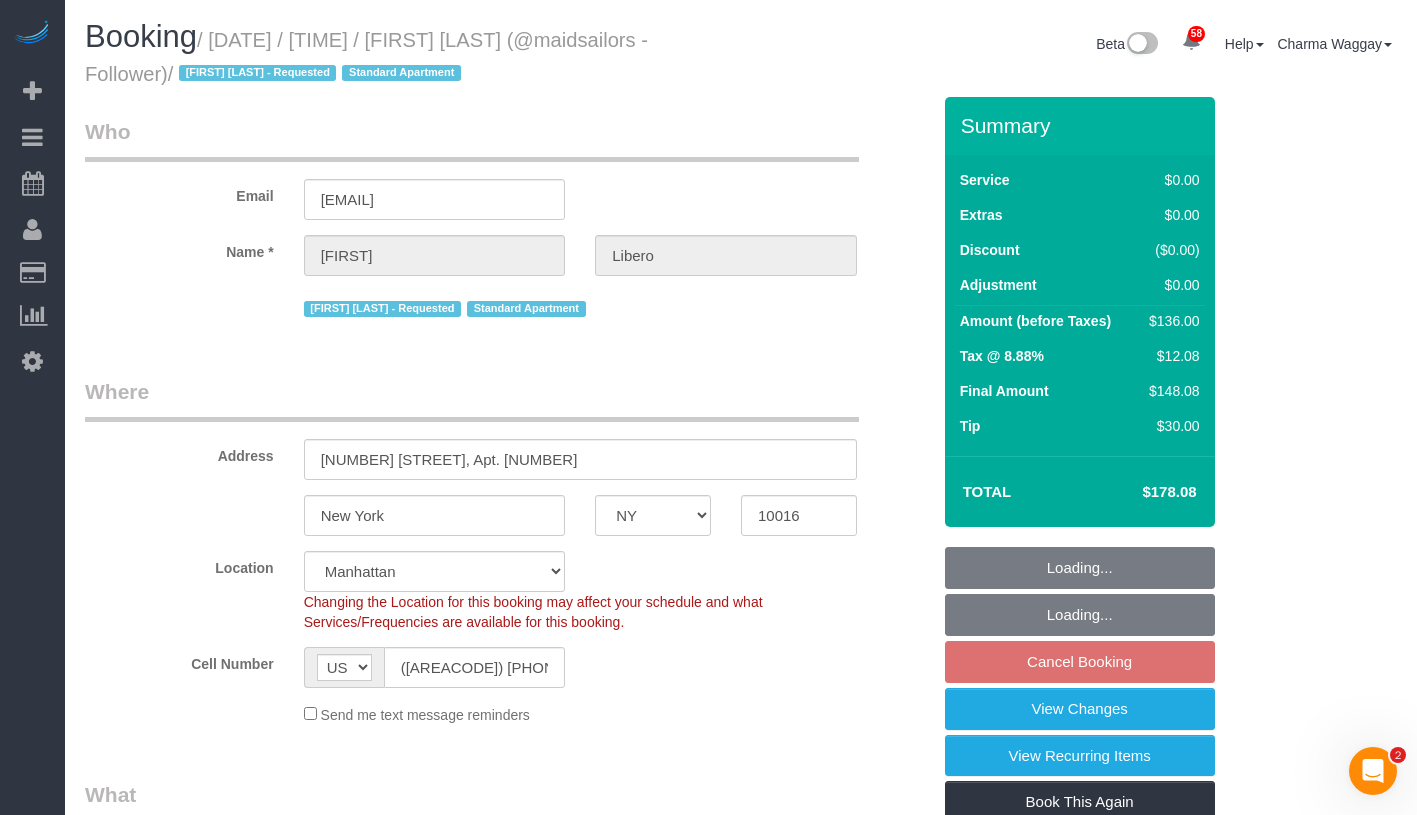 select on "1" 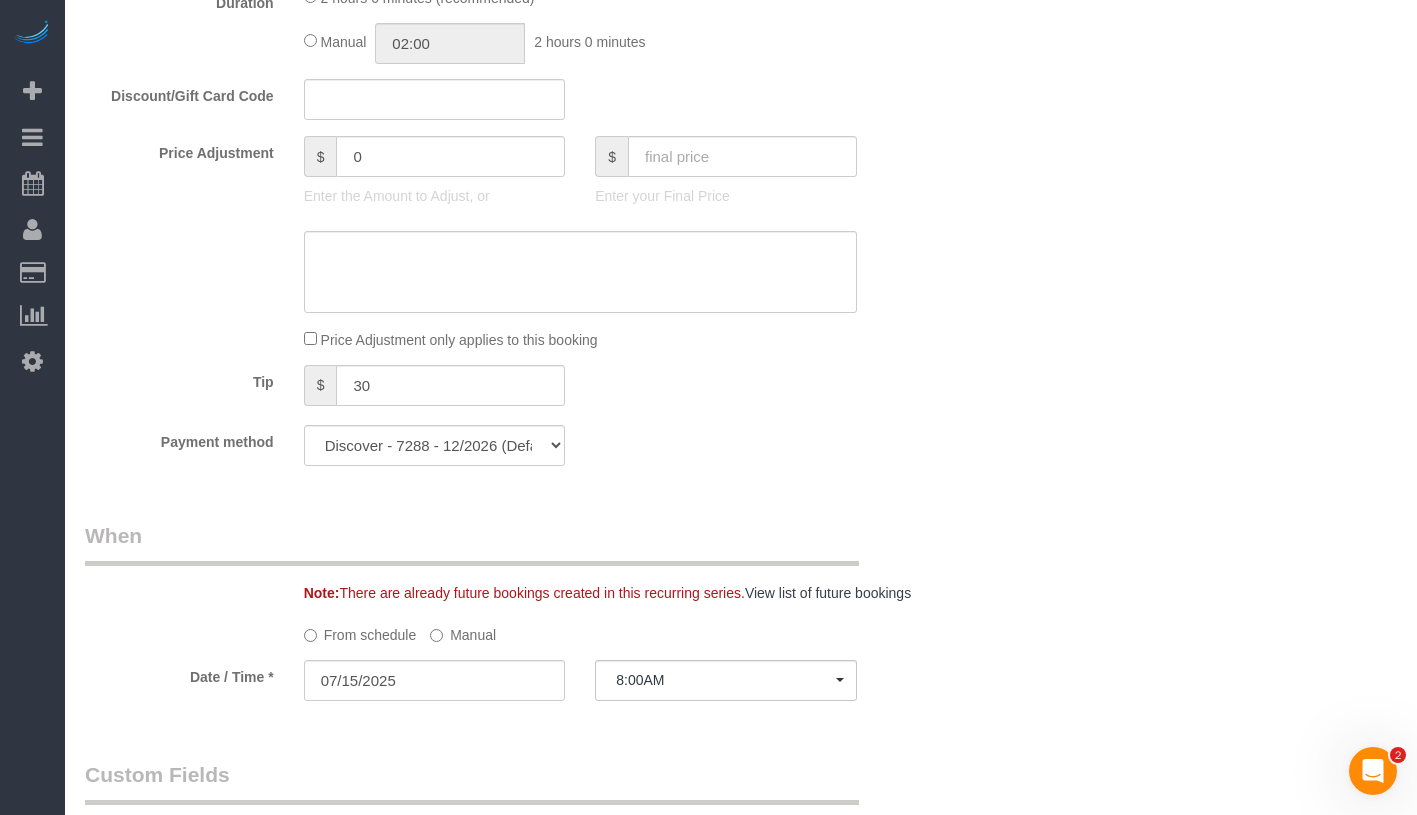 scroll, scrollTop: 2230, scrollLeft: 0, axis: vertical 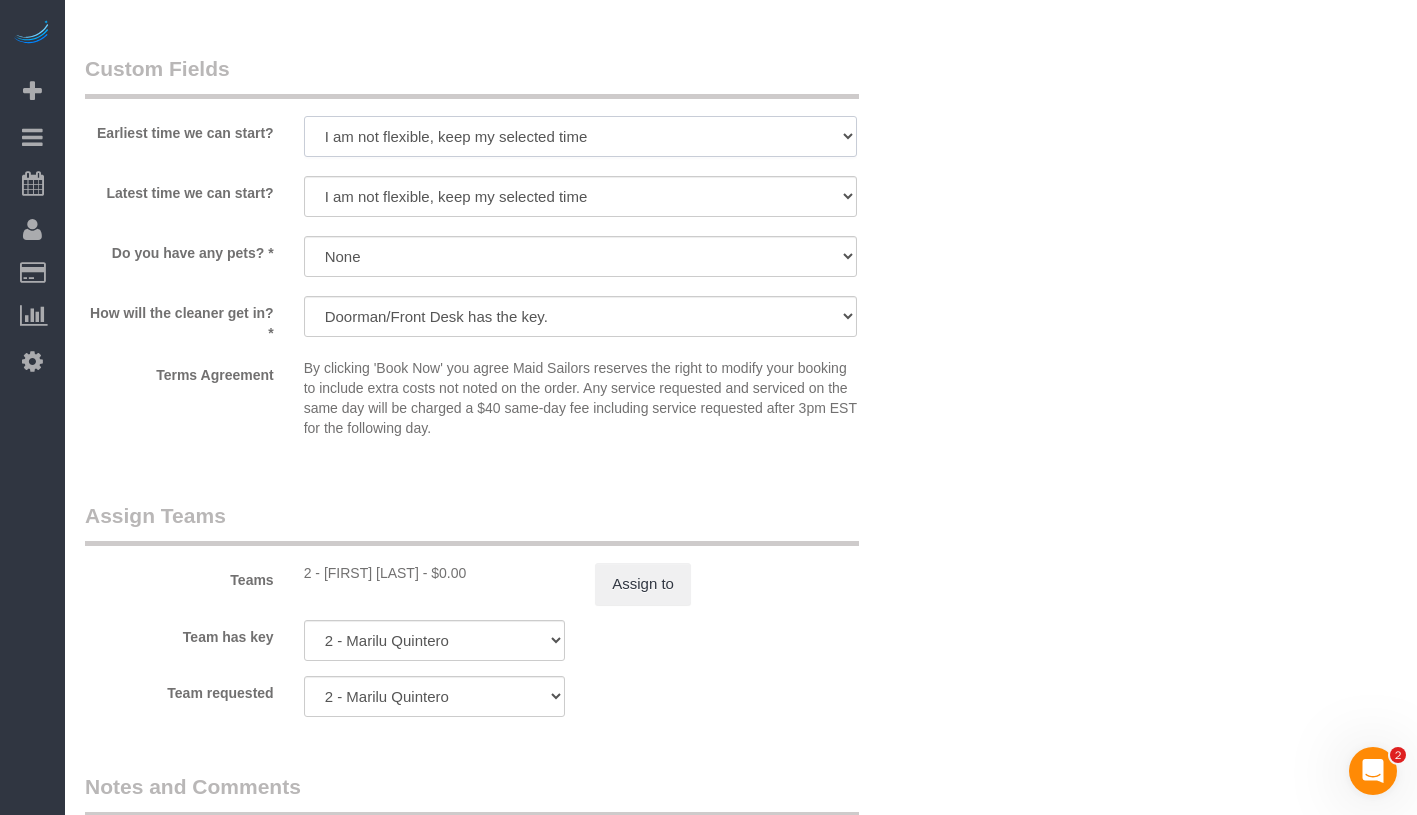 click on "I am not flexible, keep my selected time 8:00 AM 9:00 AM 10:00 AM 11:00 AM 12:00 PM 1:00 PM 2:00 PM 3:00 PM 4:00 PM 5:00 PM 6:00 PM 7:00 PM" at bounding box center (580, 136) 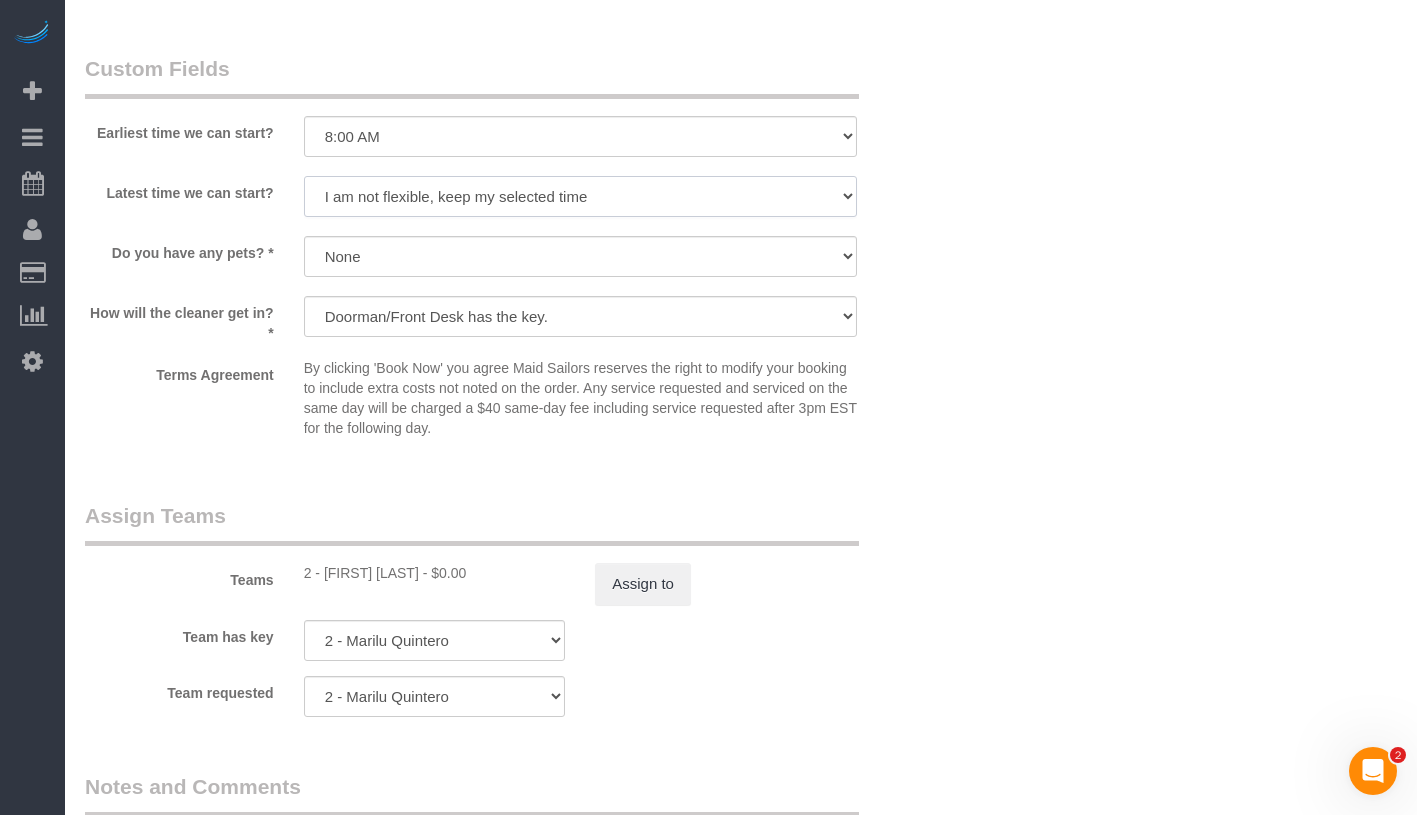 click on "I am not flexible, keep my selected time 8:00 AM 9:00 AM 10:00 AM 11:00 AM 12:00 PM 1:00 PM 2:00 PM 3:00 PM 4:00 PM 5:00 PM 6:00 PM 7:00 PM" at bounding box center [580, 196] 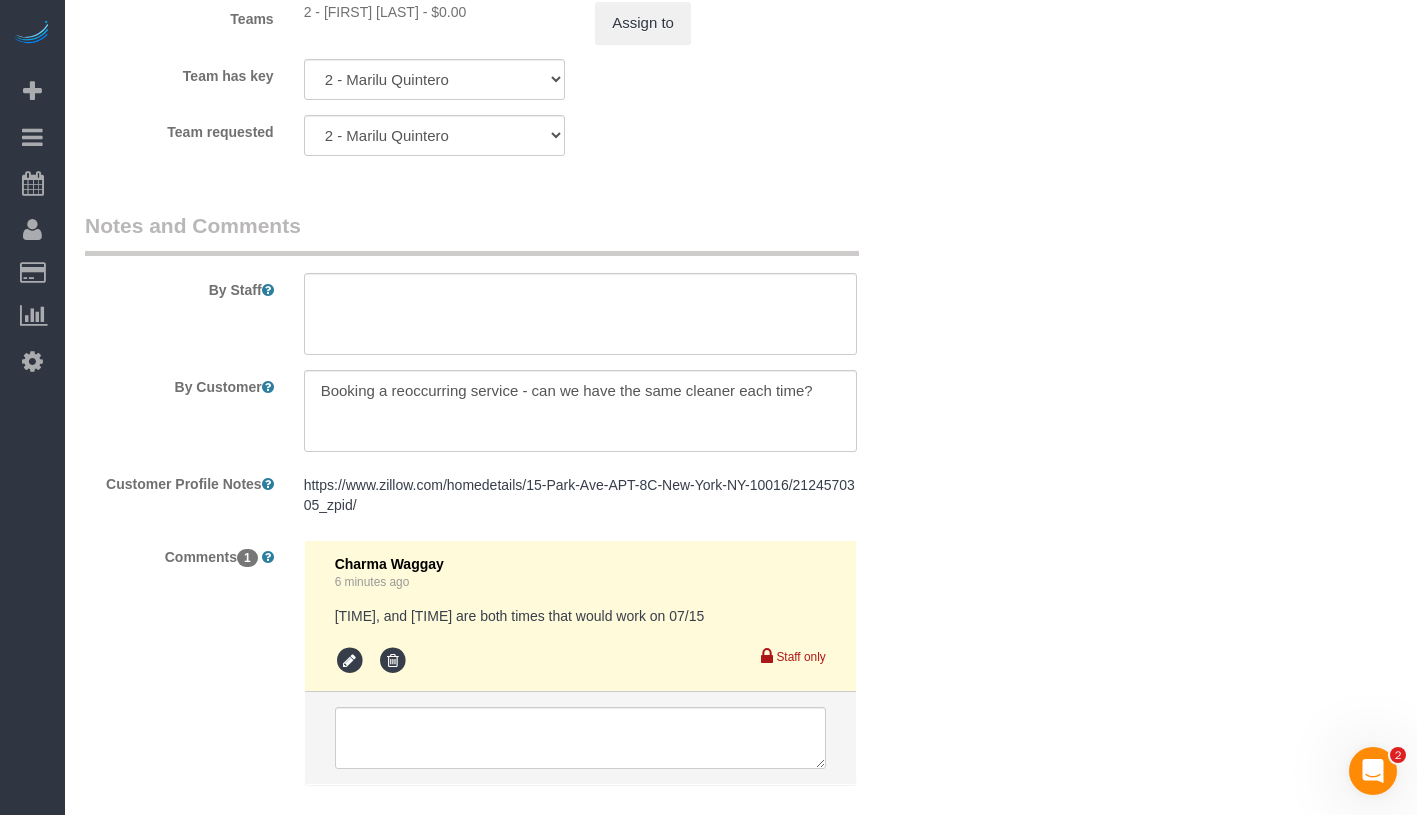 scroll, scrollTop: 2905, scrollLeft: 0, axis: vertical 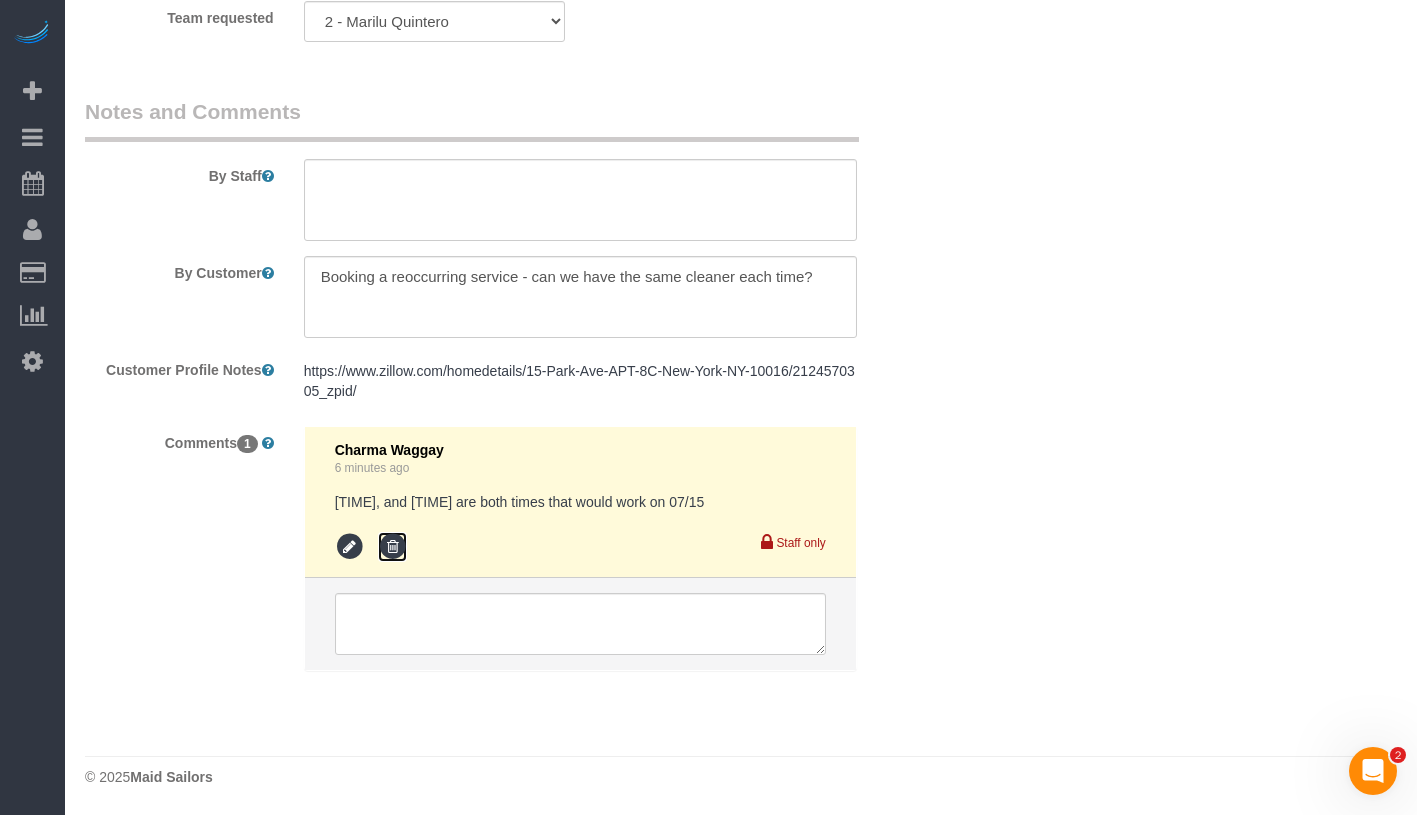 click at bounding box center (393, 547) 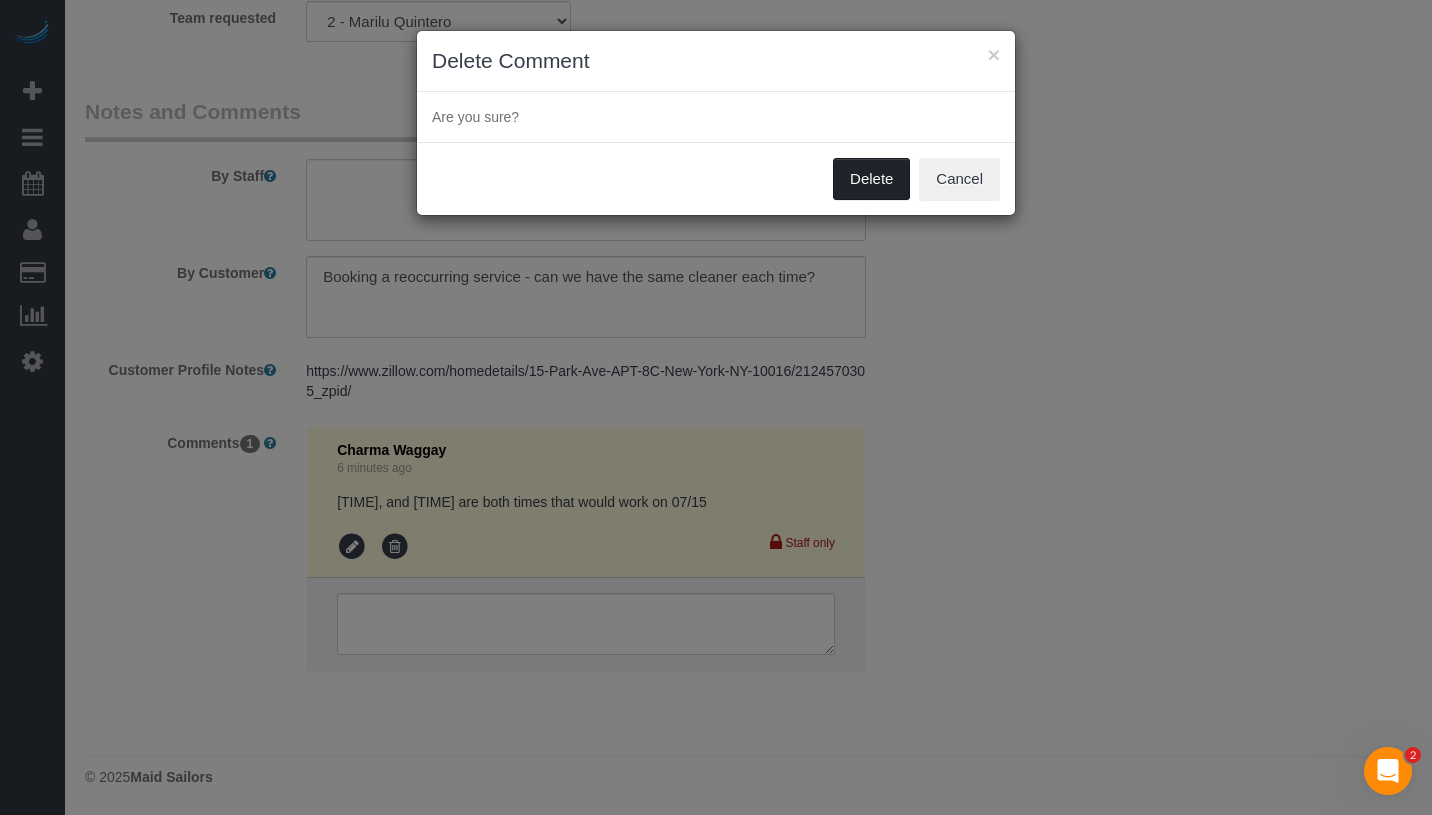 click on "Delete" at bounding box center [871, 179] 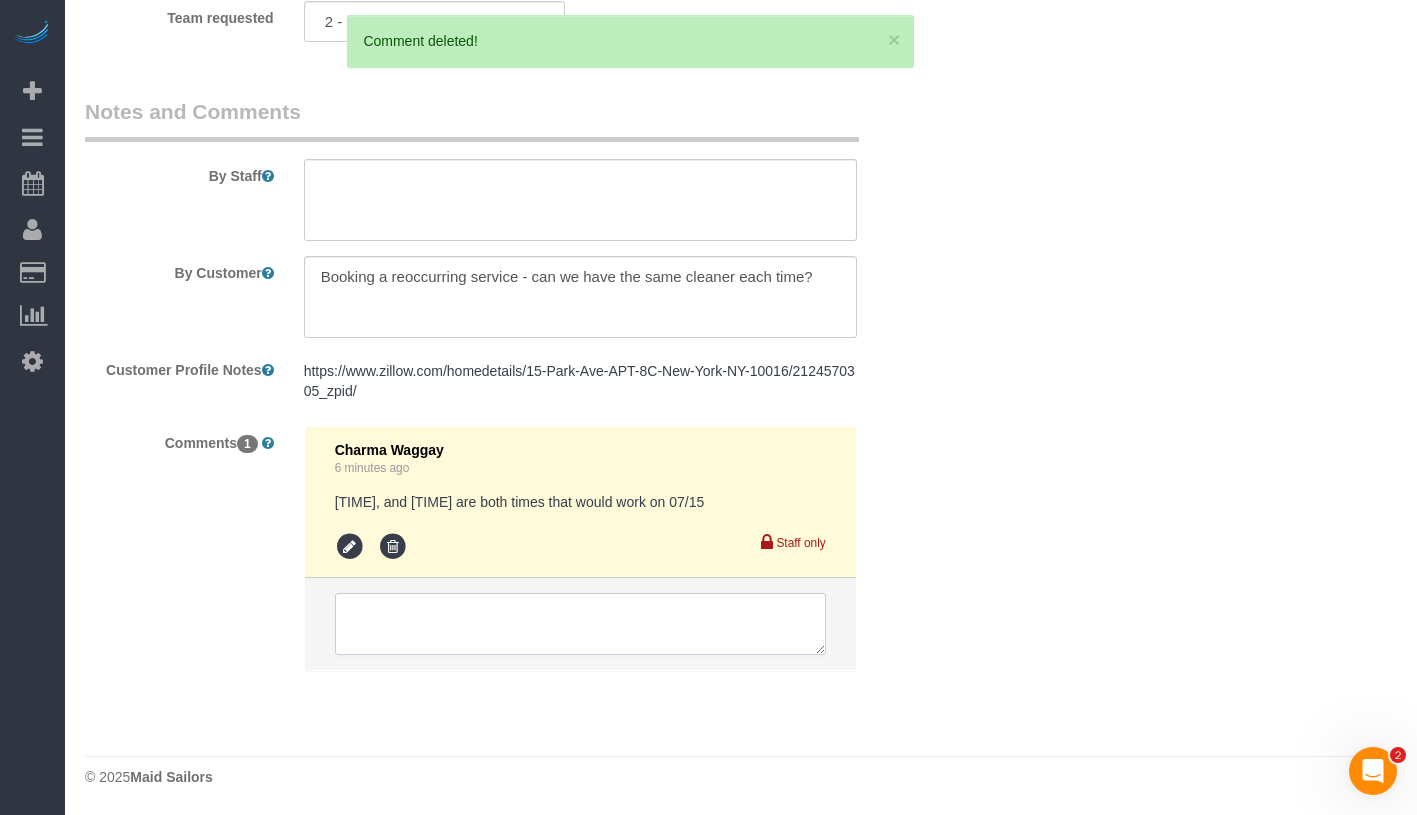 click at bounding box center (580, 624) 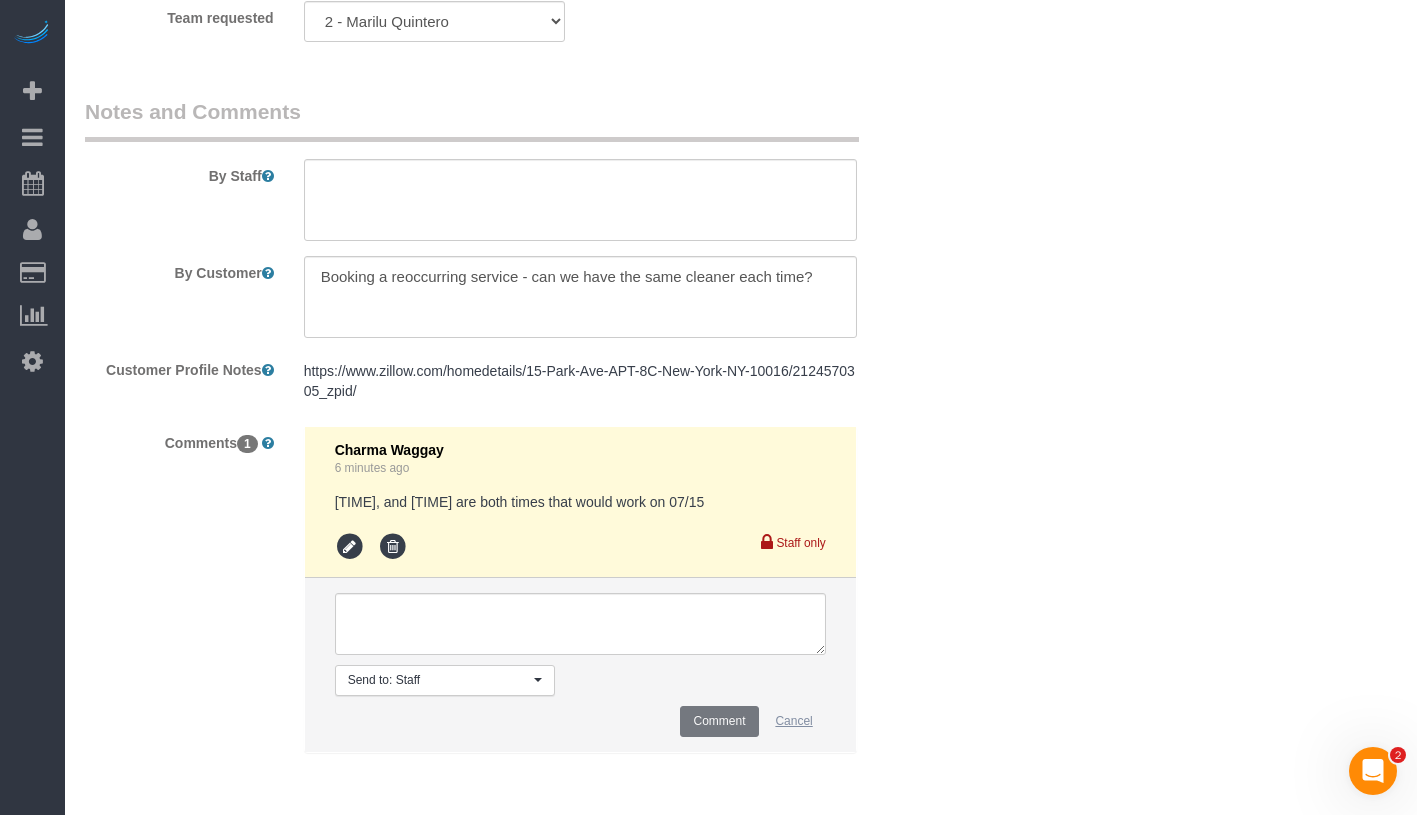 click on "Cancel" at bounding box center (793, 721) 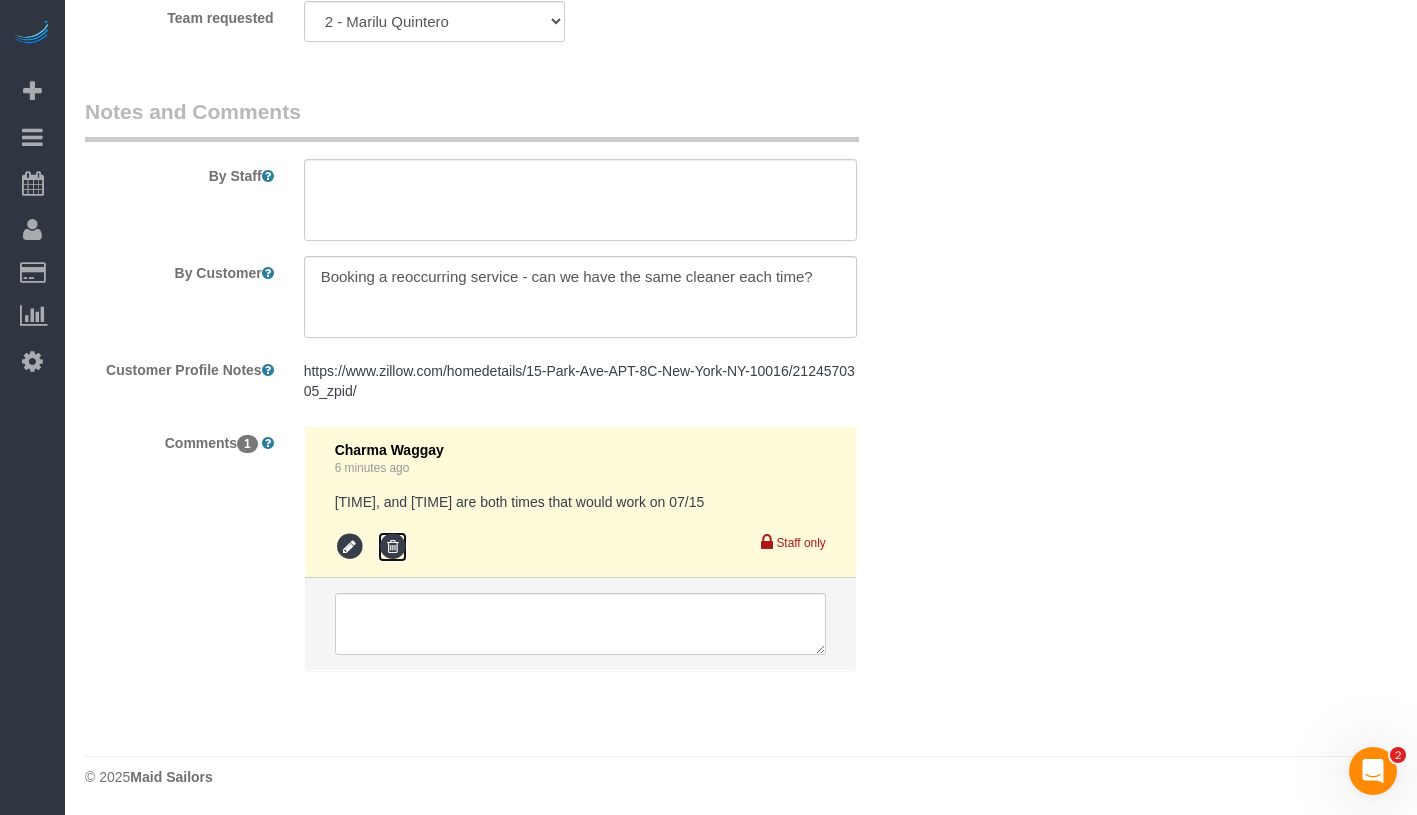 click at bounding box center [393, 547] 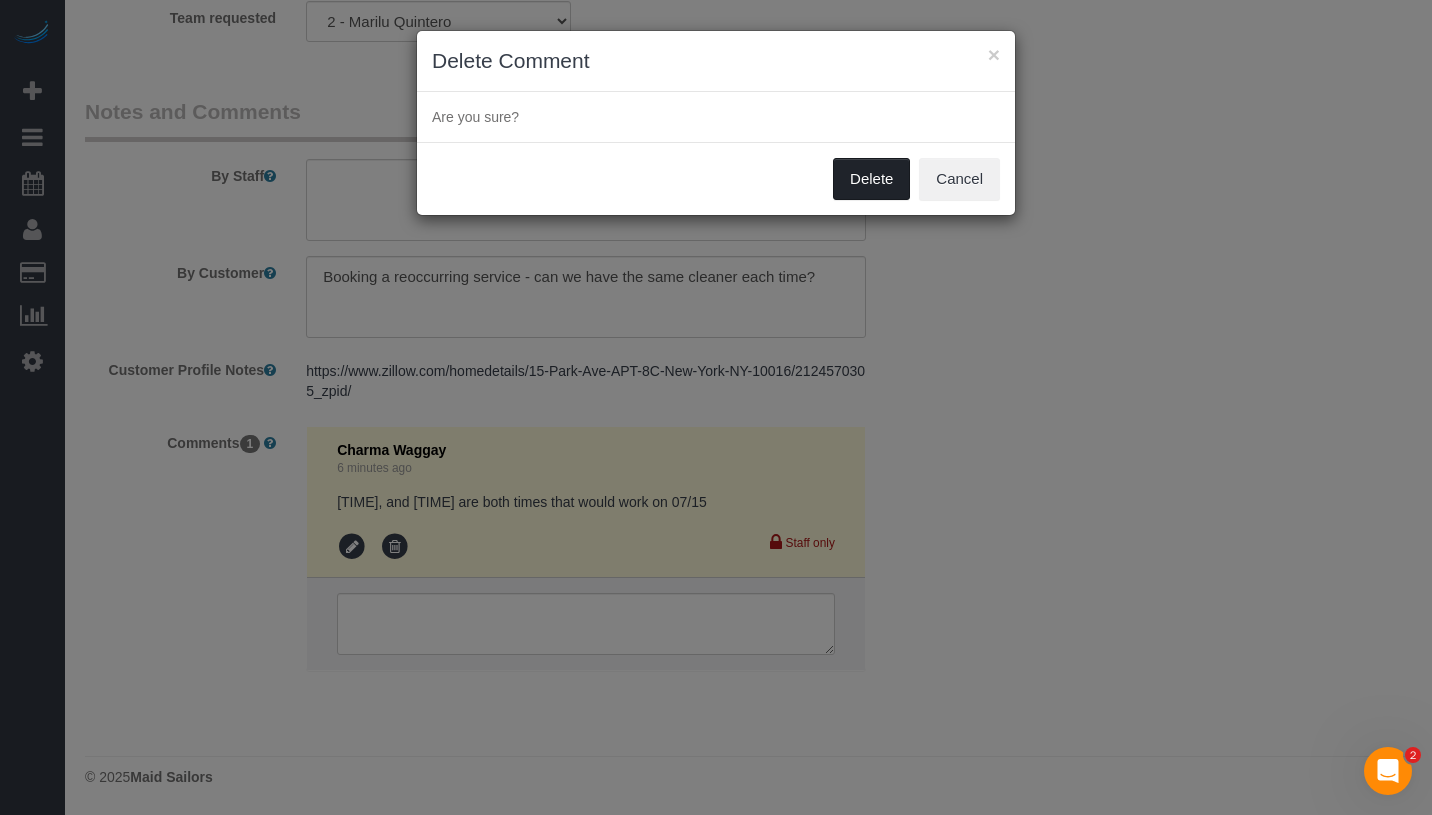click on "Delete" at bounding box center [871, 179] 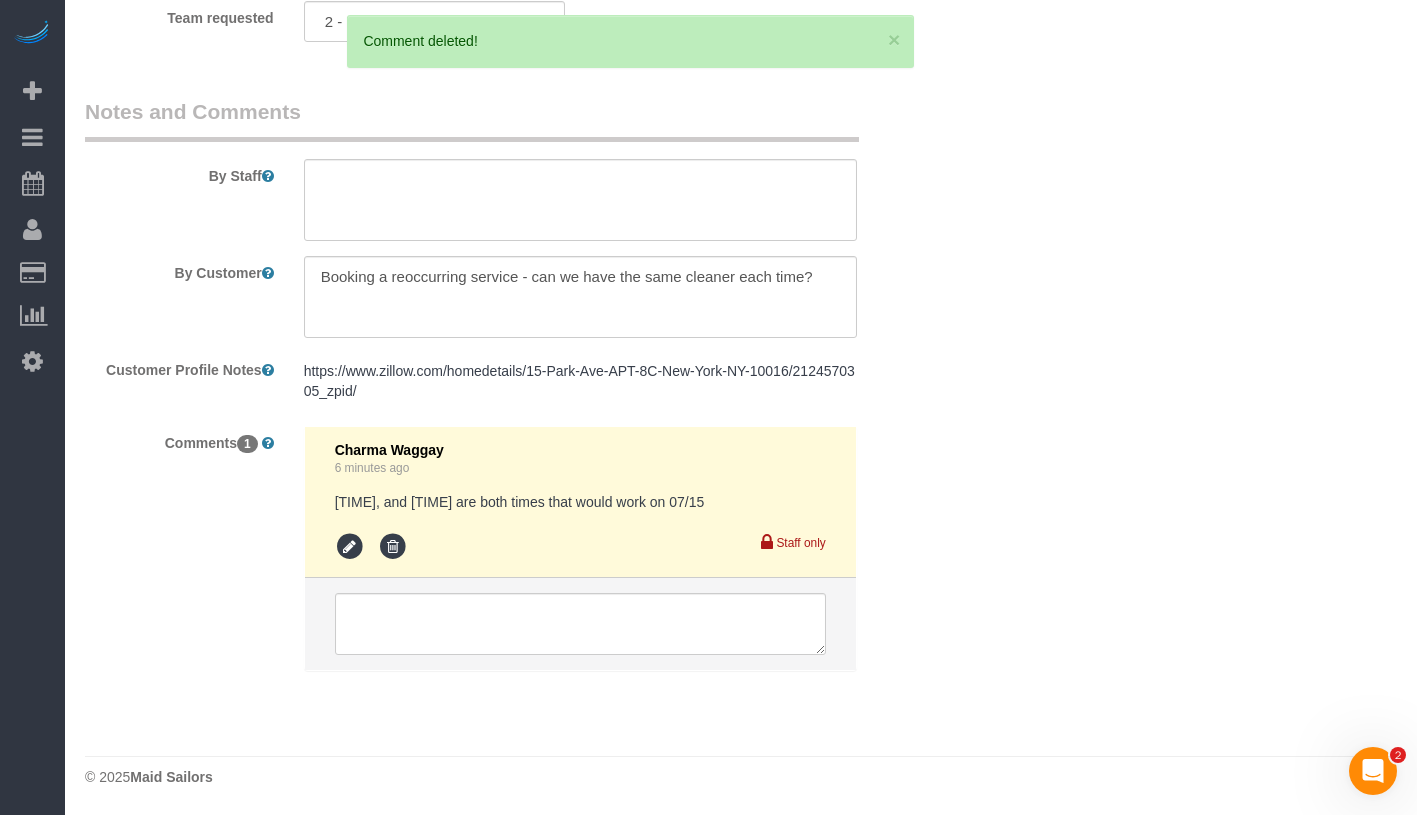 scroll, scrollTop: 2755, scrollLeft: 0, axis: vertical 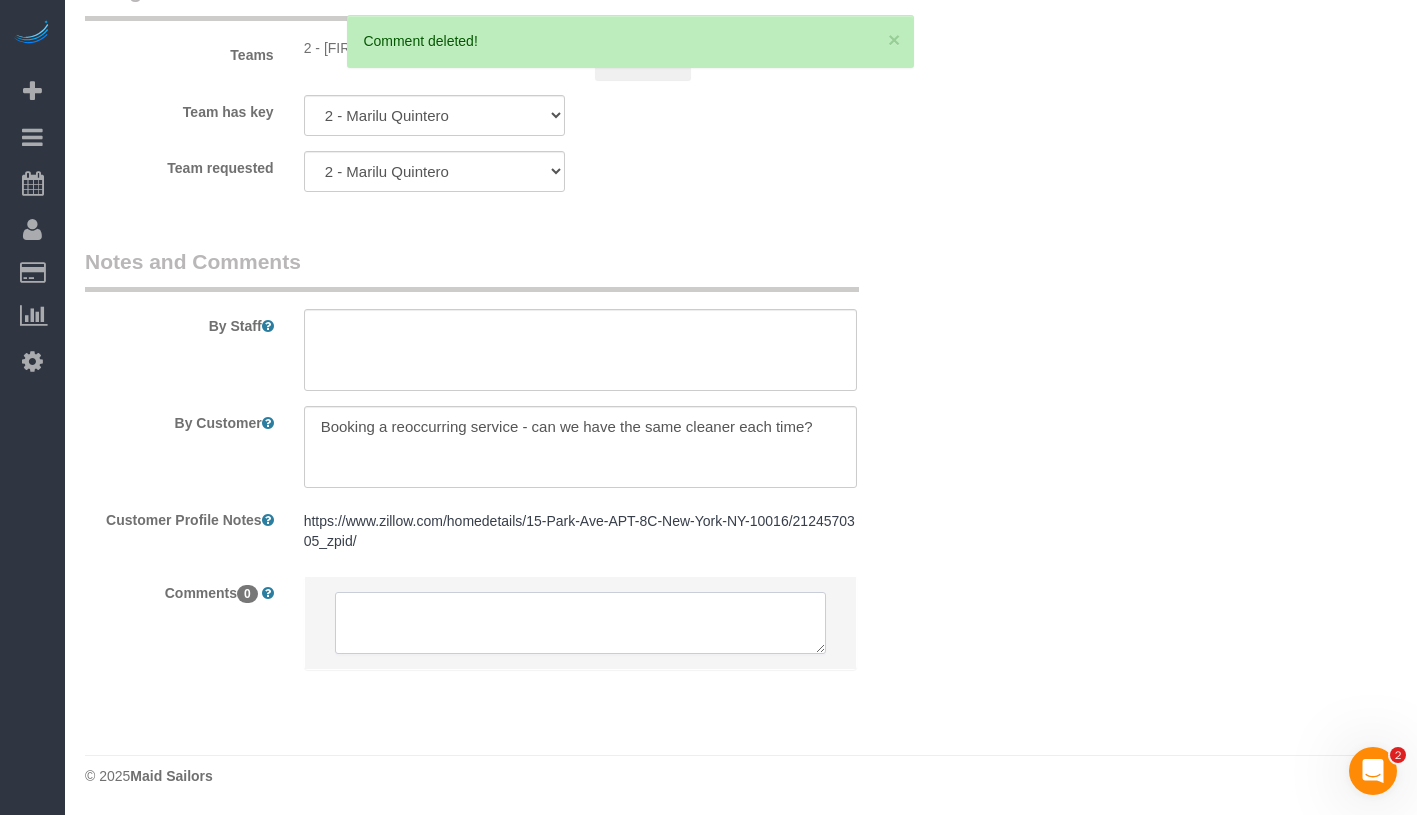click at bounding box center [580, 623] 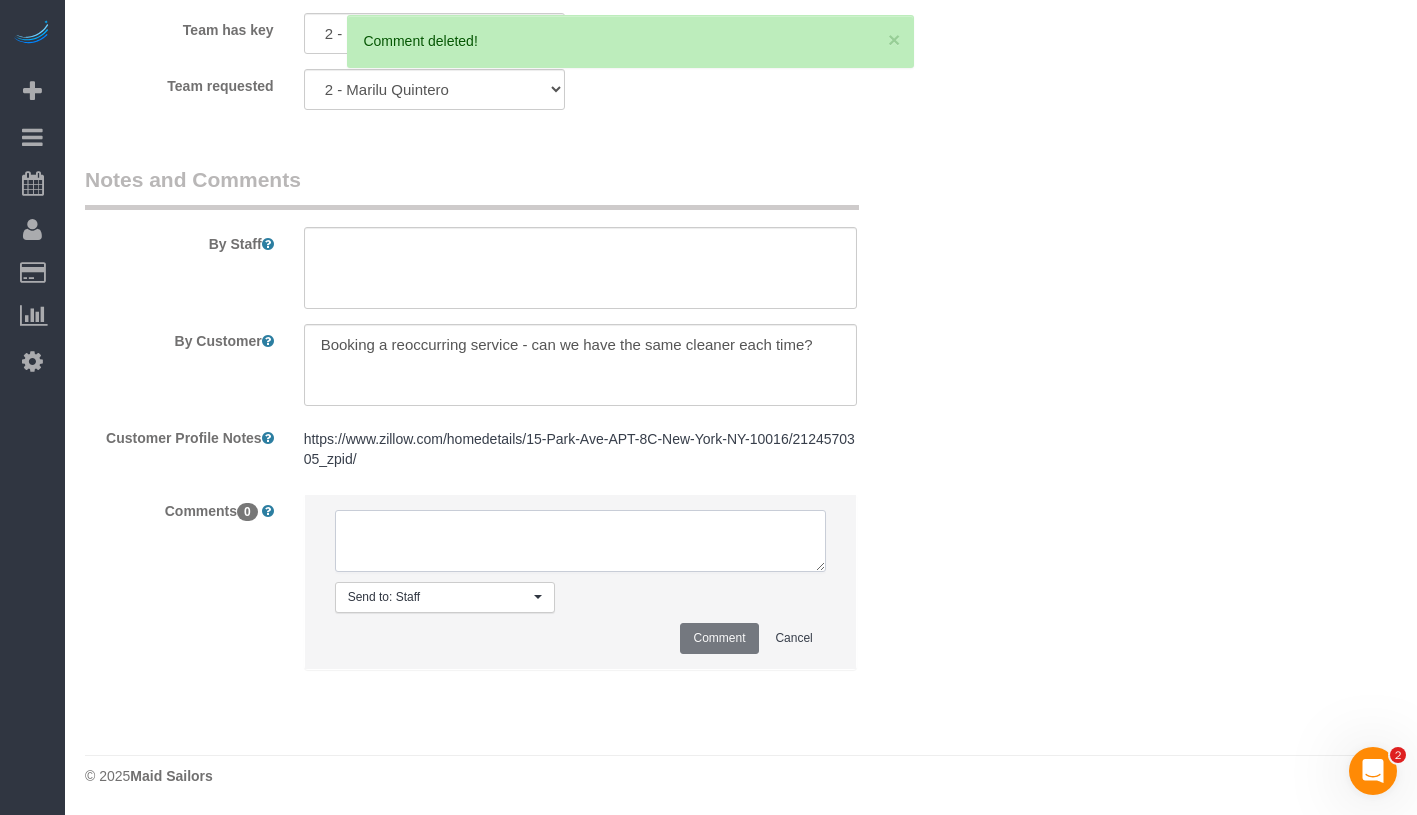 paste on "Apologies but can [TIME] be the latest start" 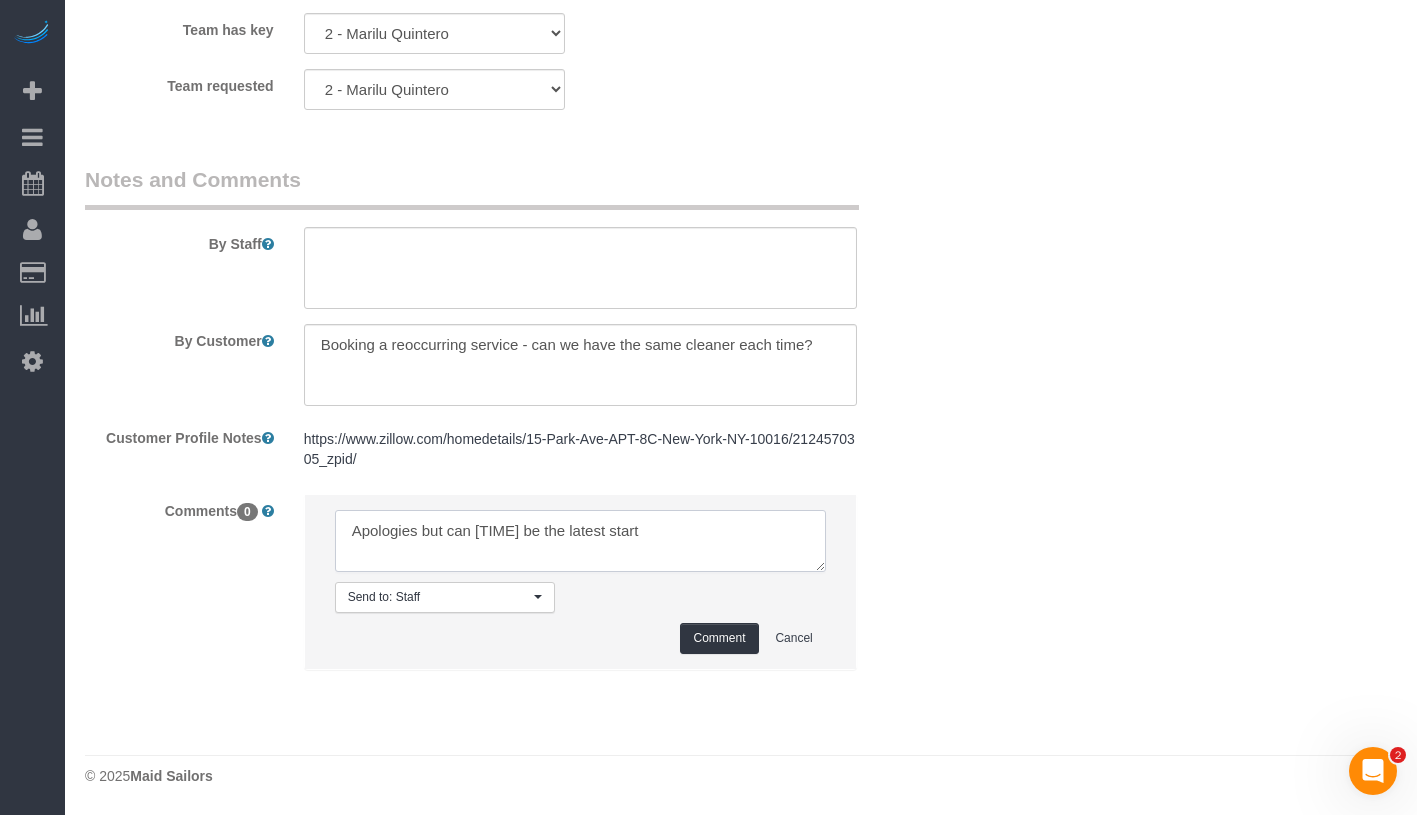type on "Apologies but can [TIME] be the latest start" 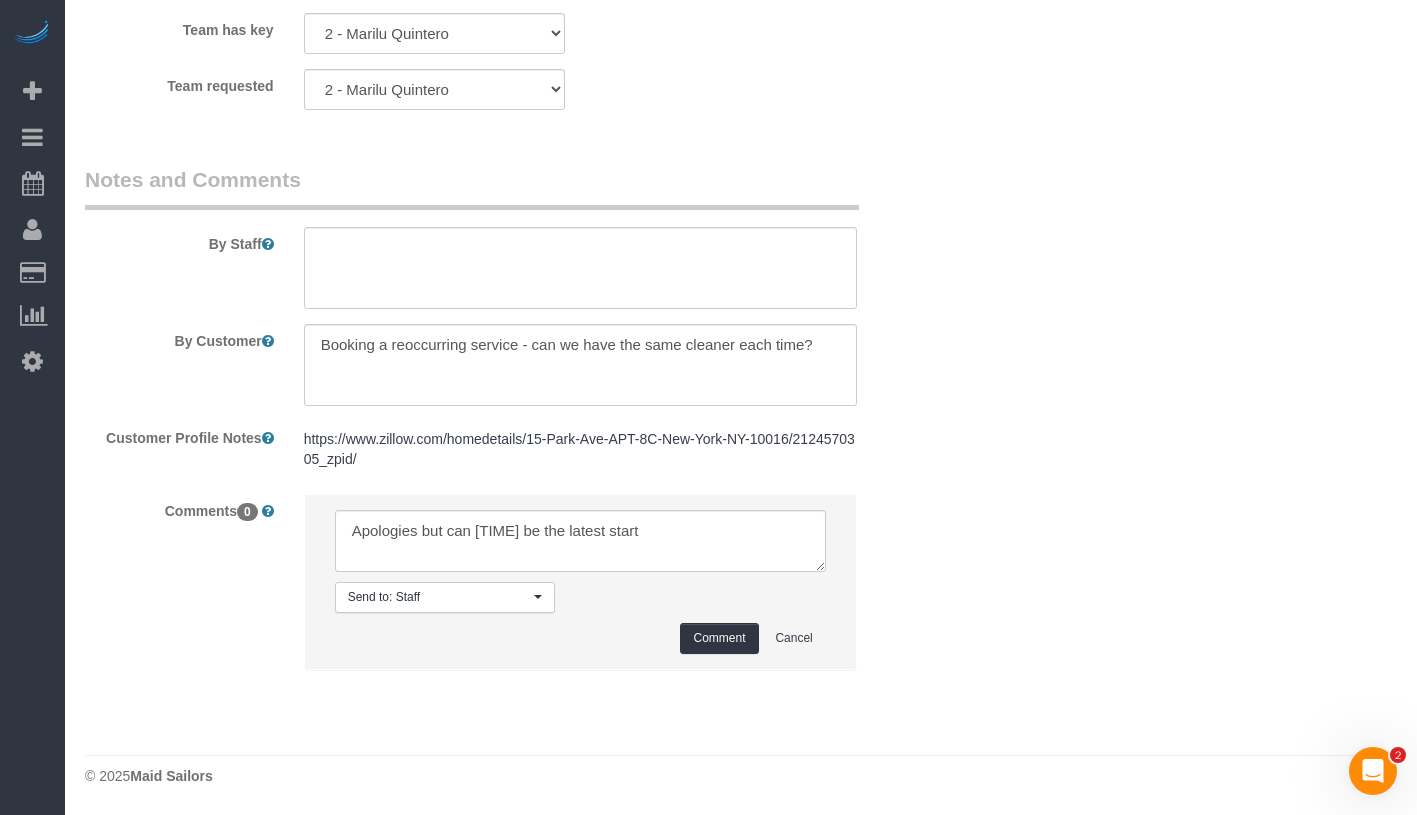 click on "Send to: Staff
Nothing selected
Send to: Staff
Send to: Customer
Send to: Team
Send to: Everyone
Comment
Cancel" at bounding box center [580, 582] 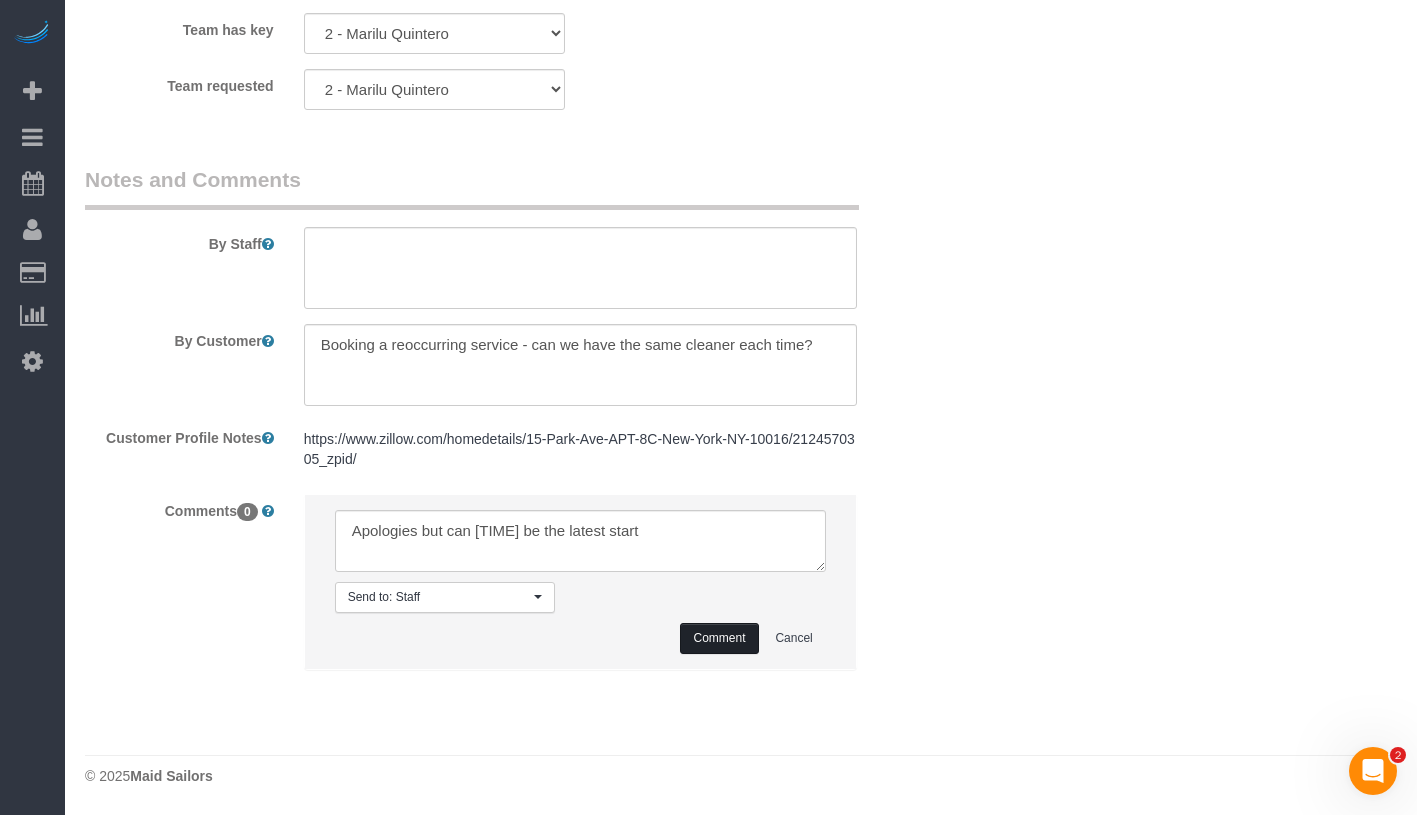 click on "Comment" at bounding box center (719, 638) 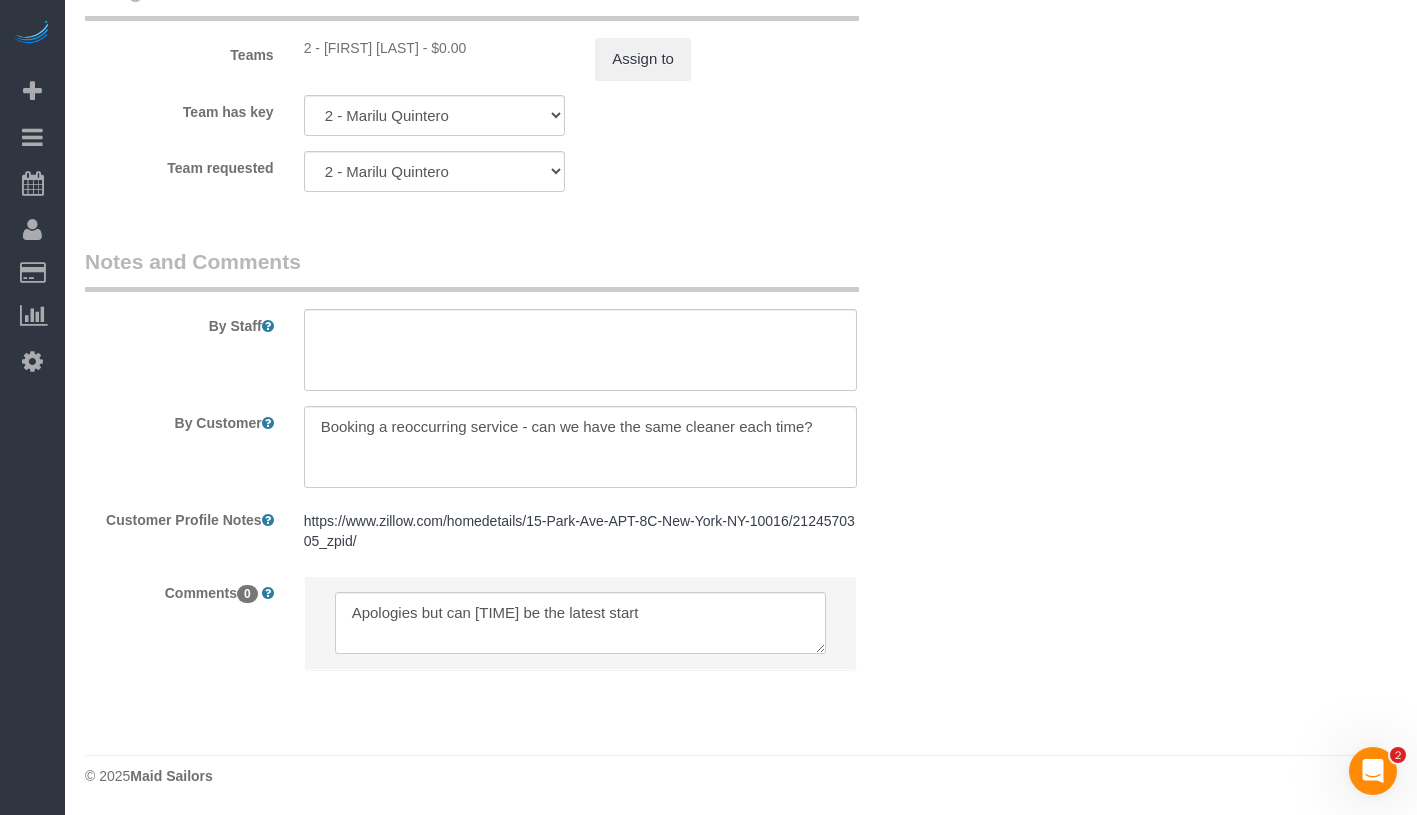 type 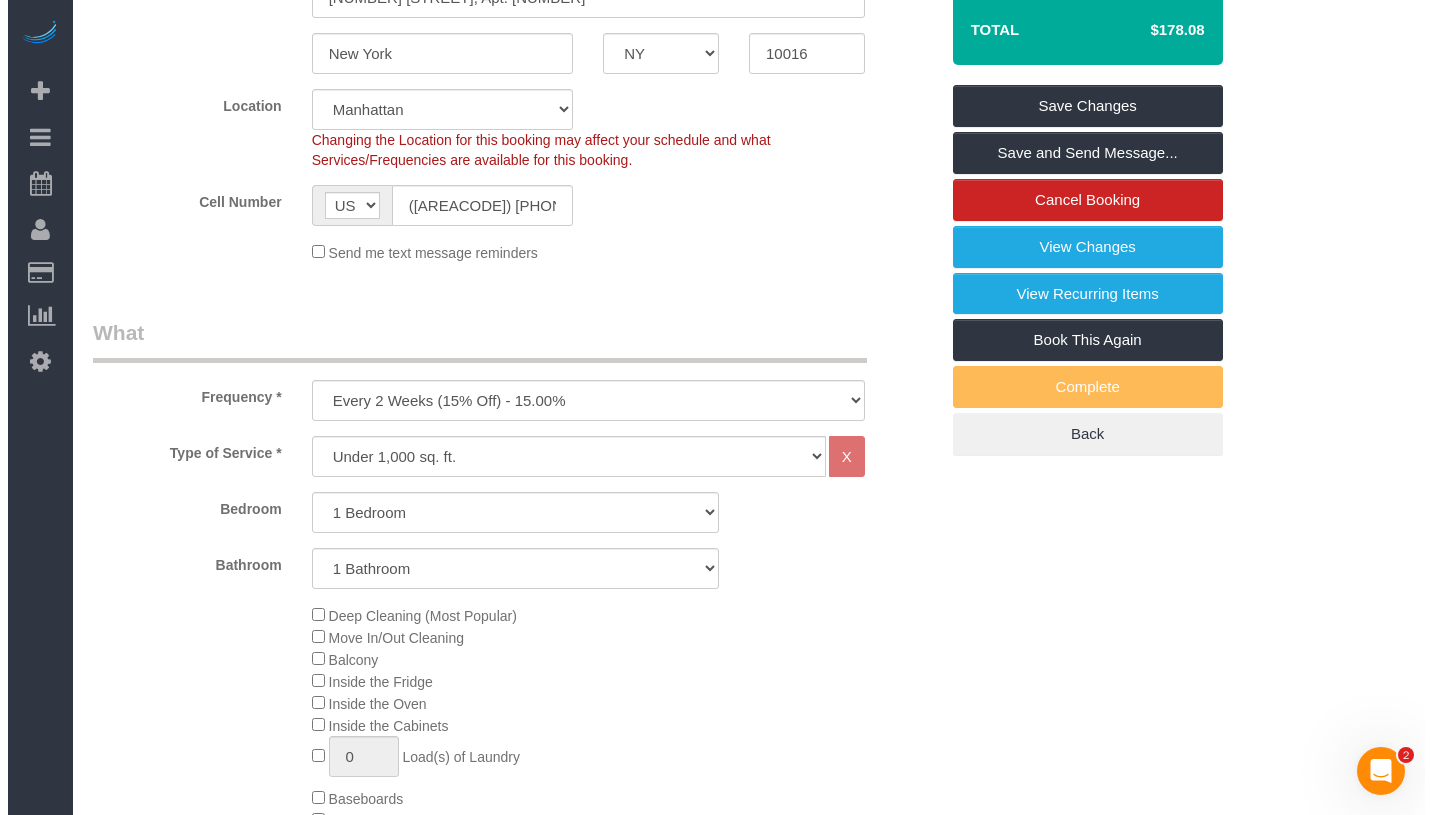scroll, scrollTop: 0, scrollLeft: 0, axis: both 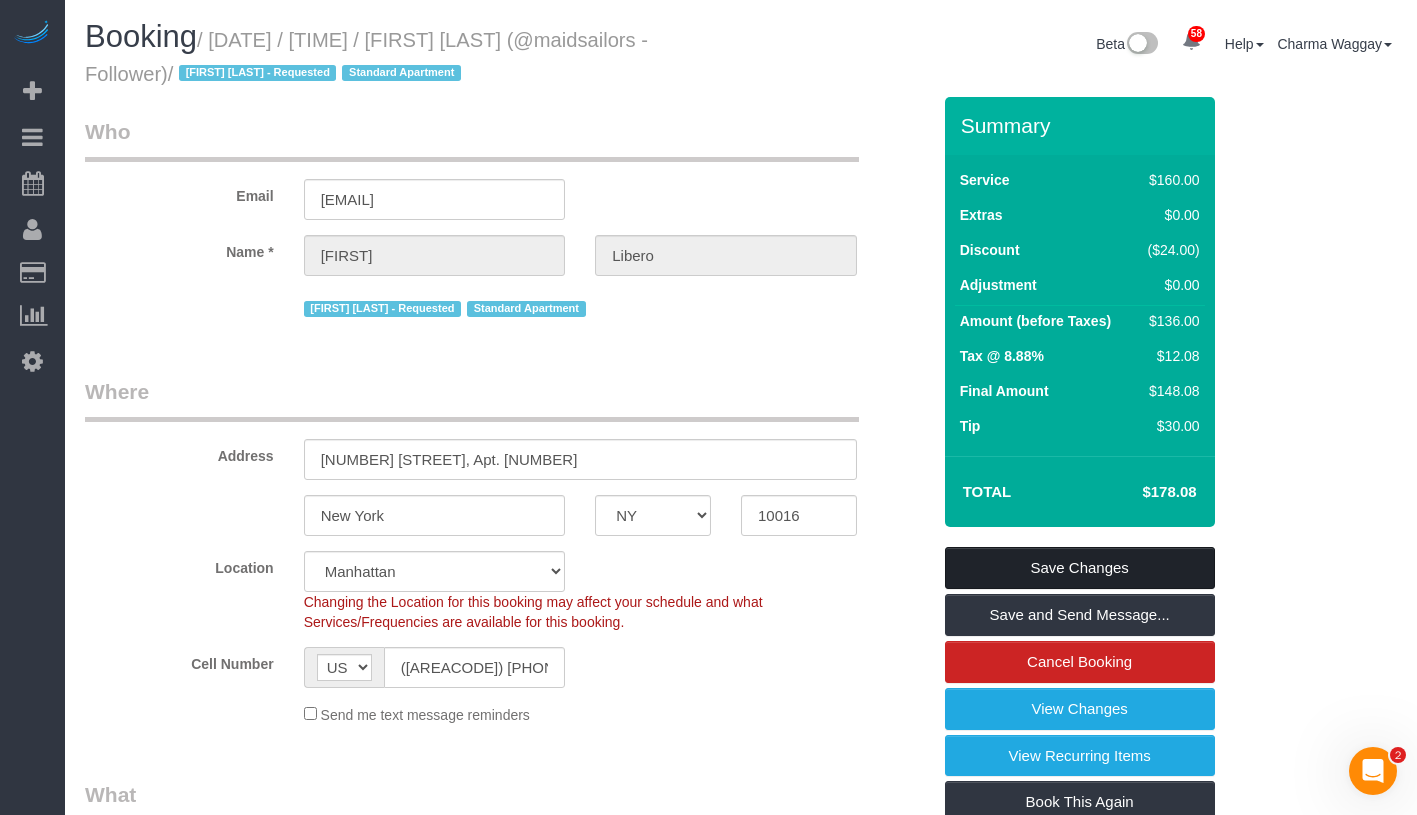 click on "Save Changes" at bounding box center [1080, 568] 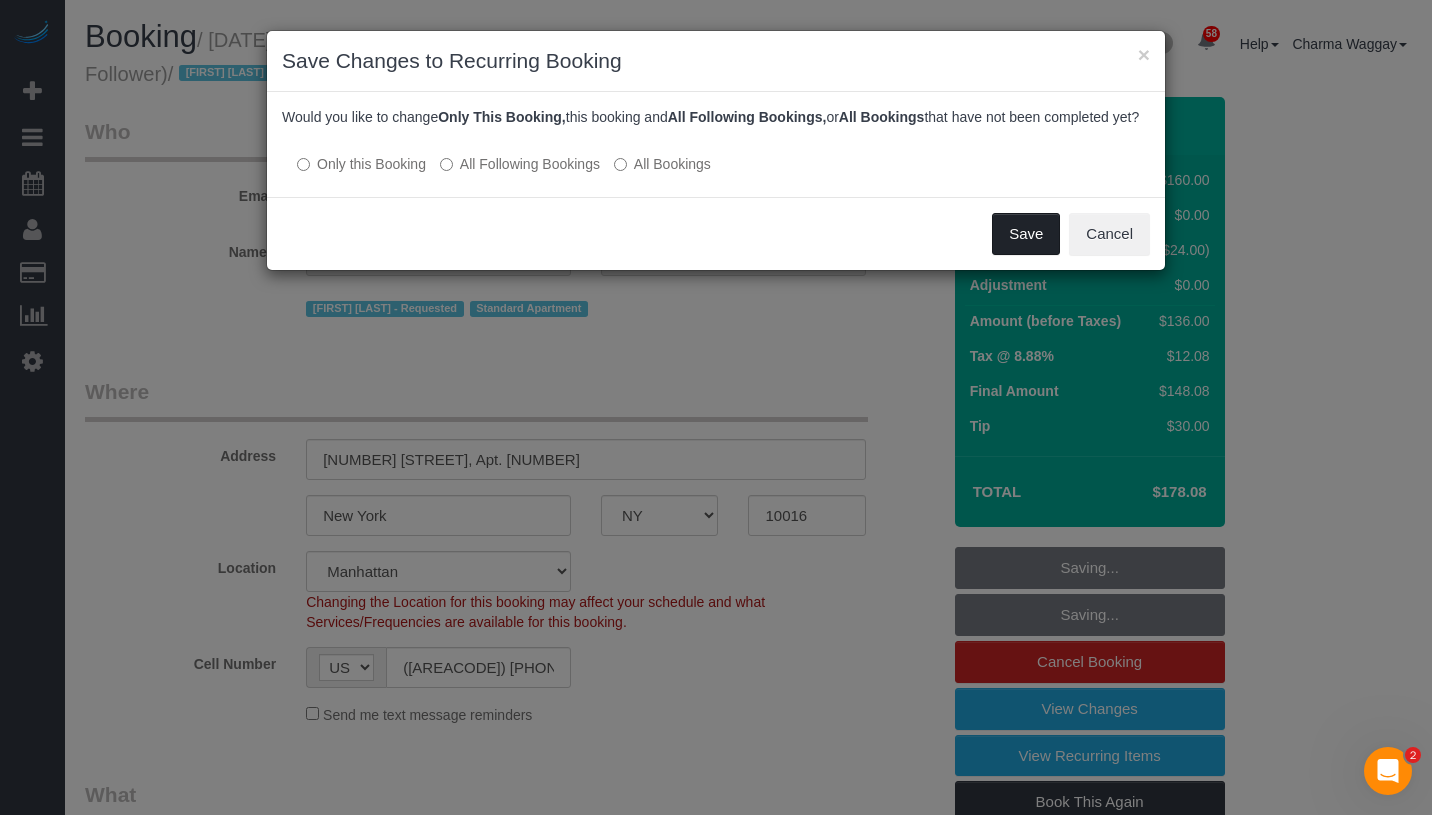 click on "Save" at bounding box center (1026, 234) 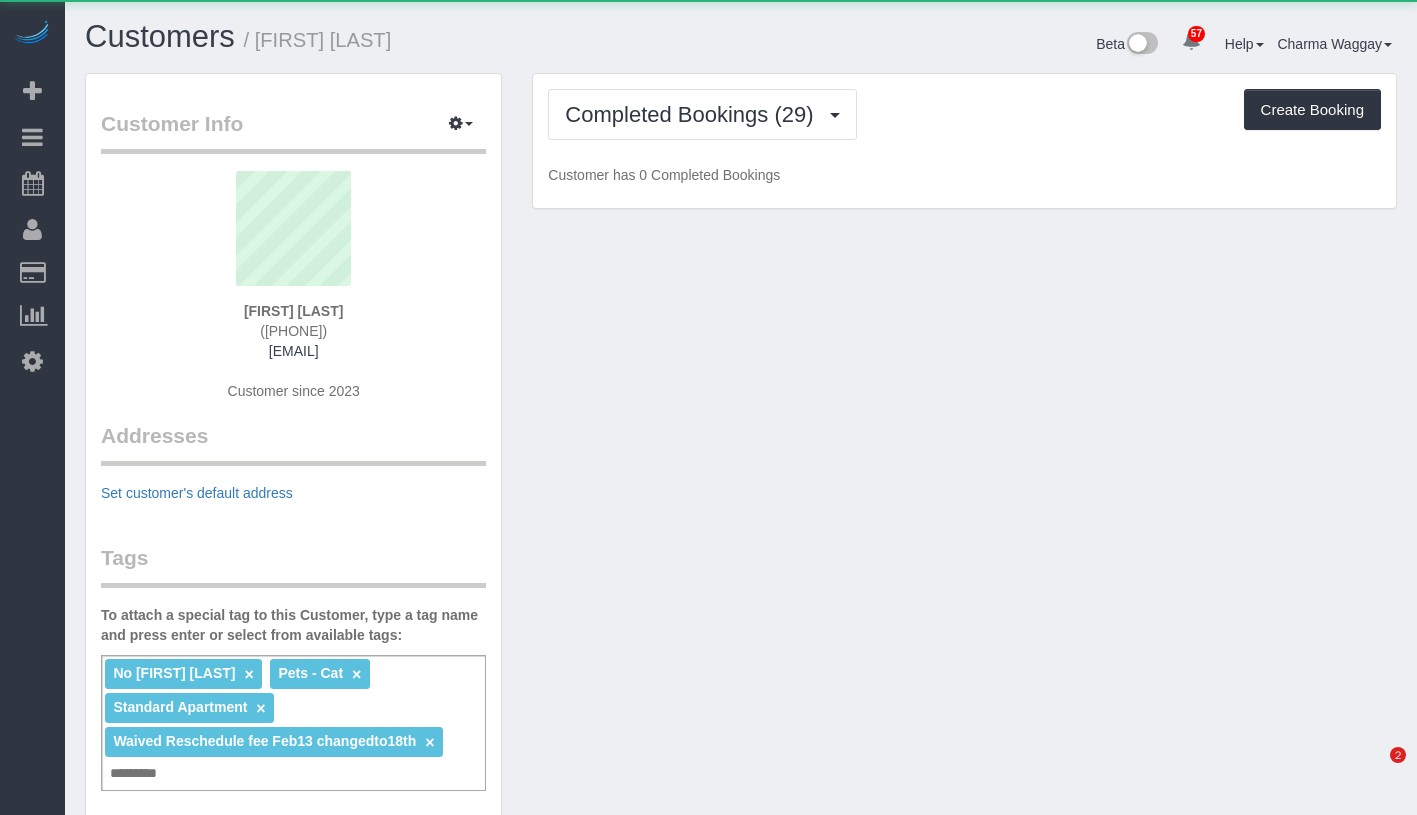 scroll, scrollTop: 0, scrollLeft: 0, axis: both 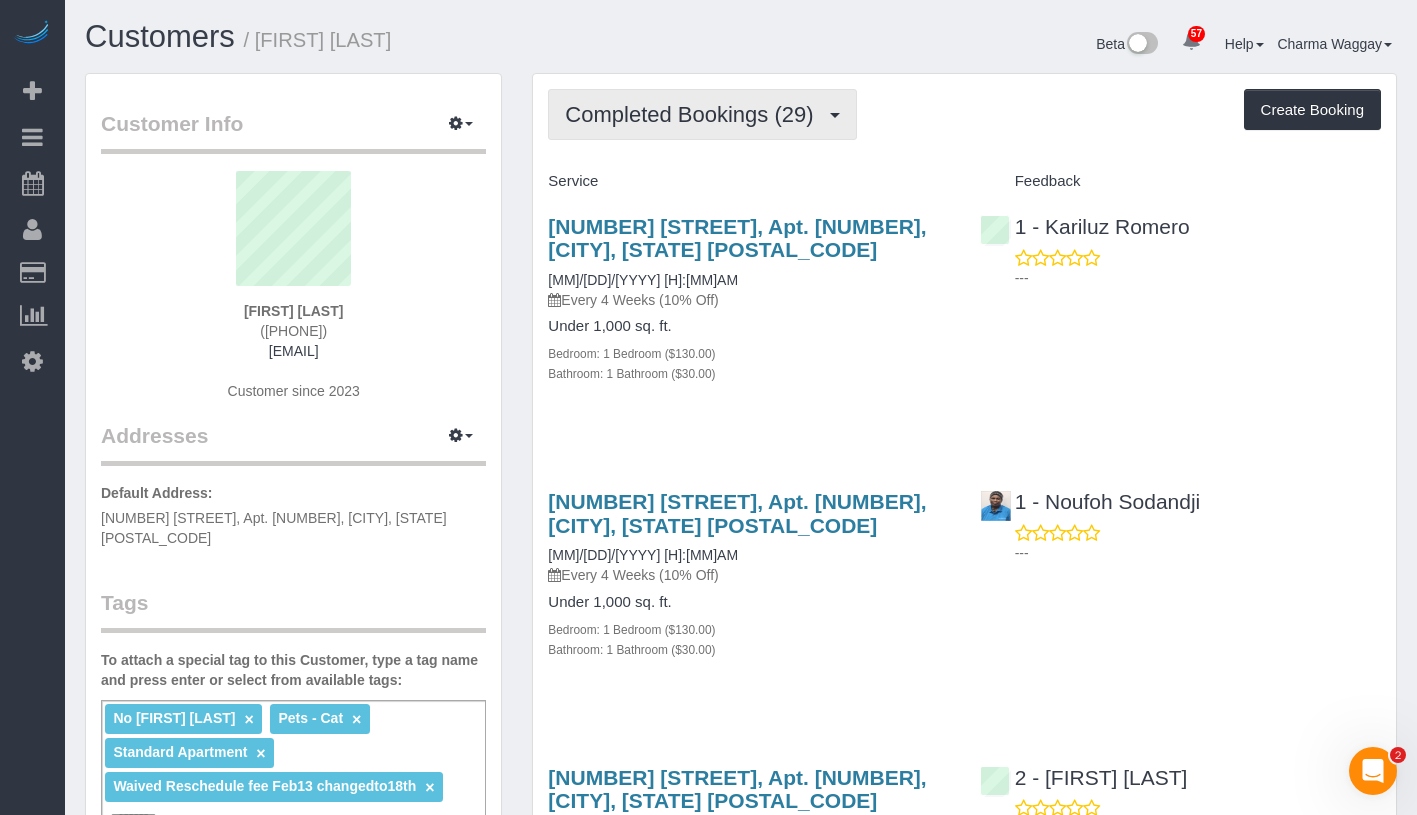 click on "Completed Bookings (29)" at bounding box center [694, 114] 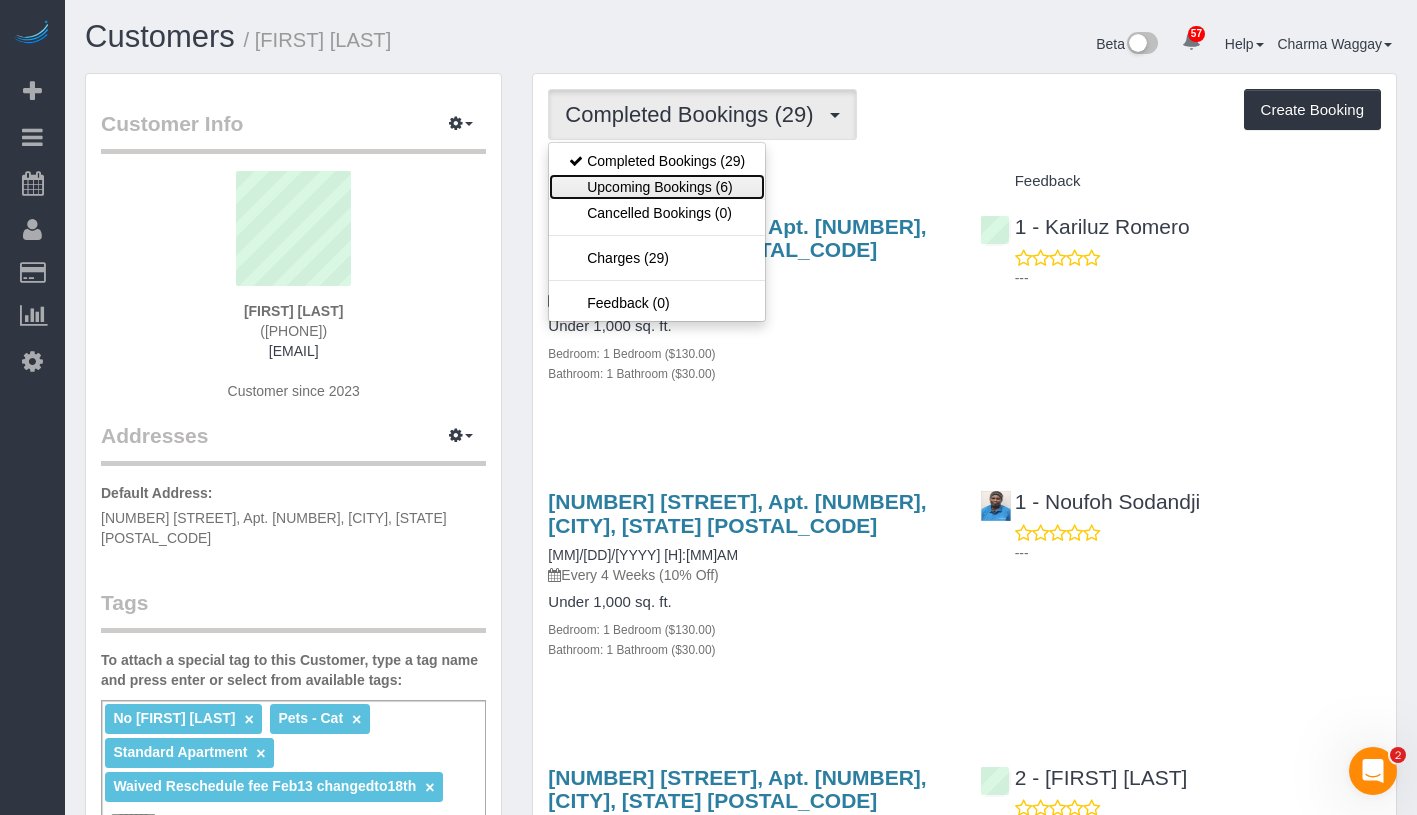 click on "Upcoming Bookings (6)" at bounding box center [657, 187] 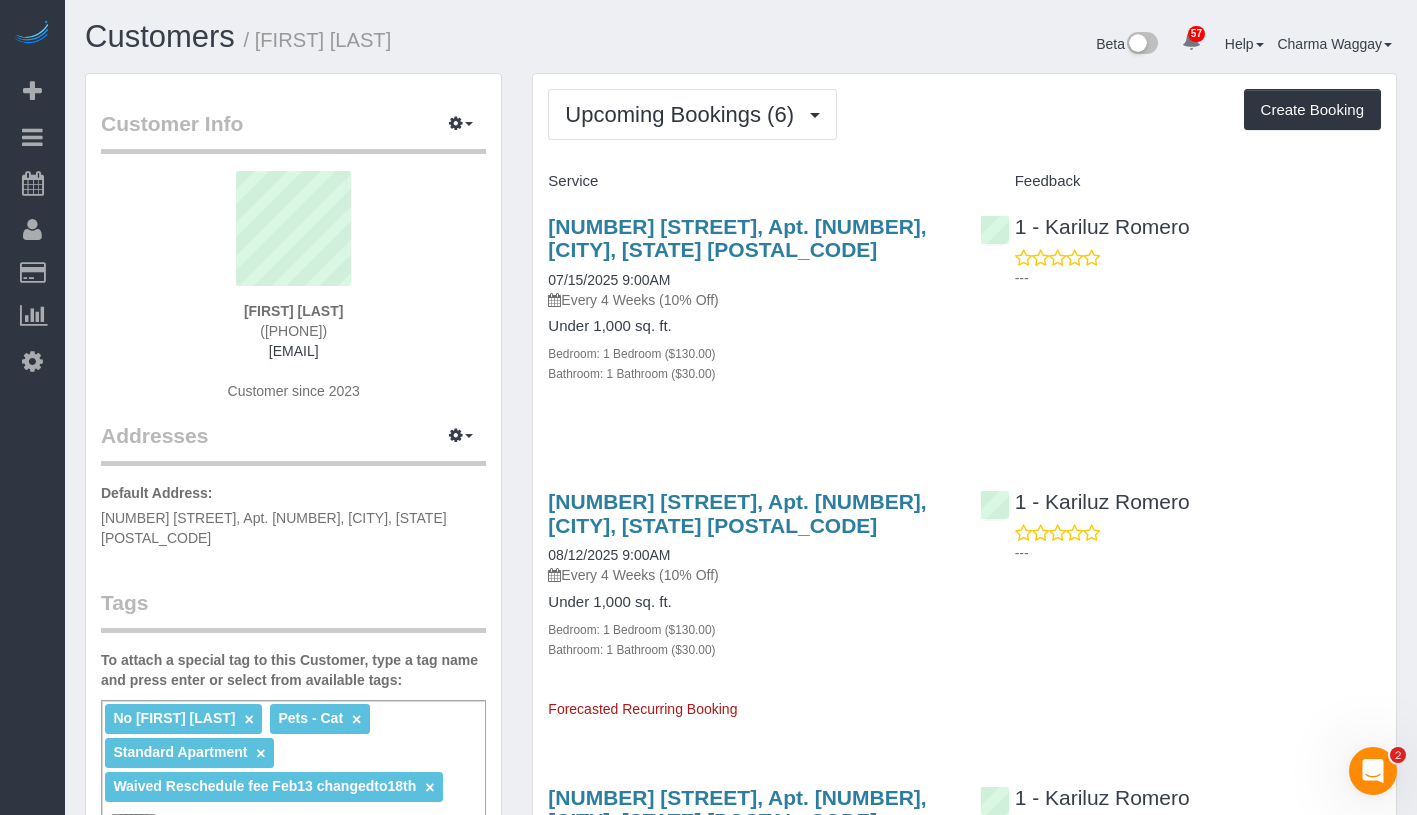 click on "303 East 83rd Street, Apt. 9j, New York, NY 10028
07/15/2025 9:00AM
Every 4 Weeks (10% Off)
Under 1,000 sq. ft.
Bedroom: 1 Bedroom ($130.00)
Bathroom: 1 Bathroom ($30.00)" at bounding box center [748, 310] 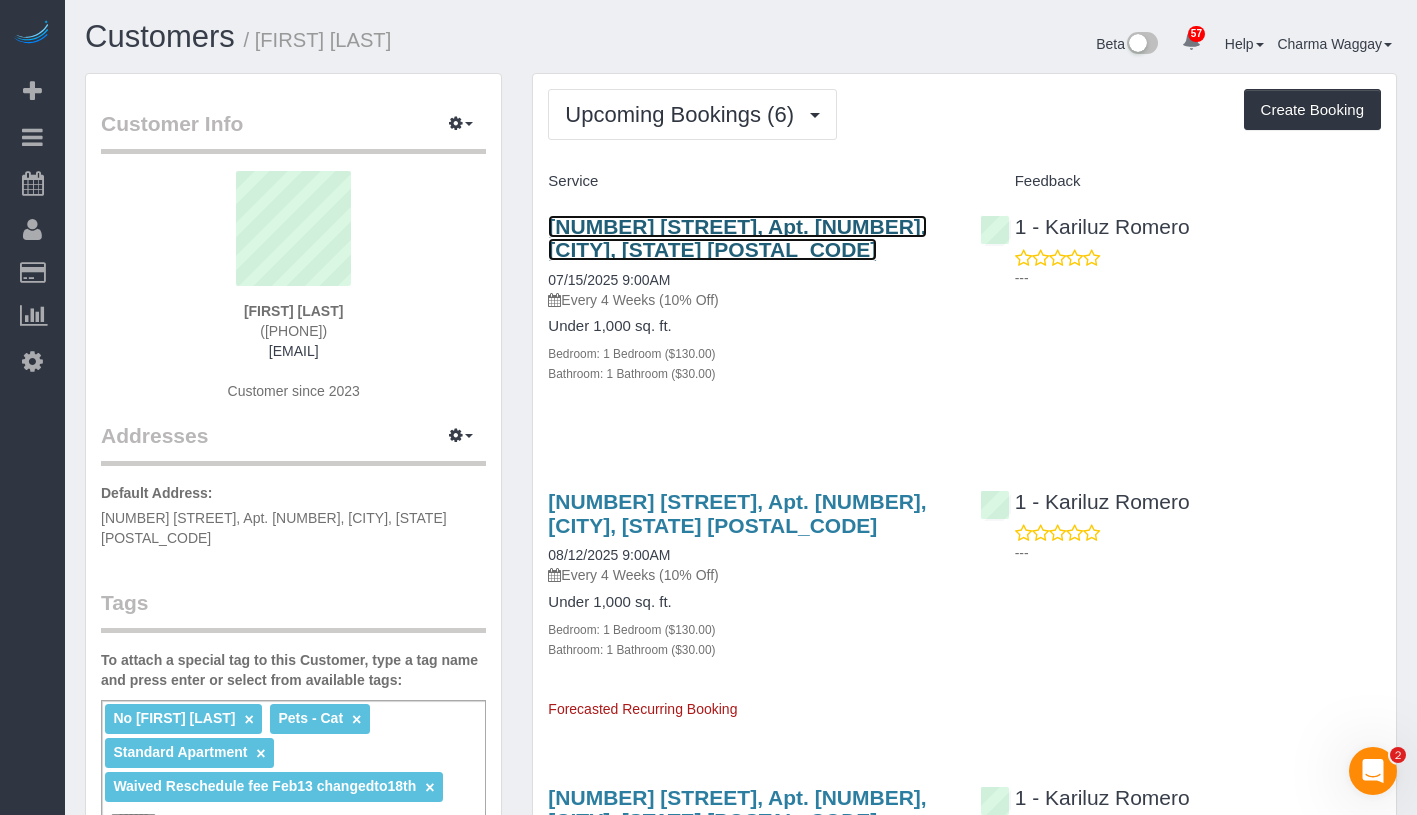 click on "303 East 83rd Street, Apt. 9j, New York, NY 10028" at bounding box center (737, 238) 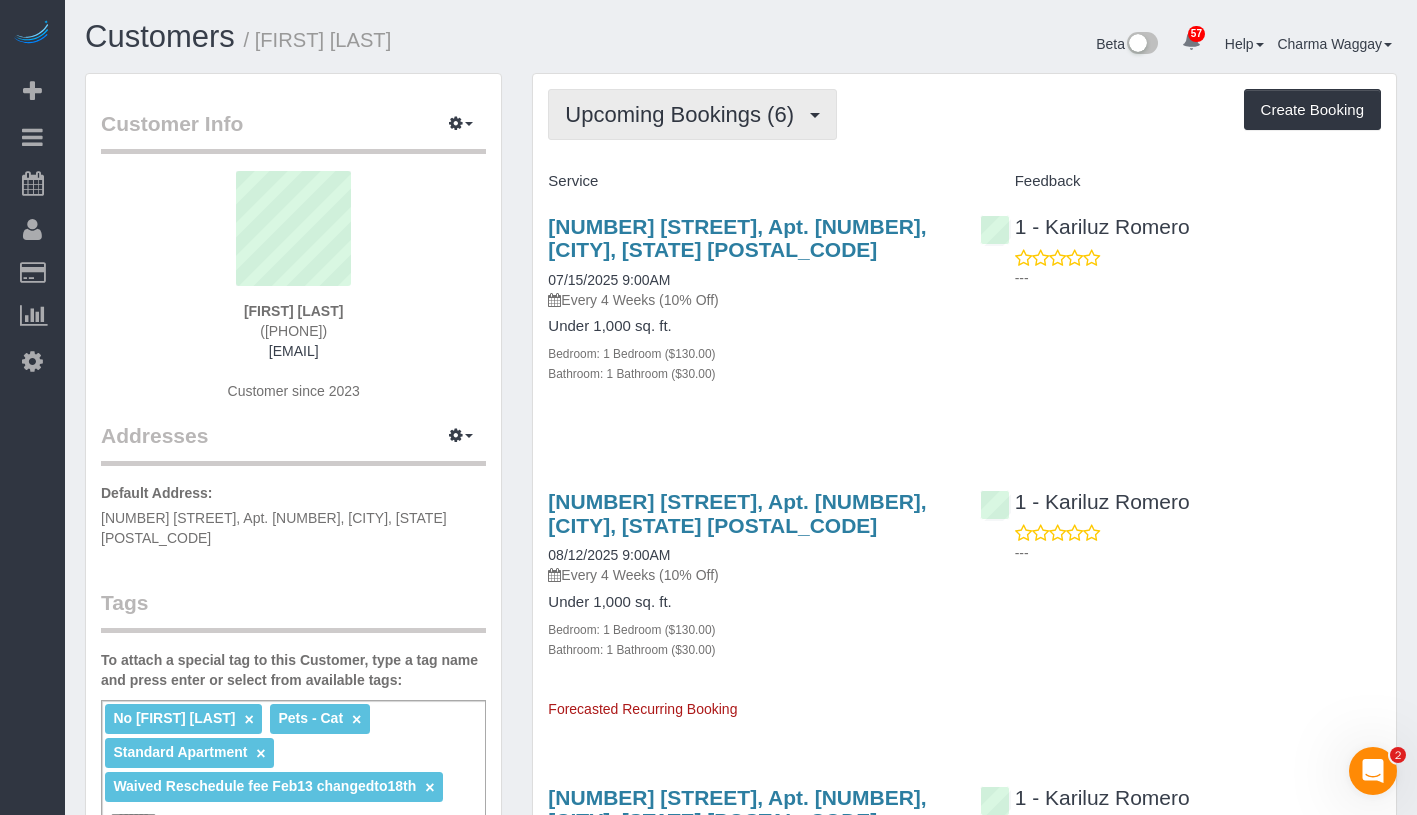 click on "Upcoming Bookings (6)" at bounding box center (684, 114) 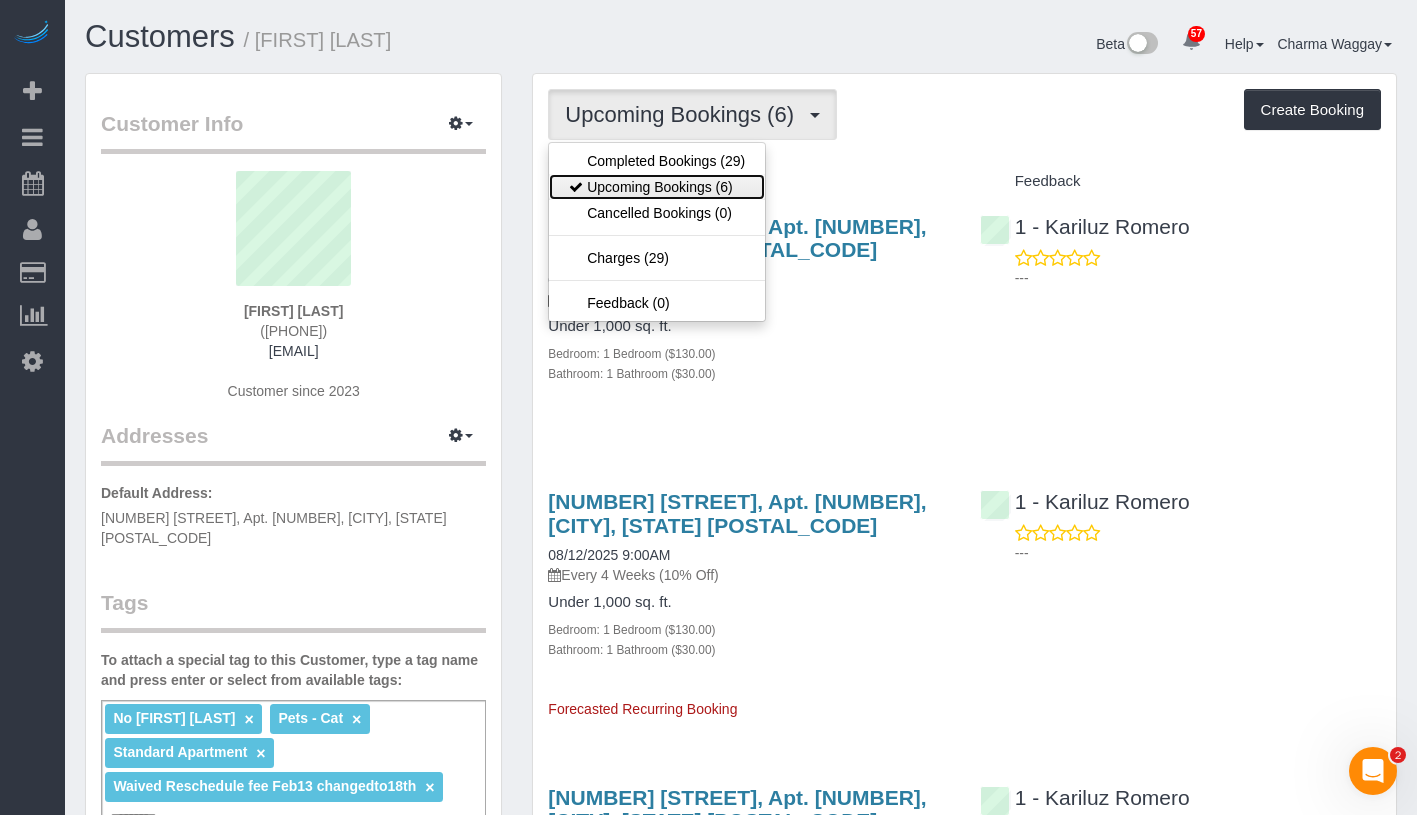 click on "Upcoming Bookings (6)" at bounding box center (657, 187) 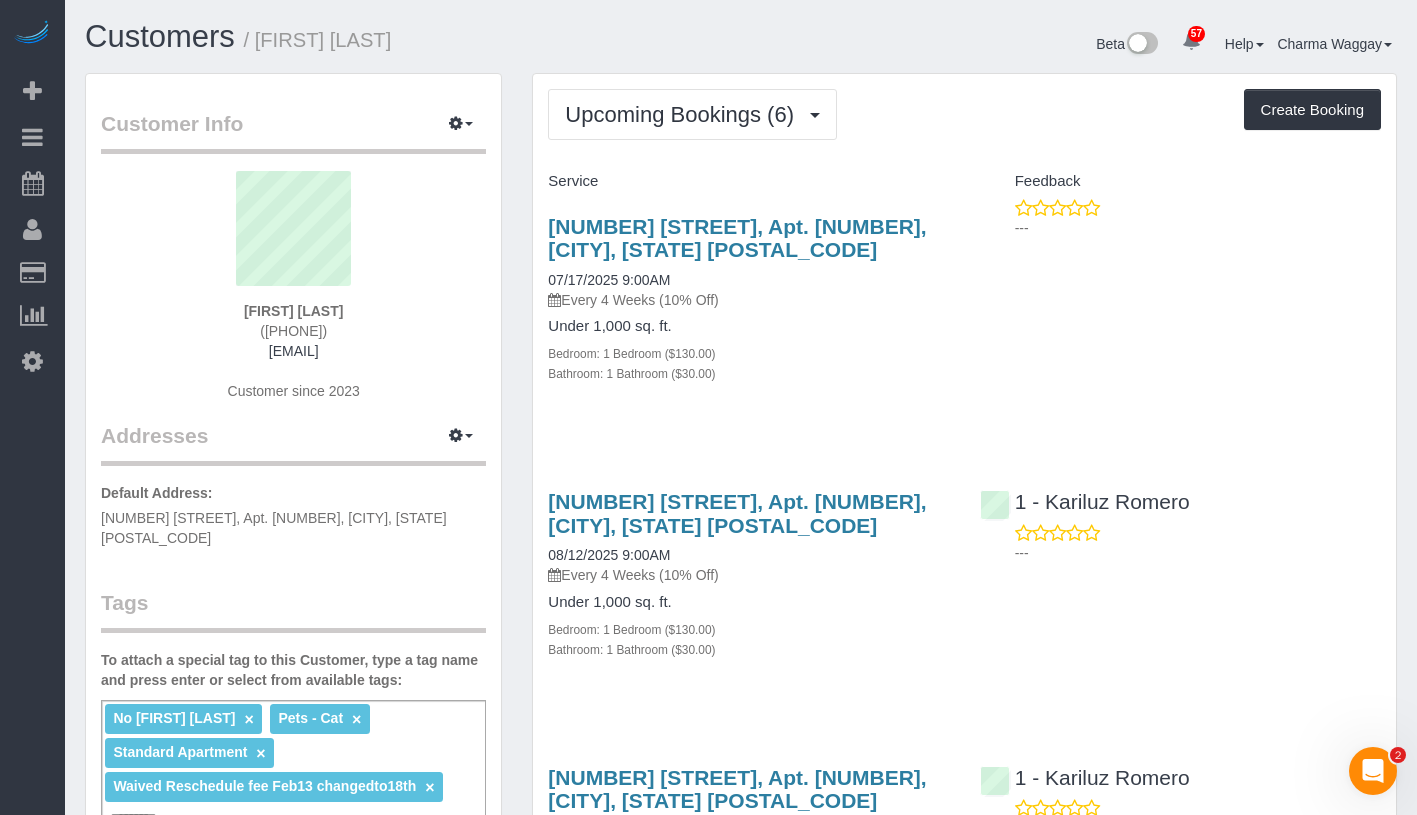 drag, startPoint x: 540, startPoint y: 278, endPoint x: 716, endPoint y: 286, distance: 176.18172 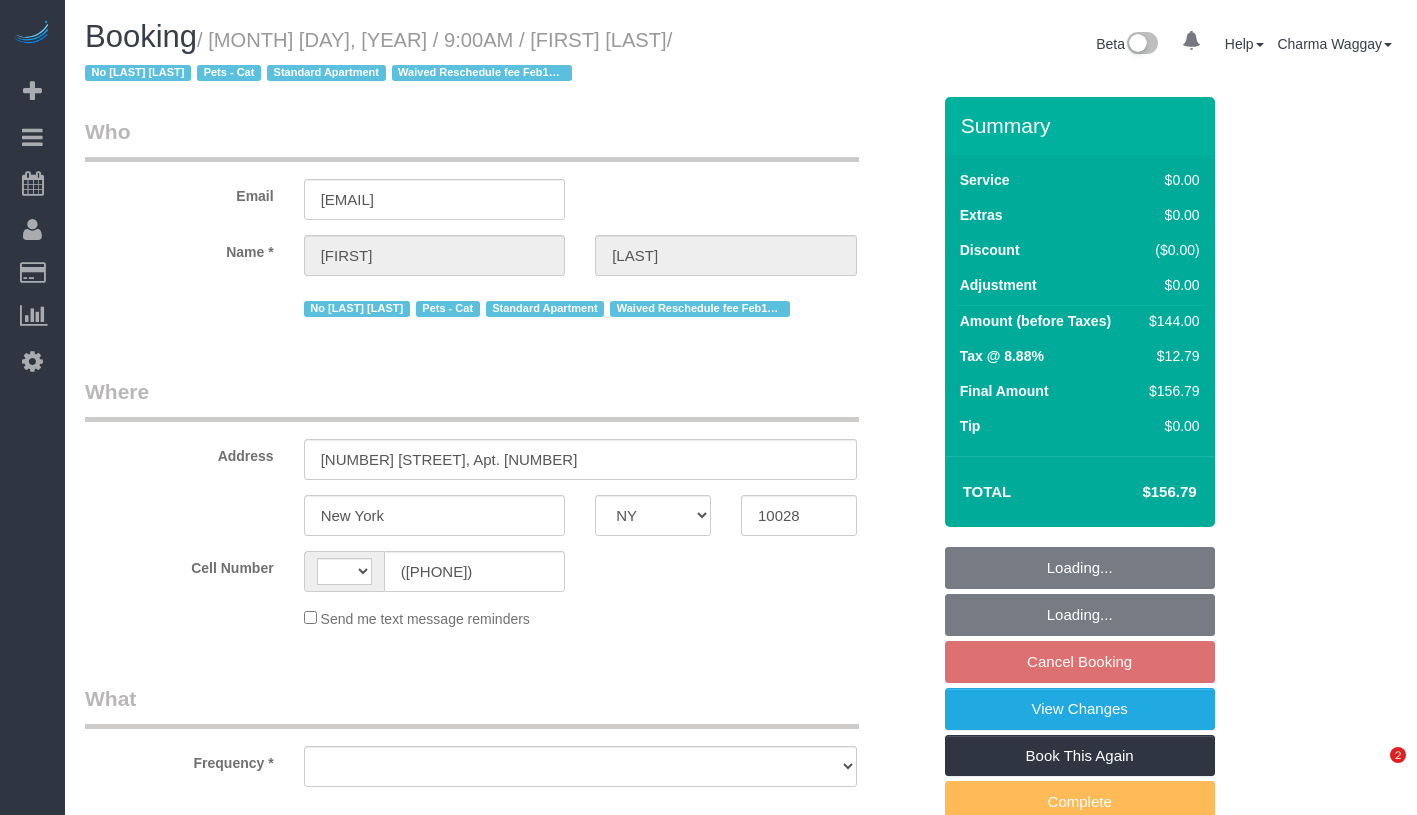 select on "NY" 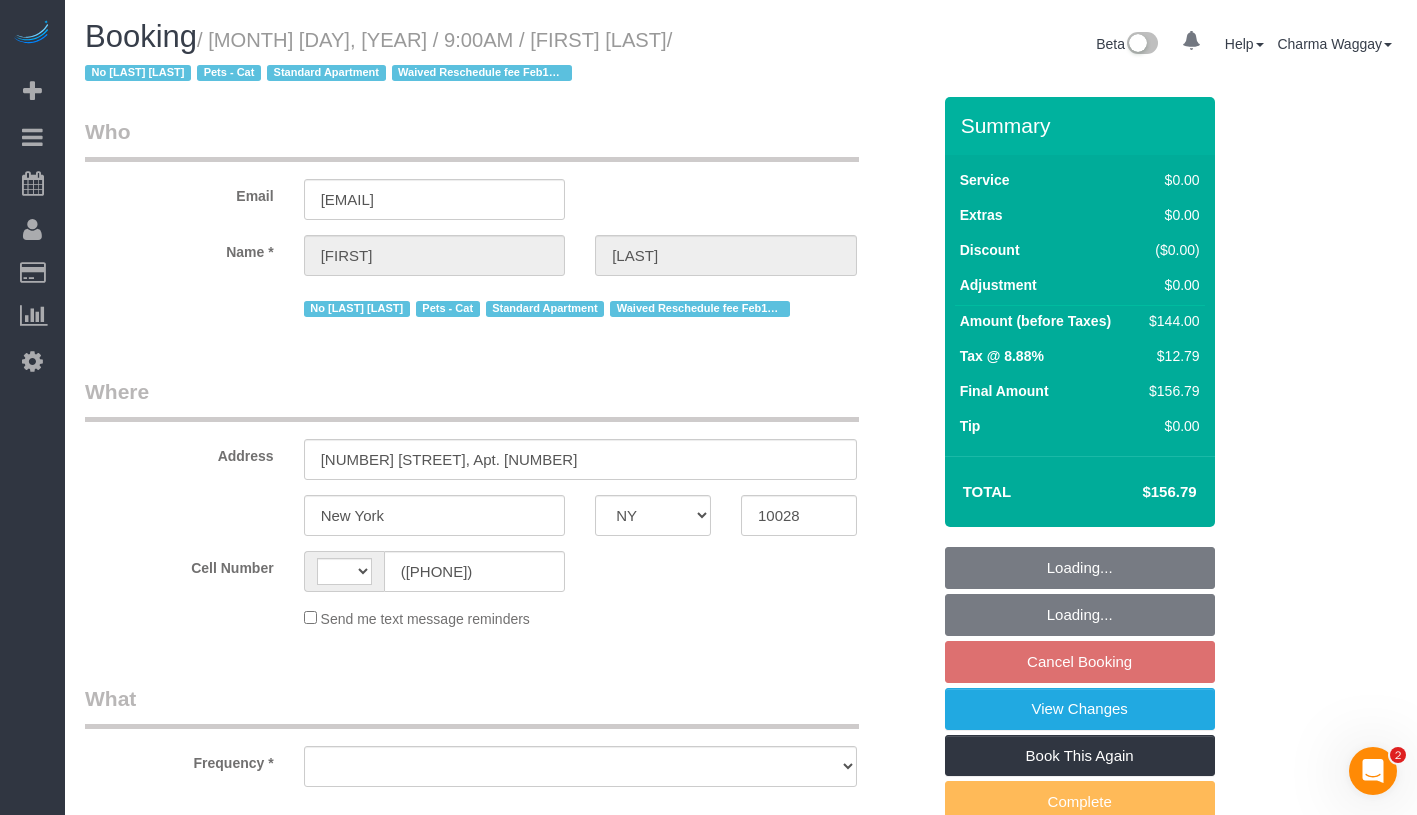 scroll, scrollTop: 0, scrollLeft: 0, axis: both 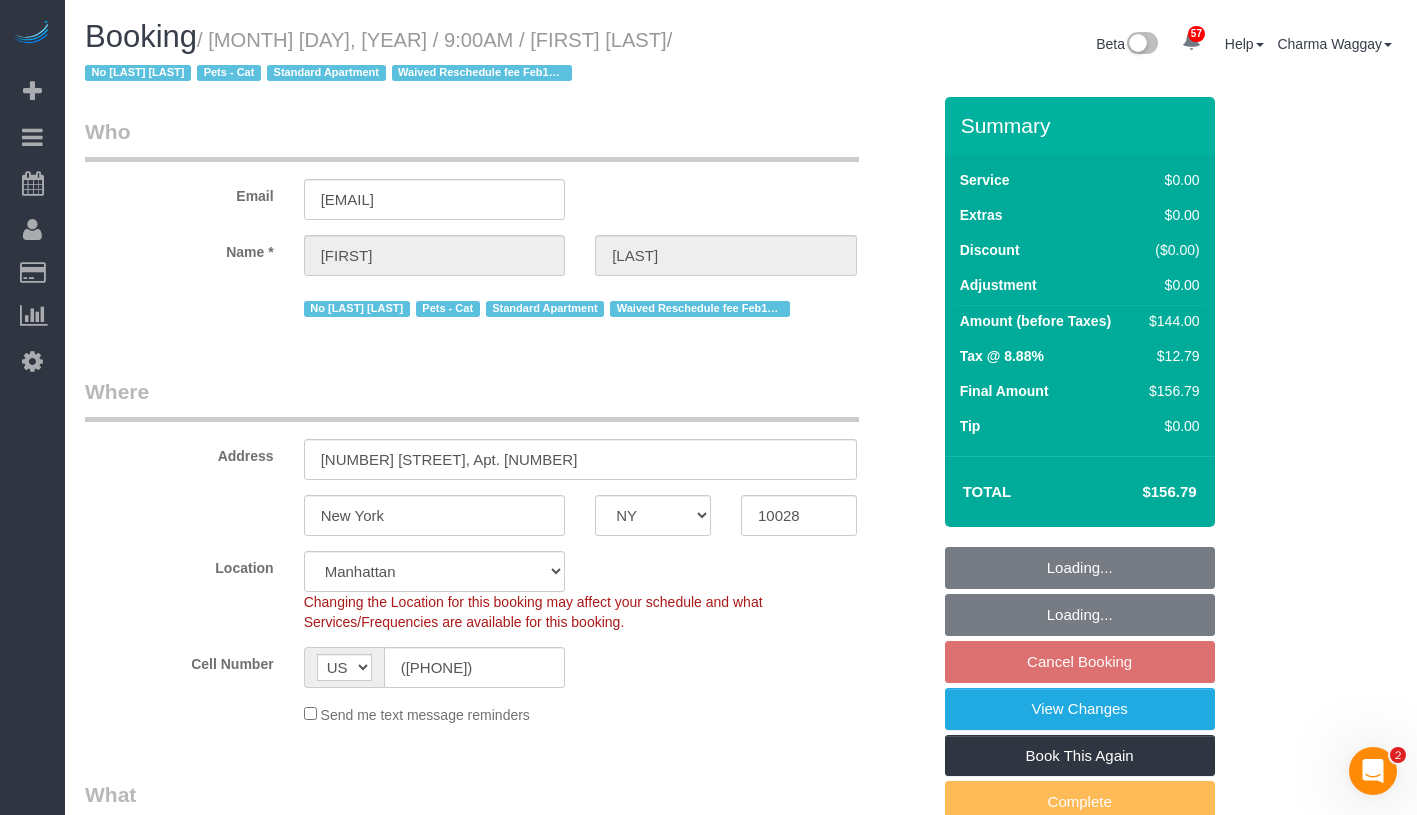 select on "string:stripe-pm_1Mv9eU4VGloSiKo75uiBQ6R5" 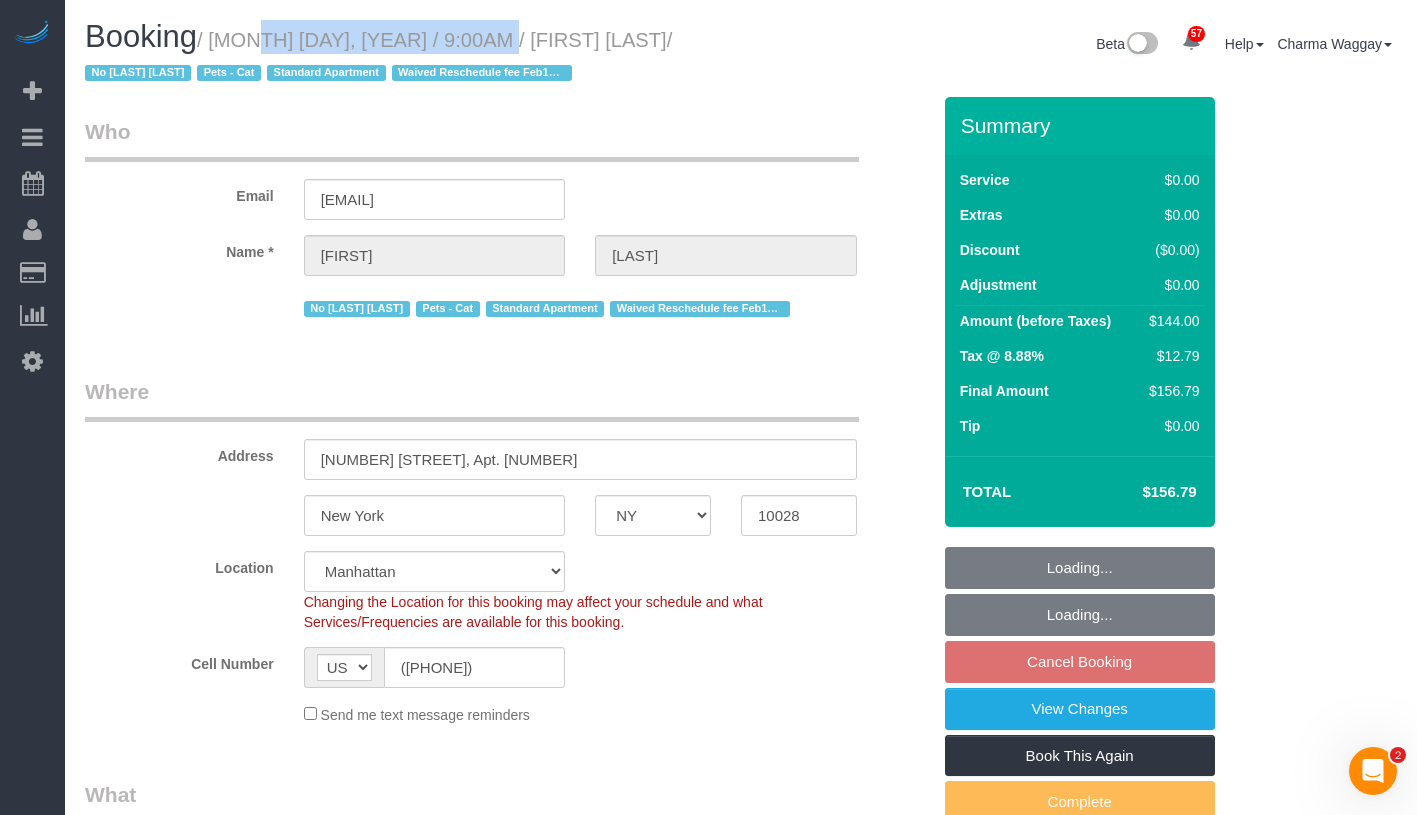 select on "object:932" 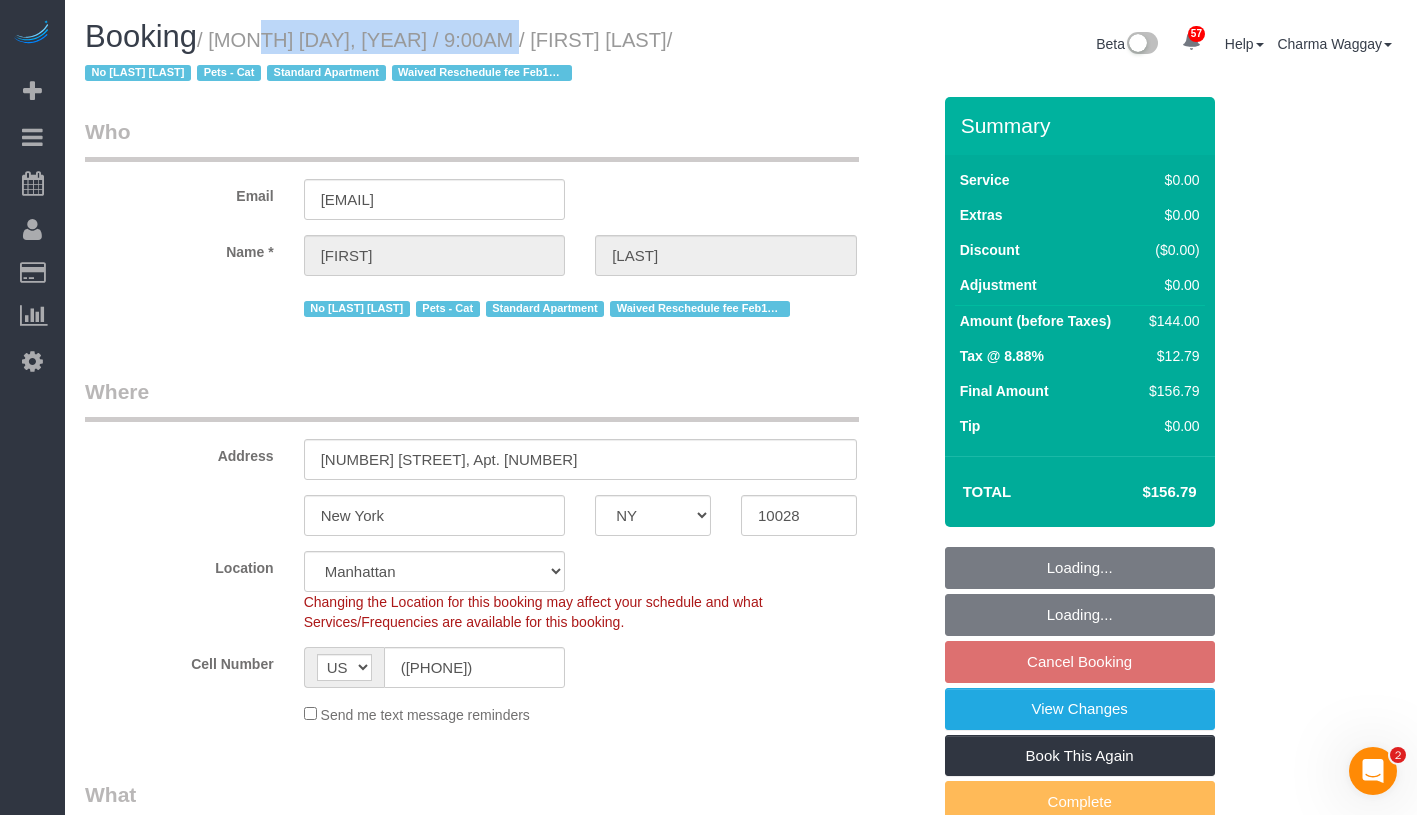 select on "spot2" 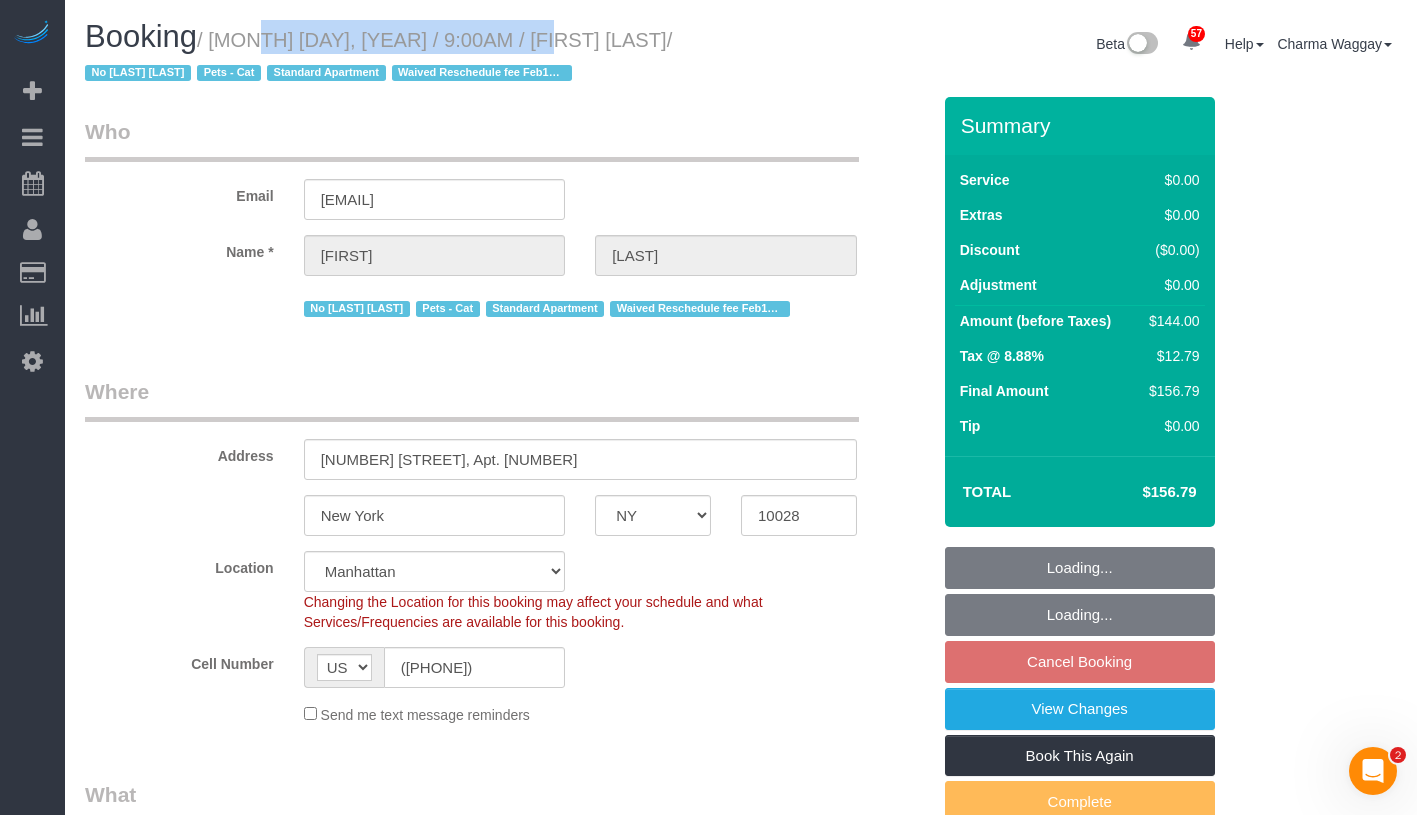 select on "object:1450" 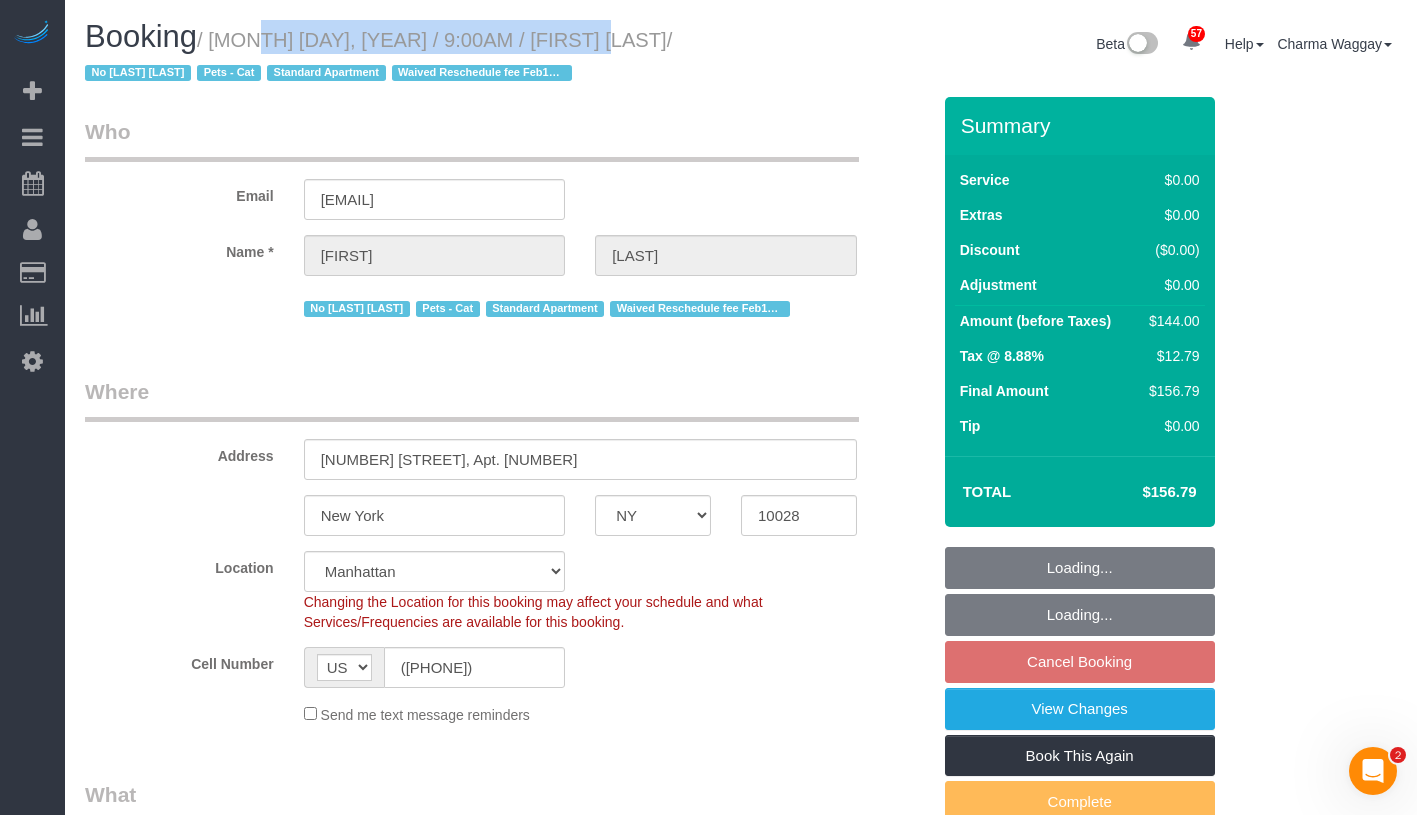 drag, startPoint x: 229, startPoint y: 43, endPoint x: 571, endPoint y: 29, distance: 342.28644 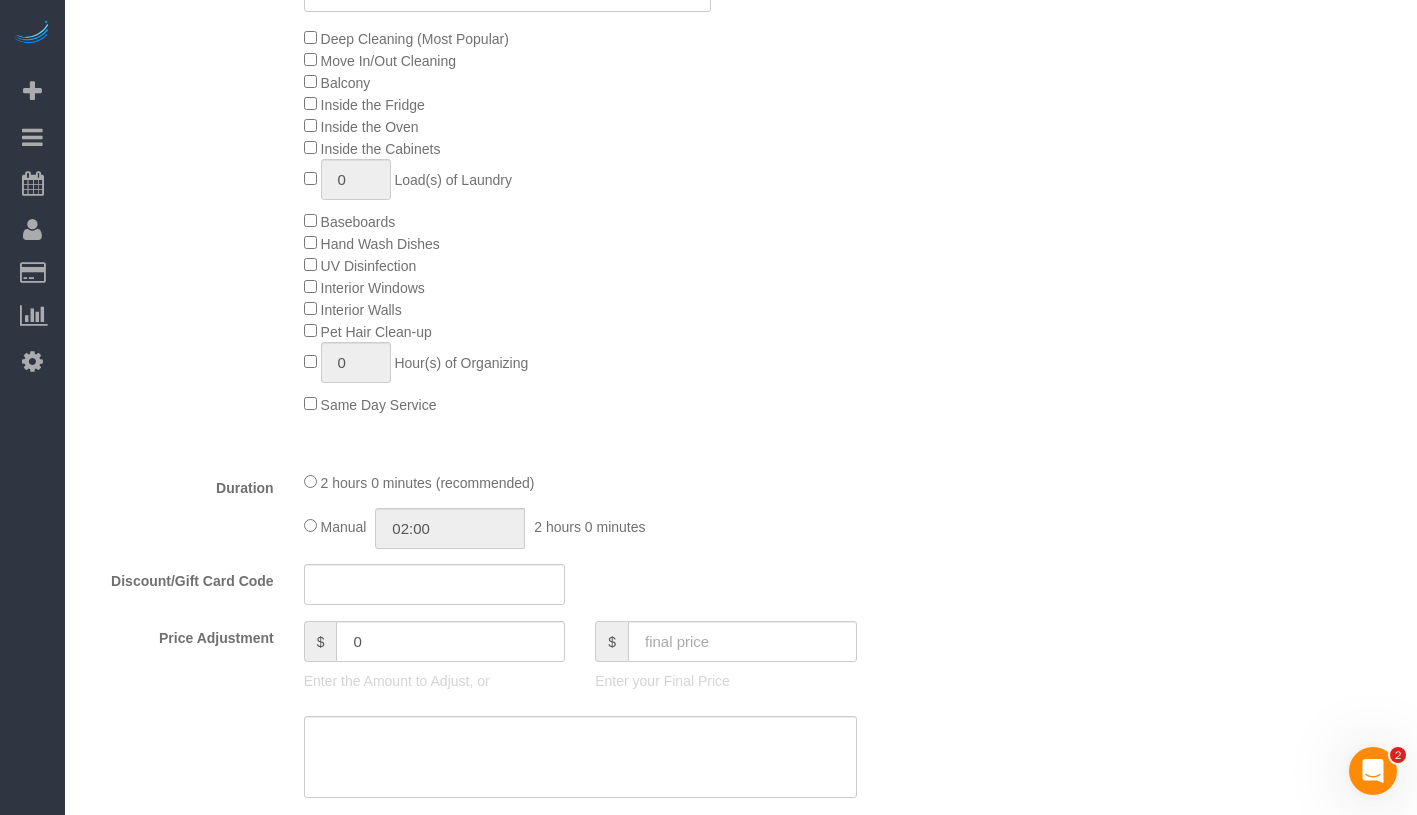 scroll, scrollTop: 1584, scrollLeft: 0, axis: vertical 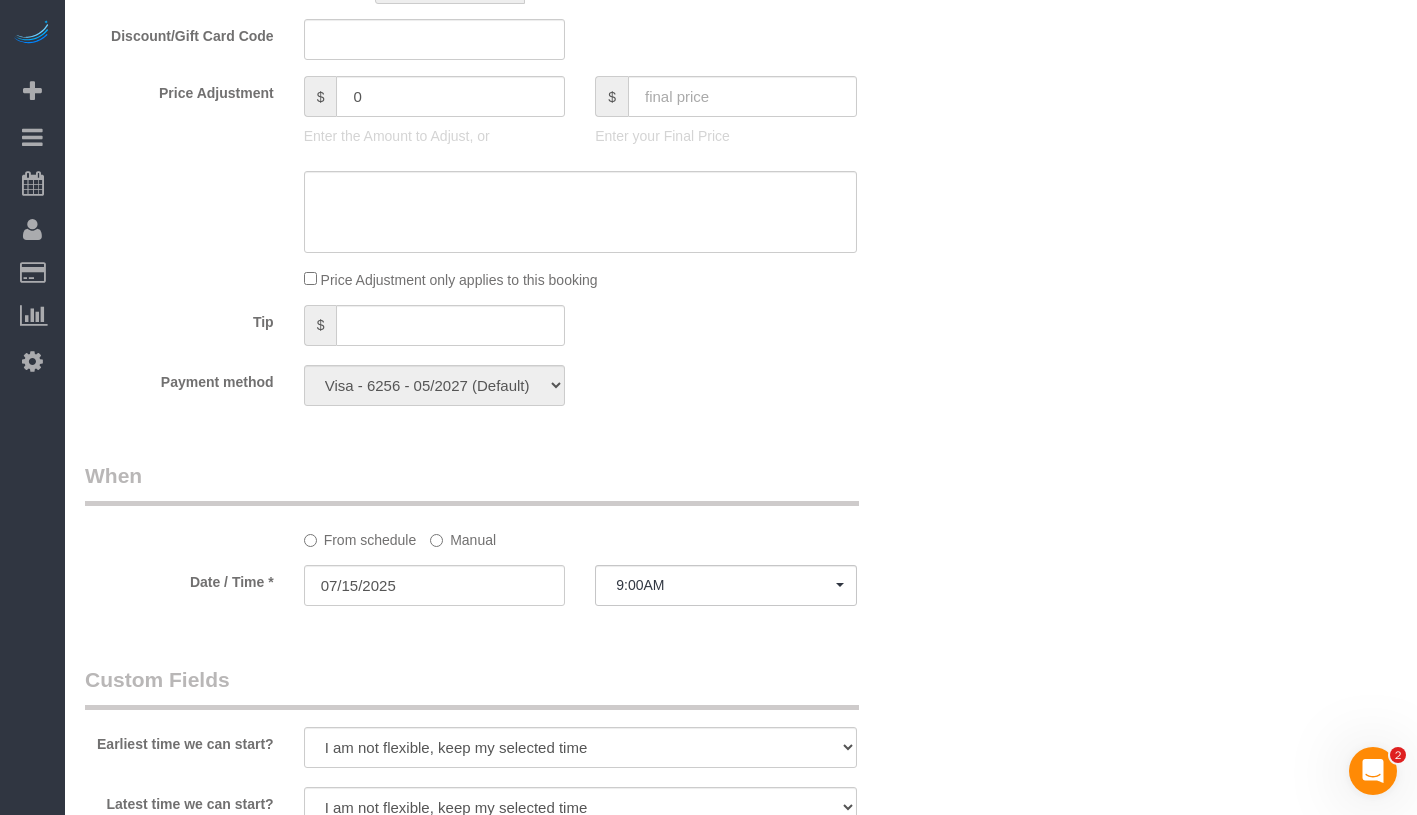 click on "Manual" 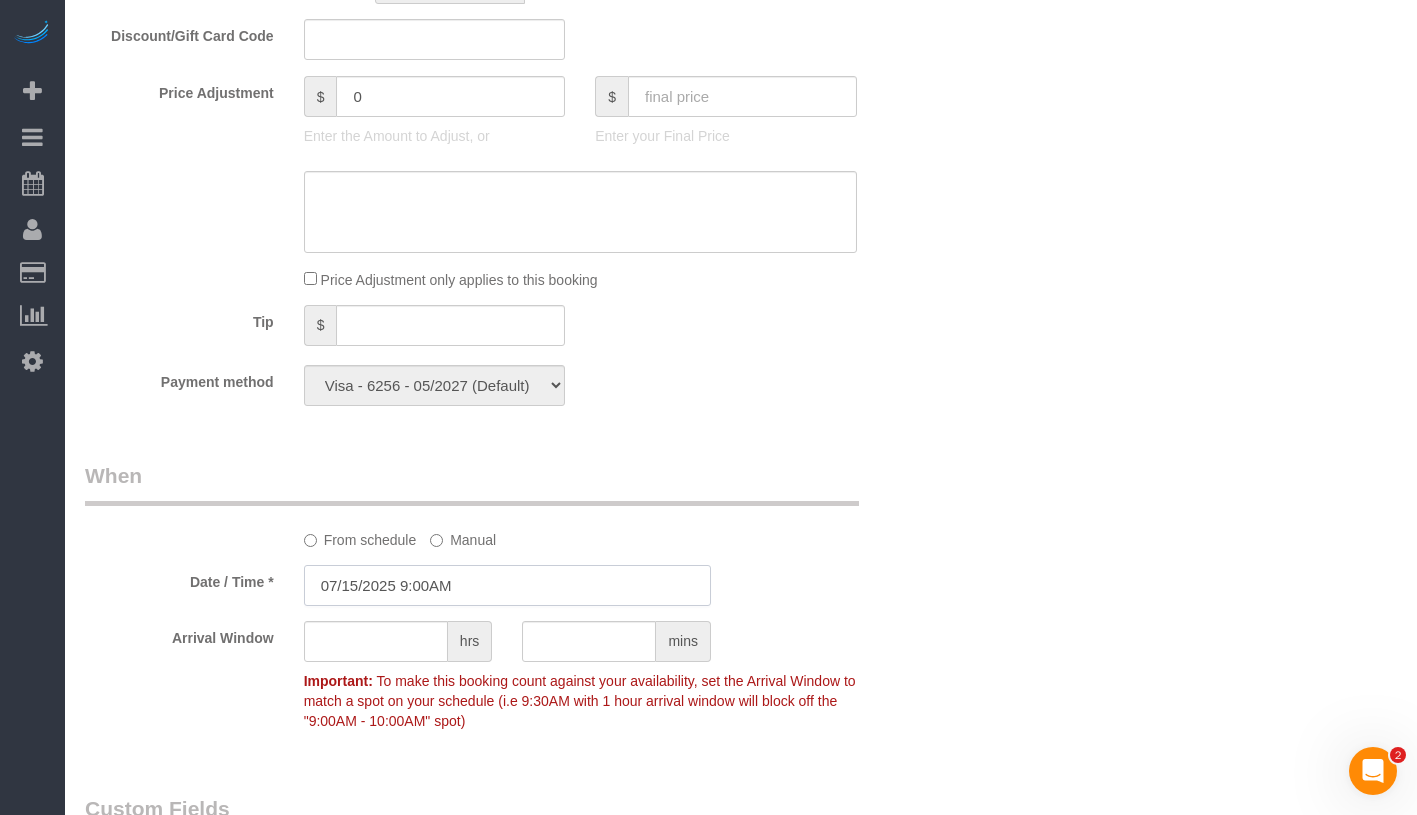 click on "07/15/2025 9:00AM" at bounding box center (507, 585) 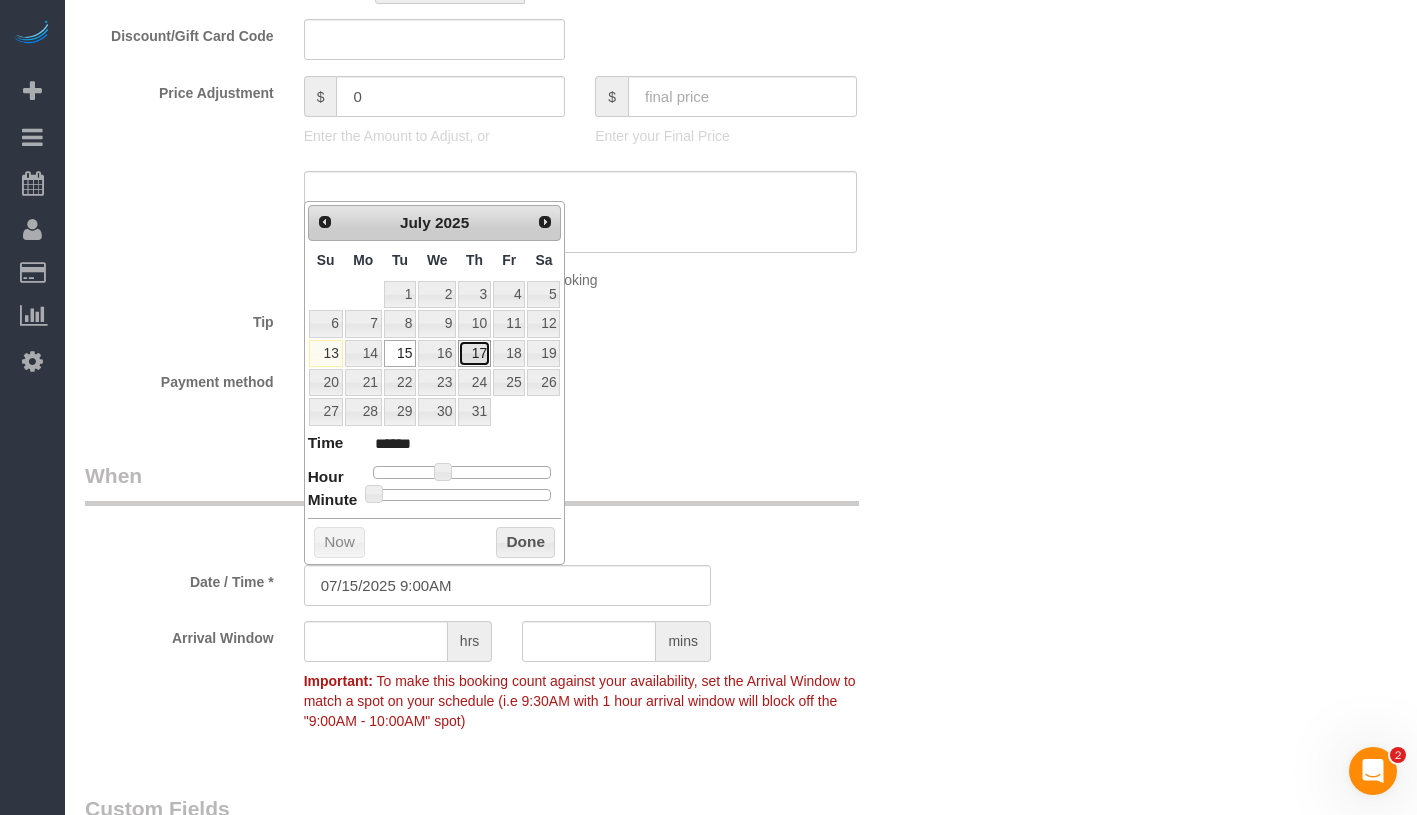 click on "17" at bounding box center [474, 353] 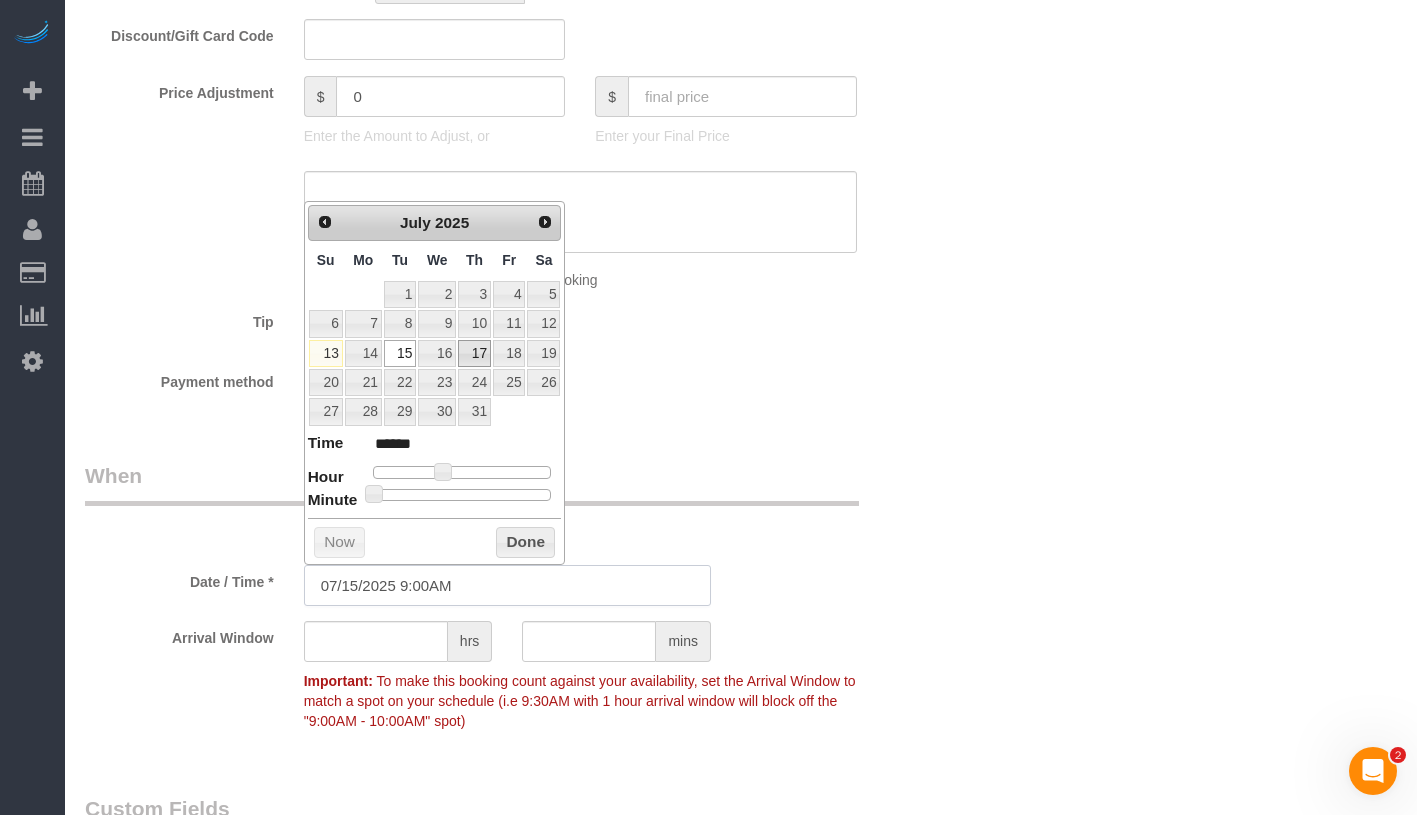 type on "07/17/2025 9:00AM" 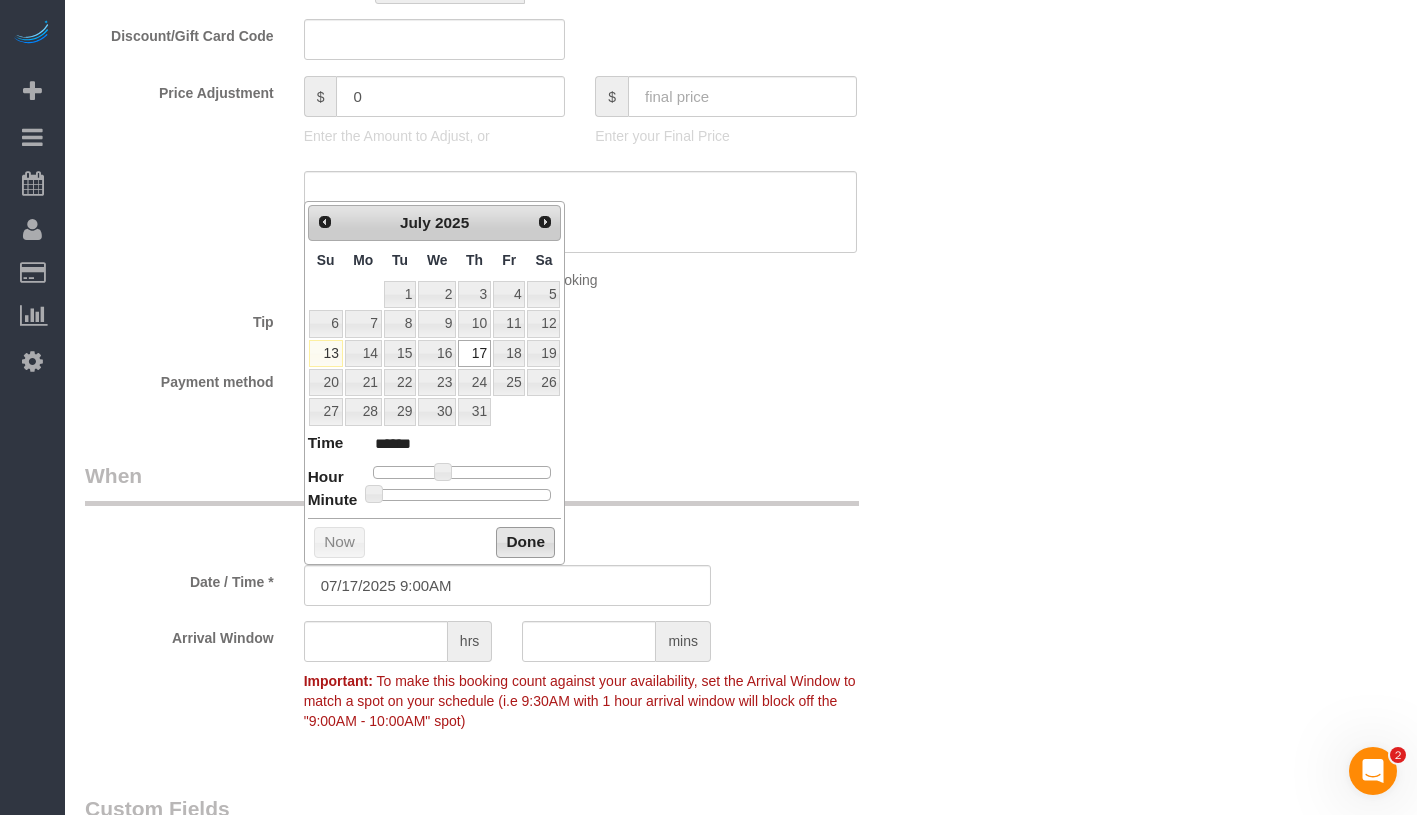 click on "Done" at bounding box center (525, 543) 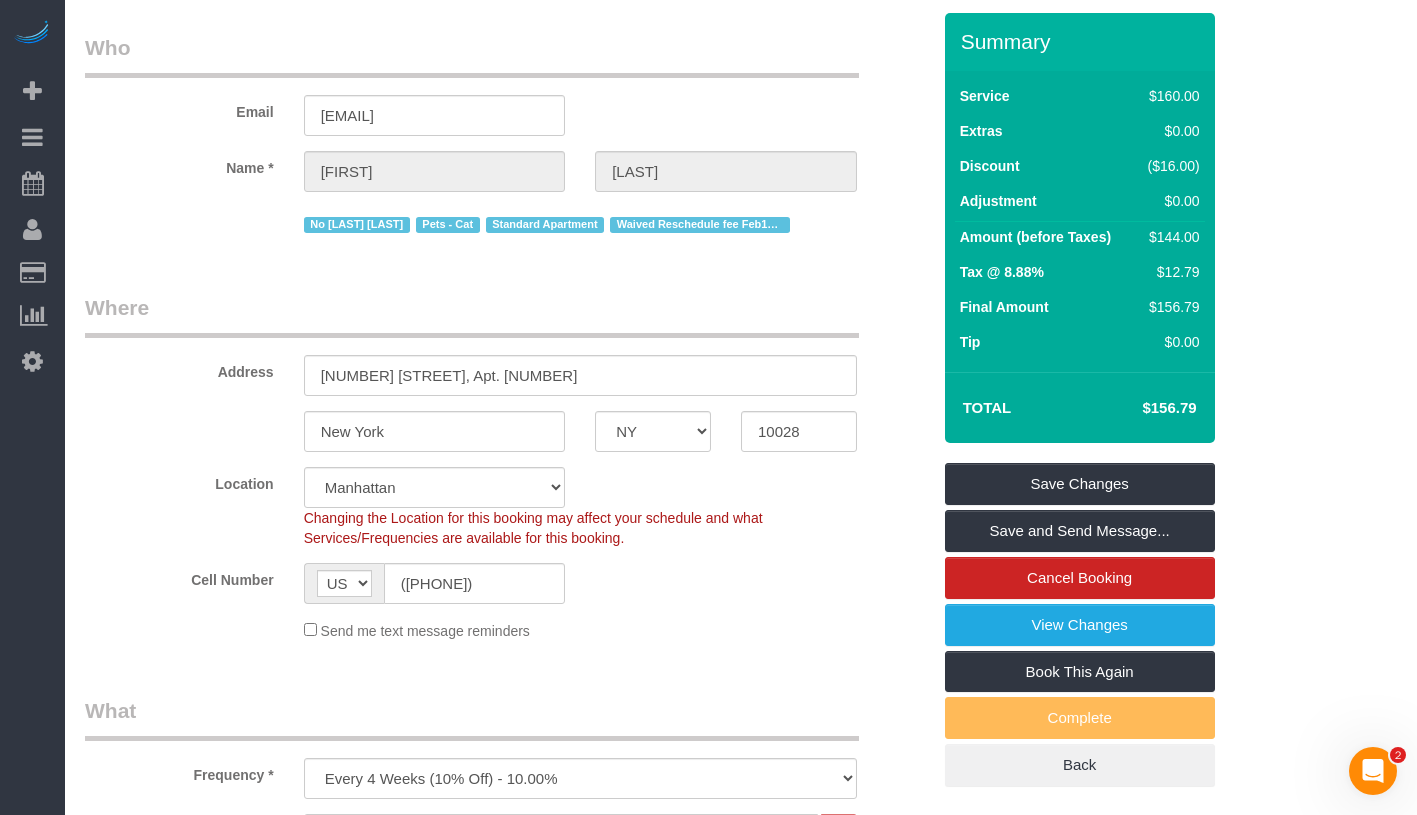 scroll, scrollTop: 28, scrollLeft: 0, axis: vertical 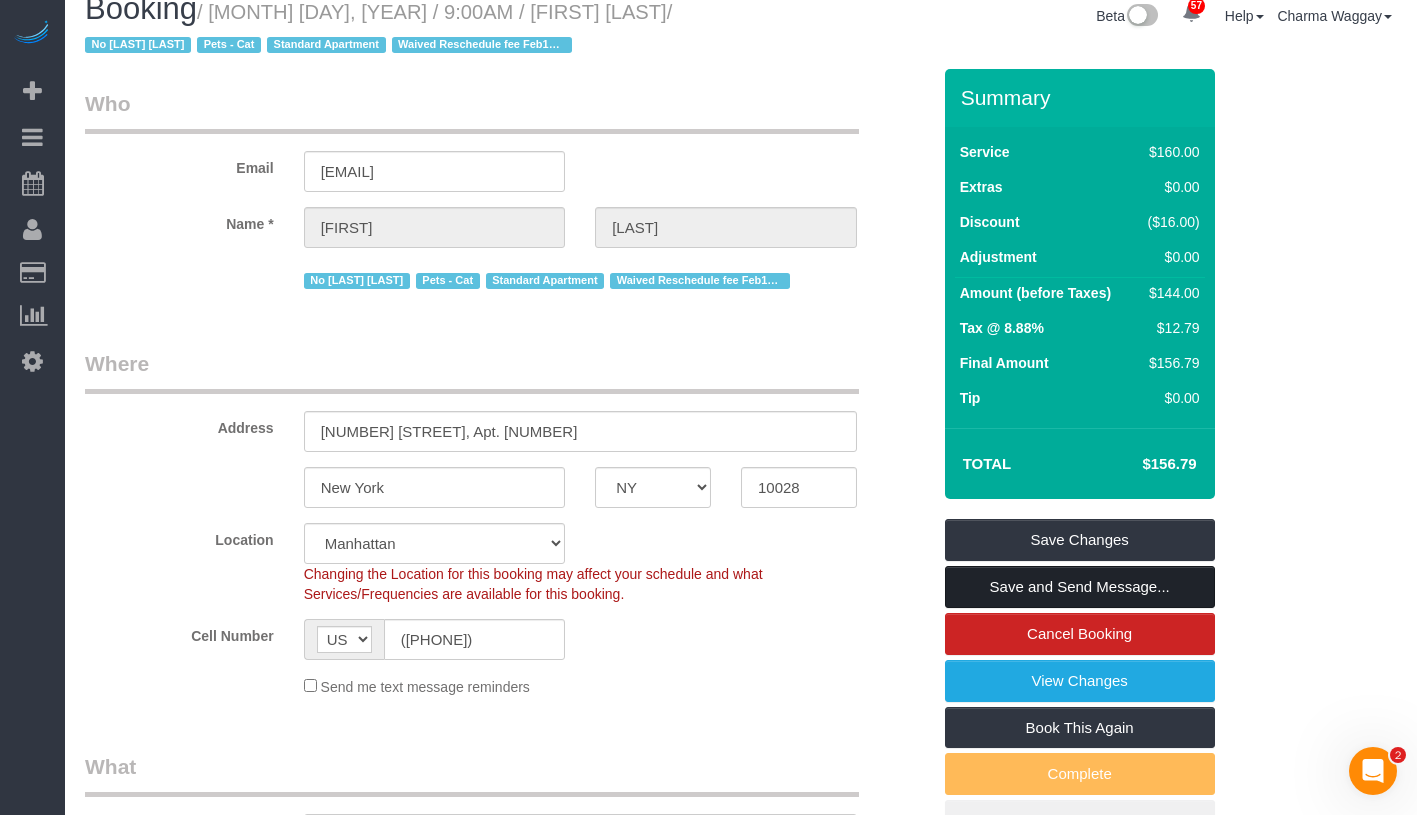 click on "Save and Send Message..." at bounding box center [1080, 587] 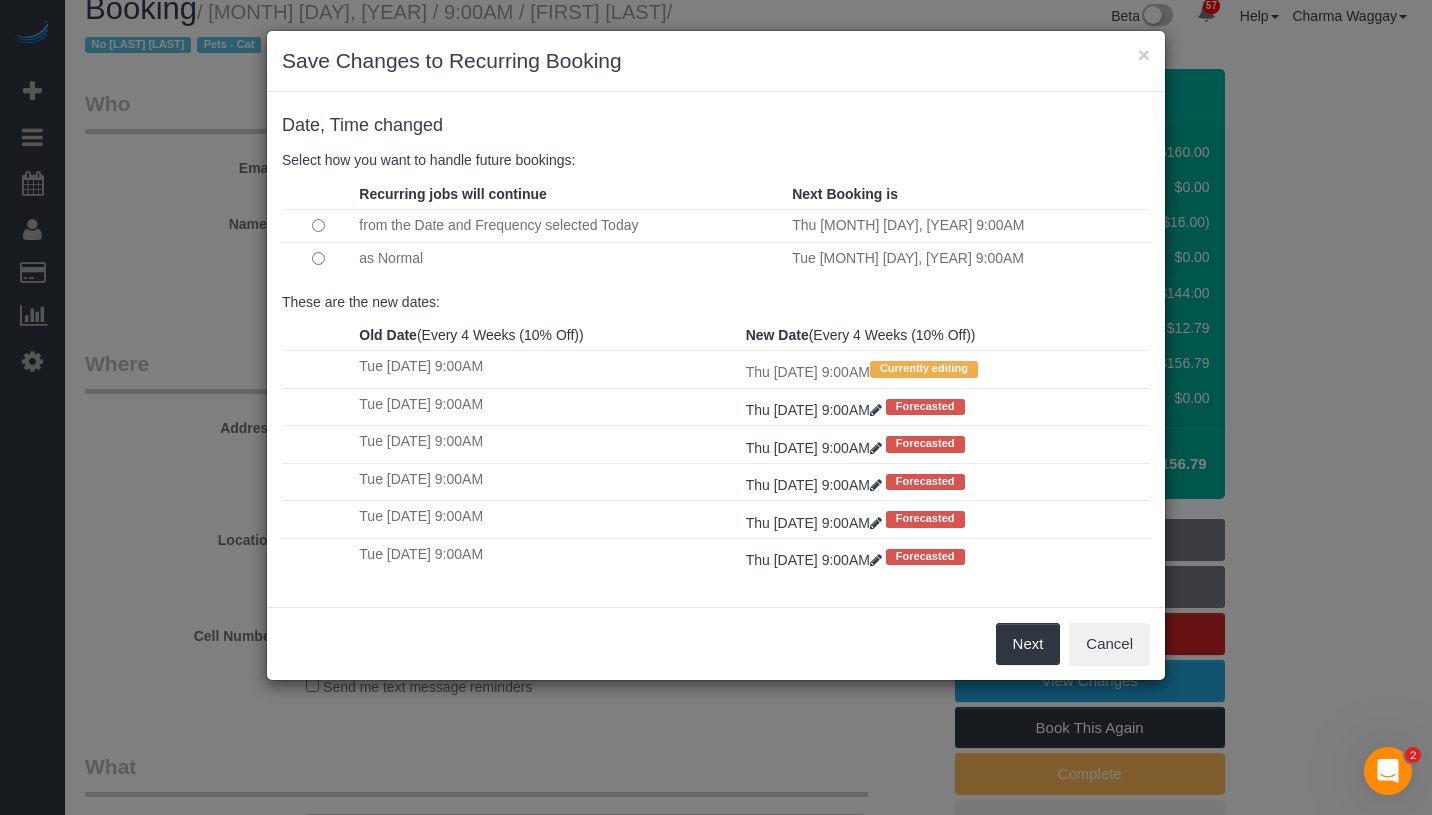 click at bounding box center (318, 258) 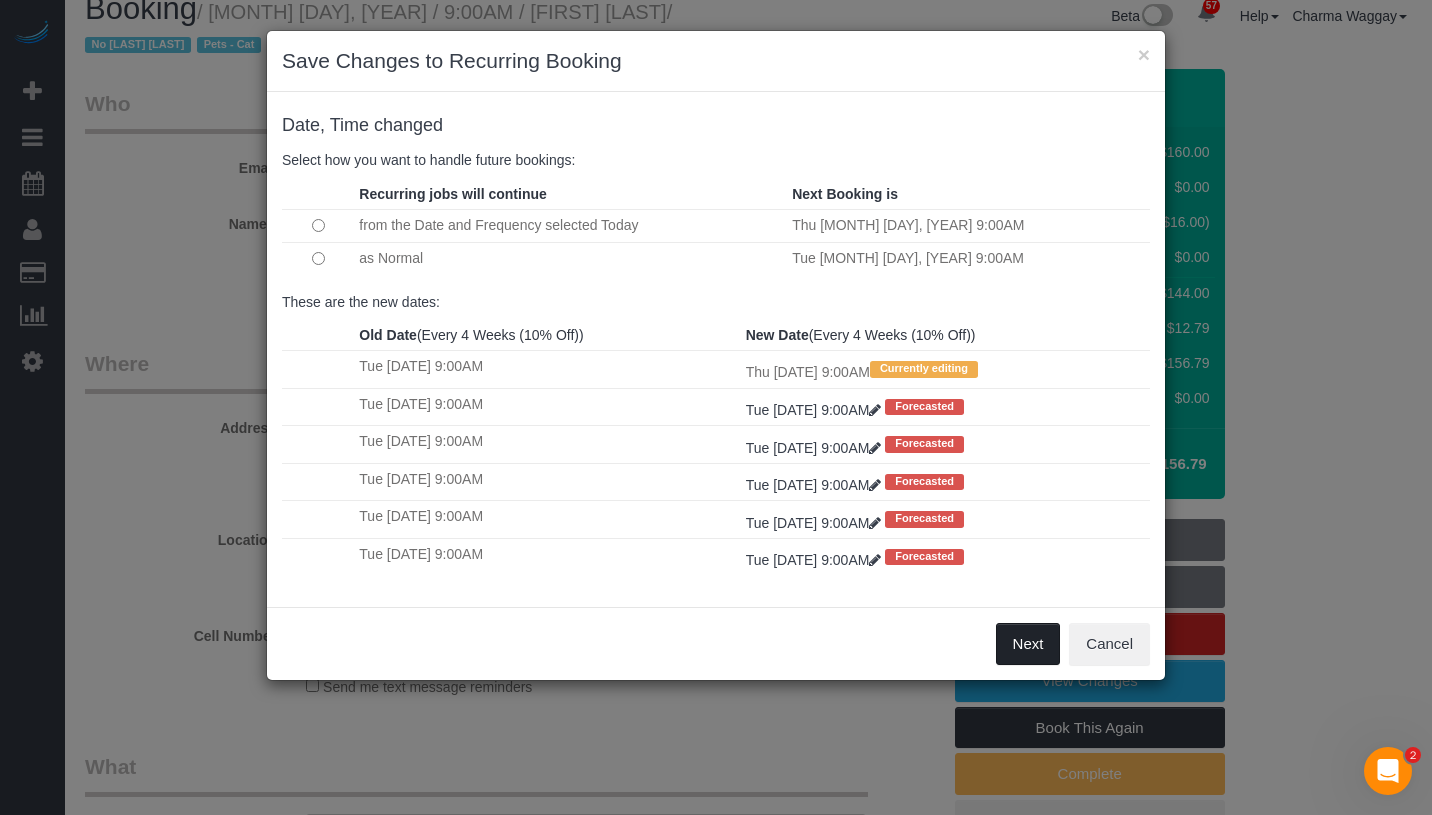 click on "Next" at bounding box center (1028, 644) 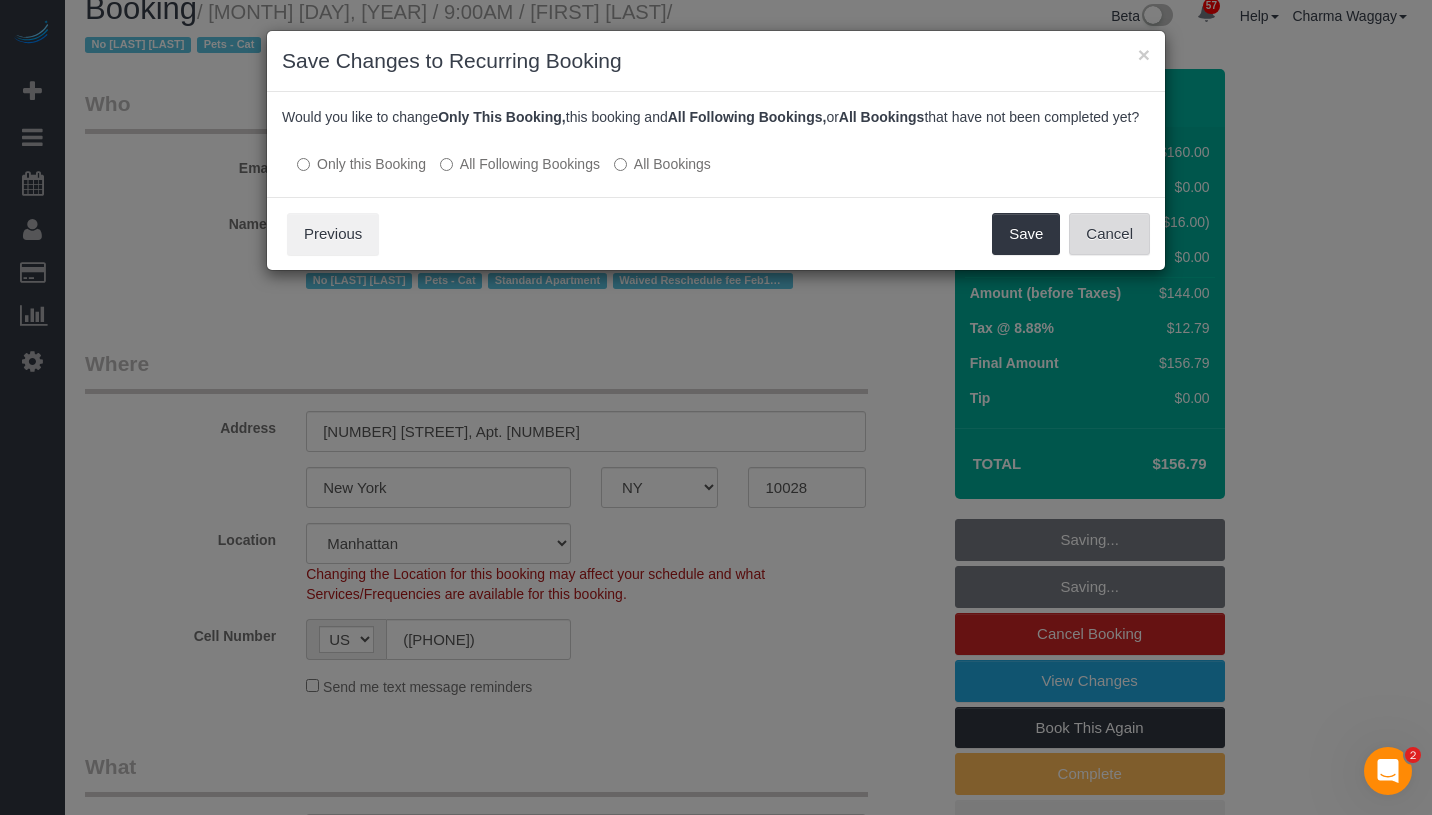 click on "Cancel" at bounding box center (1109, 234) 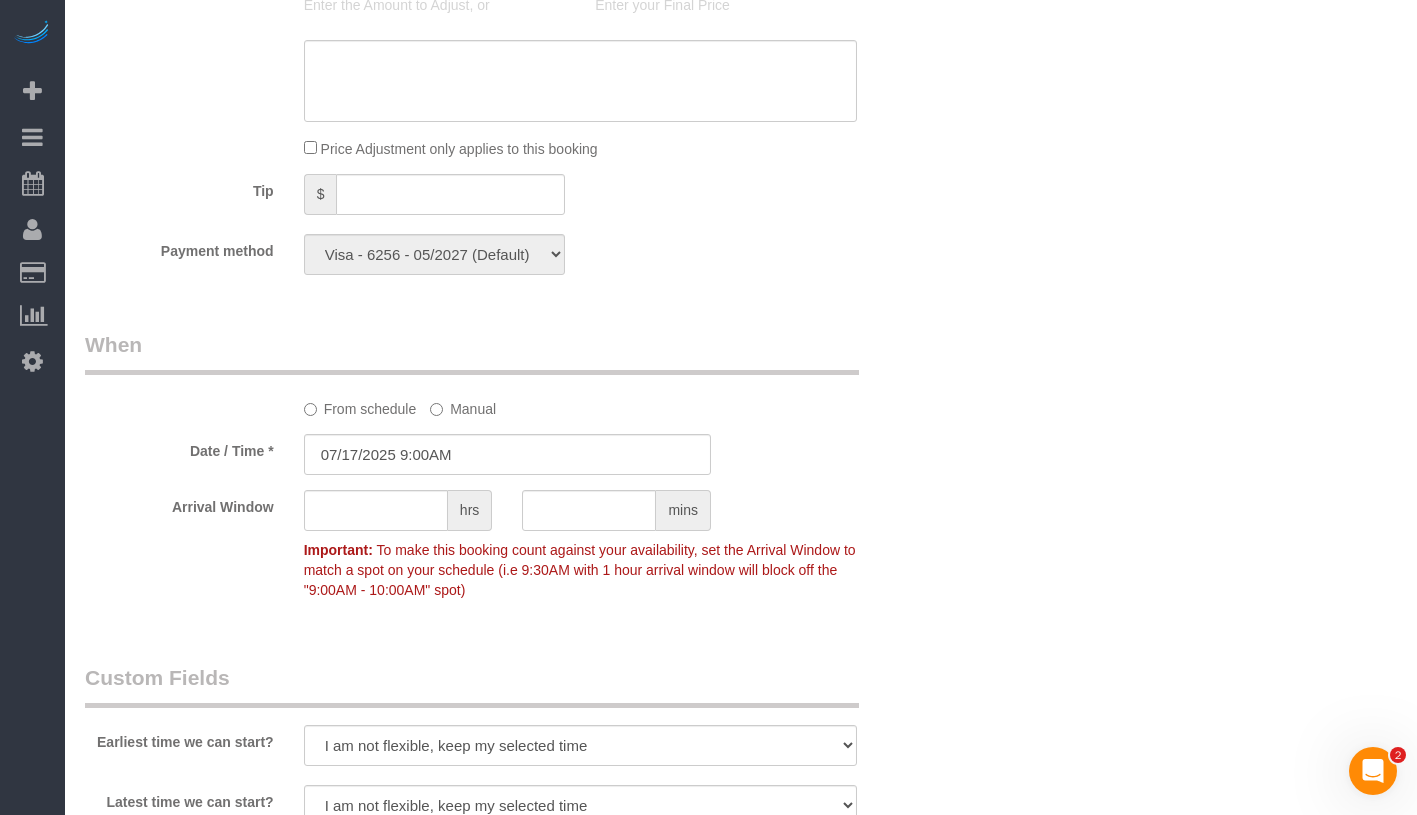 scroll, scrollTop: 2220, scrollLeft: 0, axis: vertical 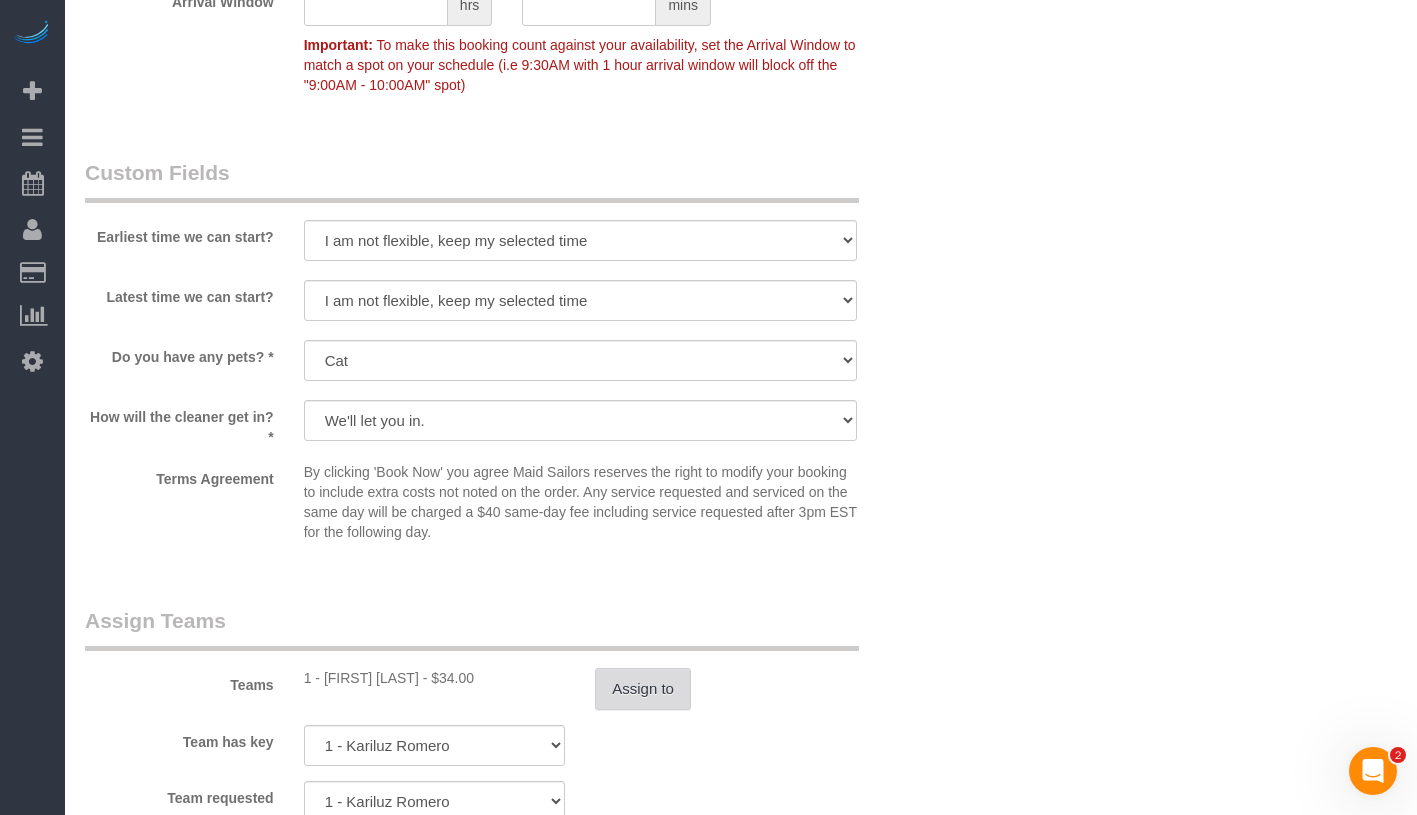 click on "Assign to" at bounding box center [643, 689] 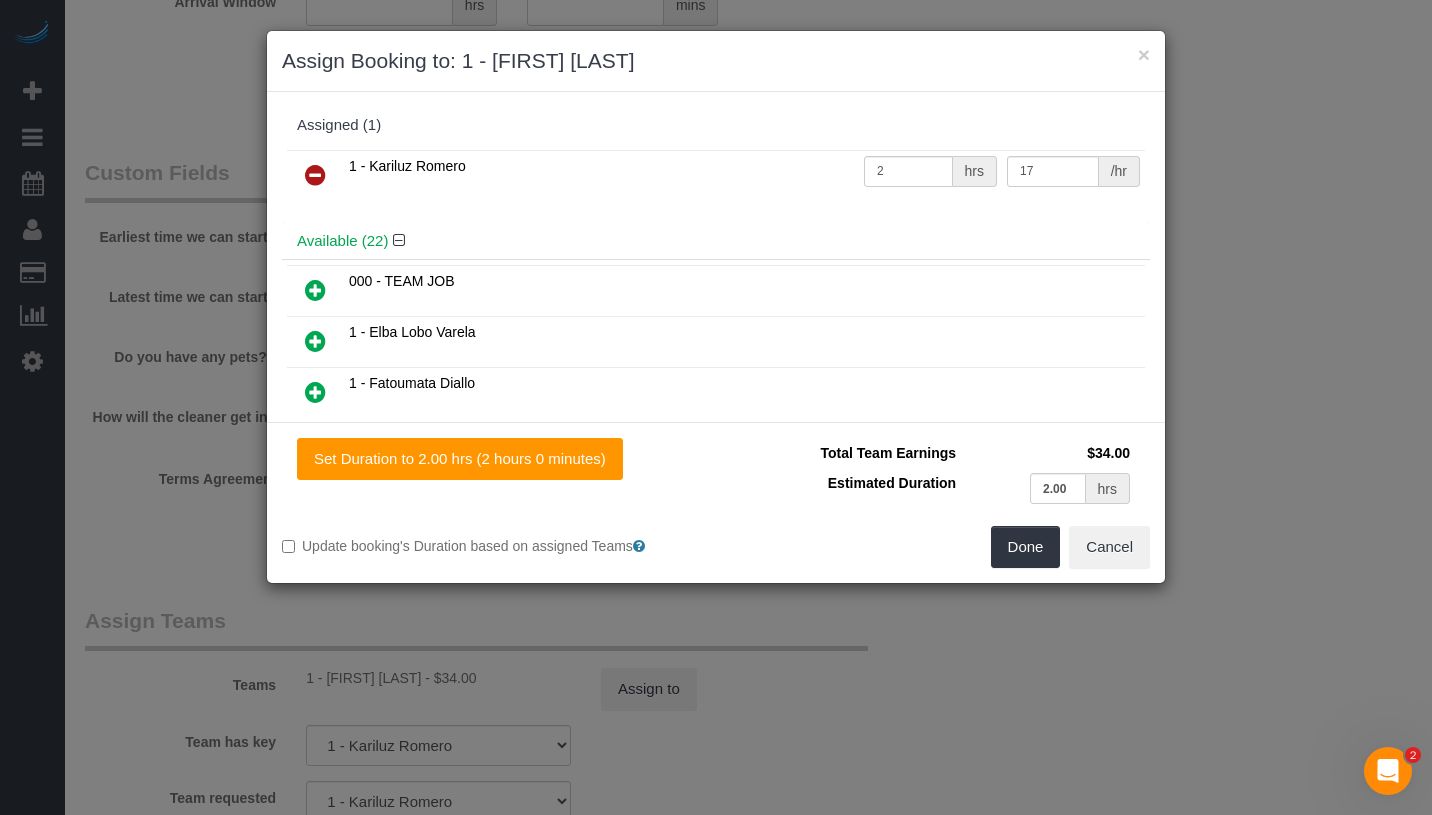 click at bounding box center (315, 175) 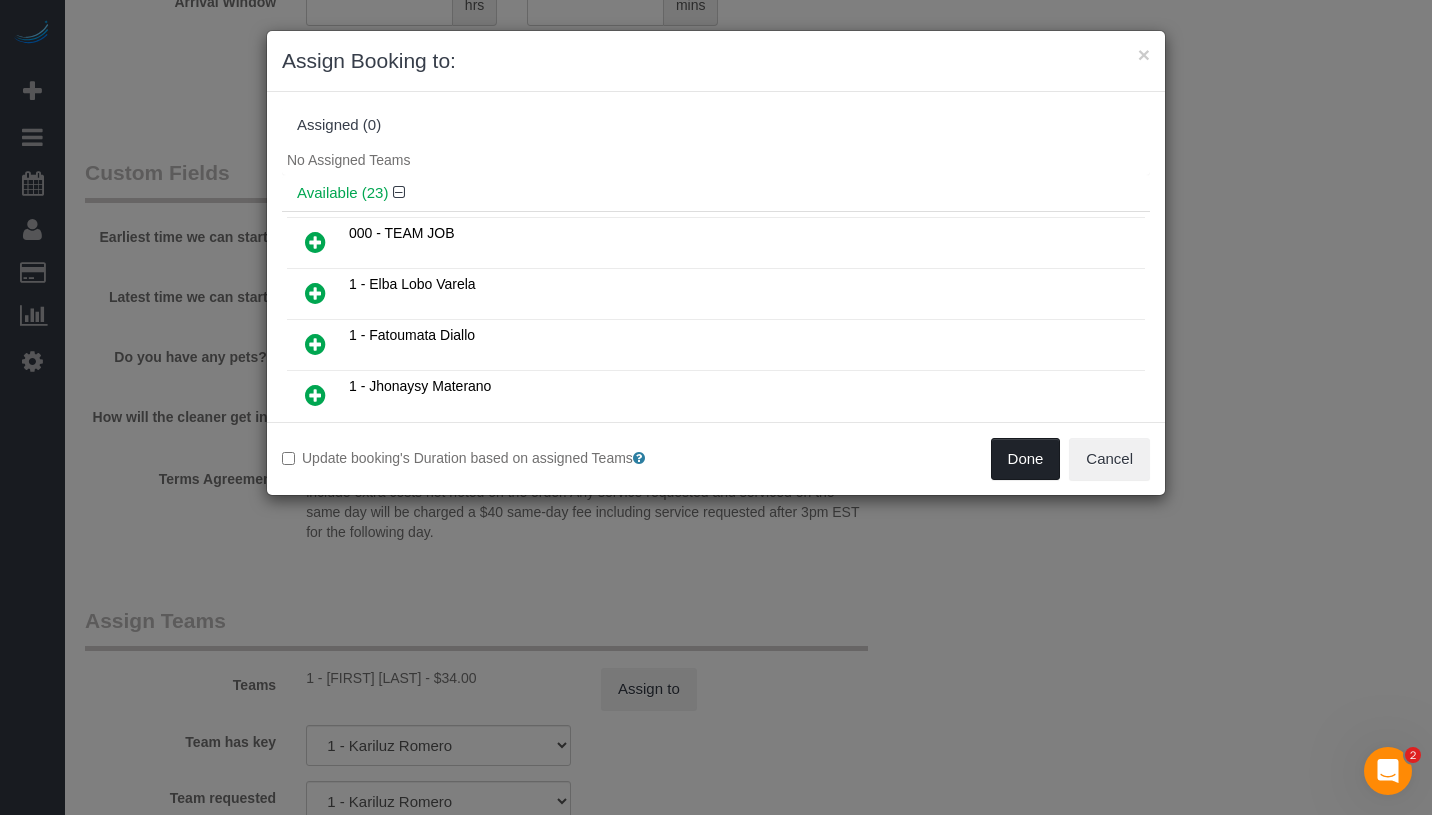 click on "Done" at bounding box center (1026, 459) 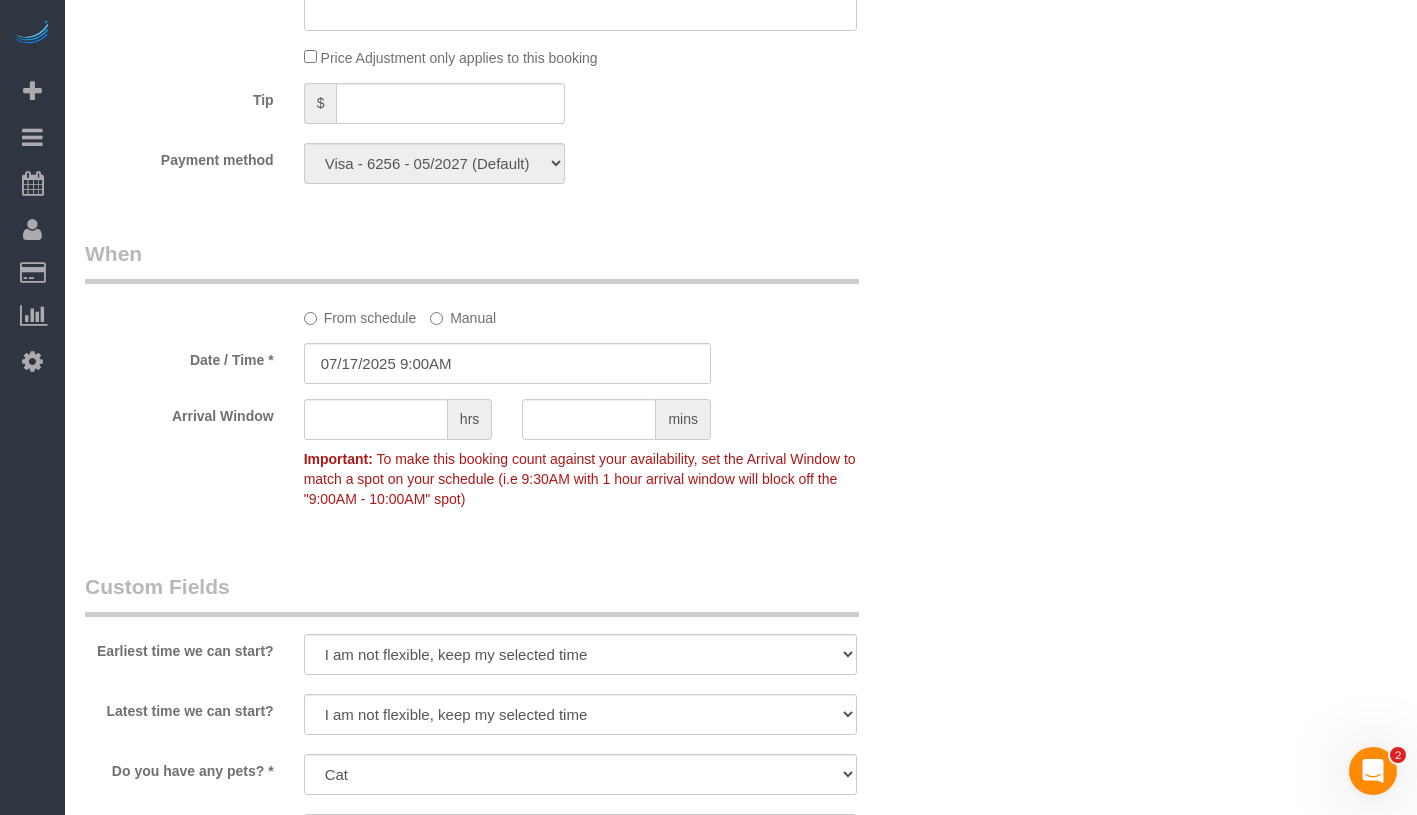 scroll, scrollTop: 2058, scrollLeft: 0, axis: vertical 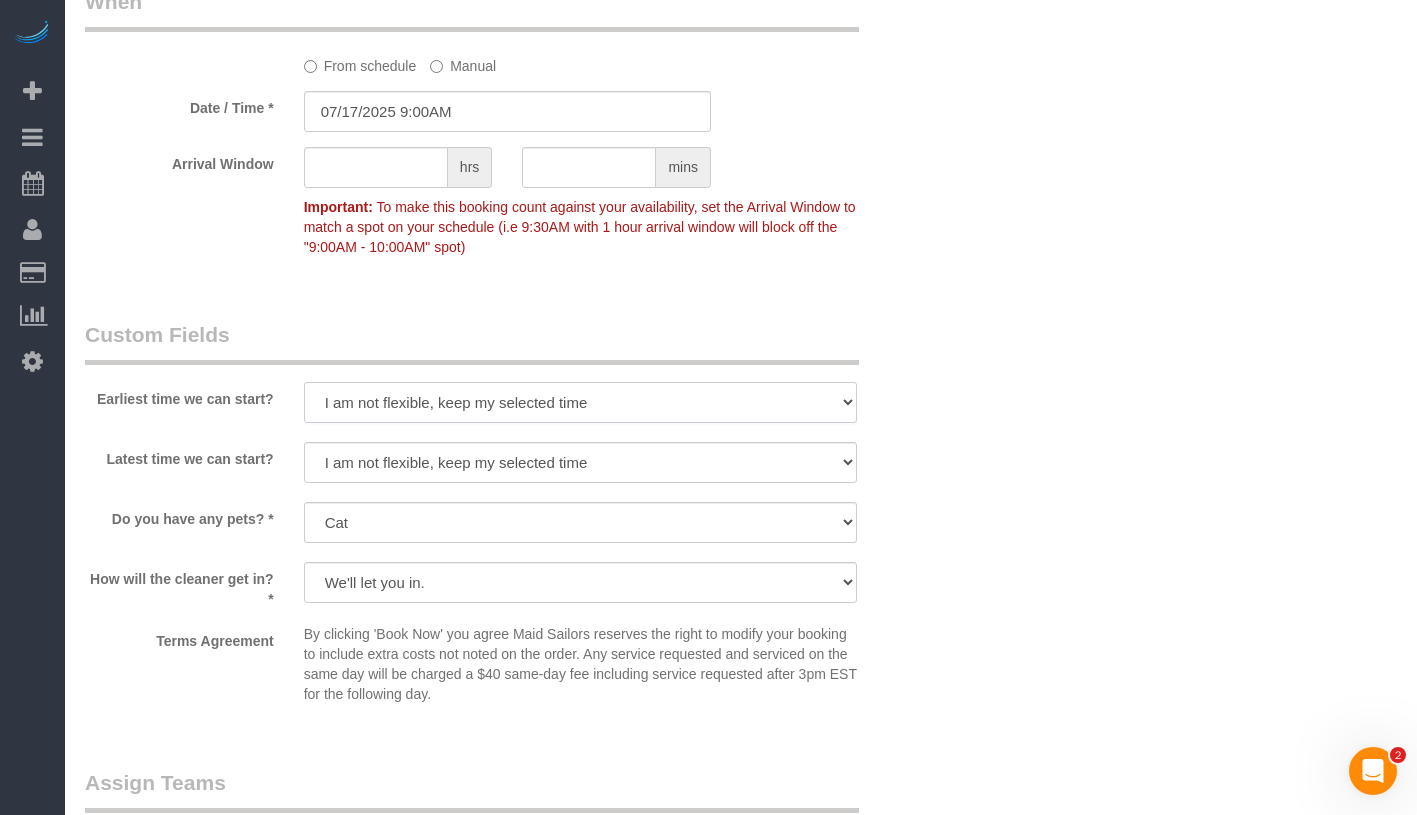 click on "I am not flexible, keep my selected time 8:00 AM 9:00 AM 10:00 AM 11:00 AM 12:00 PM 1:00 PM 2:00 PM 3:00 PM 4:00 PM 5:00 PM 6:00 PM 7:00 PM" at bounding box center [580, 402] 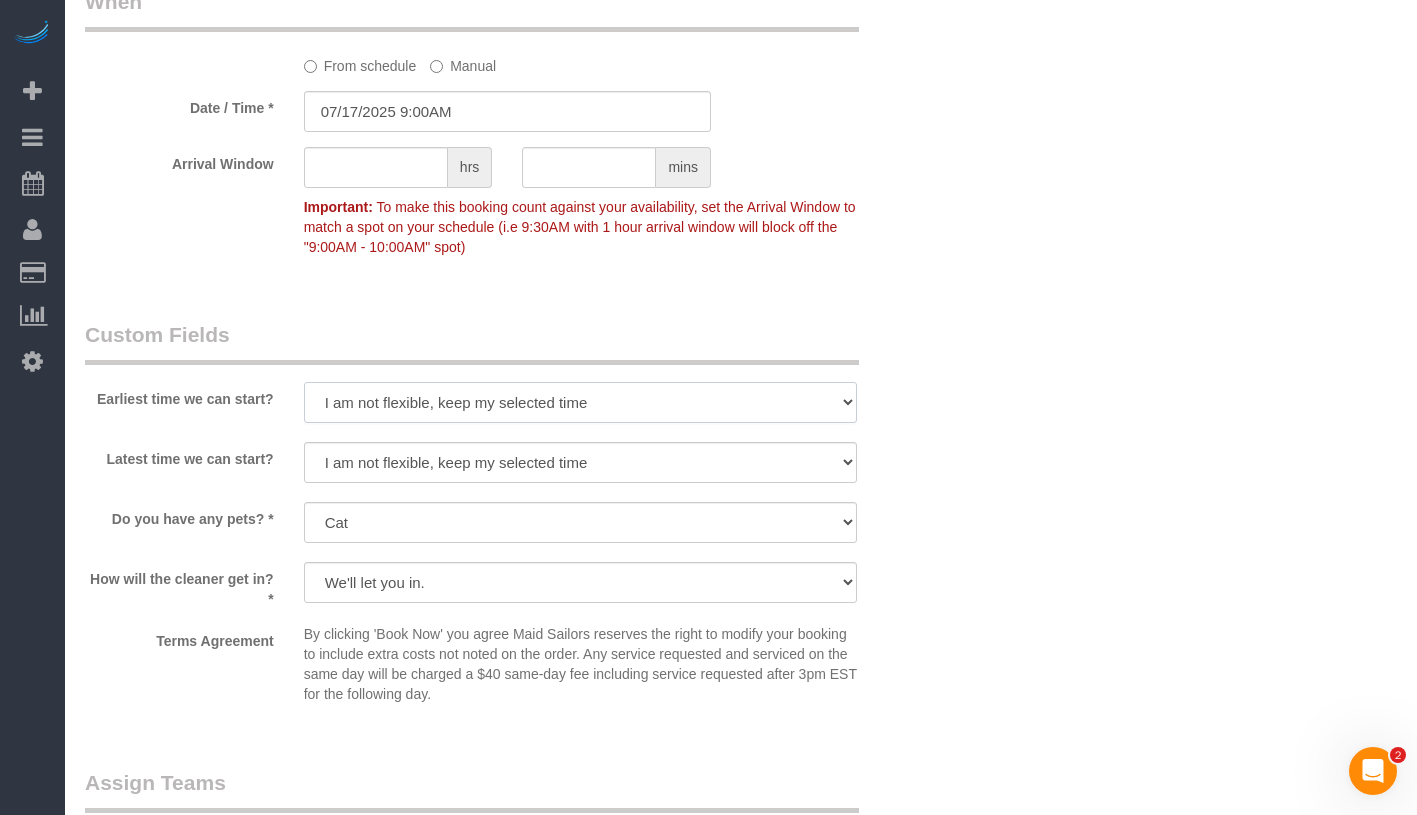 select on "number:57" 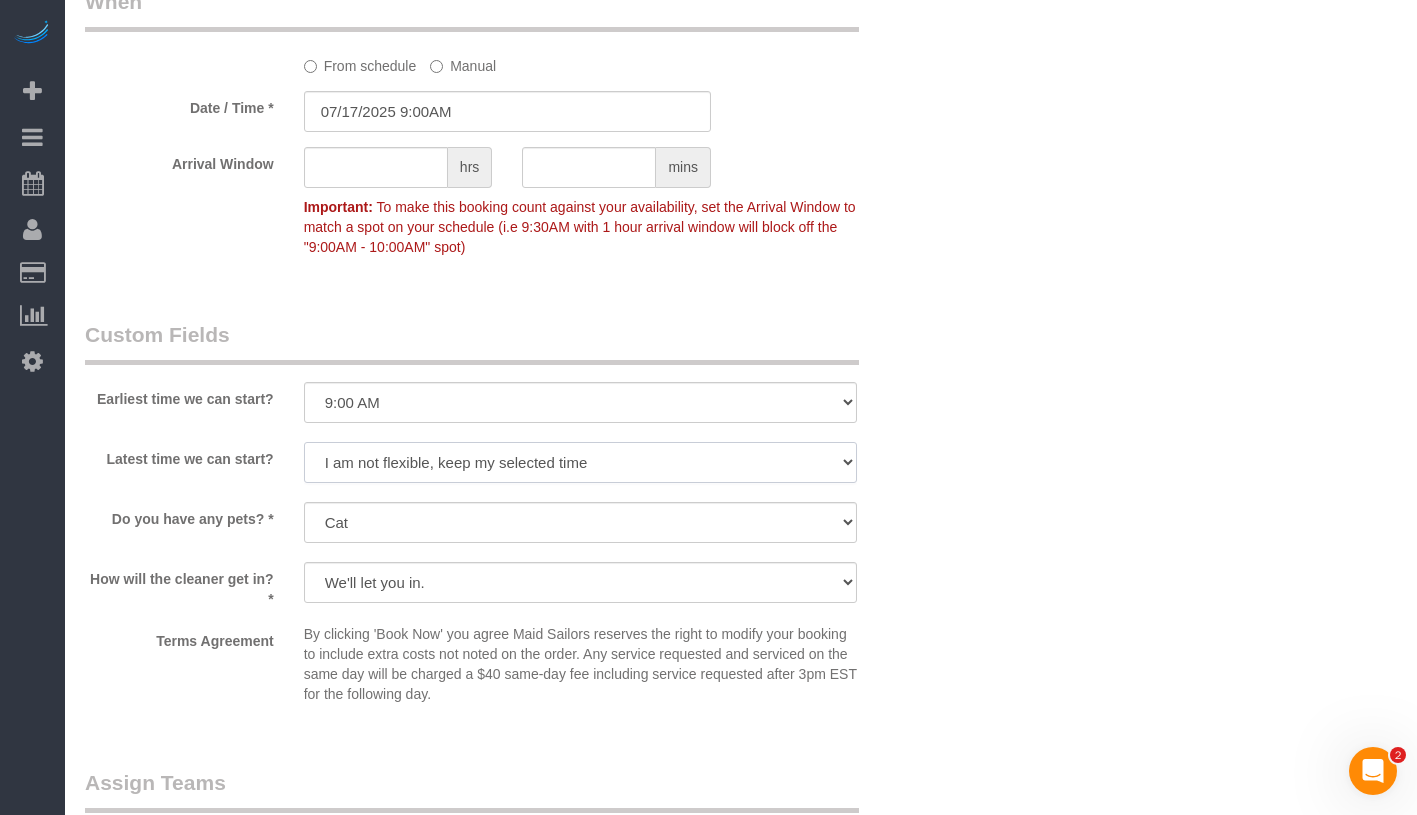 click on "I am not flexible, keep my selected time 8:00 AM 9:00 AM 10:00 AM 11:00 AM 12:00 PM 1:00 PM 2:00 PM 3:00 PM 4:00 PM 5:00 PM 6:00 PM 7:00 PM" at bounding box center [580, 462] 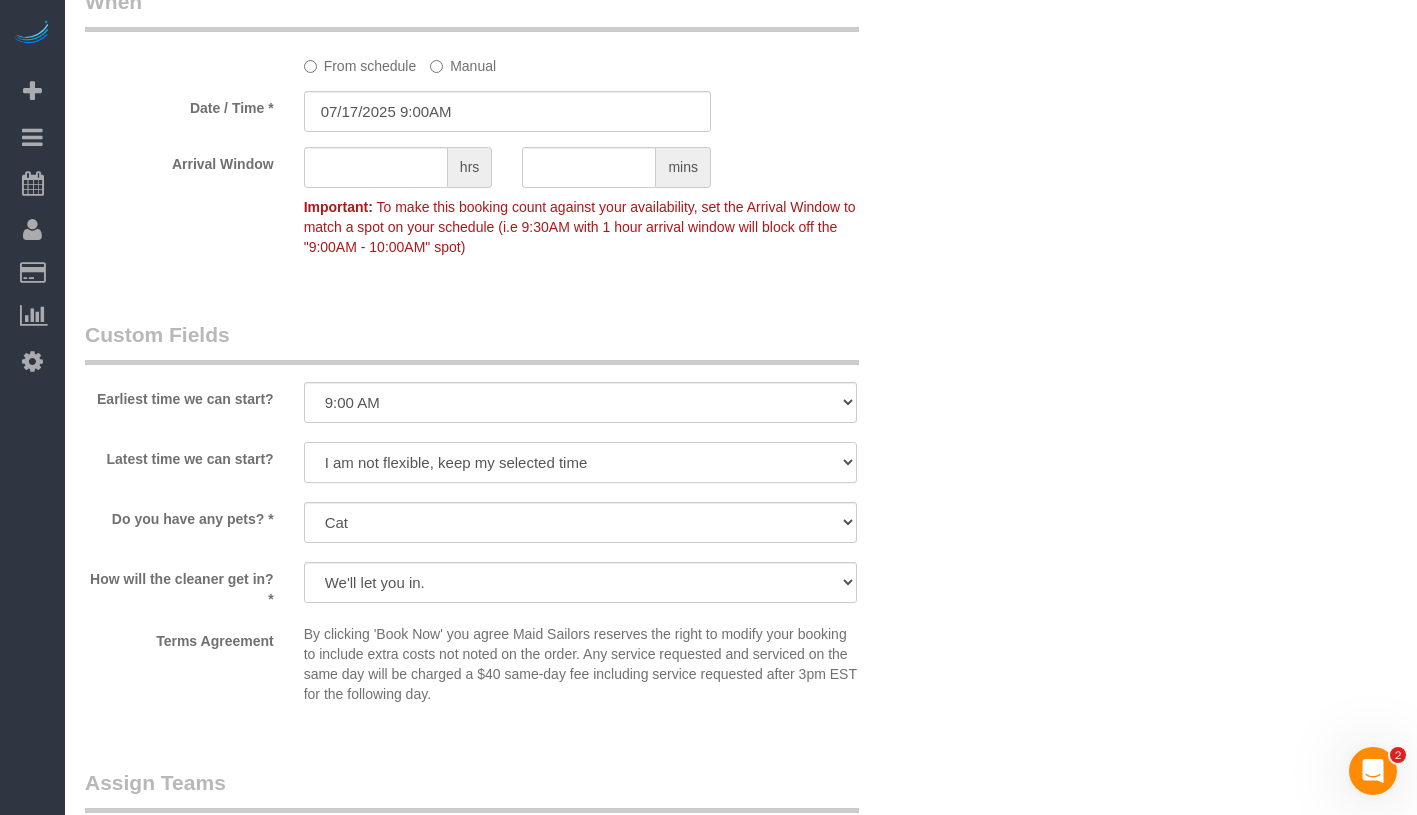 select on "number:71" 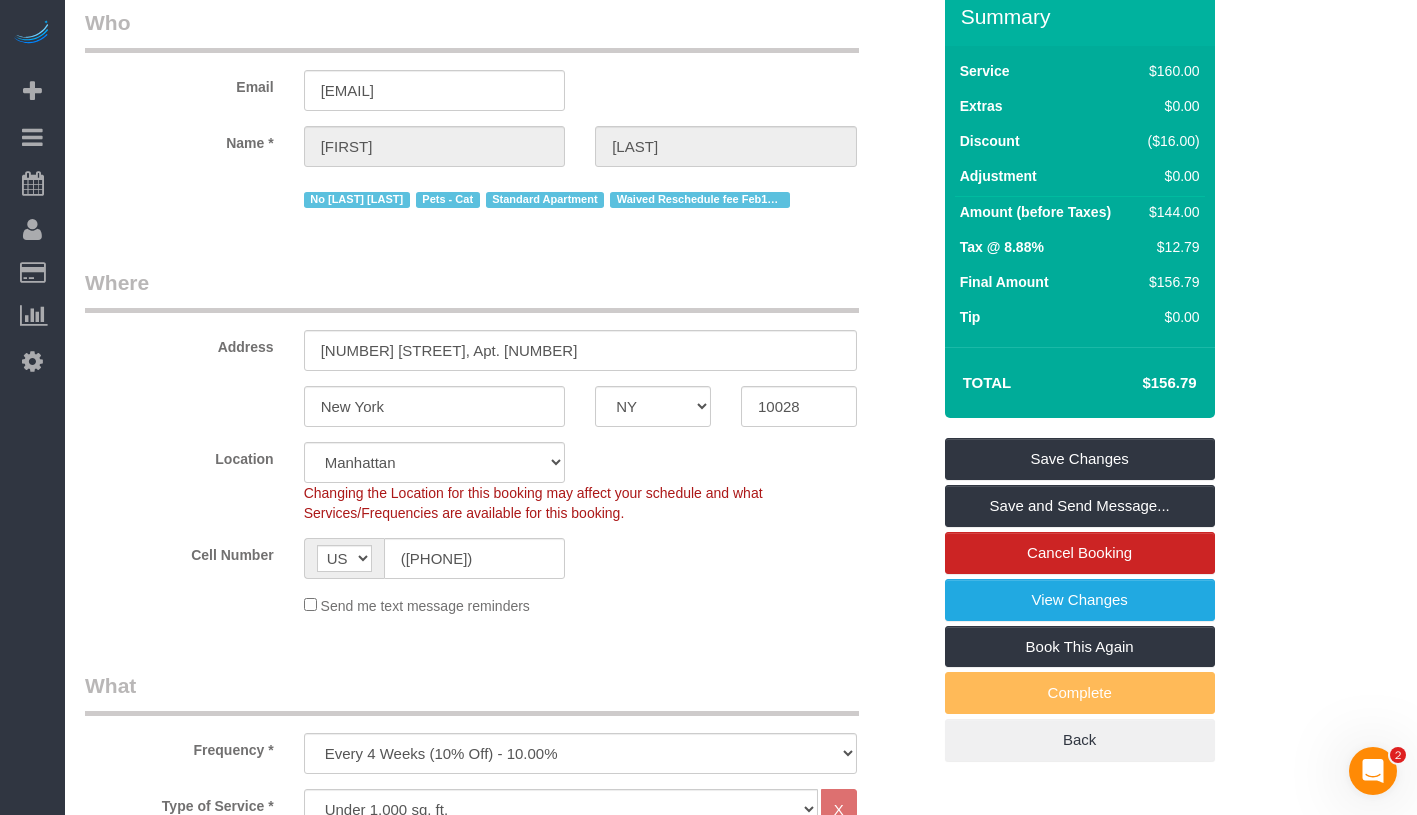 scroll, scrollTop: 0, scrollLeft: 0, axis: both 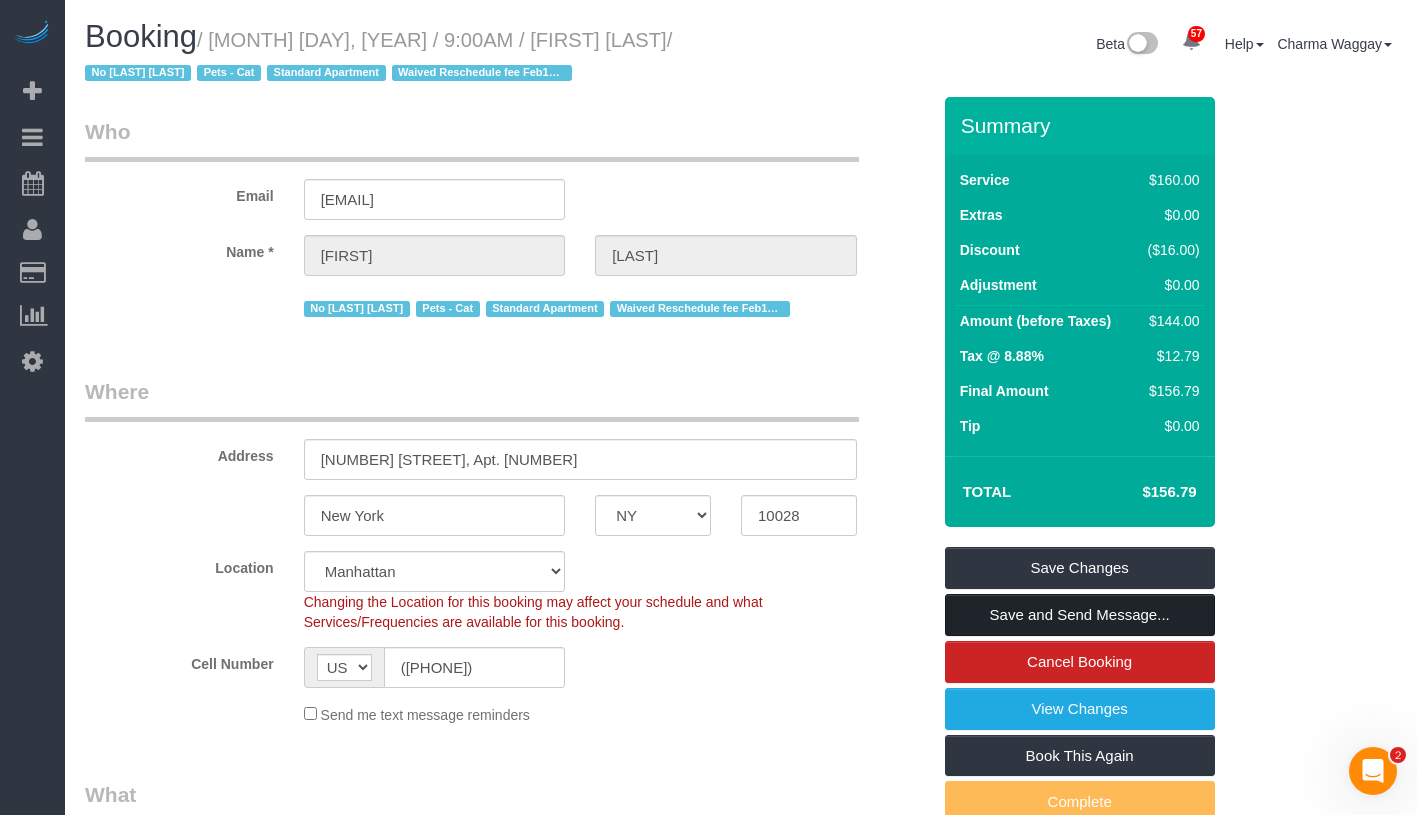 click on "Save and Send Message..." at bounding box center [1080, 615] 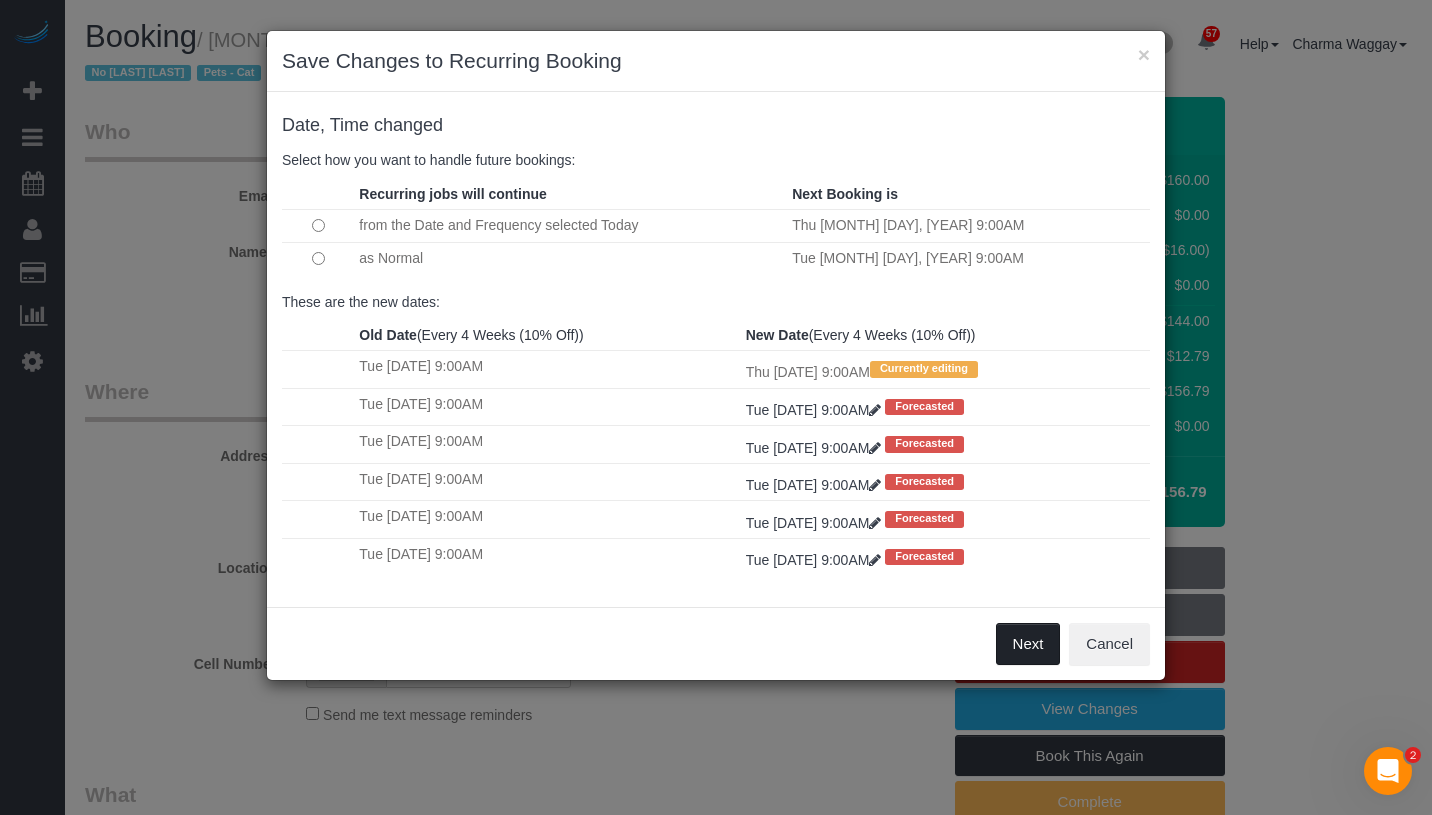 click on "Next" at bounding box center (1028, 644) 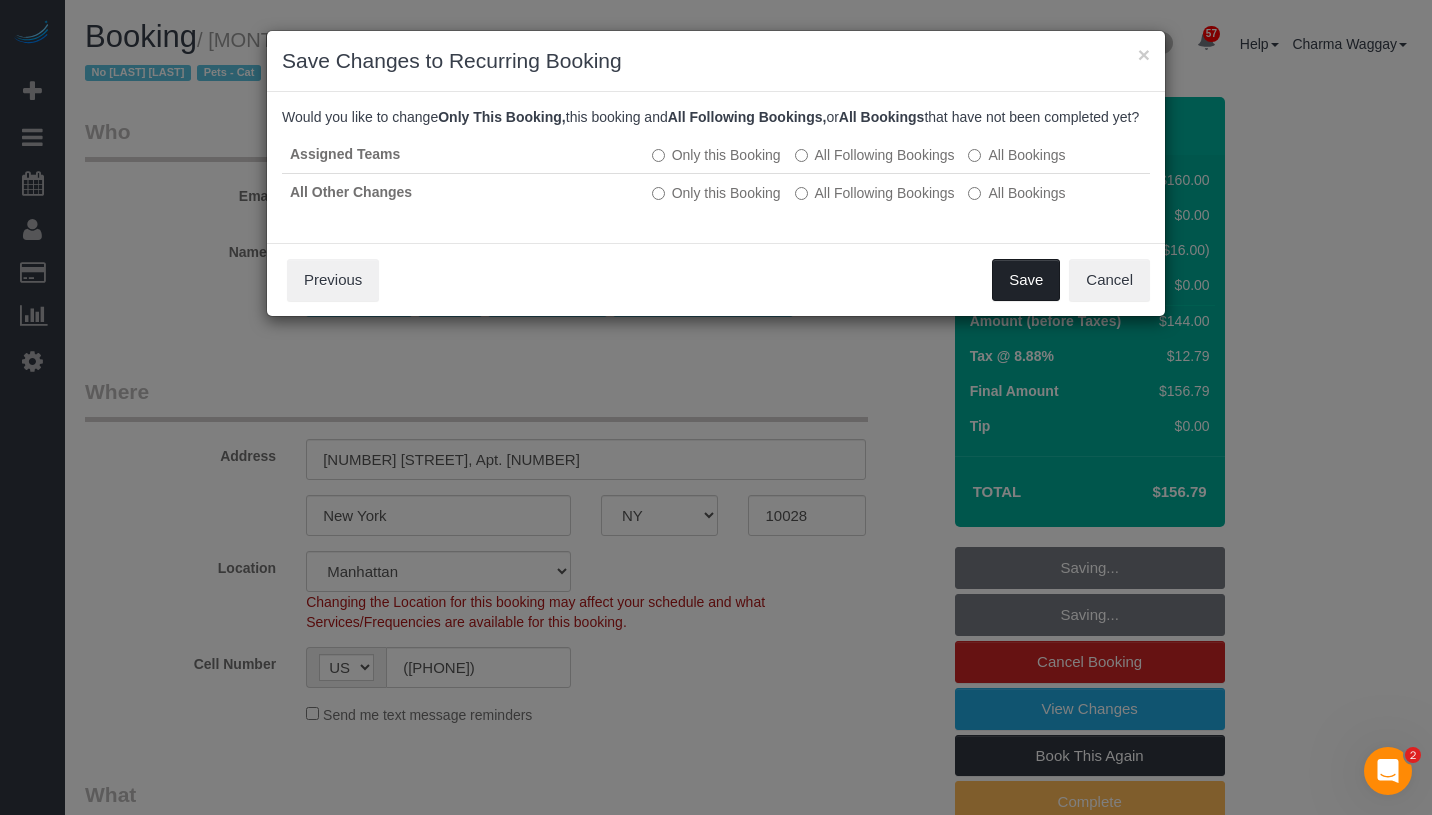 click on "Save" at bounding box center [1026, 280] 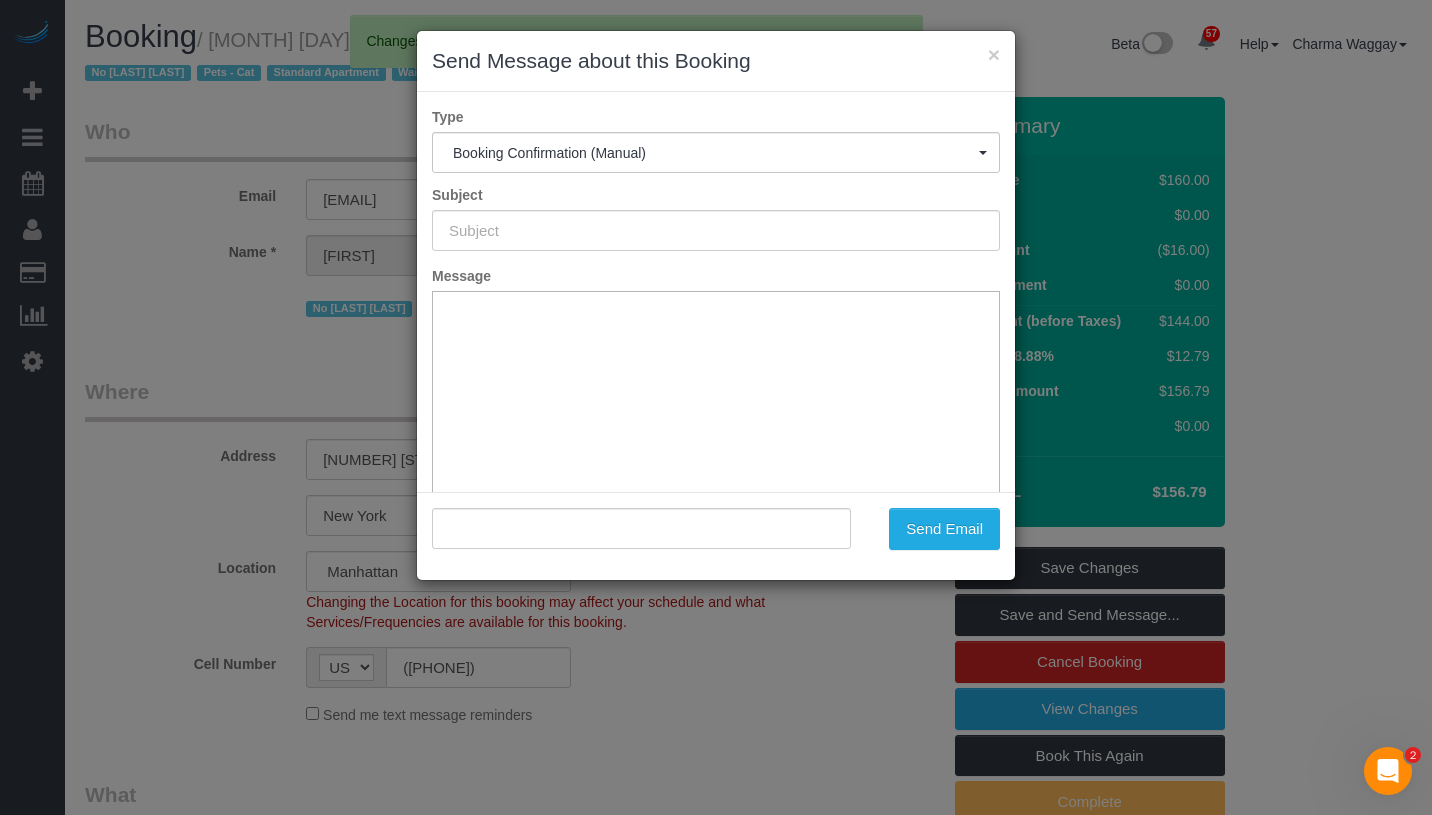 type on "Cleaning Confirmed for 07/17/2025 at 9:00am" 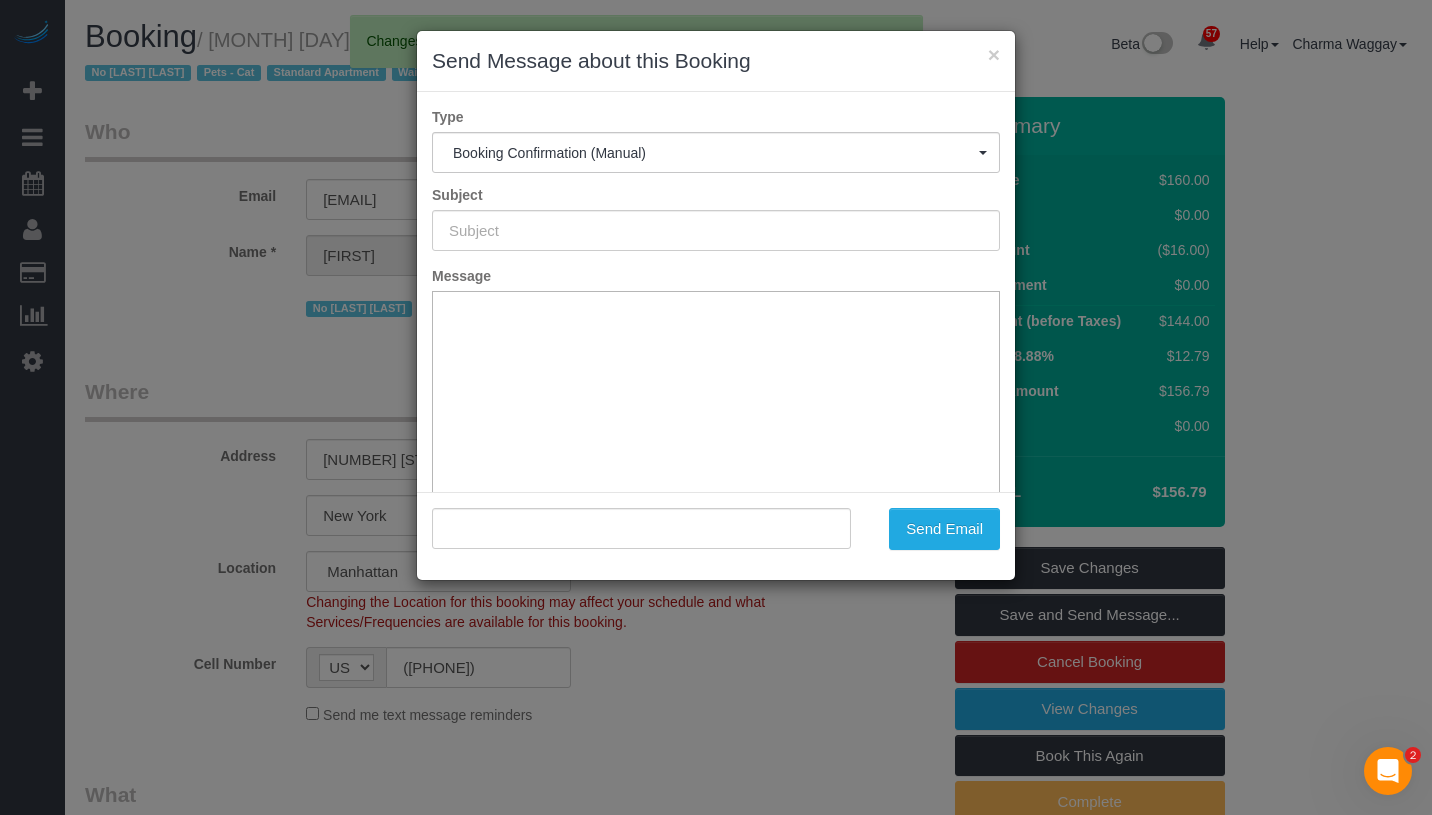 type on ""[FIRST] [LAST]" <[EMAIL]>" 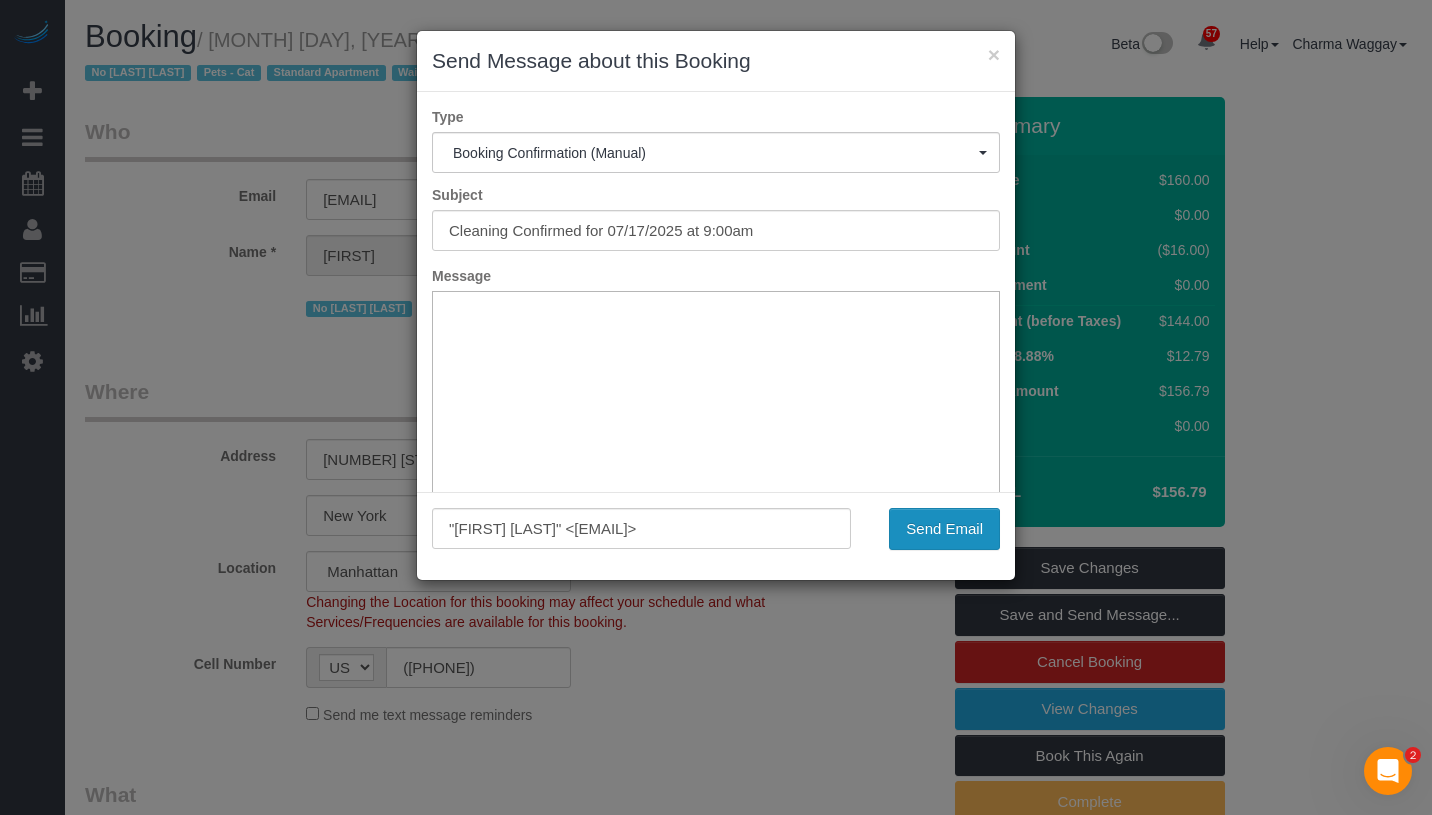 click on "Send Email" at bounding box center [944, 529] 